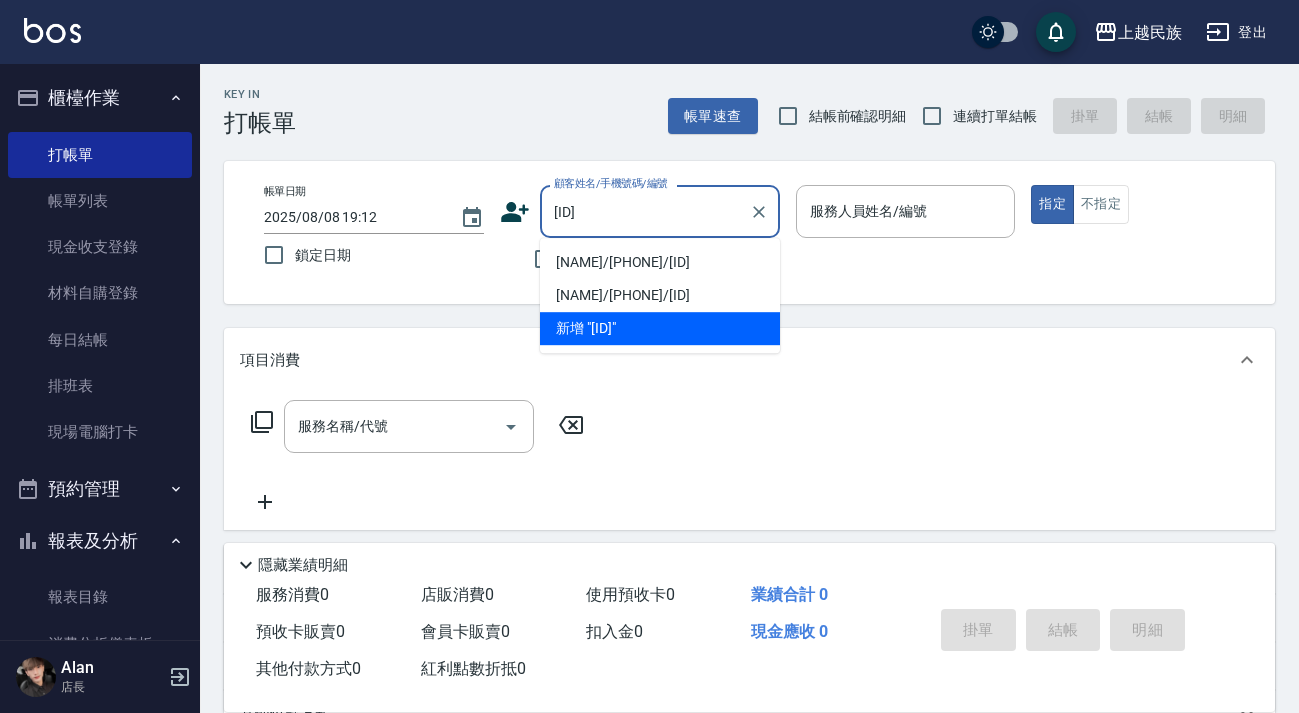 scroll, scrollTop: 0, scrollLeft: 0, axis: both 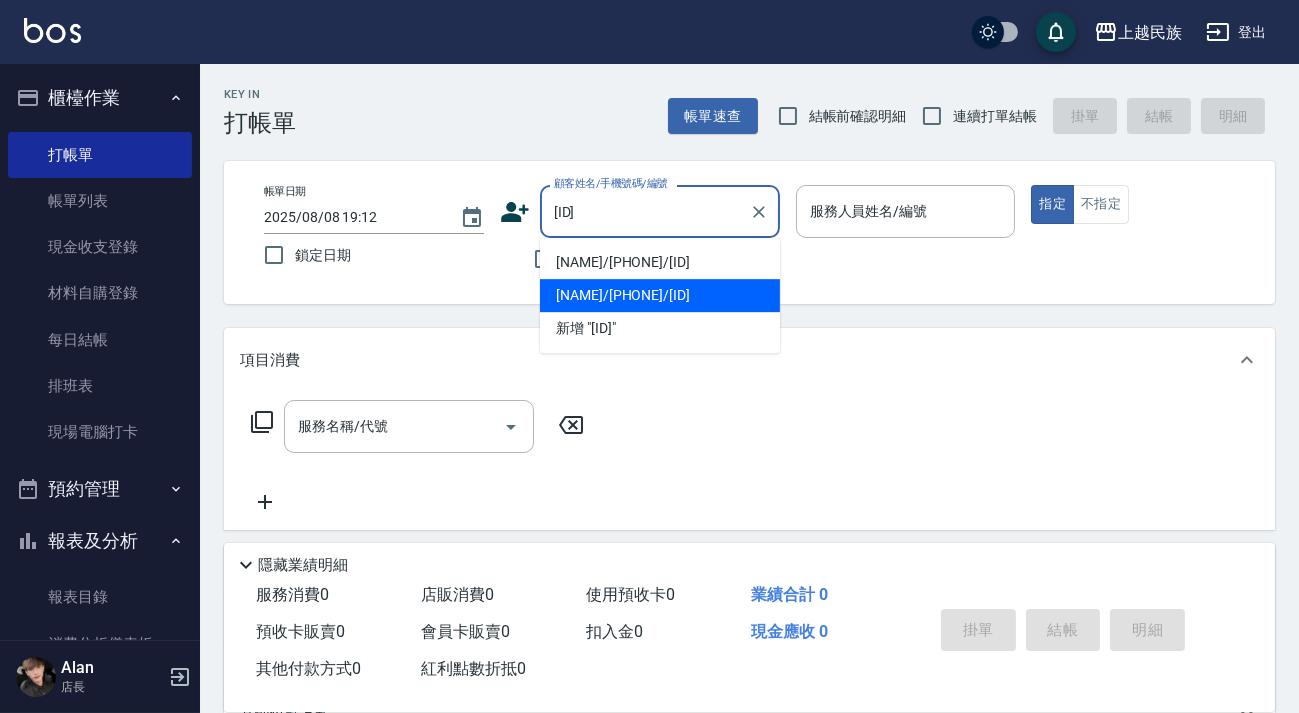 click on "[NAME]/[PHONE]/[ID]" at bounding box center (660, 295) 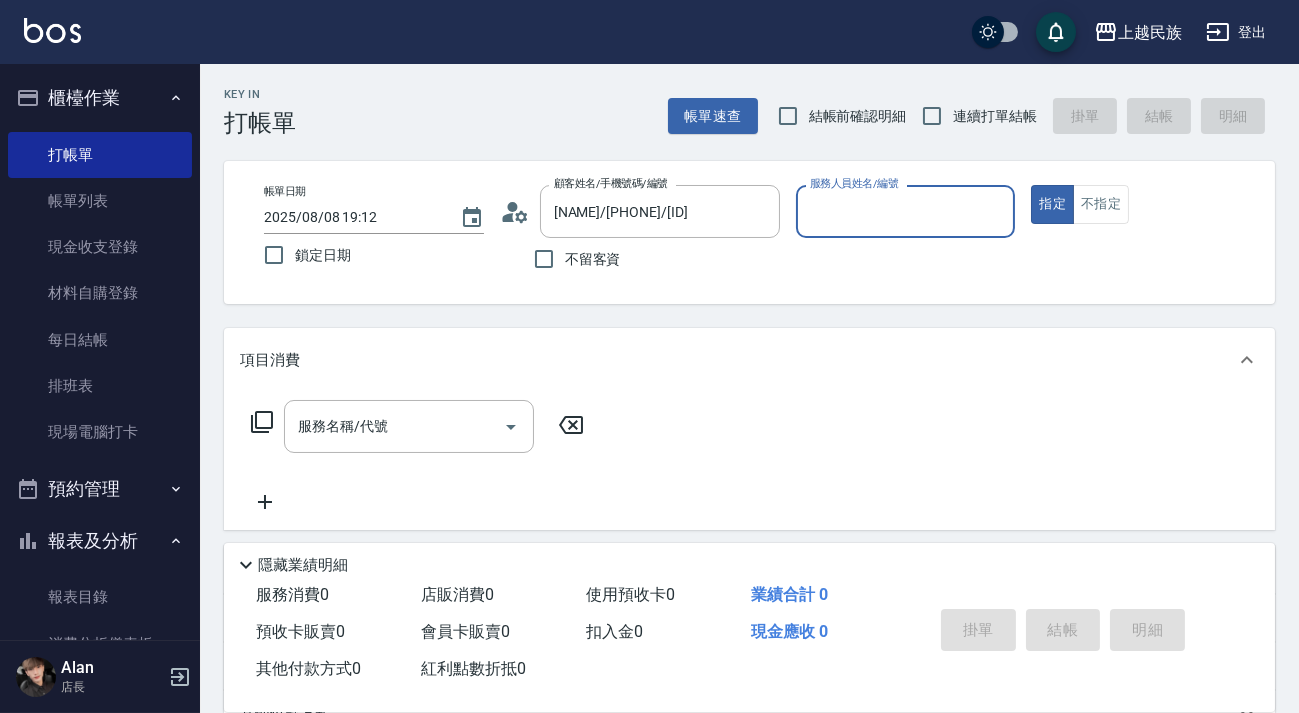 type on "Alan-2" 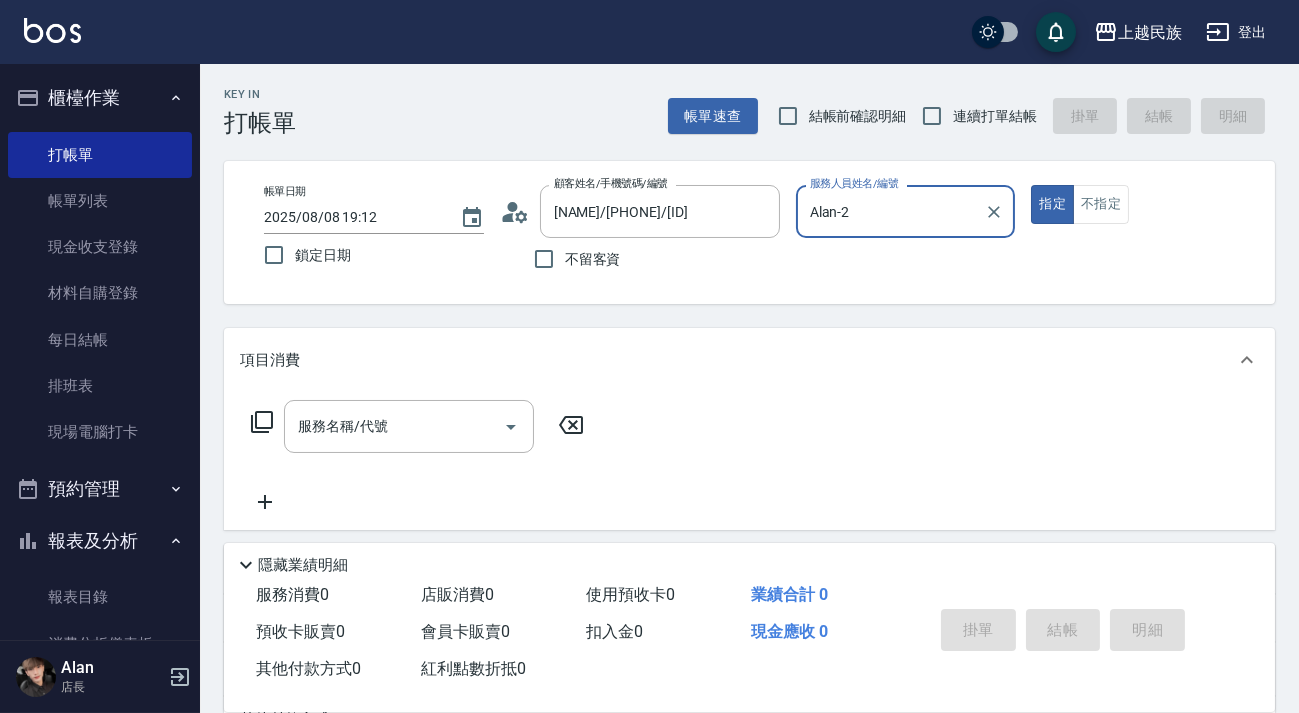 click at bounding box center [52, 30] 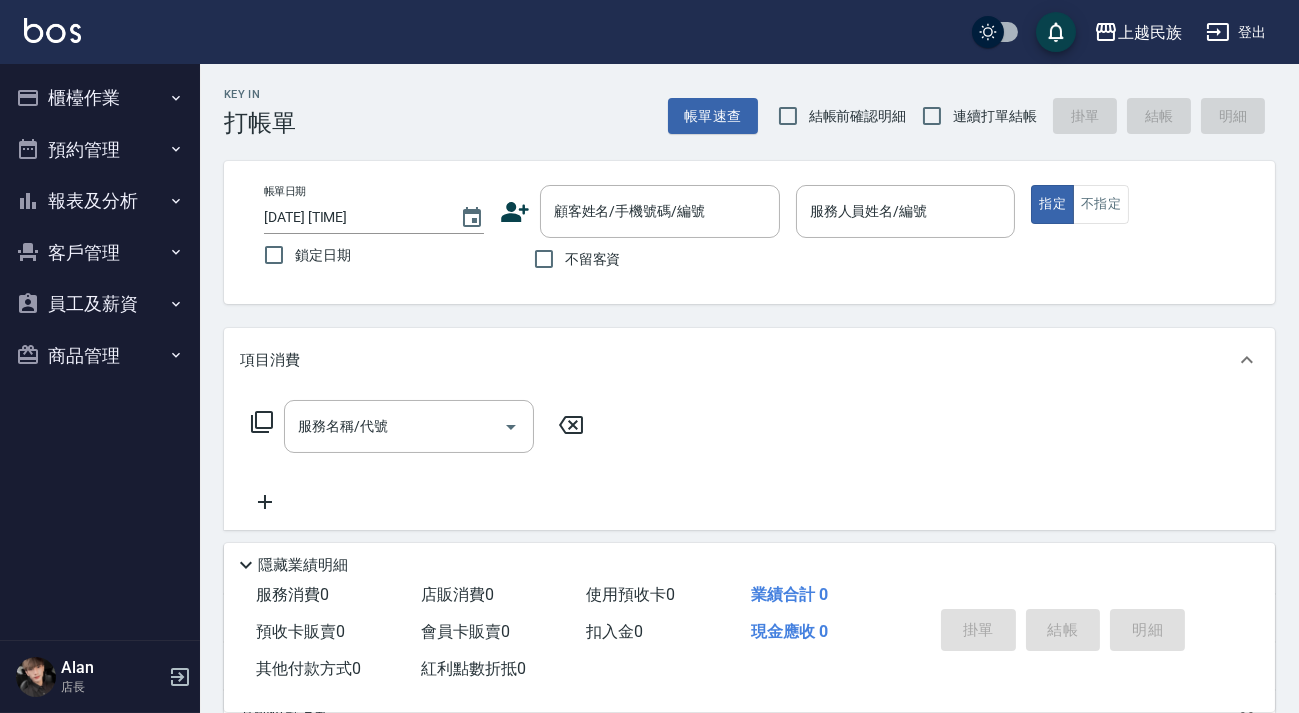 click on "帳單日期 [DATE] [TIME] 鎖定日期 顧客姓名/手機號碼/編號 顧客姓名/手機號碼/編號 不留客資 服務人員姓名/編號 服務人員姓名/編號 指定 不指定" at bounding box center (749, 232) 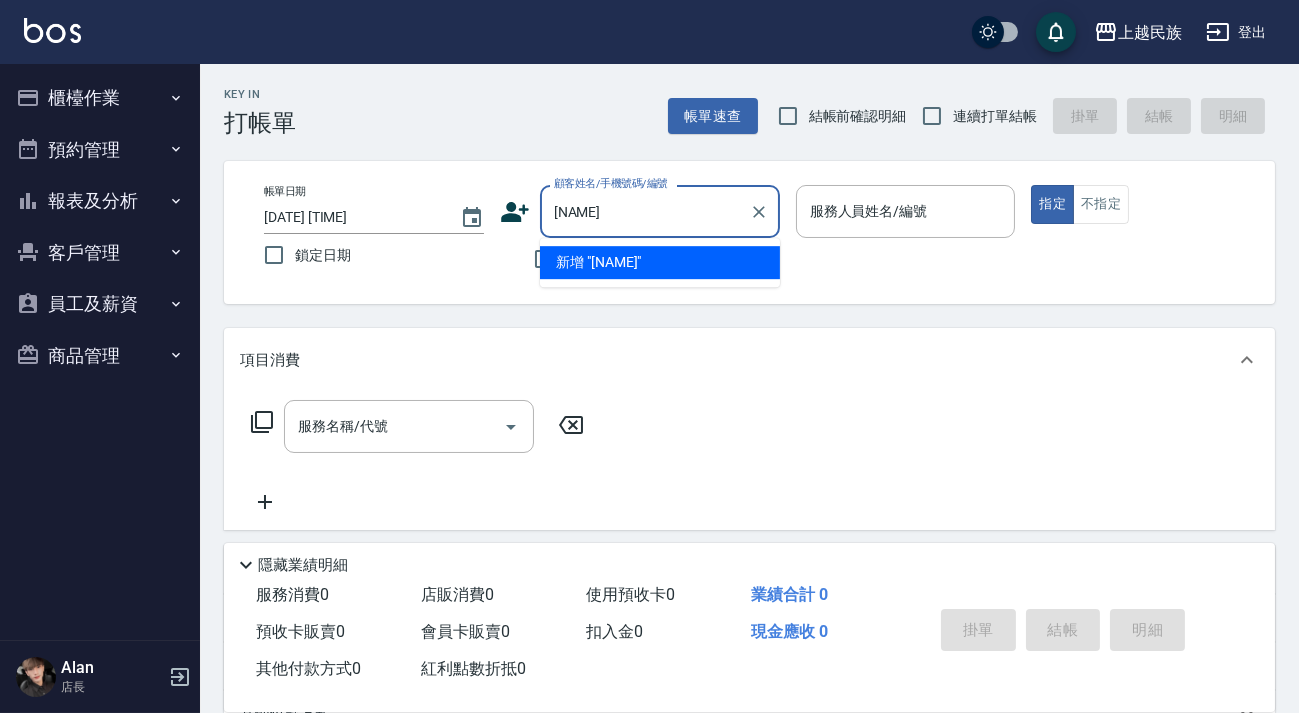 type on "洪" 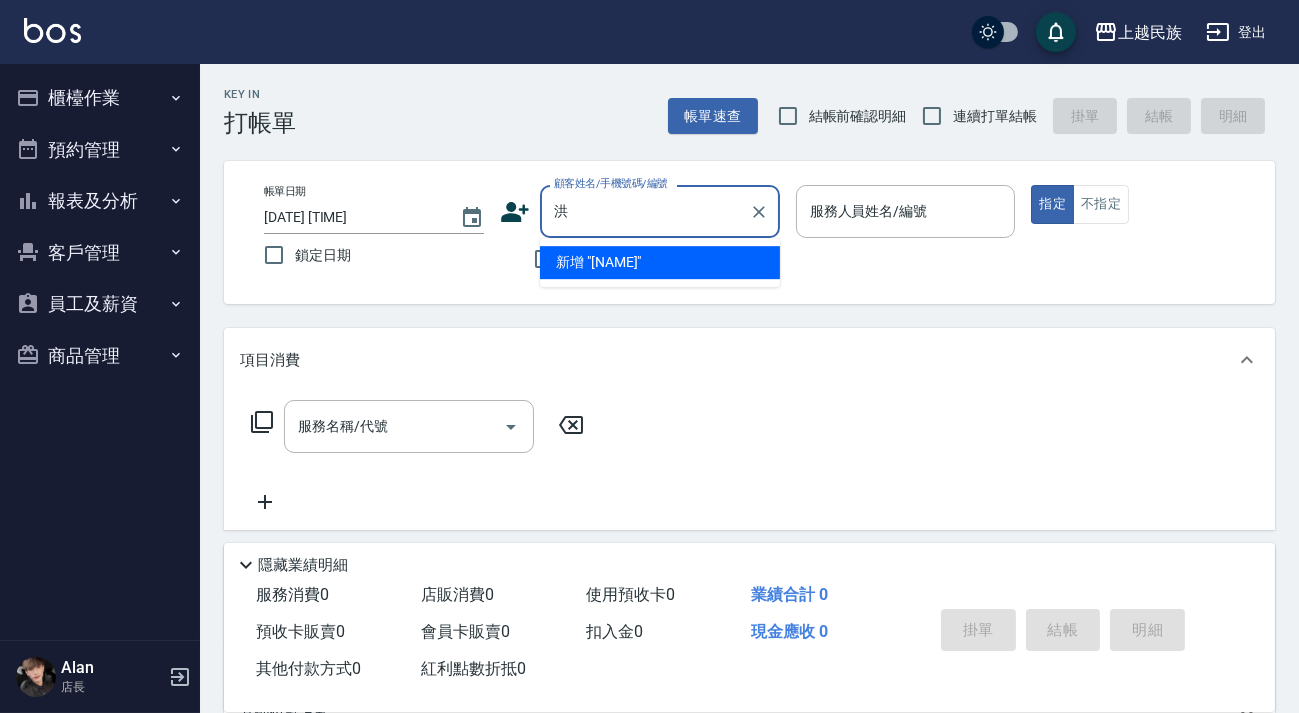 type 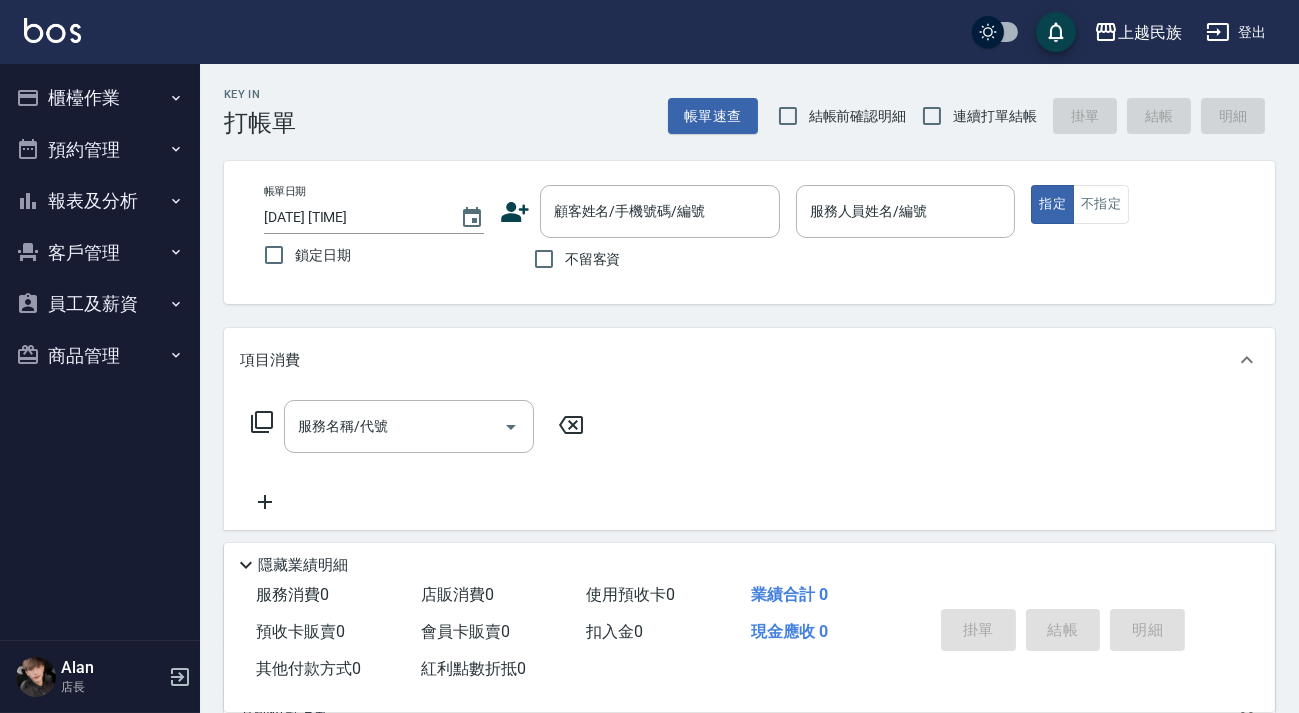 click at bounding box center [52, 30] 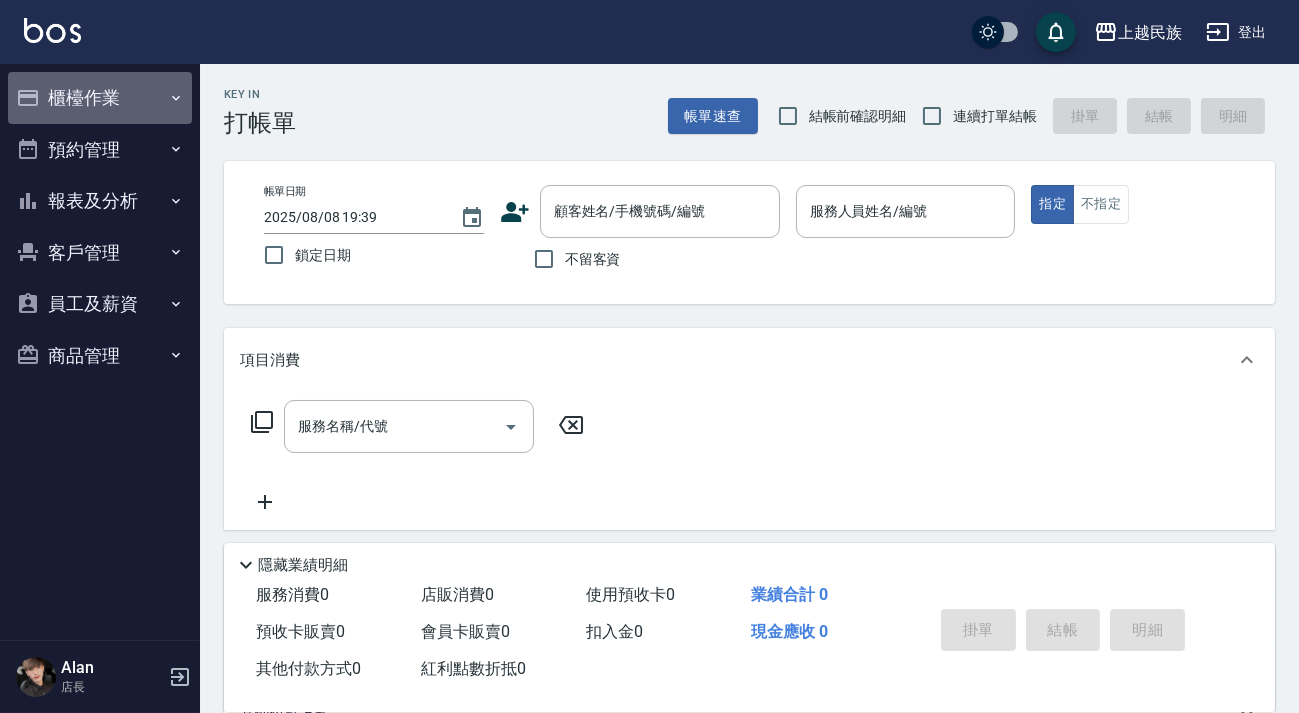 click on "櫃檯作業" at bounding box center (100, 98) 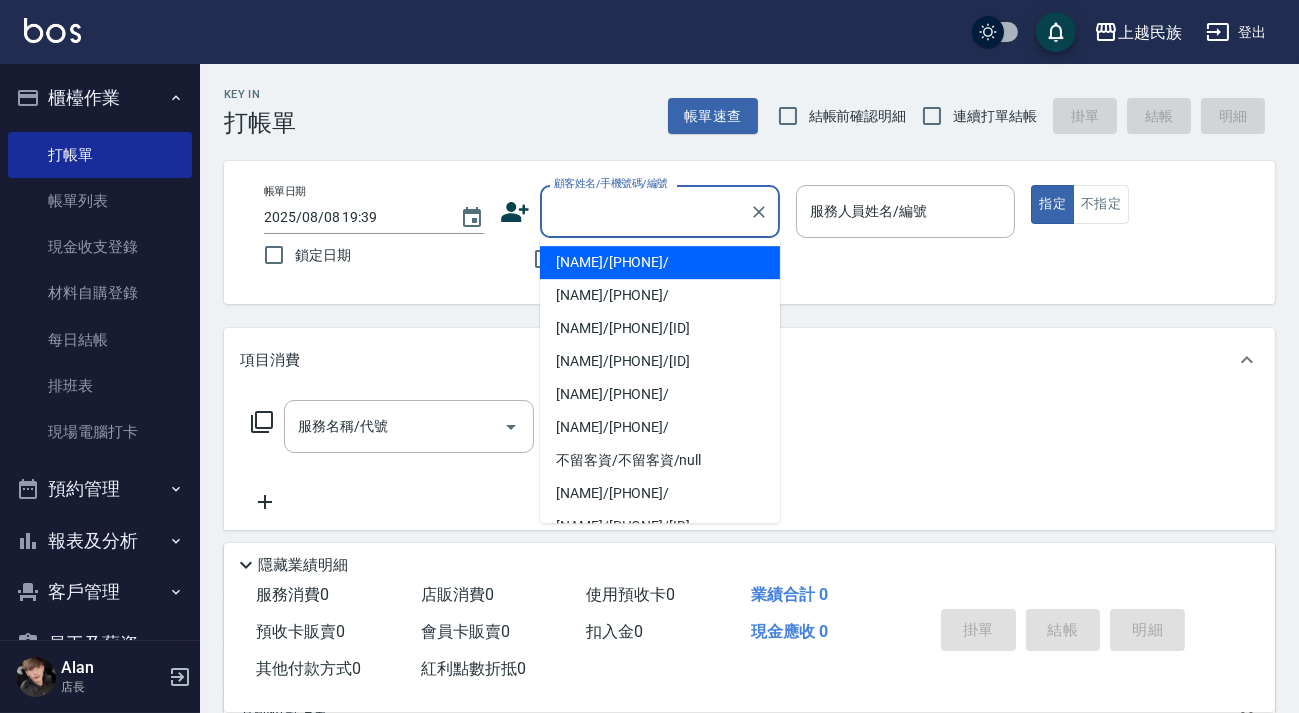 click on "顧客姓名/手機號碼/編號" at bounding box center (645, 211) 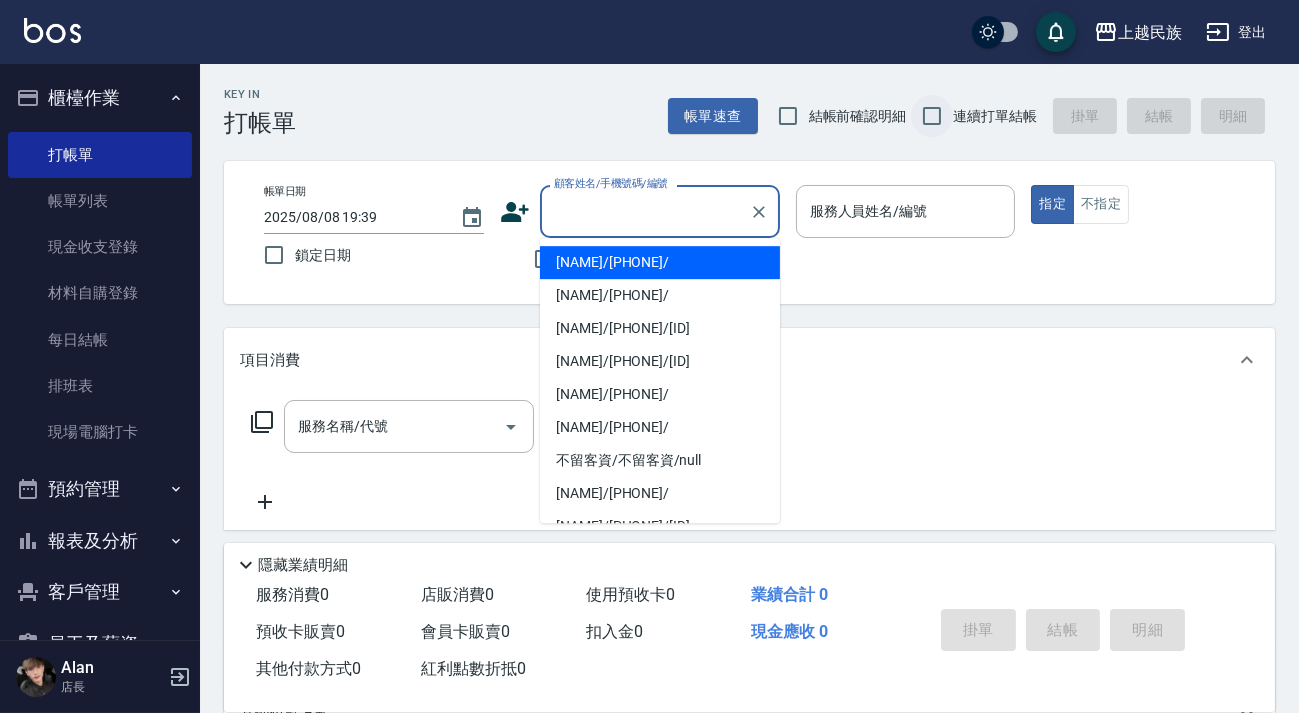 click on "連續打單結帳" at bounding box center [932, 116] 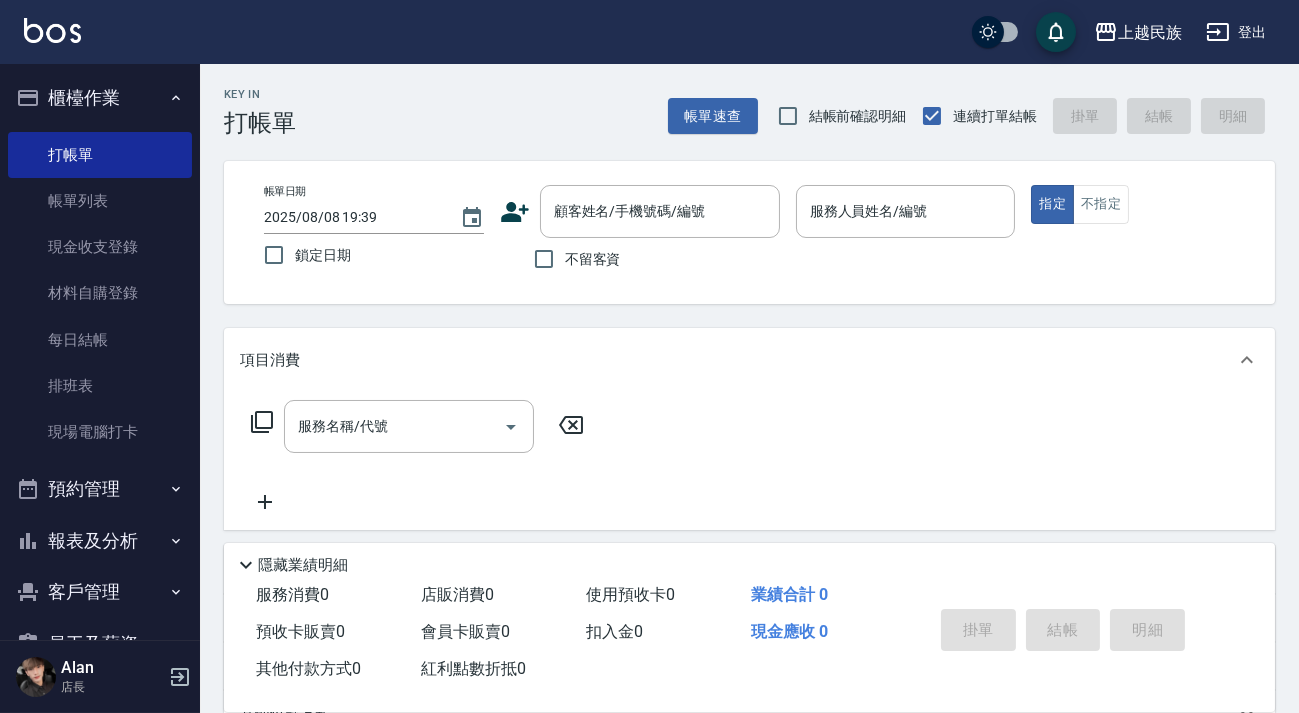 click on "結帳前確認明細" at bounding box center [858, 116] 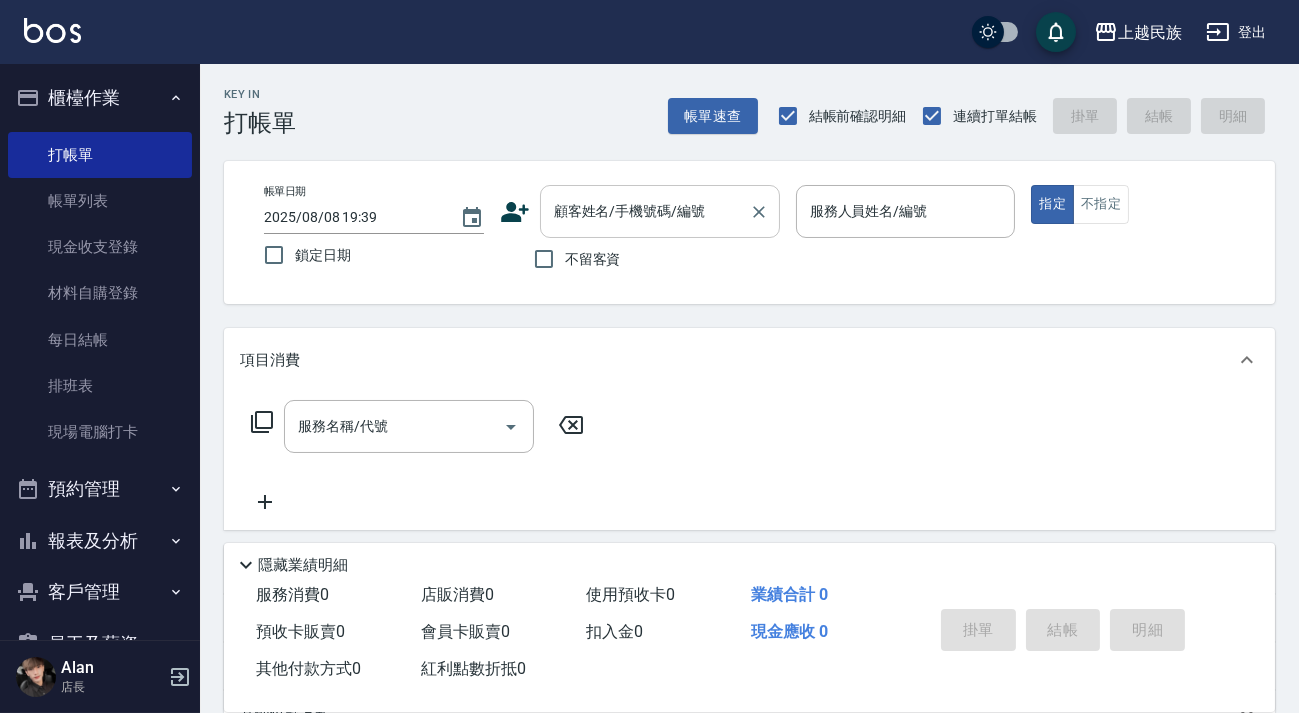 click on "顧客姓名/手機號碼/編號" at bounding box center [645, 211] 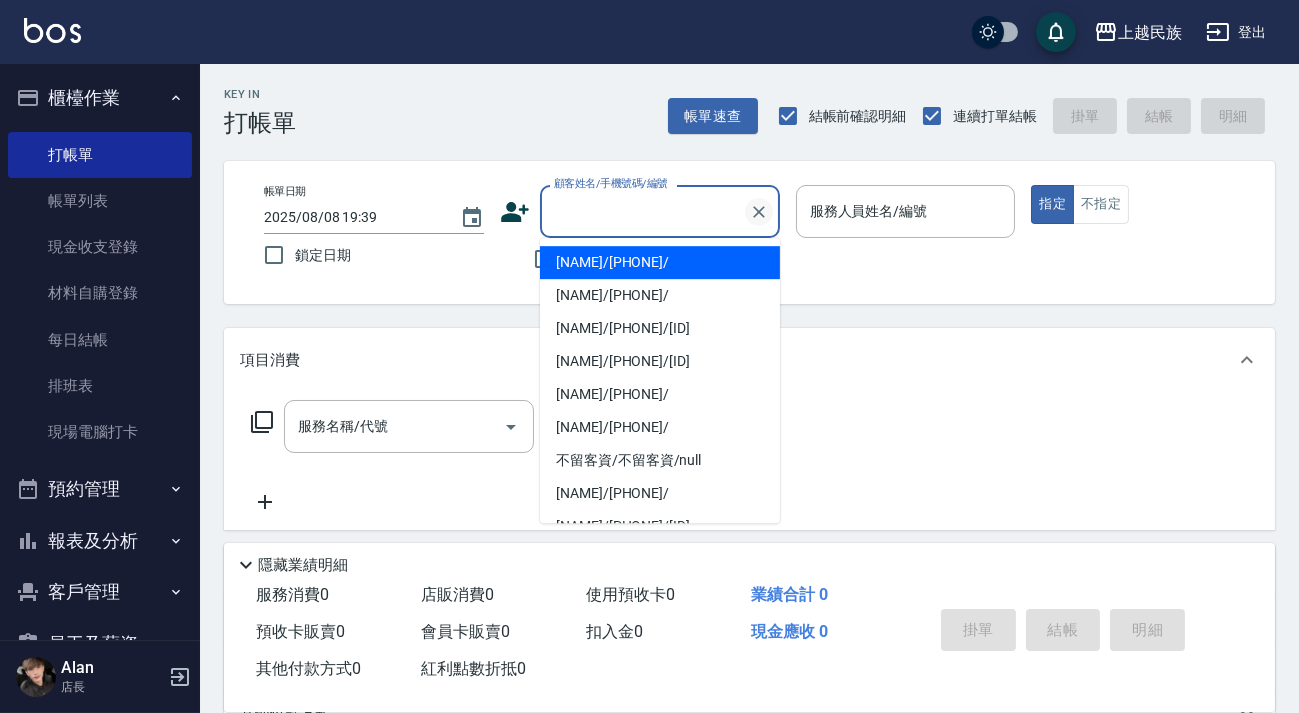 click at bounding box center (759, 212) 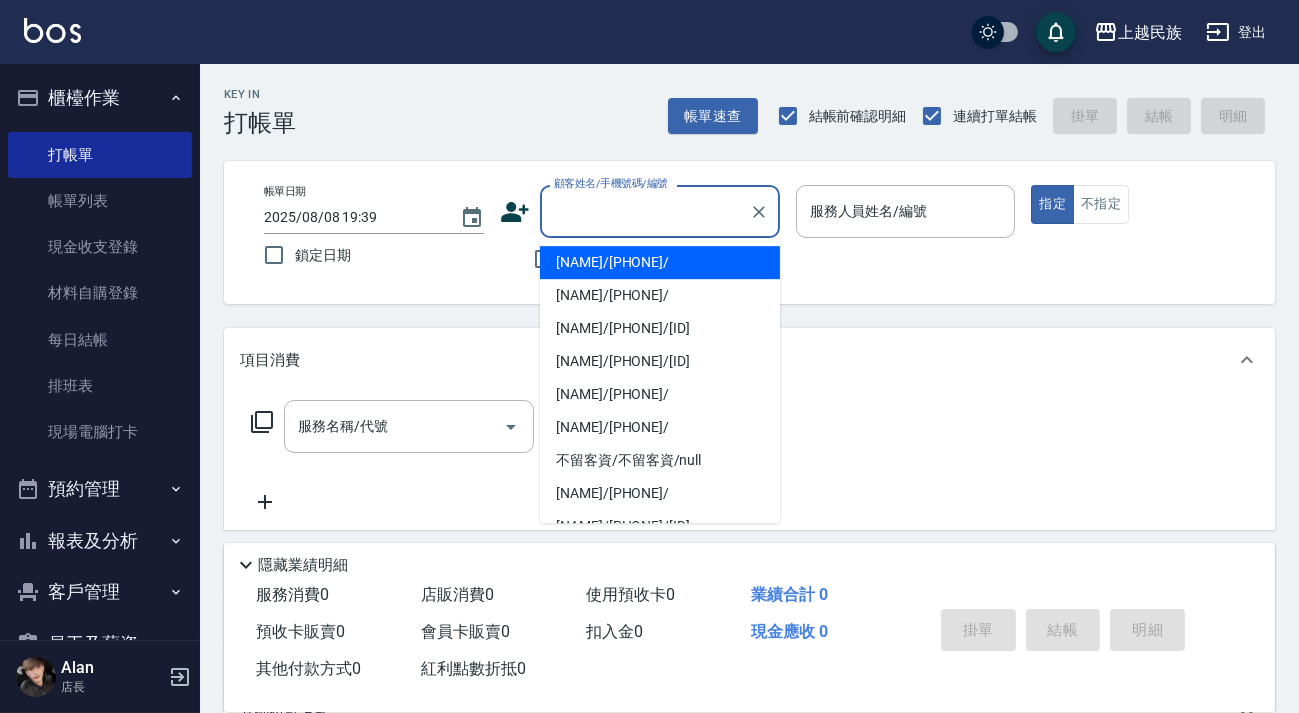 click at bounding box center [52, 30] 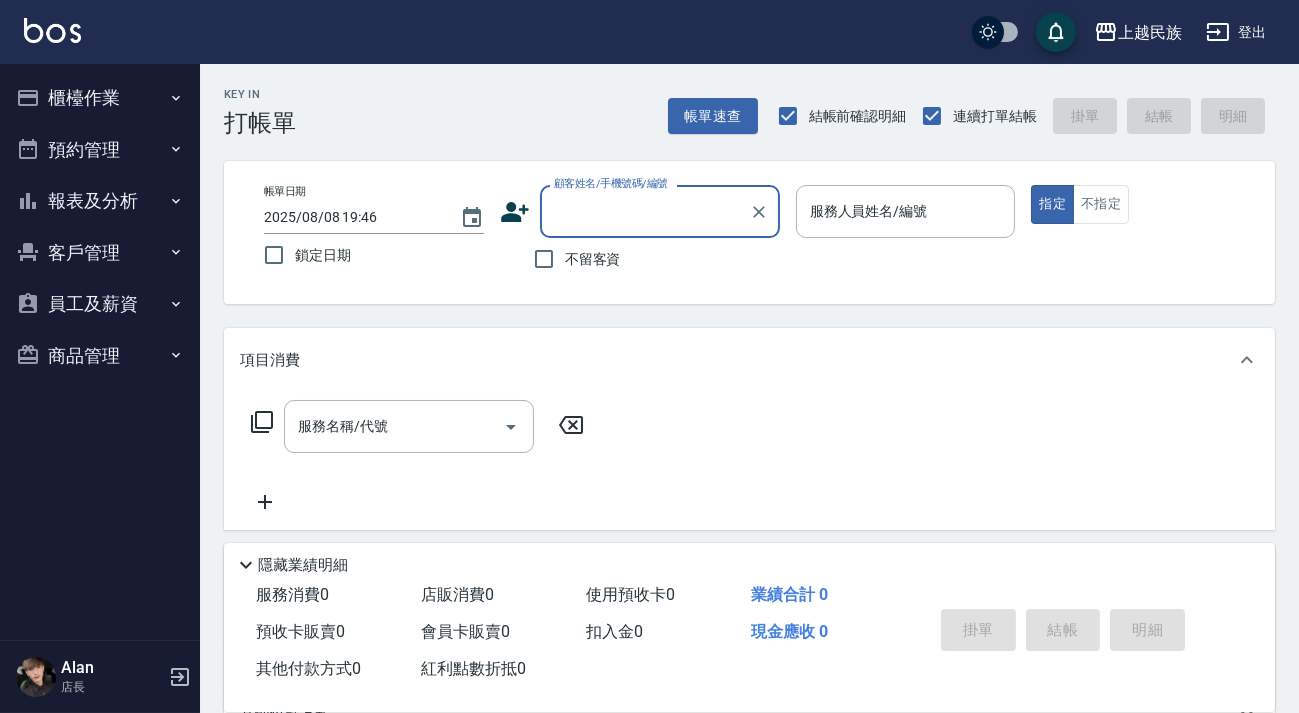click on "結帳前確認明細" at bounding box center [858, 116] 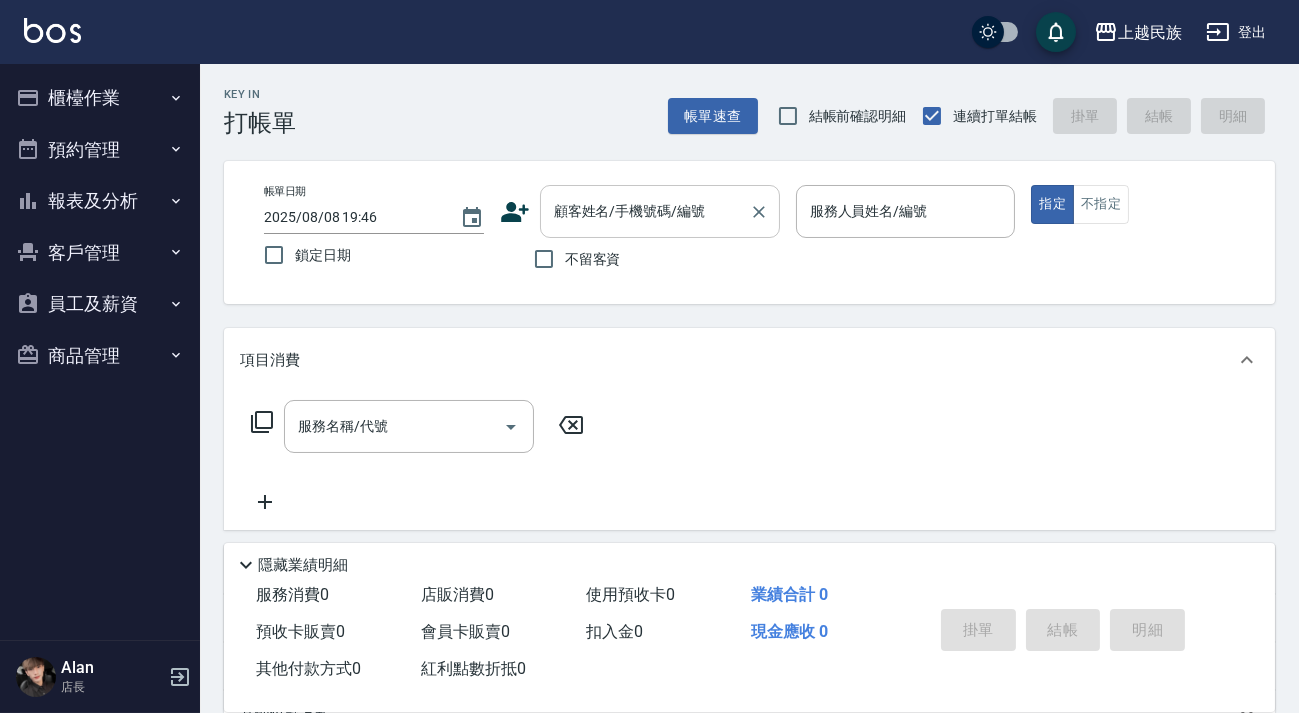 click on "顧客姓名/手機號碼/編號" at bounding box center (660, 211) 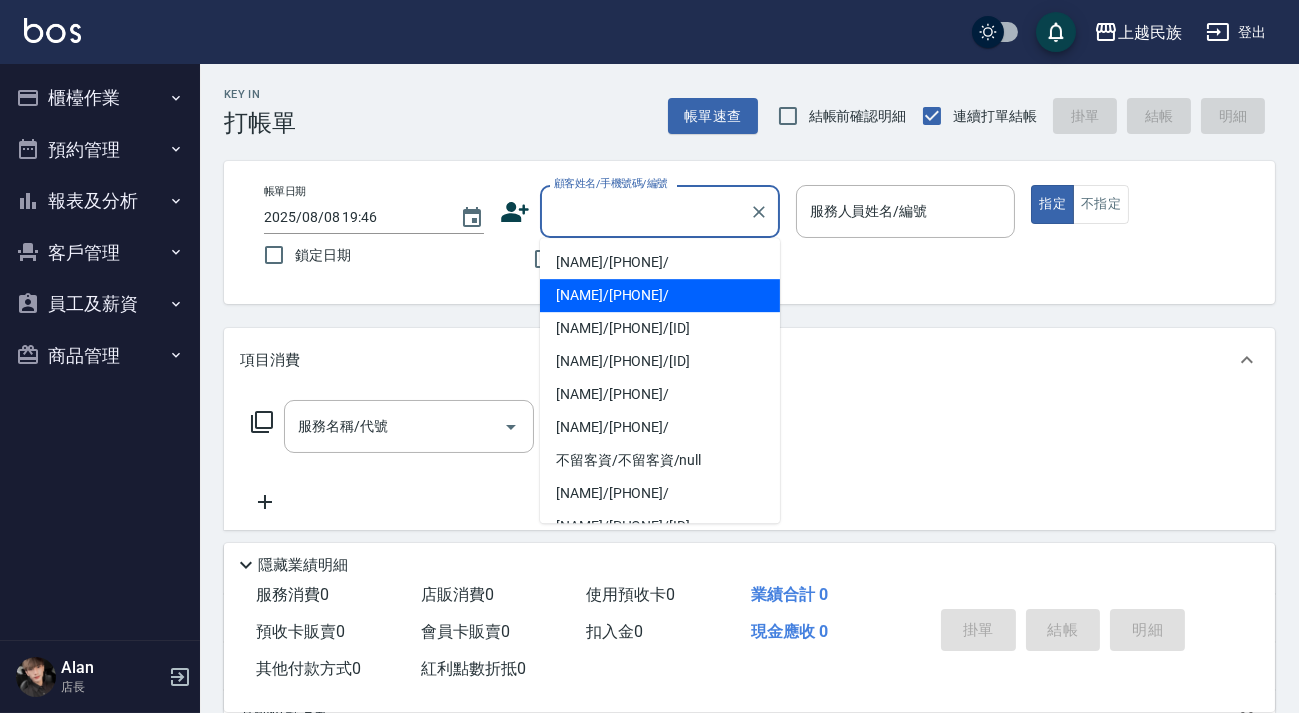 click on "[NAME]/[PHONE]/" at bounding box center (660, 295) 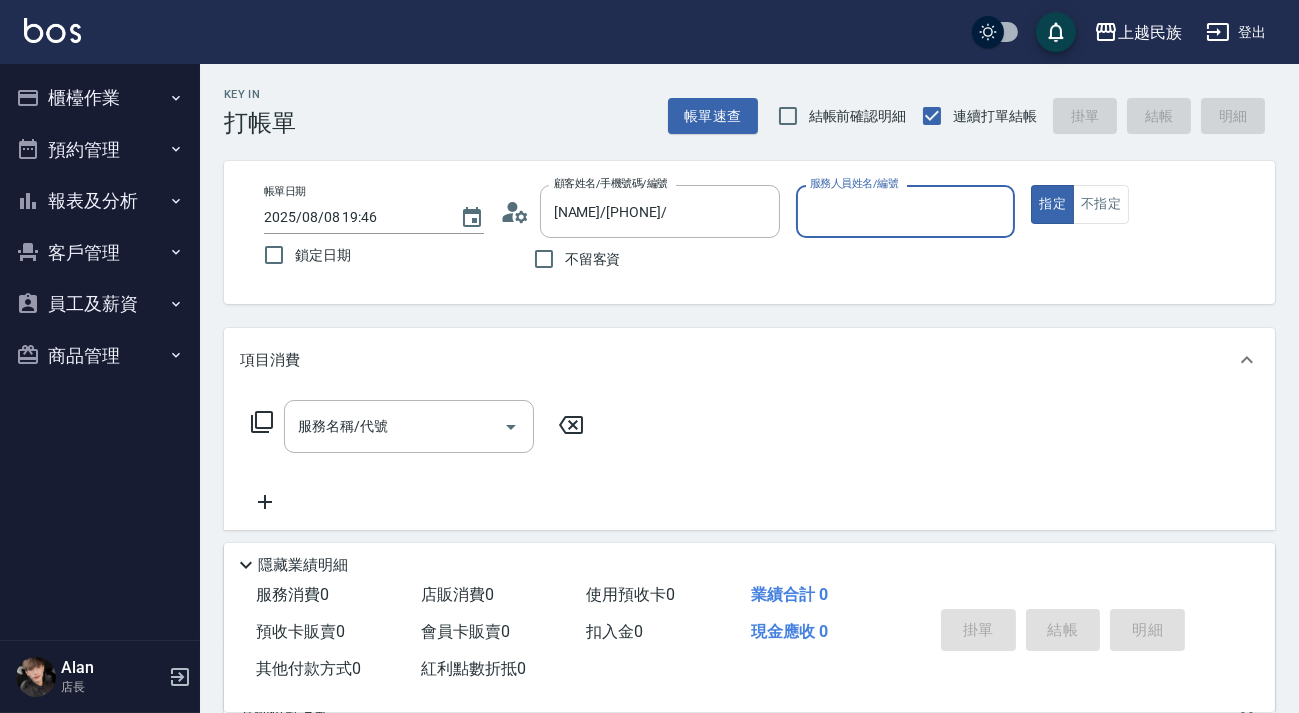 type on "Effie-5" 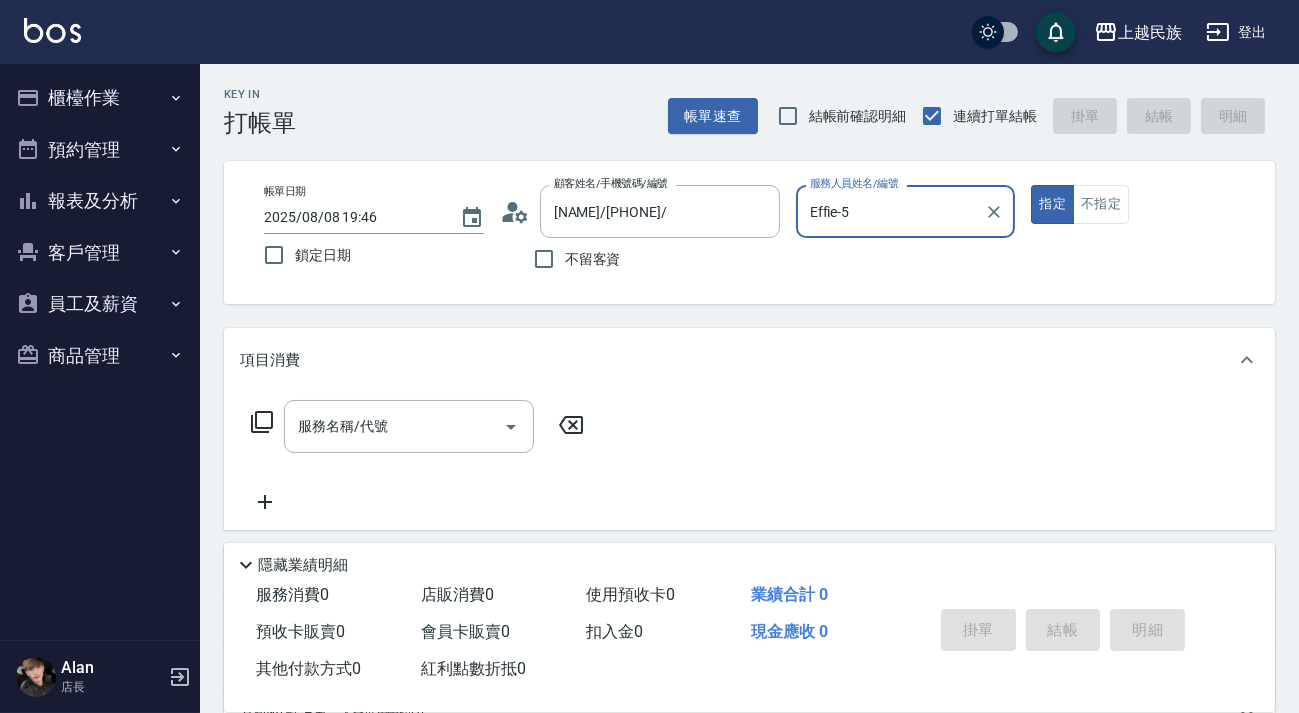 click on "指定" at bounding box center [1052, 204] 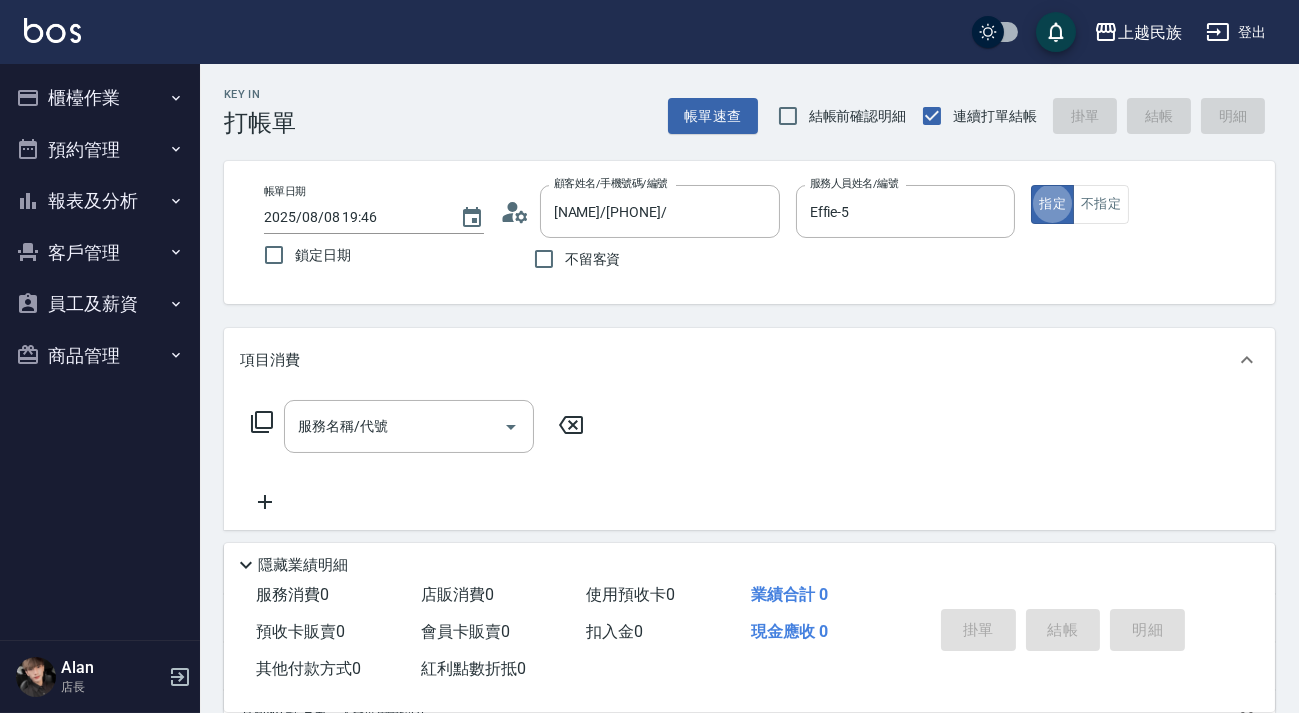type on "true" 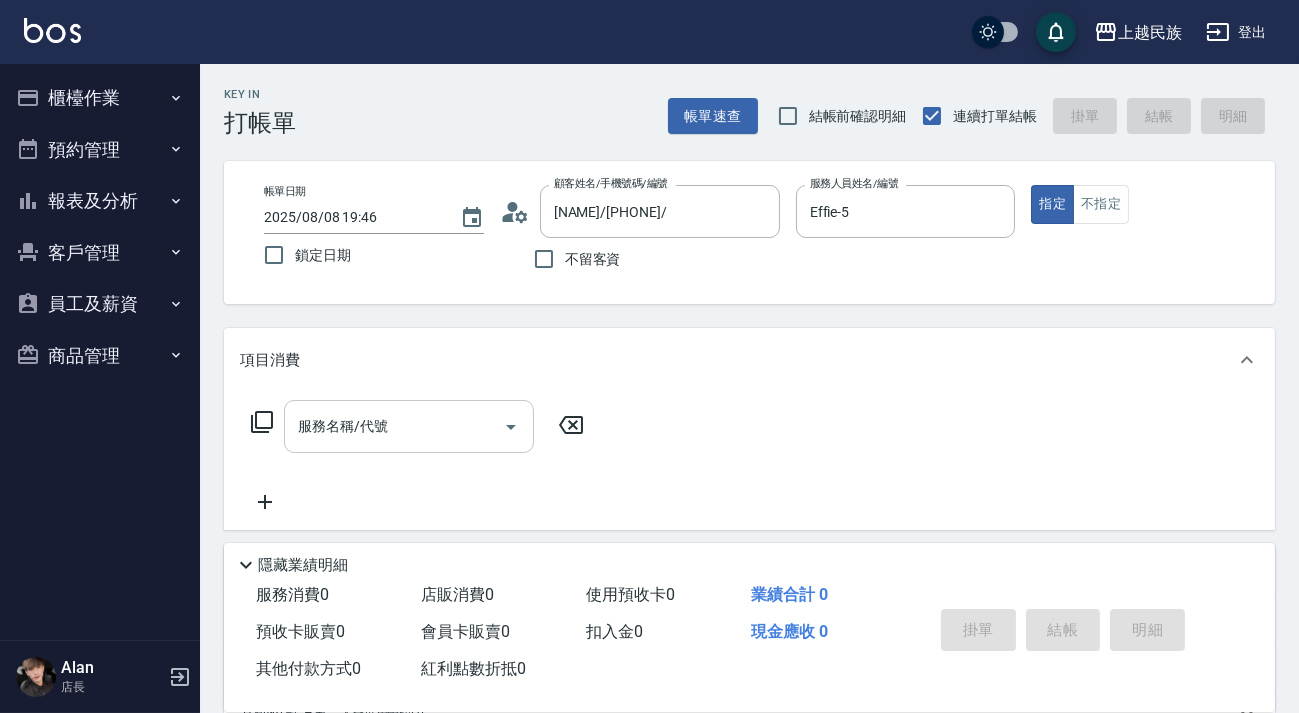 click on "服務名稱/代號" at bounding box center [394, 426] 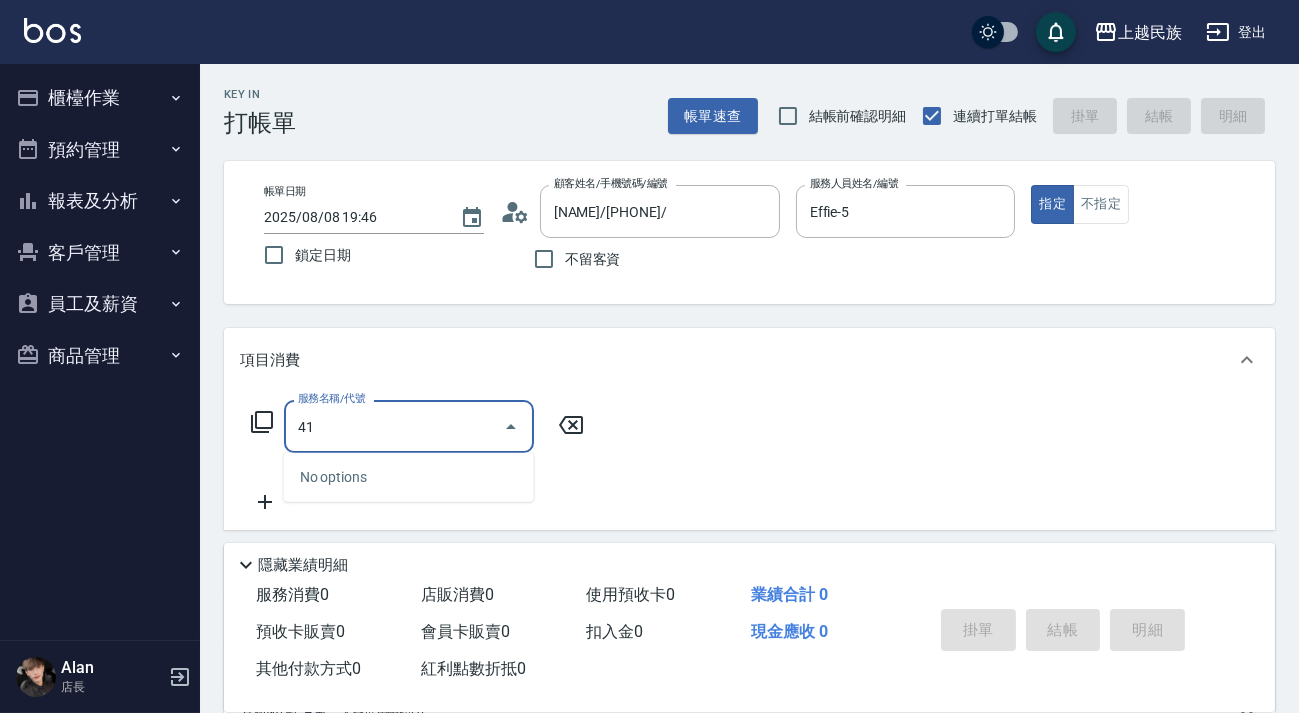 type on "4" 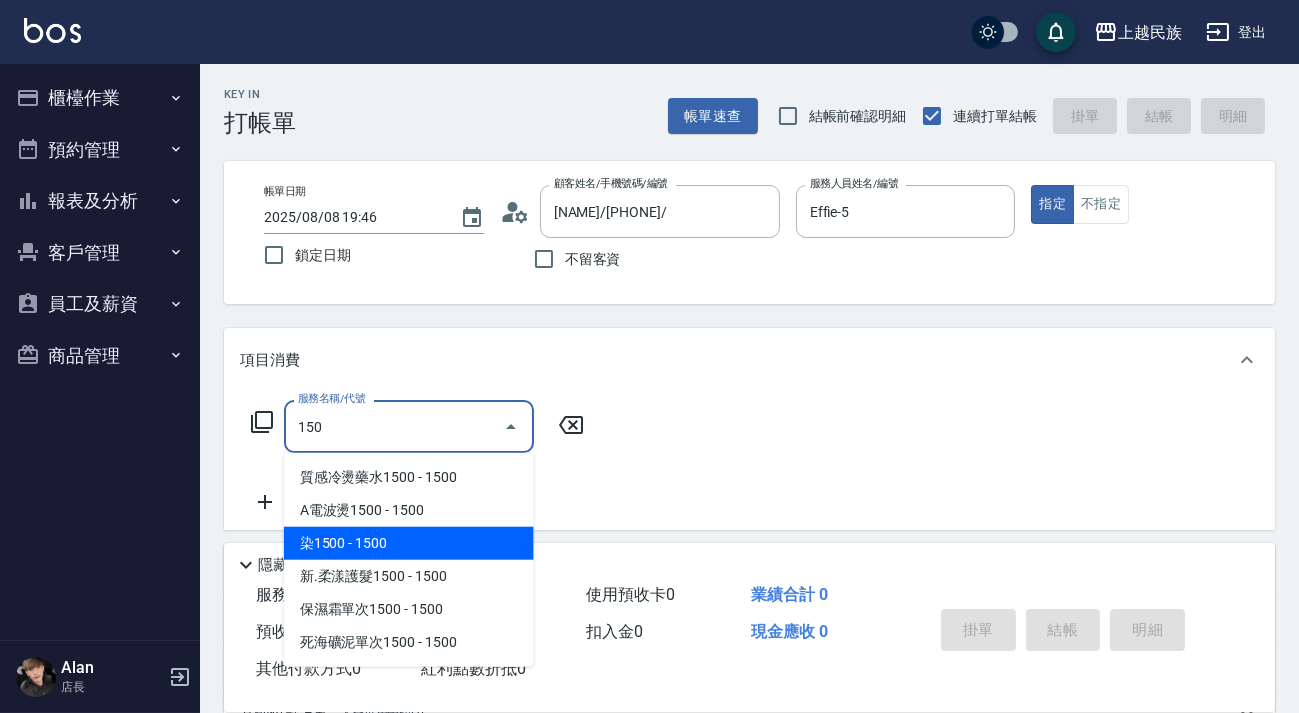 click on "染1500 - 1500" at bounding box center [409, 543] 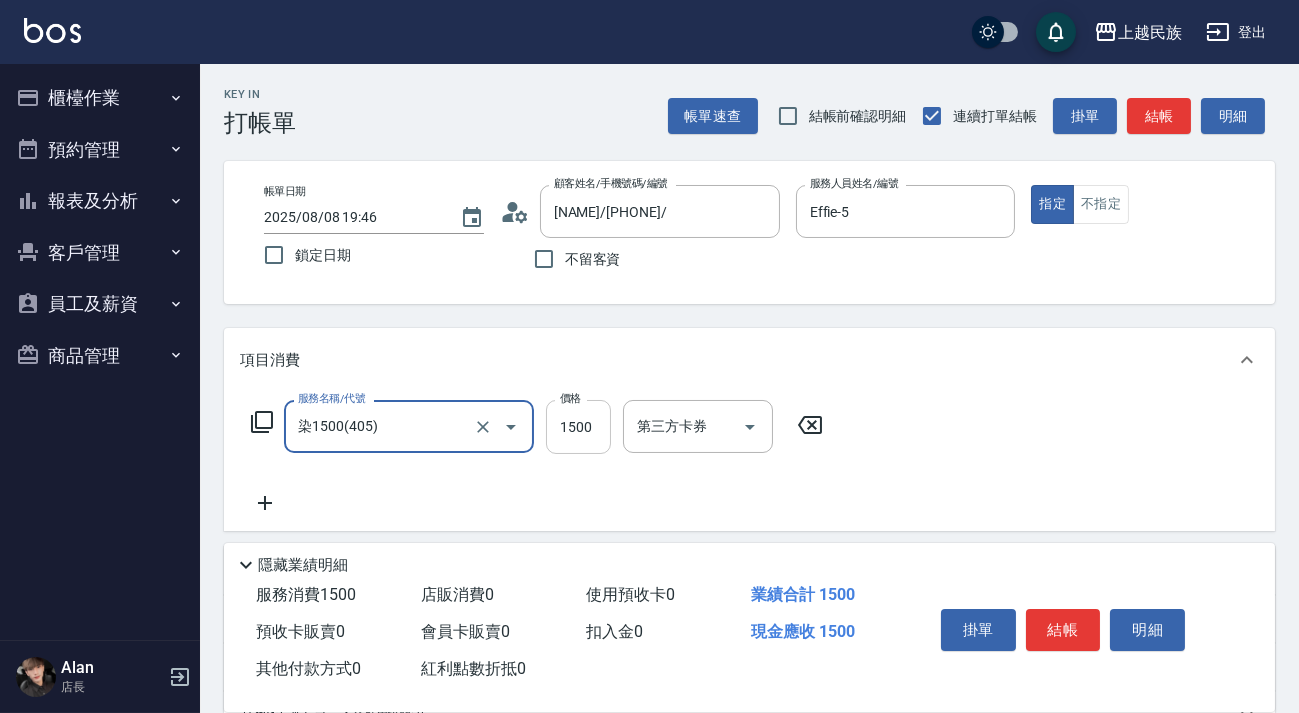 type on "染1500(405)" 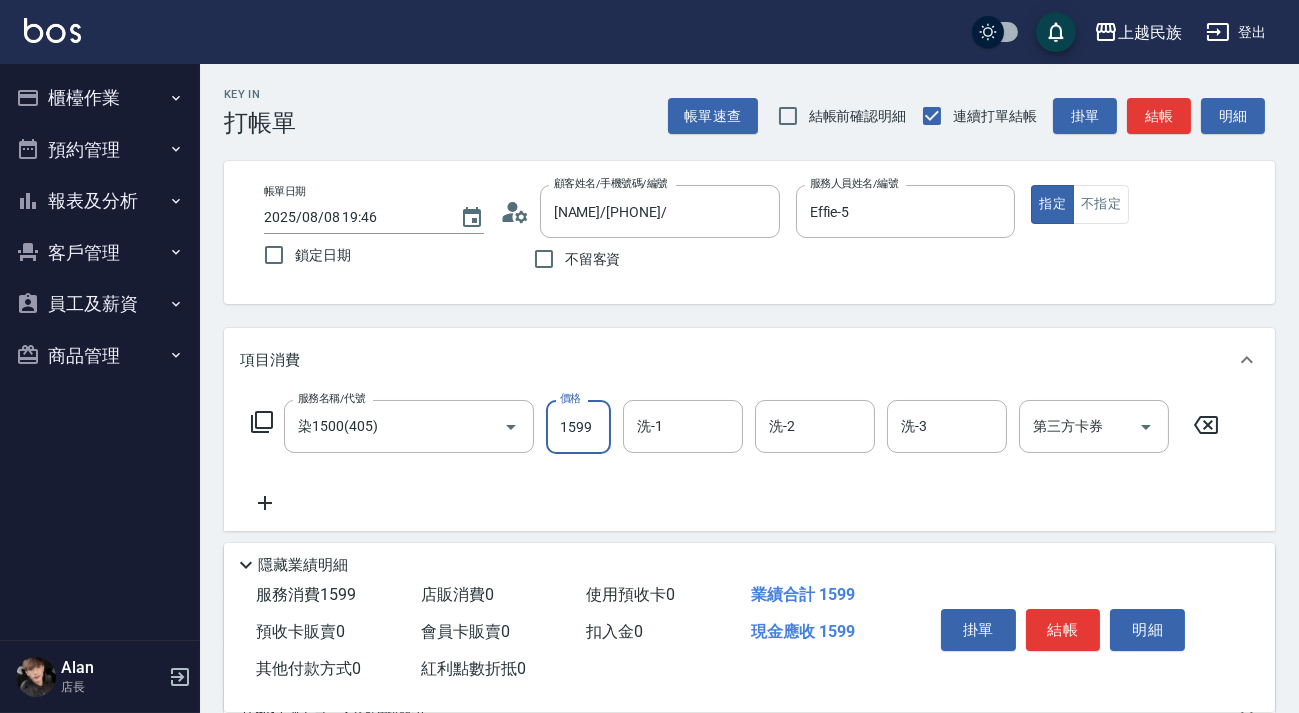 type on "1599" 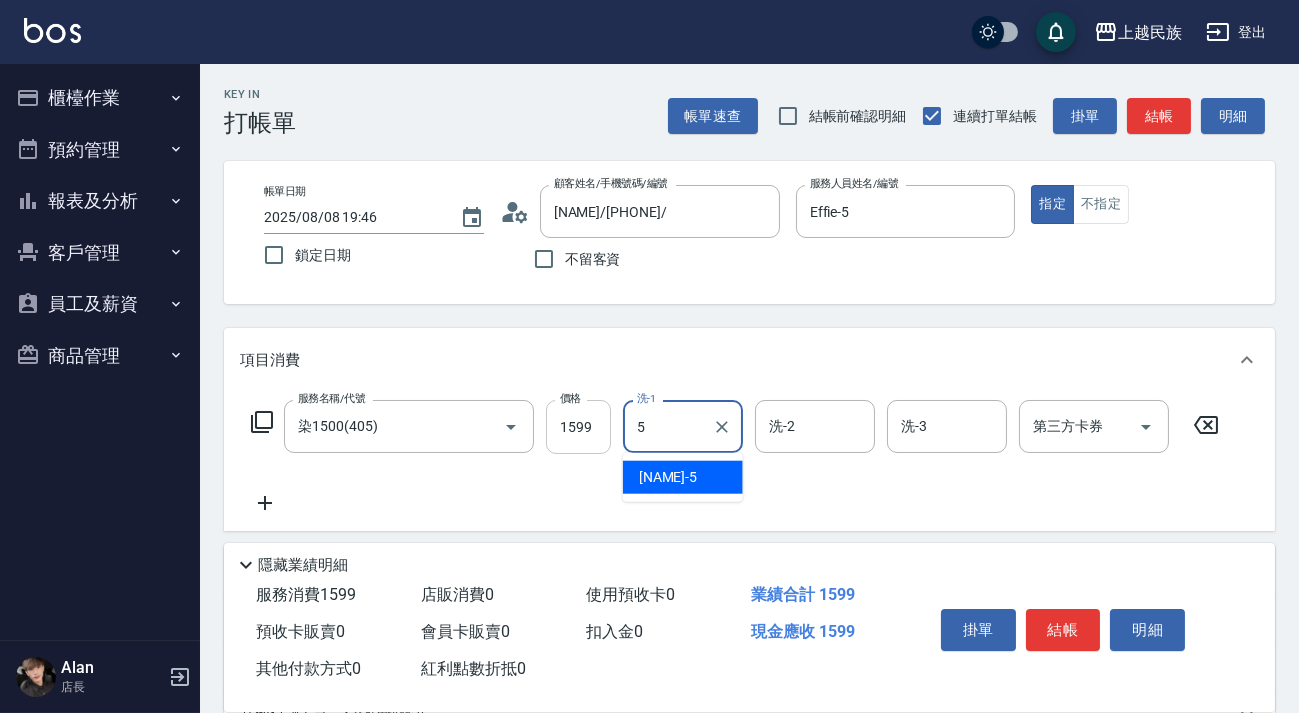 type on "Effie-5" 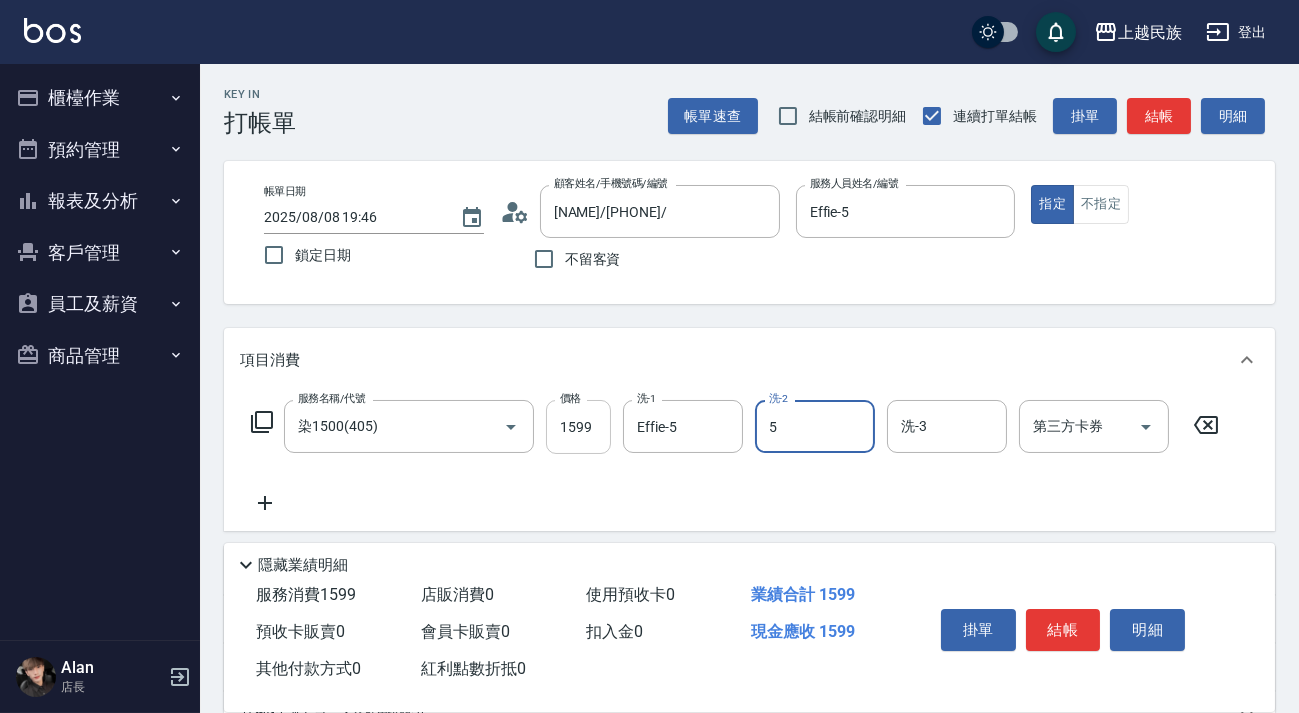 type on "Effie-5" 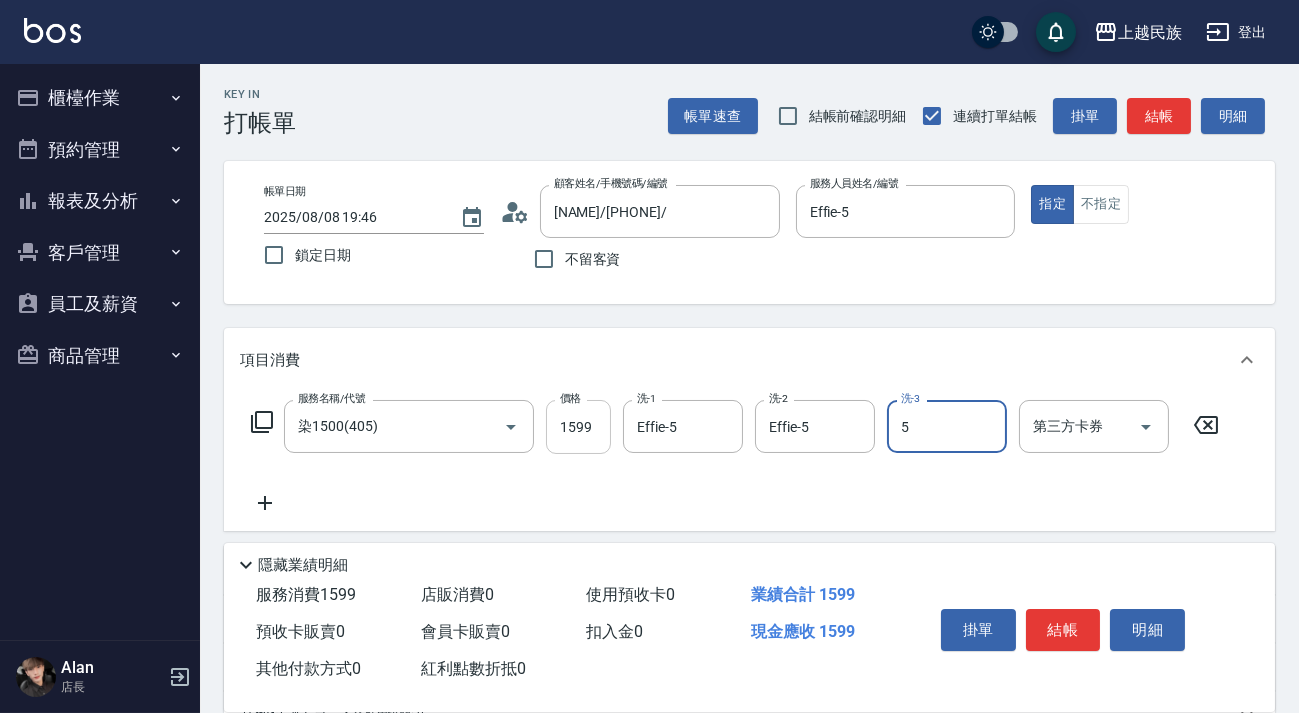 type on "Effie-5" 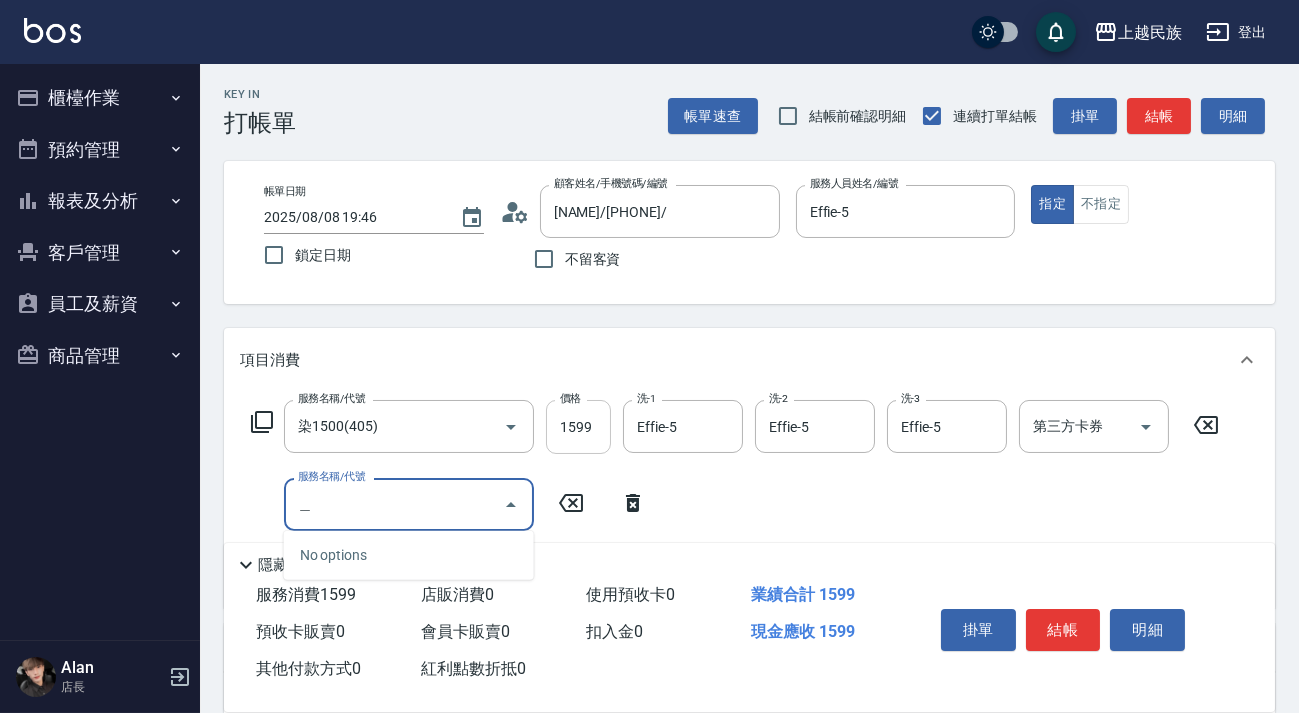 type on "苦" 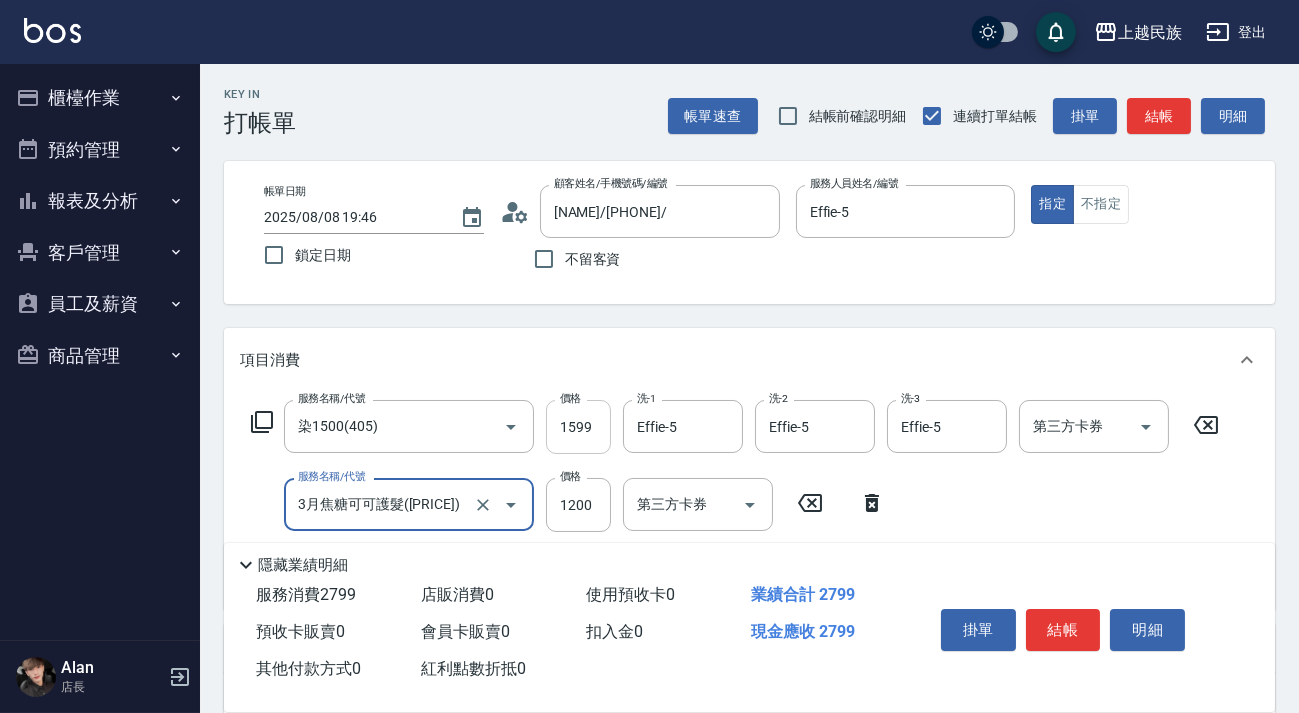 type on "3月焦糖可可護髮([PRICE])" 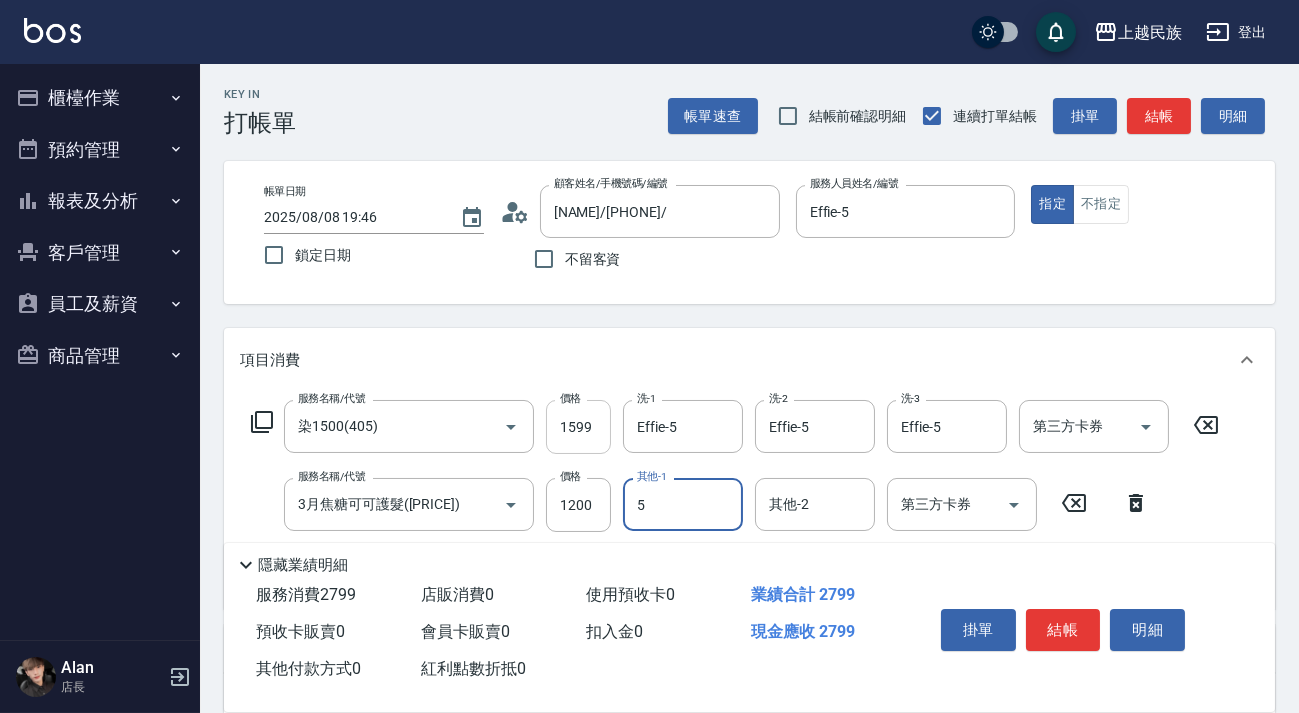 type on "Effie-5" 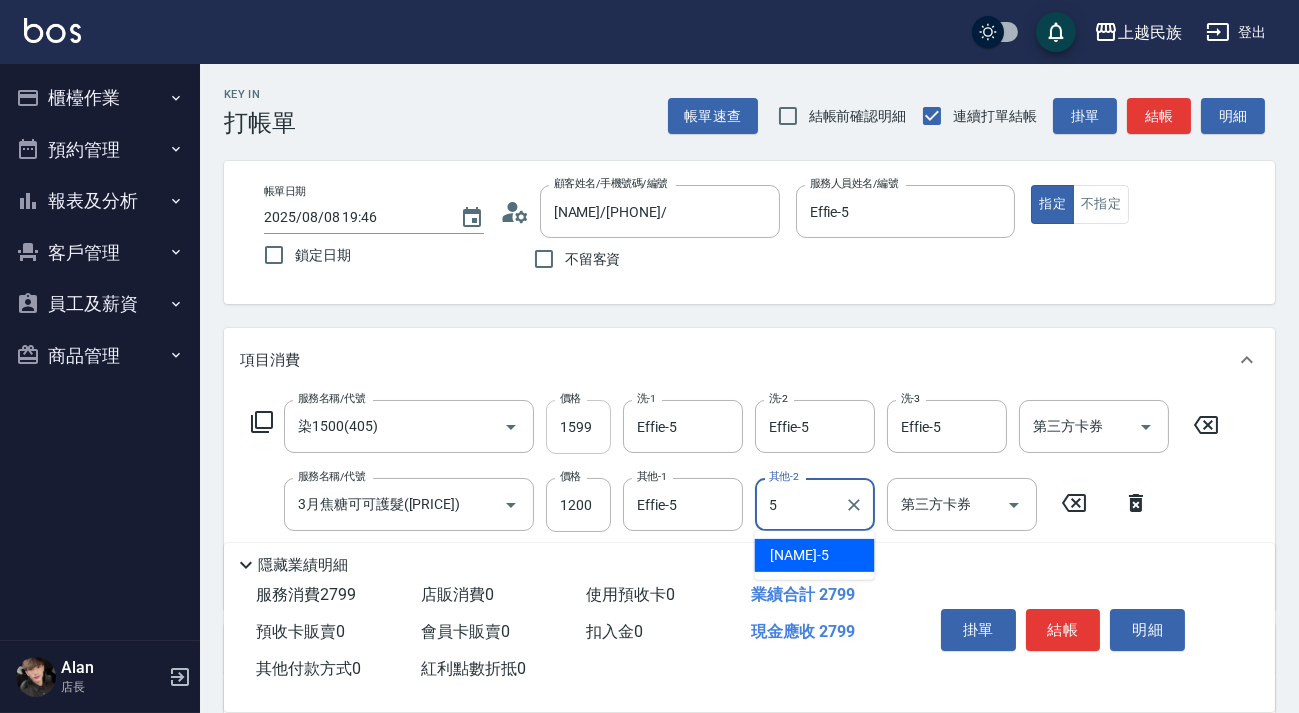 type on "Effie-5" 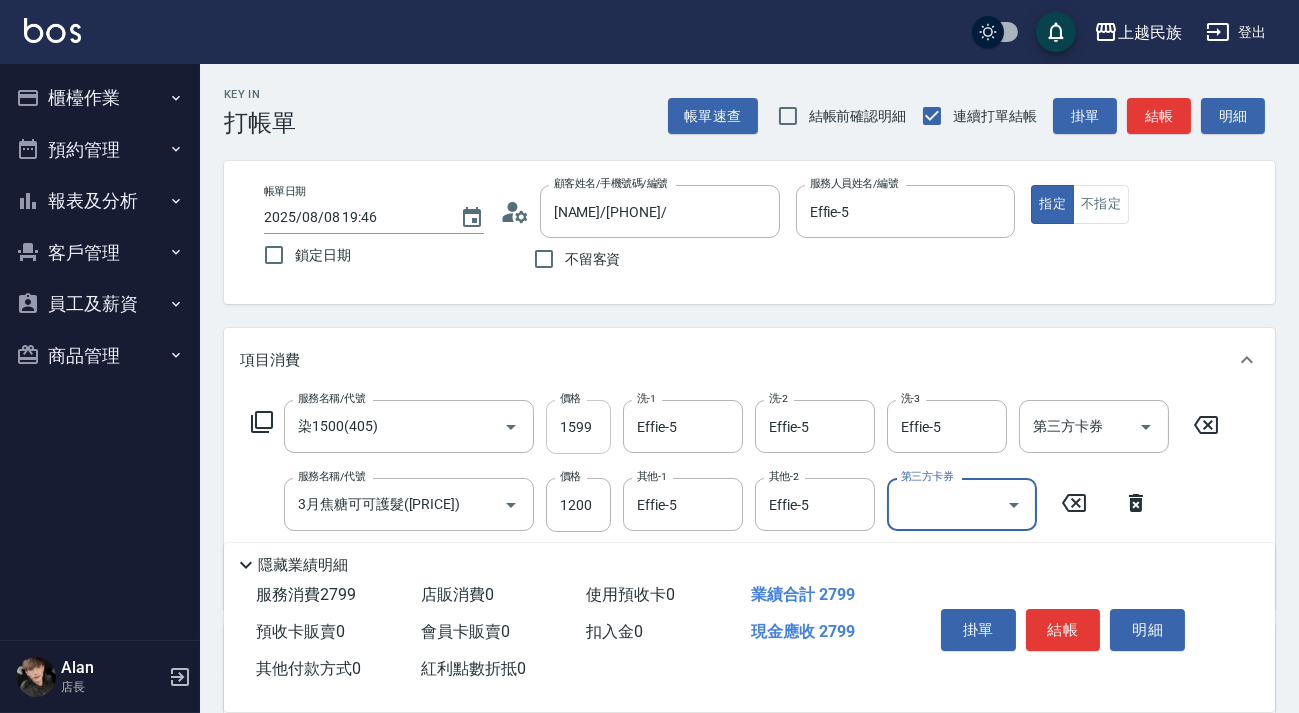 scroll, scrollTop: 90, scrollLeft: 0, axis: vertical 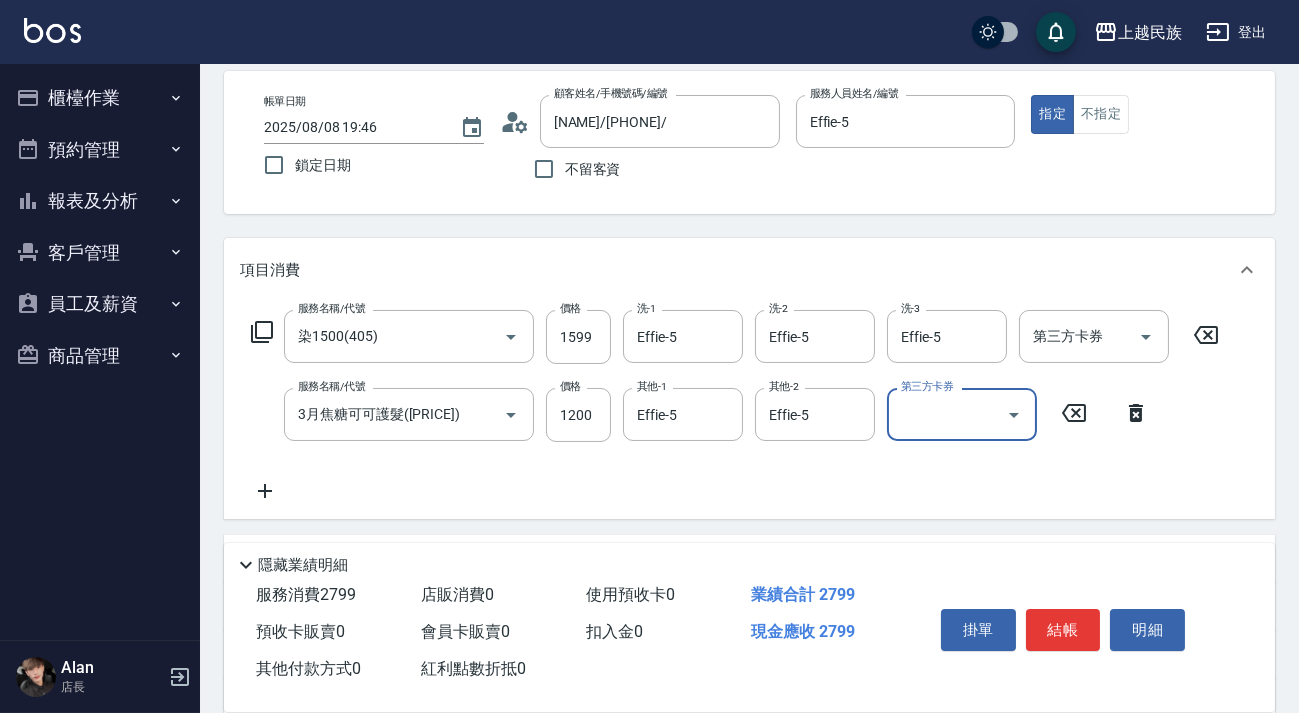 click 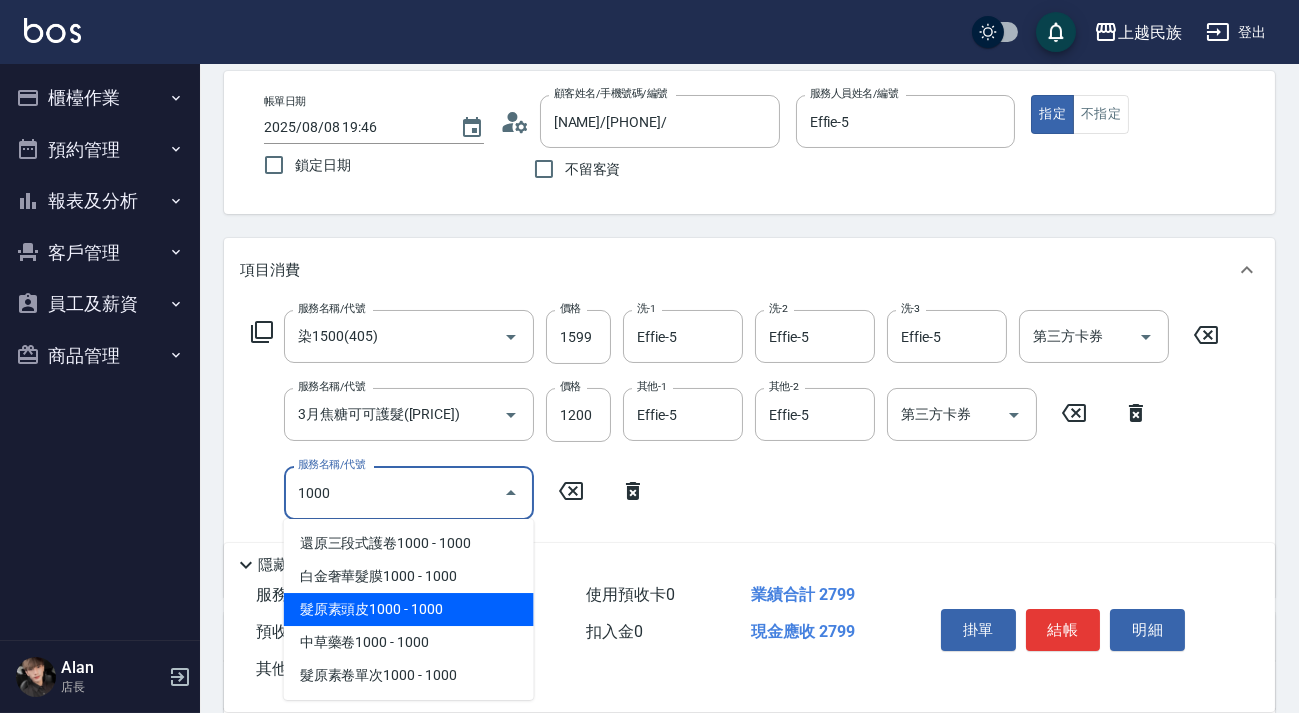 click on "髮原素頭皮1000 - 1000" at bounding box center (409, 609) 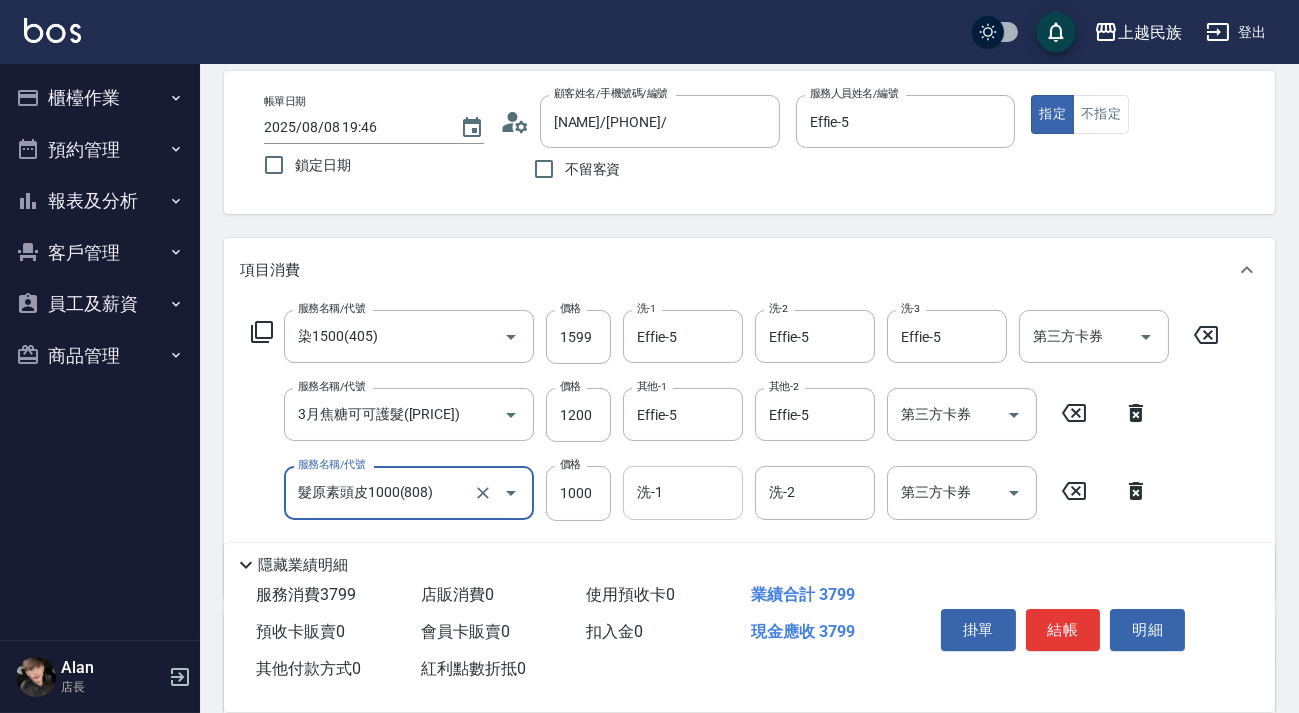 type on "髮原素頭皮1000(808)" 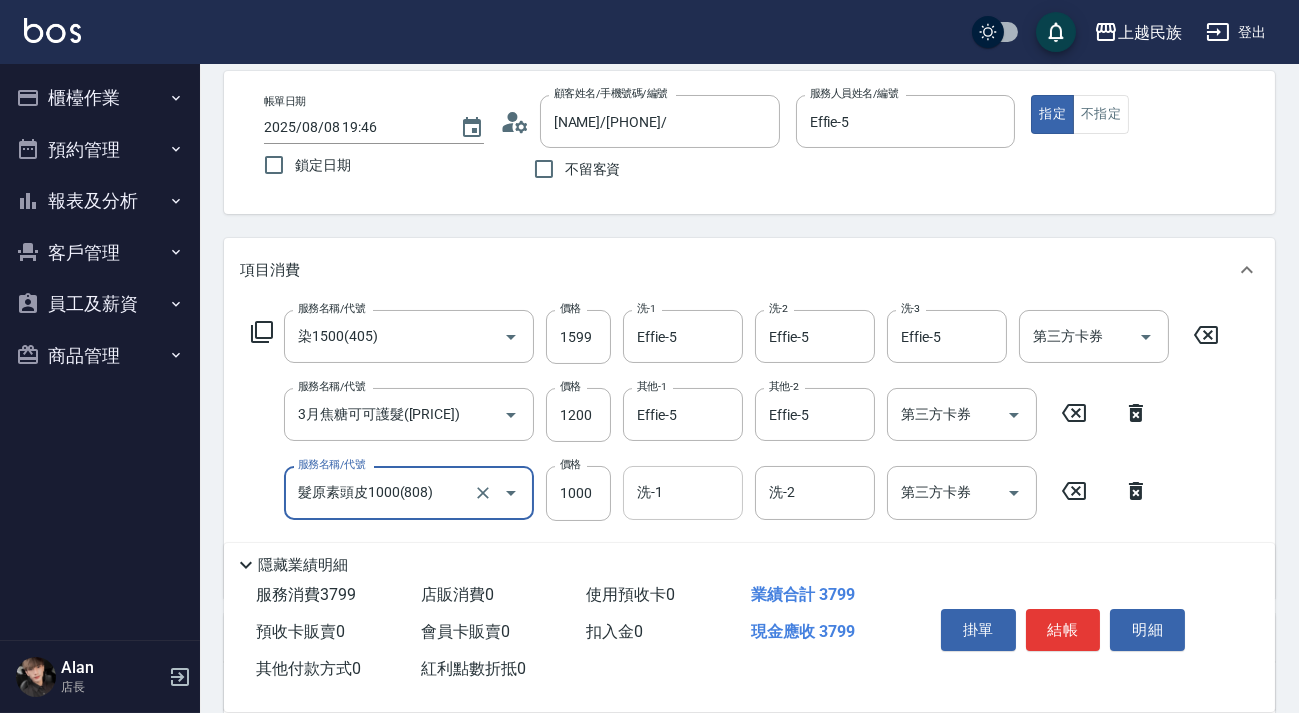 click on "洗-1" at bounding box center (683, 492) 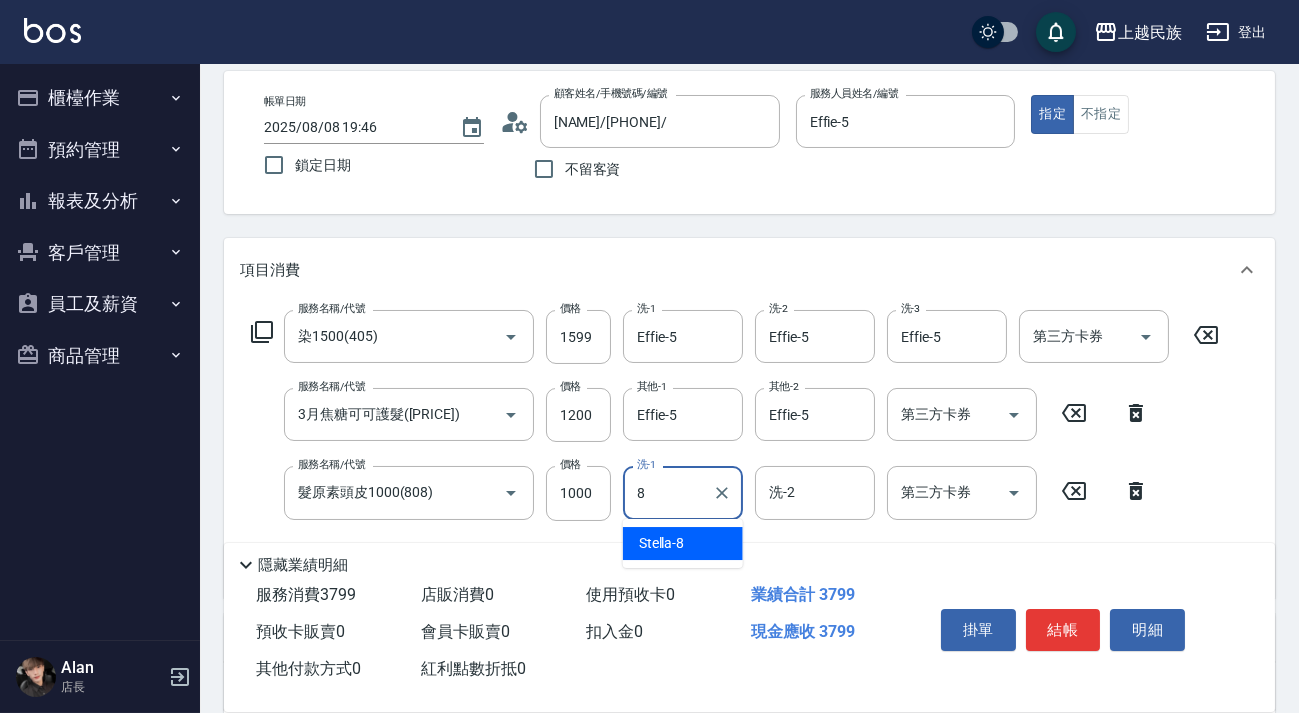 type on "Stella-8" 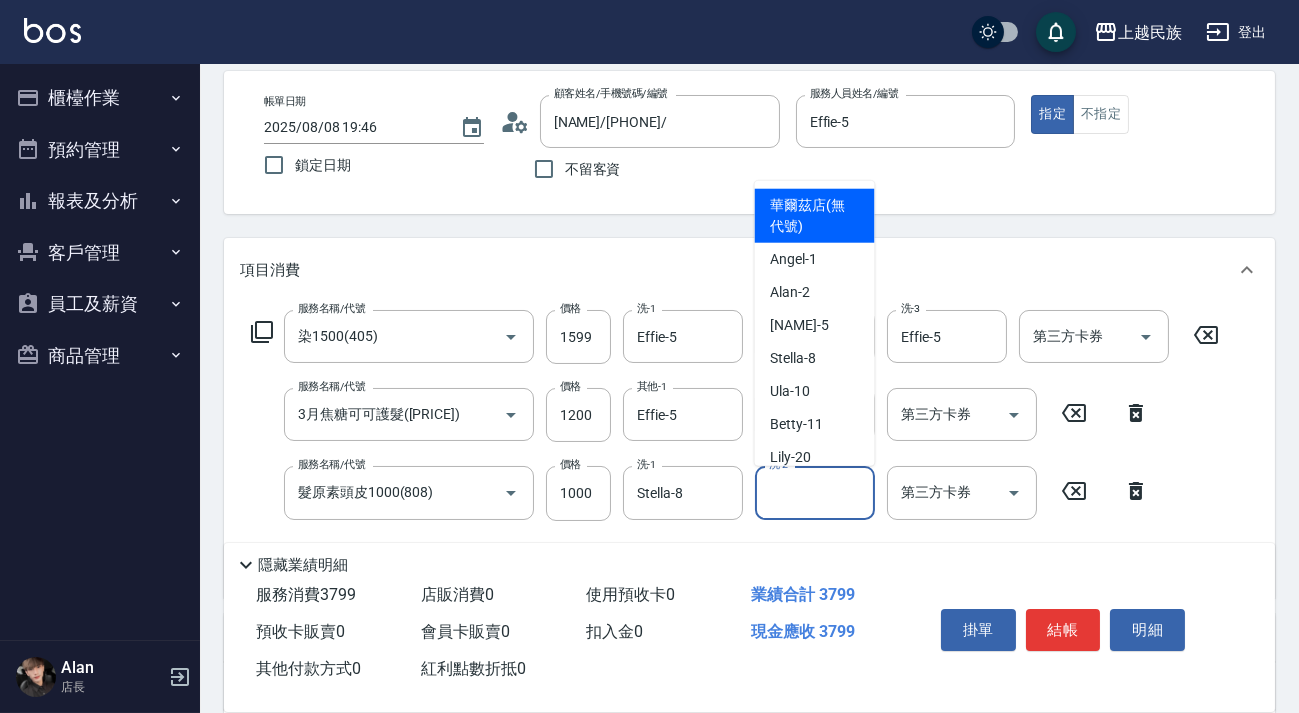 click on "洗-2" at bounding box center [815, 492] 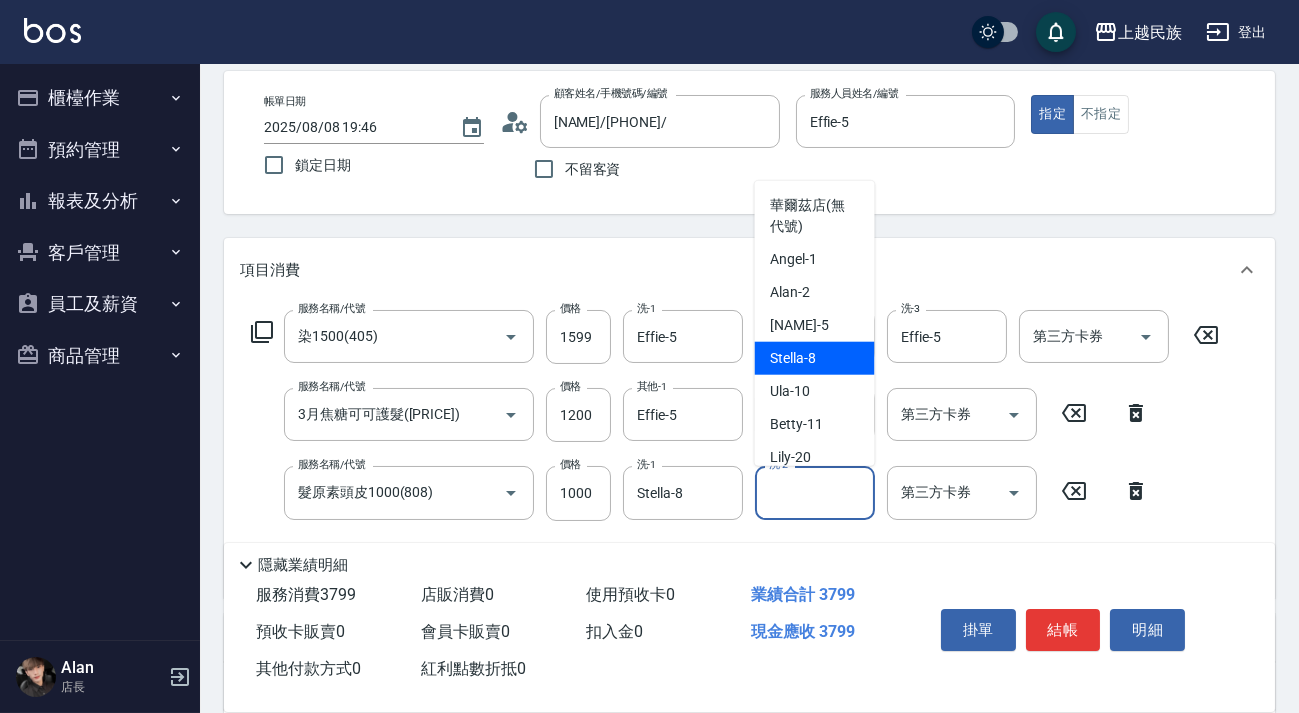 scroll, scrollTop: 181, scrollLeft: 0, axis: vertical 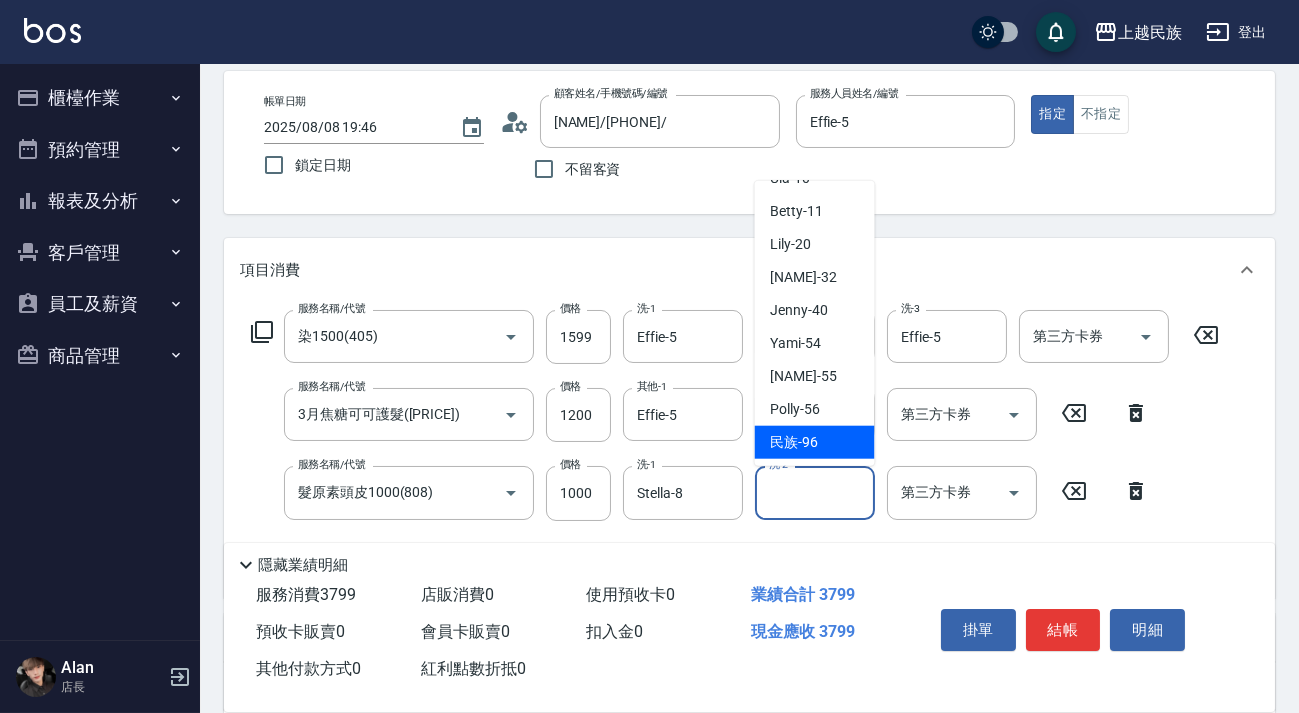 click on "民族-[NUMBER]" at bounding box center [815, 442] 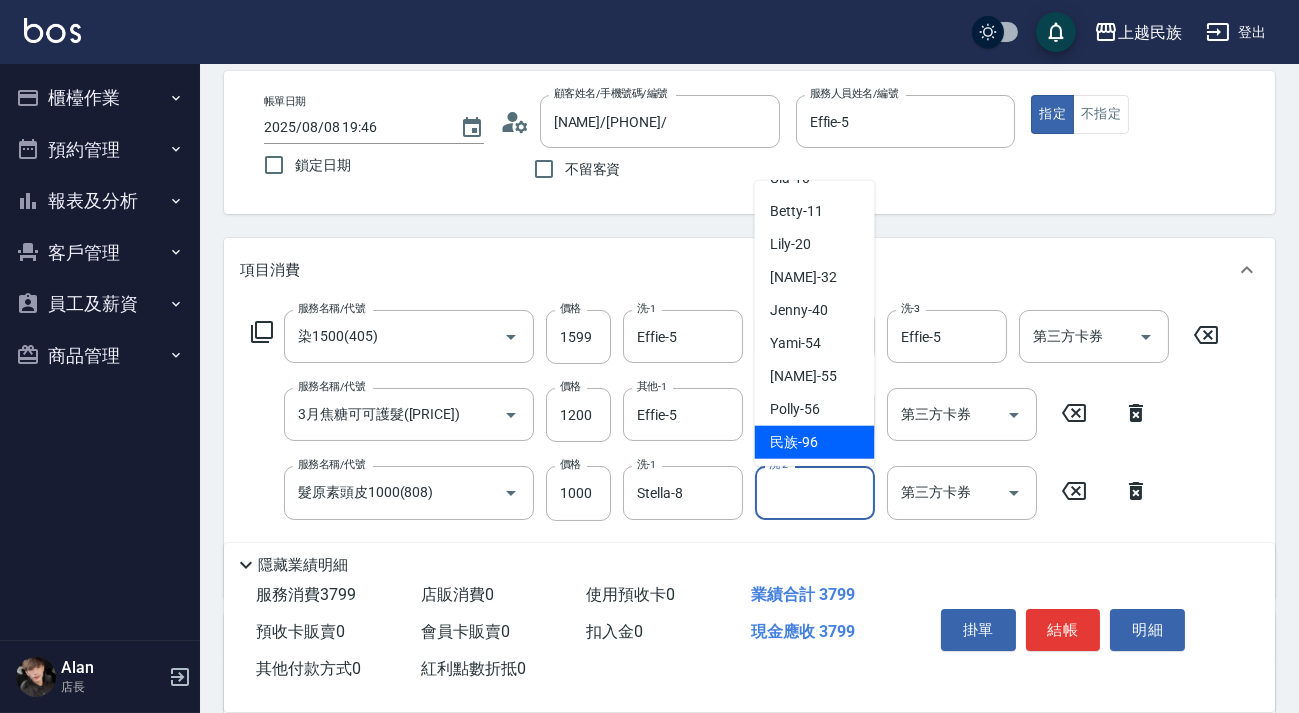 type on "民族-[NUMBER]" 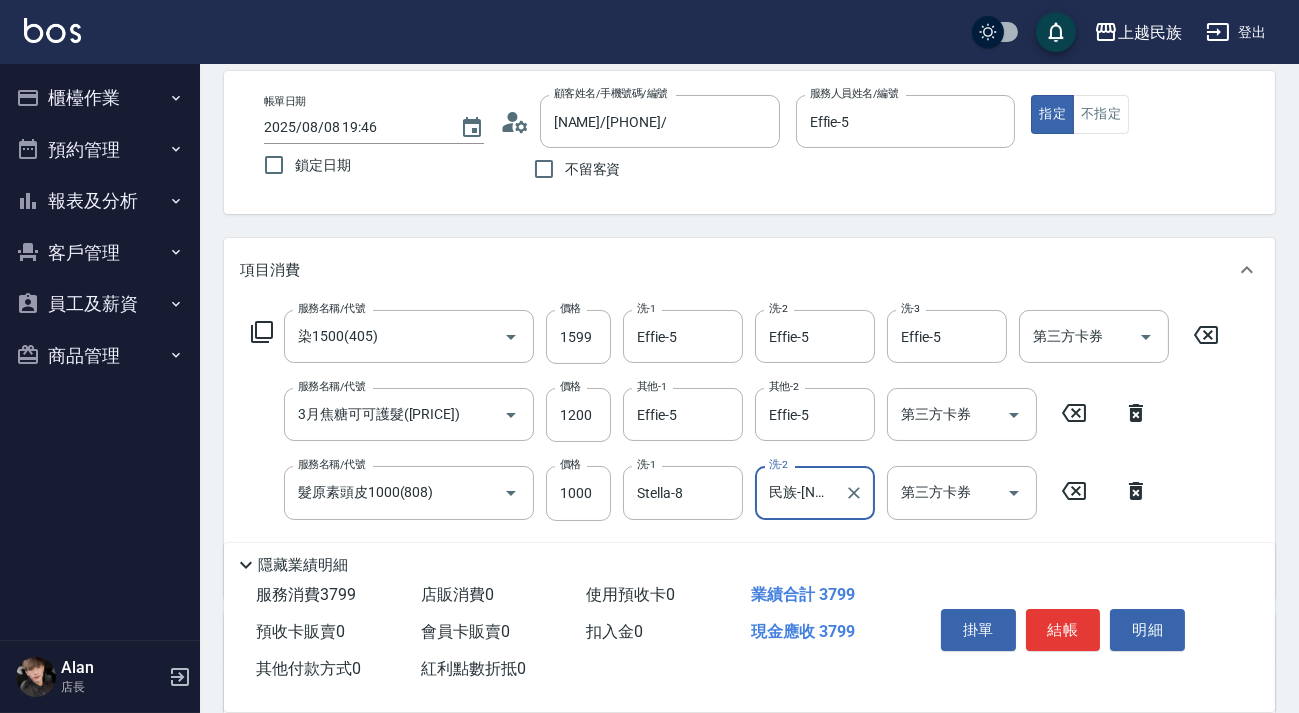 click on "服務名稱/代號 染[PRICE]([ID]) 服務名稱/代號 價格 [PRICE] [PRICE] 服務名稱/代號 3月焦糖可可護髮([PRICE]) 服務名稱/代號 價格 [PRICE] [PRICE] 其他-[NUMBER] [NAME]-[NUMBER] 其他-[NUMBER] [NAME]-[NUMBER] 第三方卡券 第三方卡券 服務名稱/代號 髮原素頭皮[PRICE]([ID]) 服務名稱/代號 價格 [PRICE] [PRICE] 洗-[NUMBER] [NAME]-[NUMBER] 洗-[NUMBER] [NAME]-[NUMBER] 第三方卡券 第三方卡券" at bounding box center (735, 445) 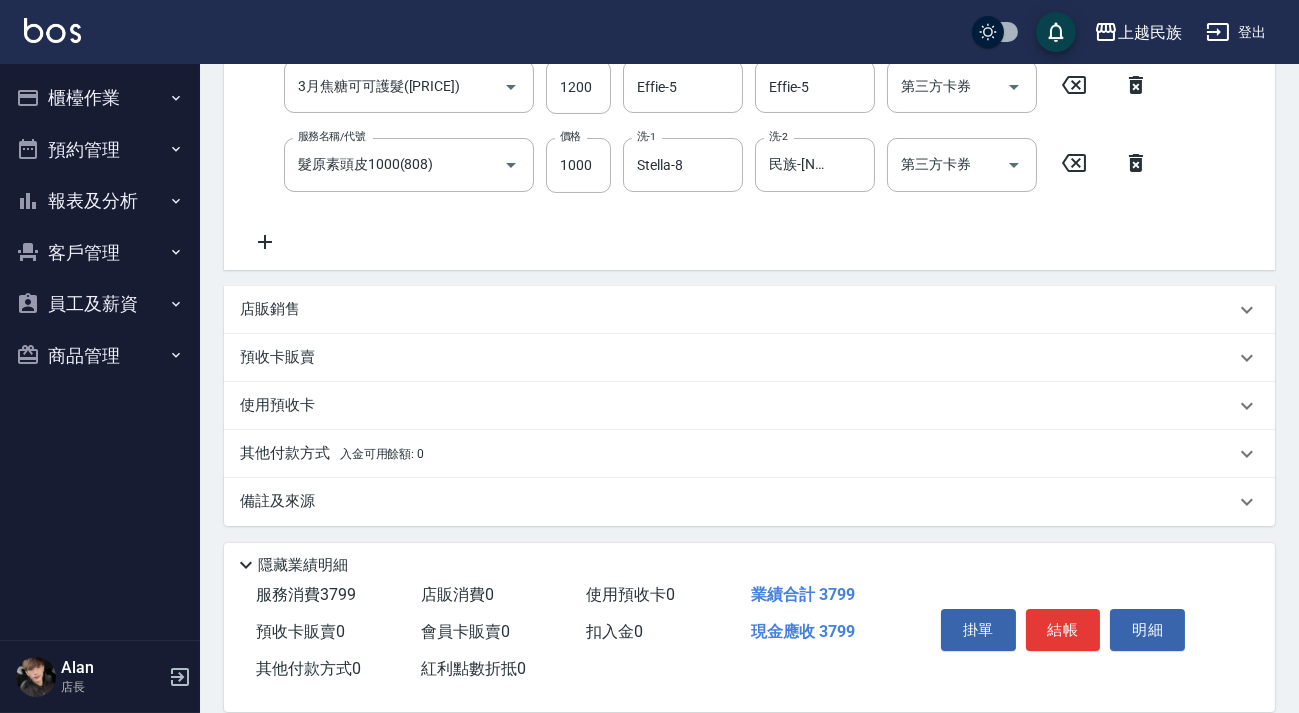 scroll, scrollTop: 0, scrollLeft: 0, axis: both 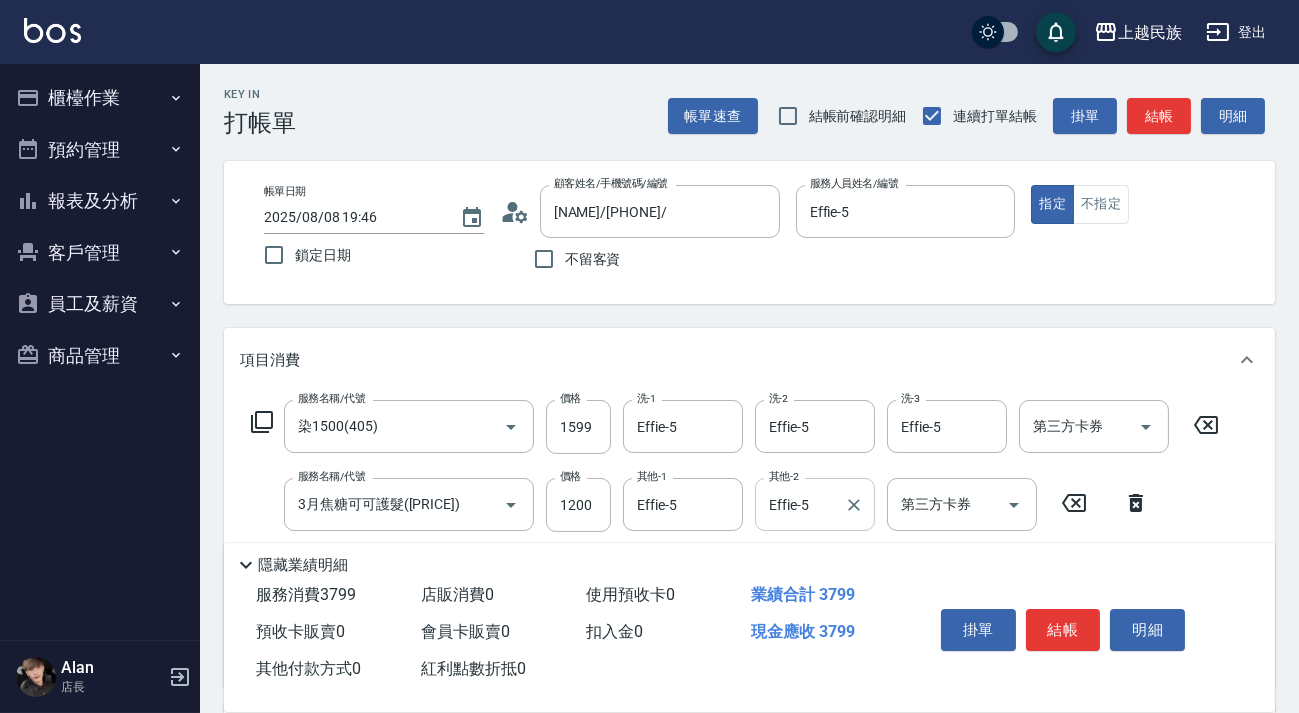 click on "Effie-5" at bounding box center (800, 504) 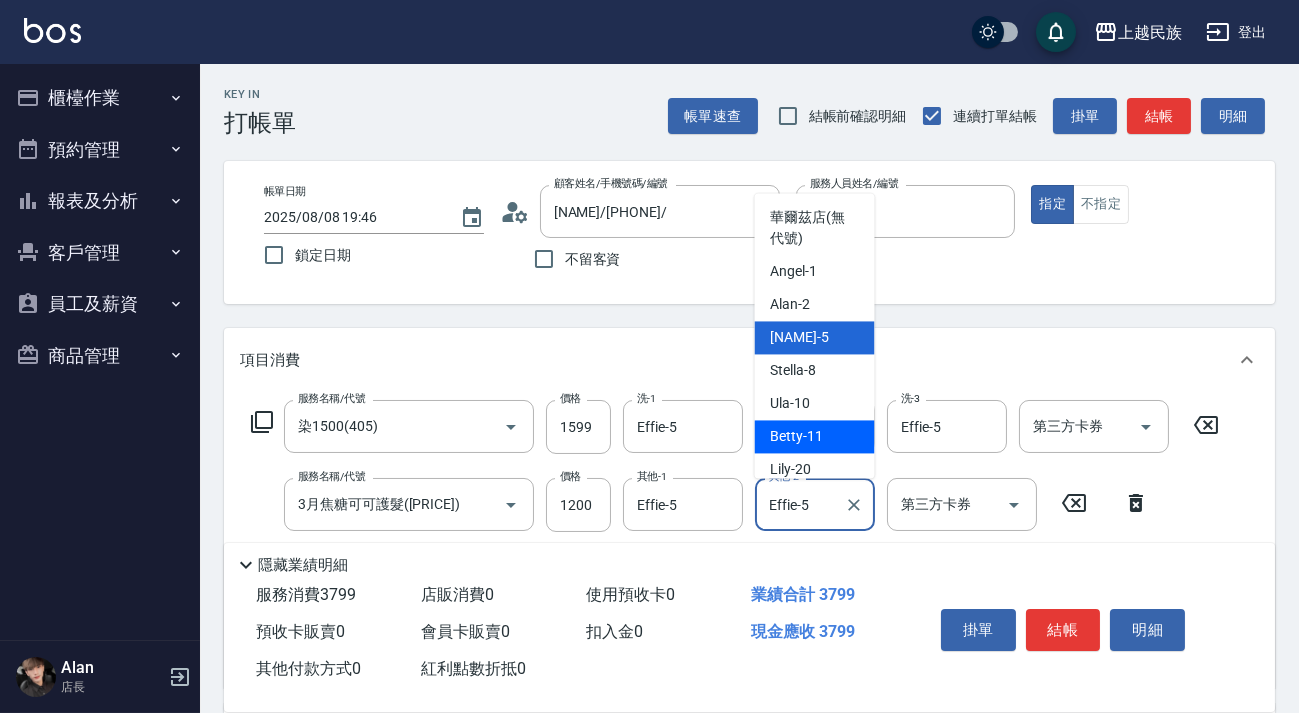 scroll, scrollTop: 213, scrollLeft: 0, axis: vertical 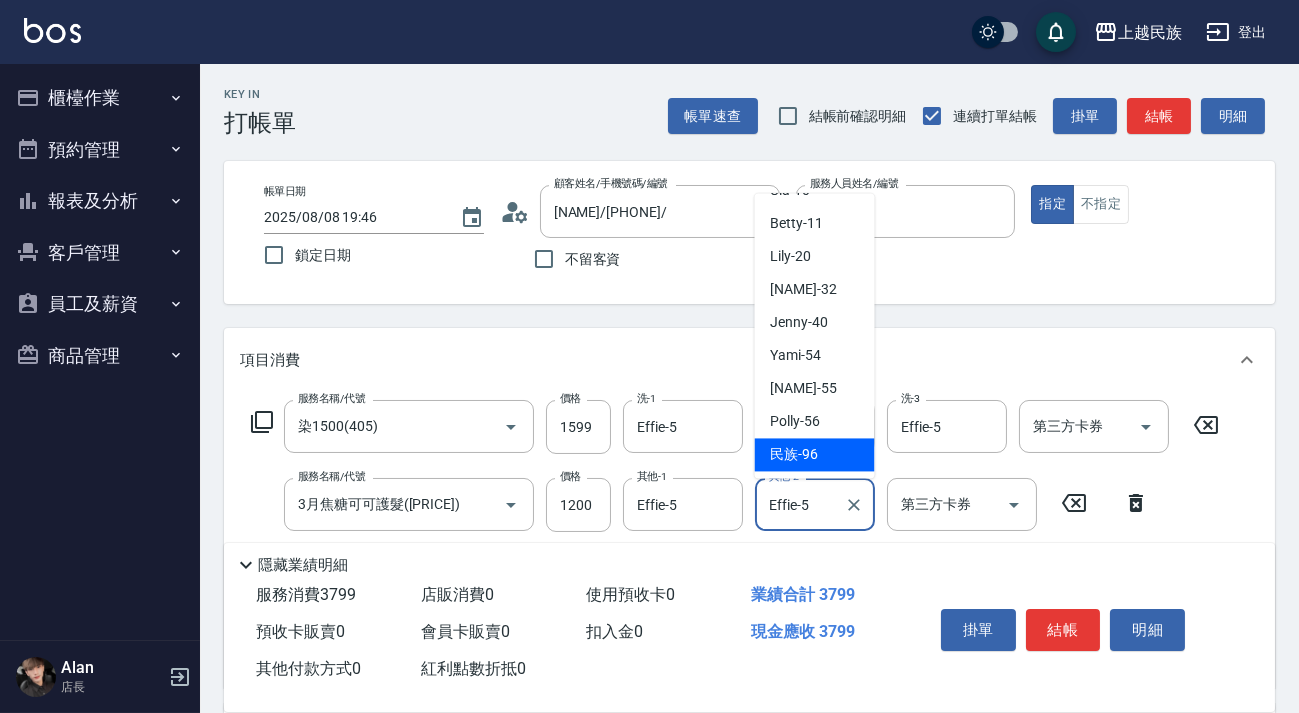 click on "隱藏業績明細" at bounding box center (754, 565) 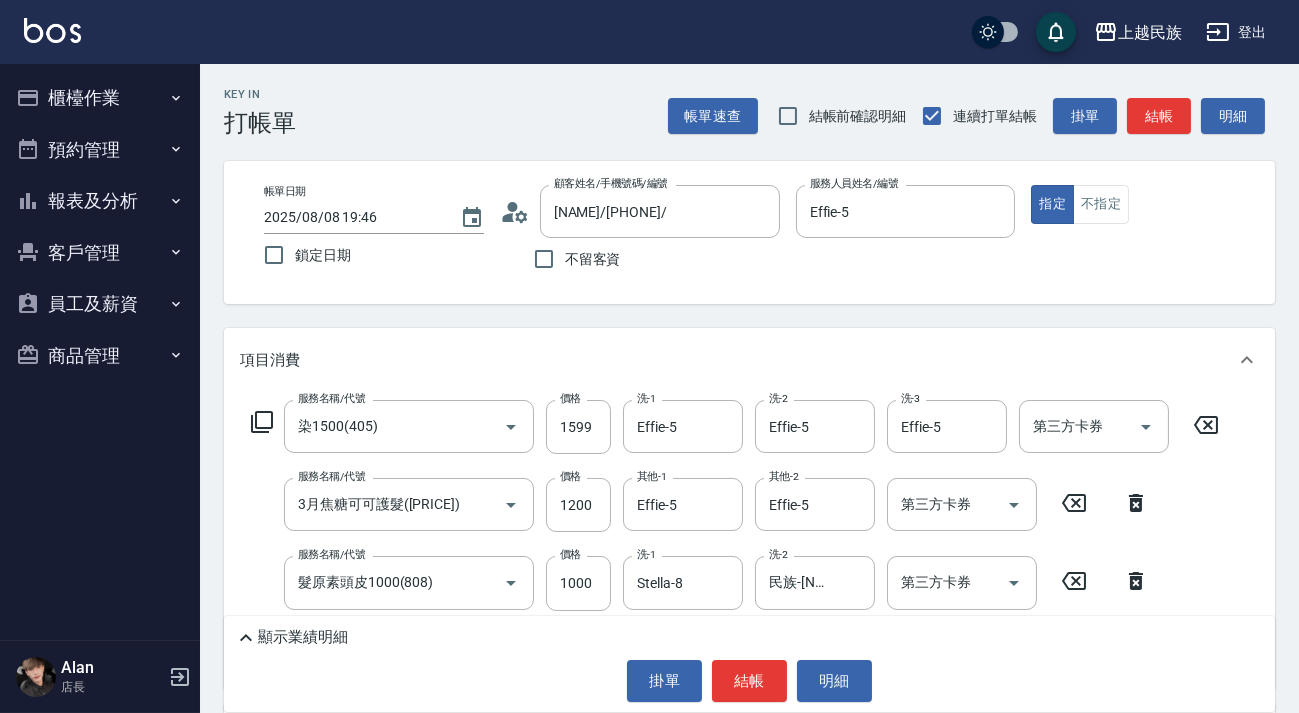 scroll, scrollTop: 340, scrollLeft: 0, axis: vertical 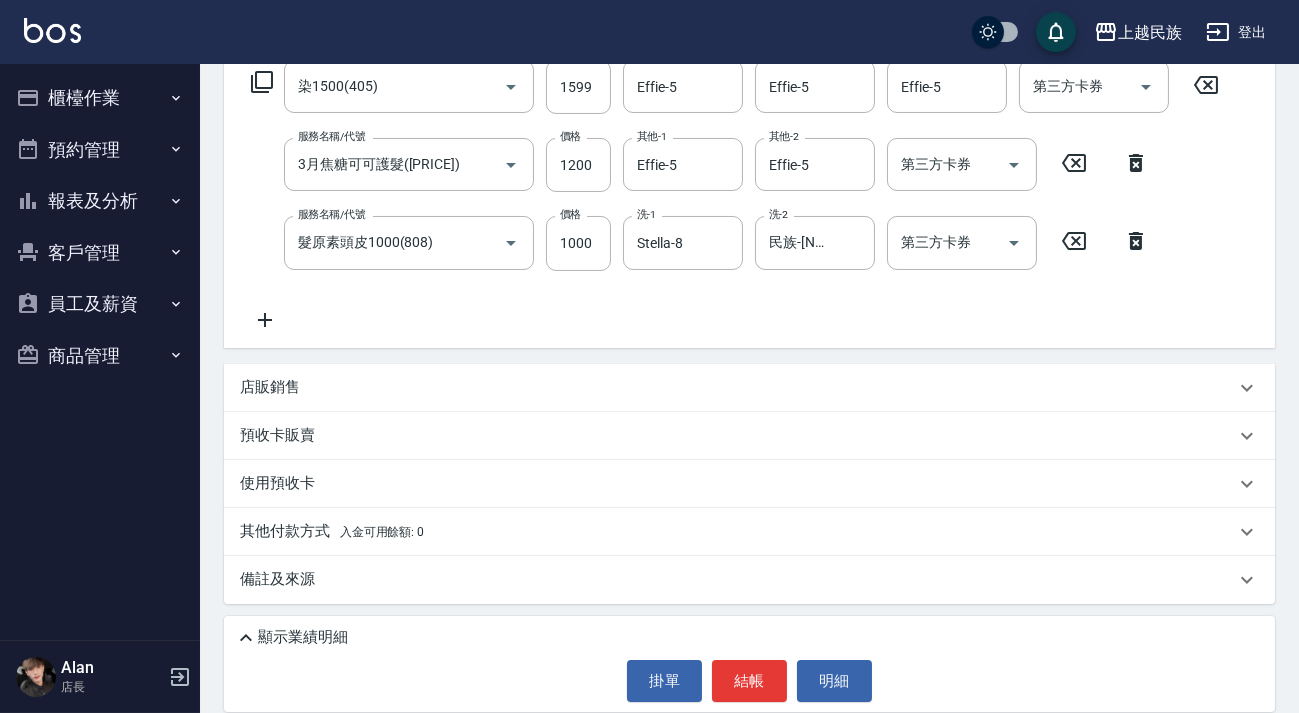 click on "顯示業績明細" at bounding box center [754, 638] 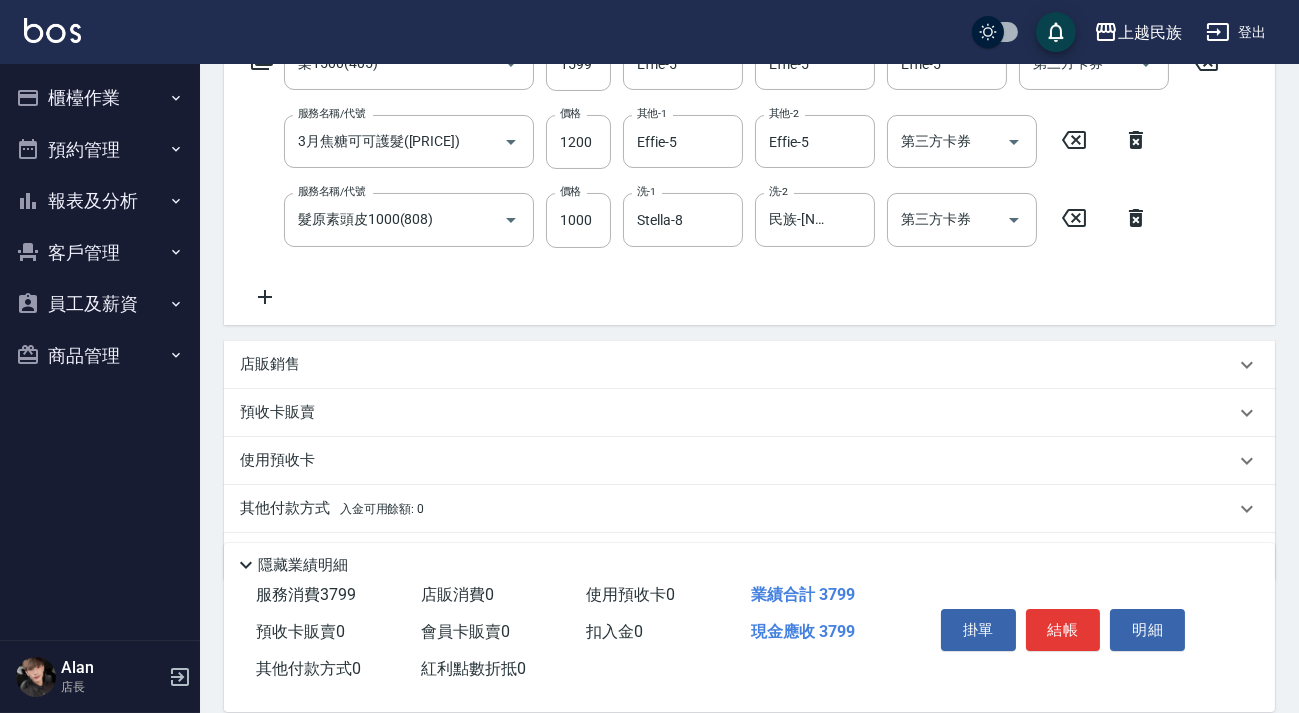 scroll, scrollTop: 418, scrollLeft: 0, axis: vertical 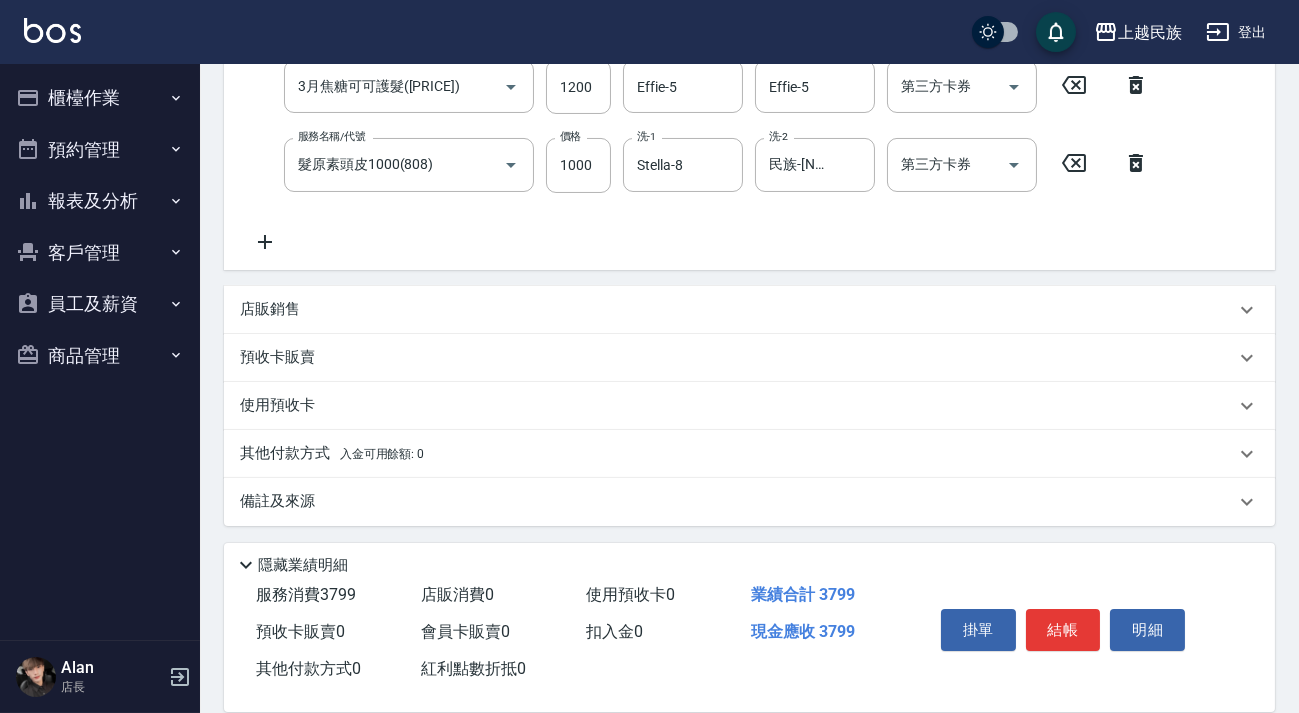 click on "入金可用餘額: 0" at bounding box center [382, 454] 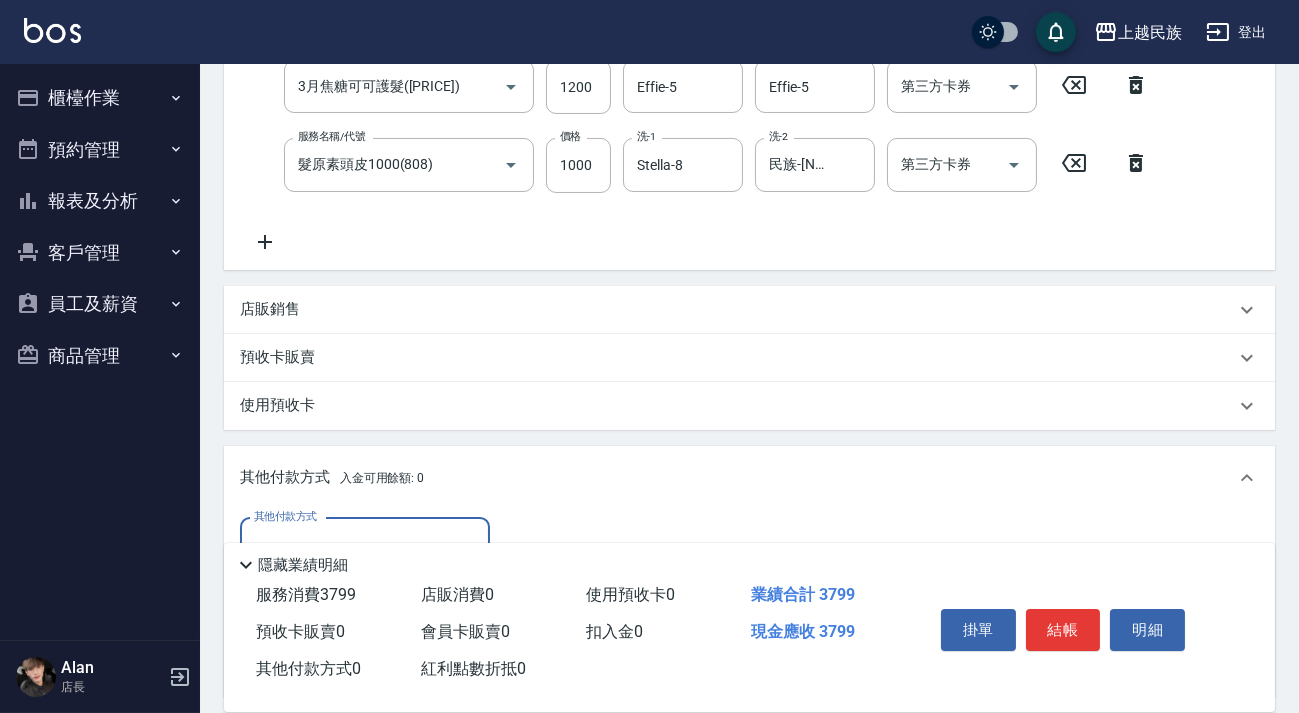 scroll, scrollTop: 34, scrollLeft: 0, axis: vertical 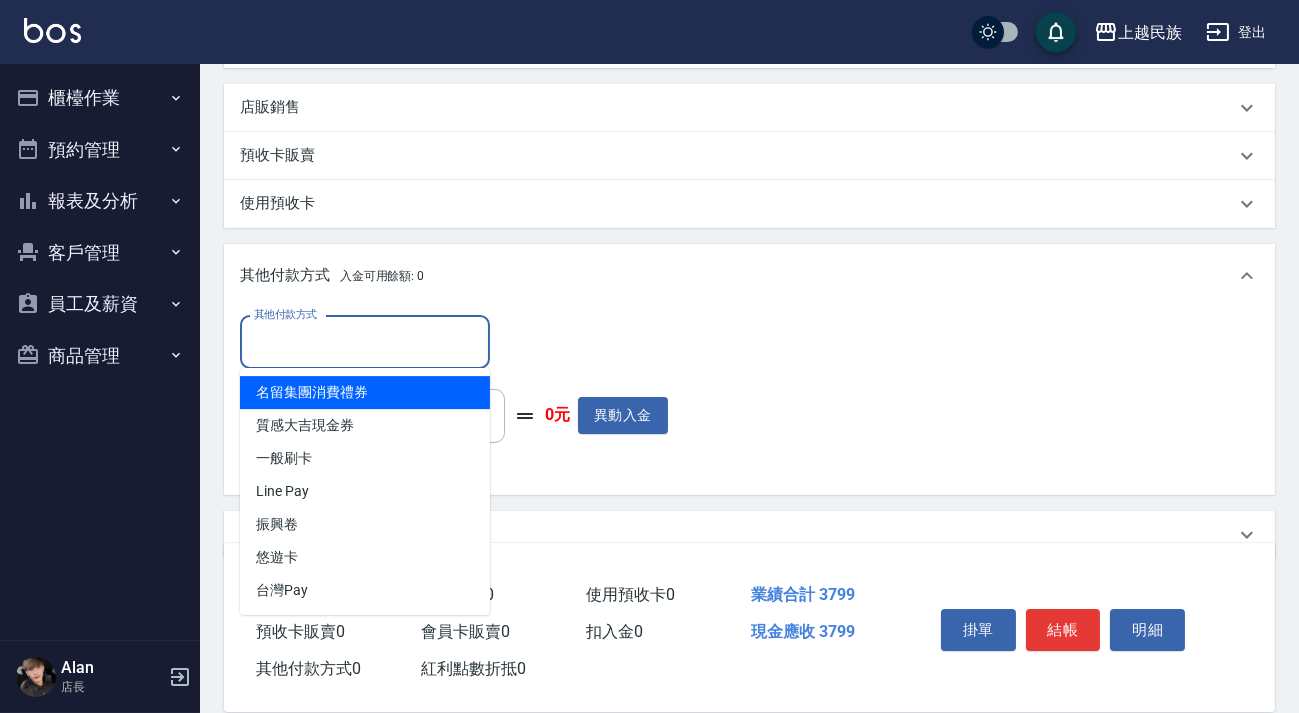 click on "其他付款方式" at bounding box center (365, 342) 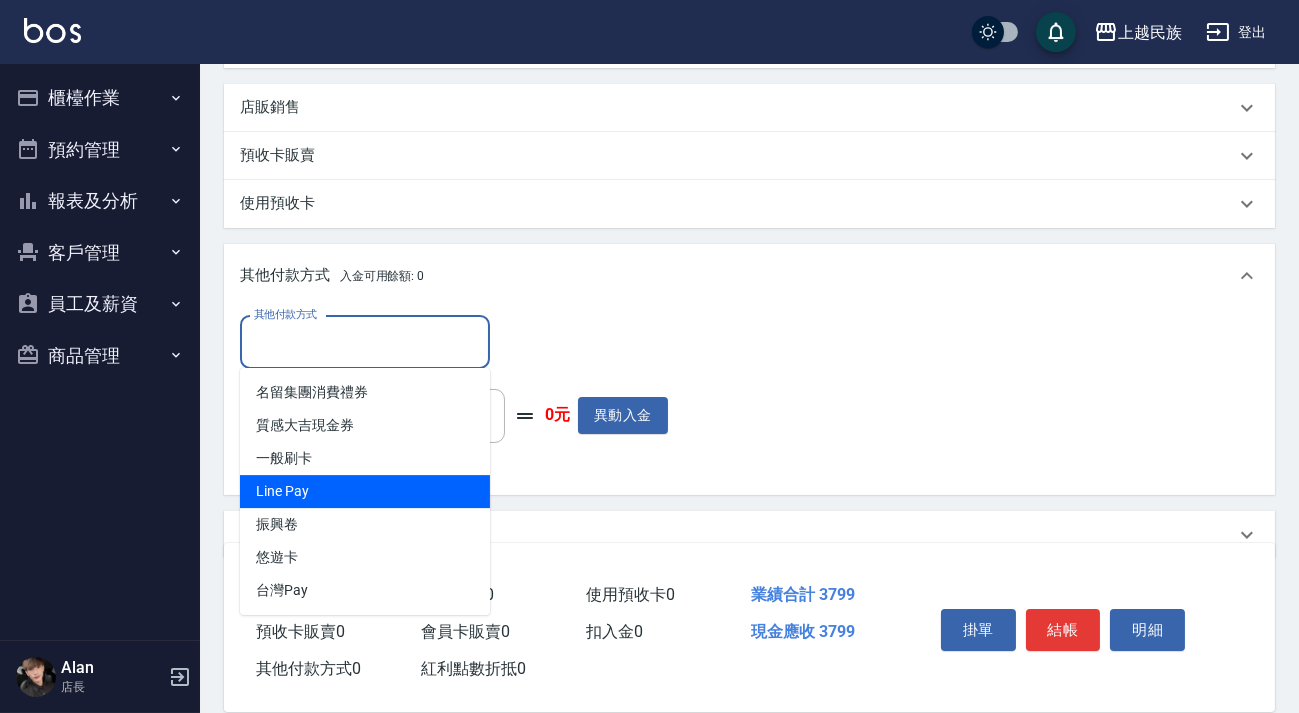 click on "Line Pay" at bounding box center (365, 491) 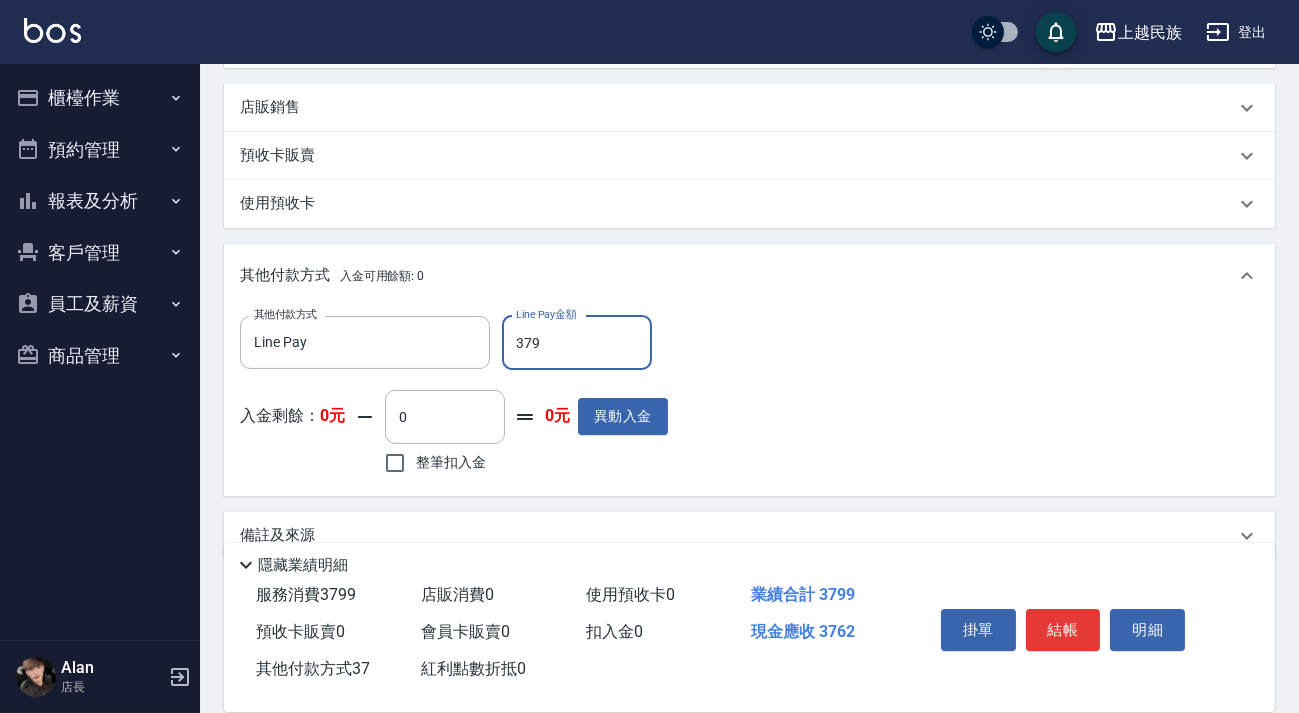 type on "3799" 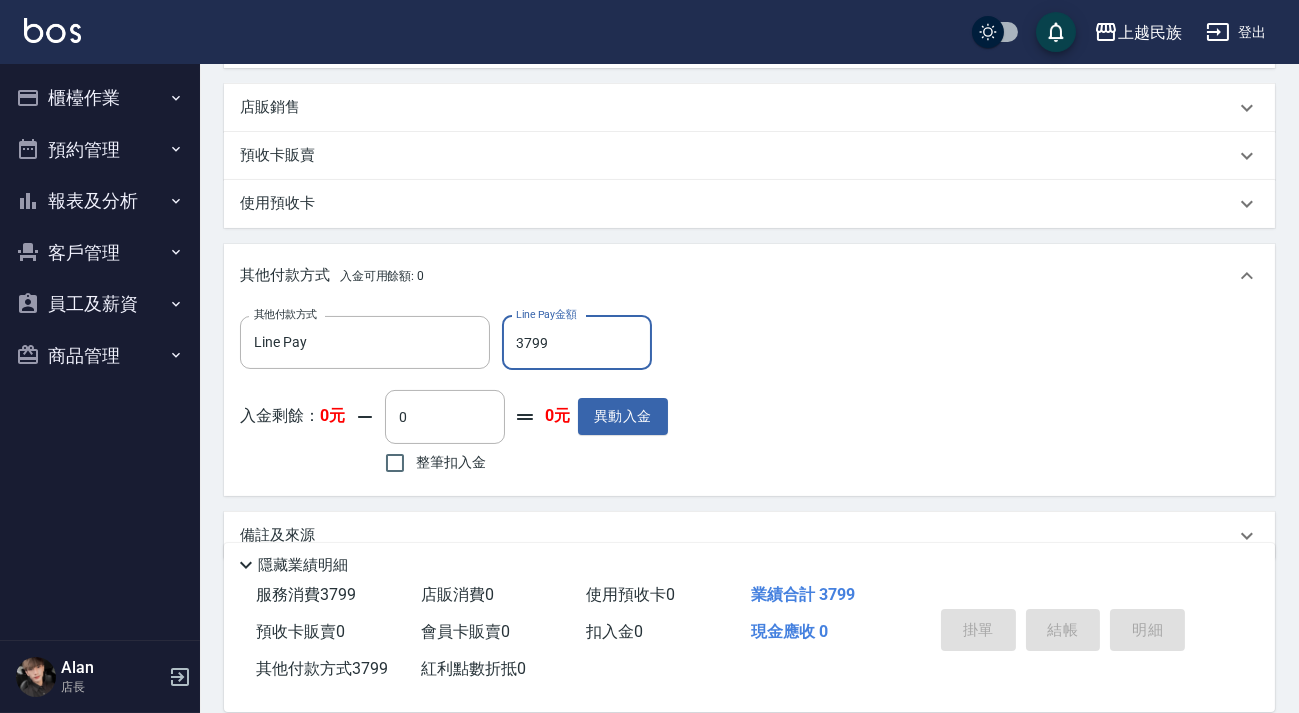 type on "2025/08/08 19:48" 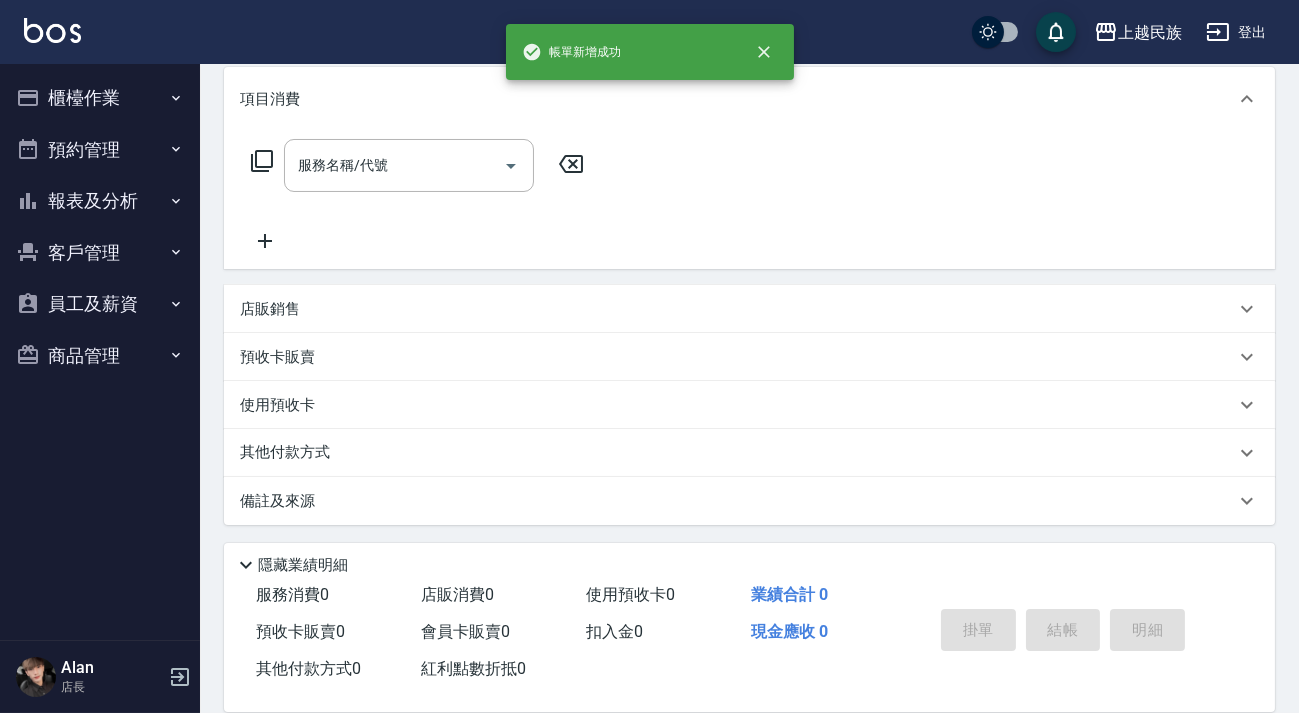 scroll, scrollTop: 0, scrollLeft: 0, axis: both 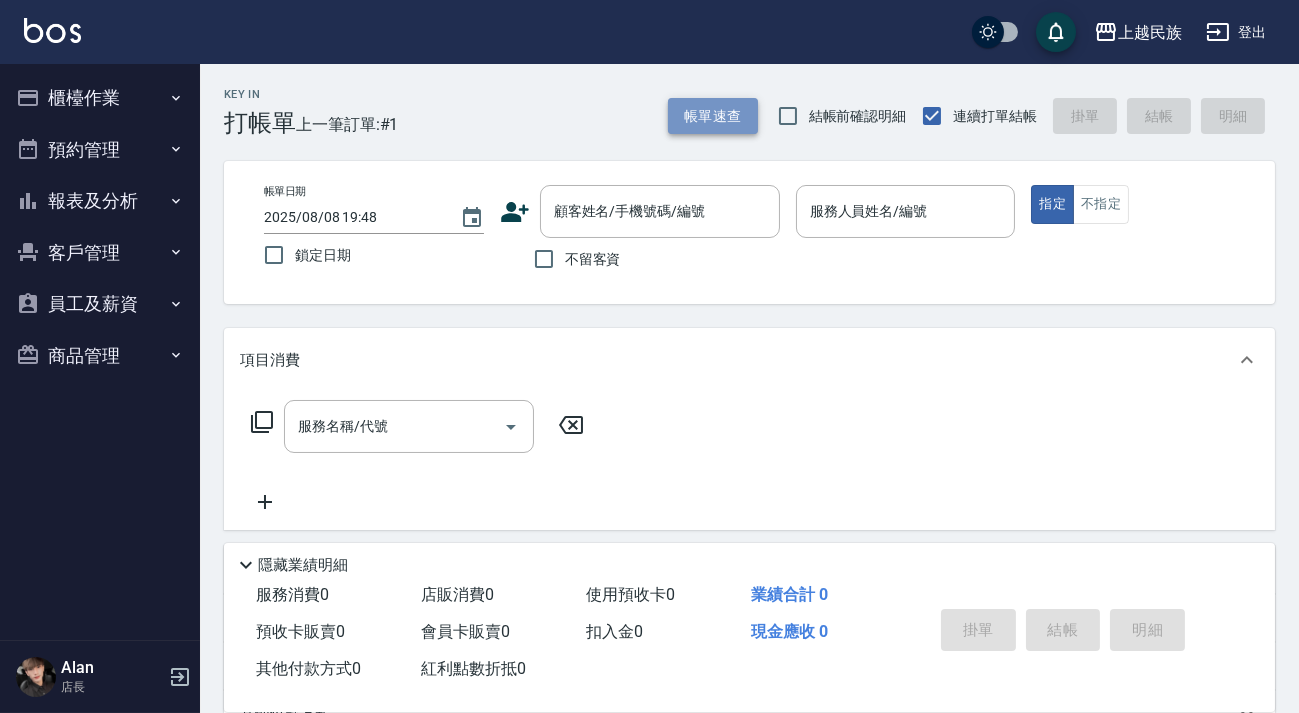 click on "帳單速查" at bounding box center [713, 116] 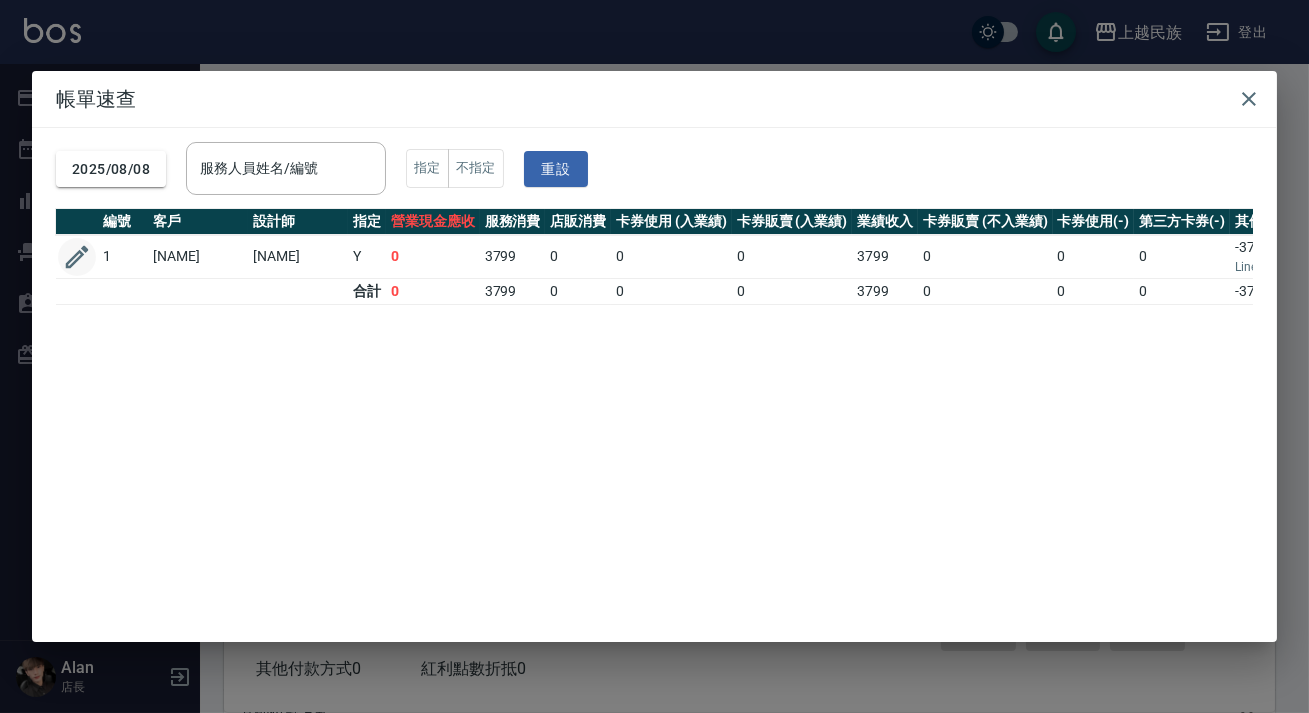 drag, startPoint x: 82, startPoint y: 255, endPoint x: 294, endPoint y: 339, distance: 228.03508 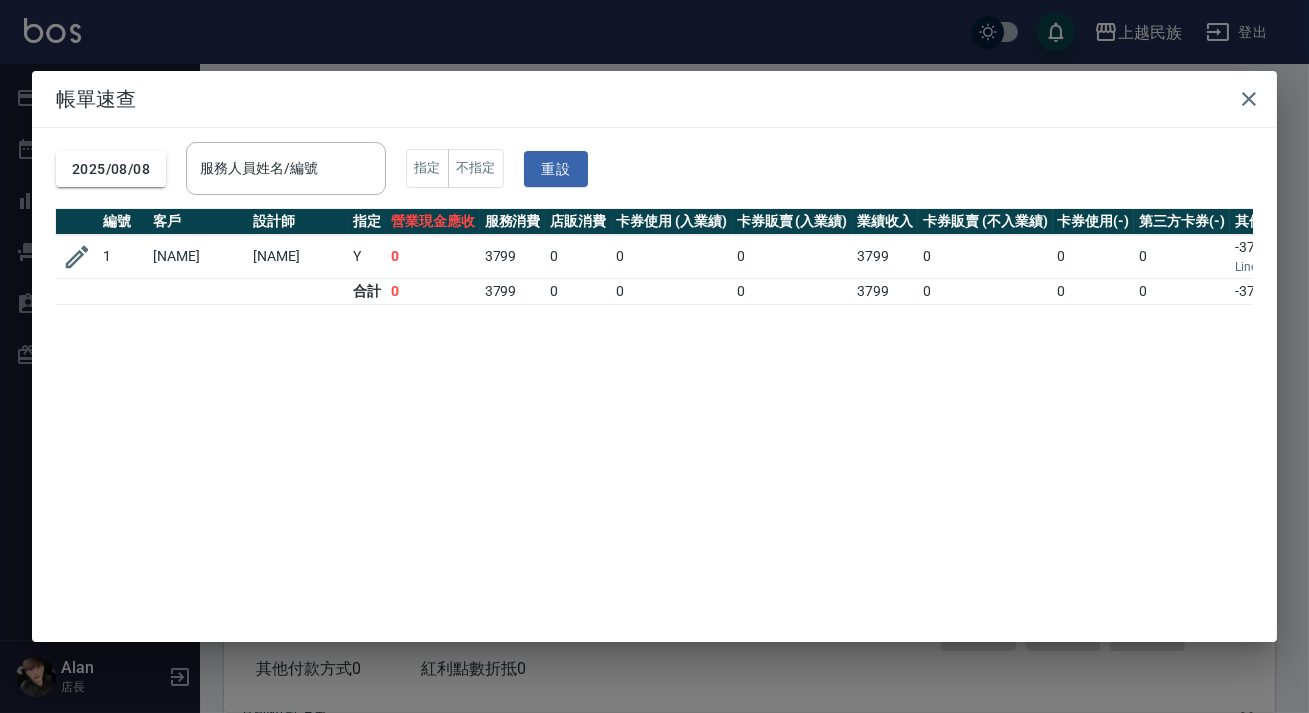 click 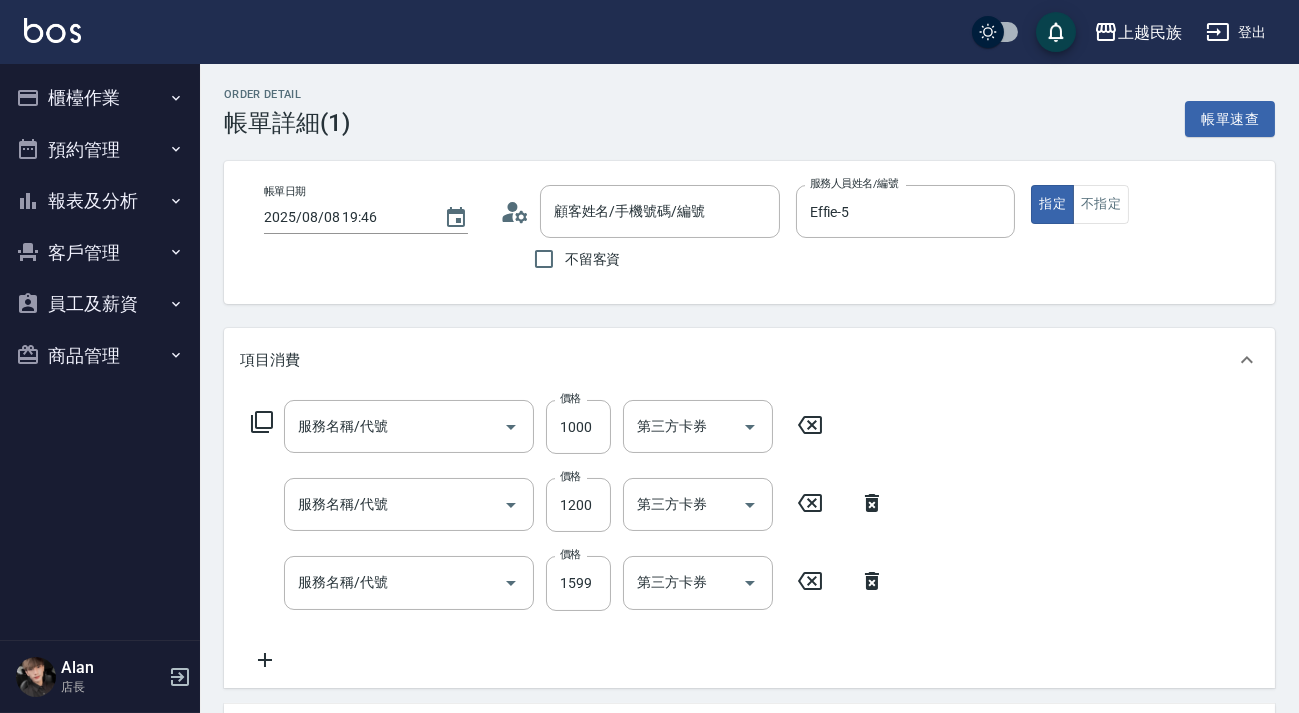 type on "2025/08/08 19:46" 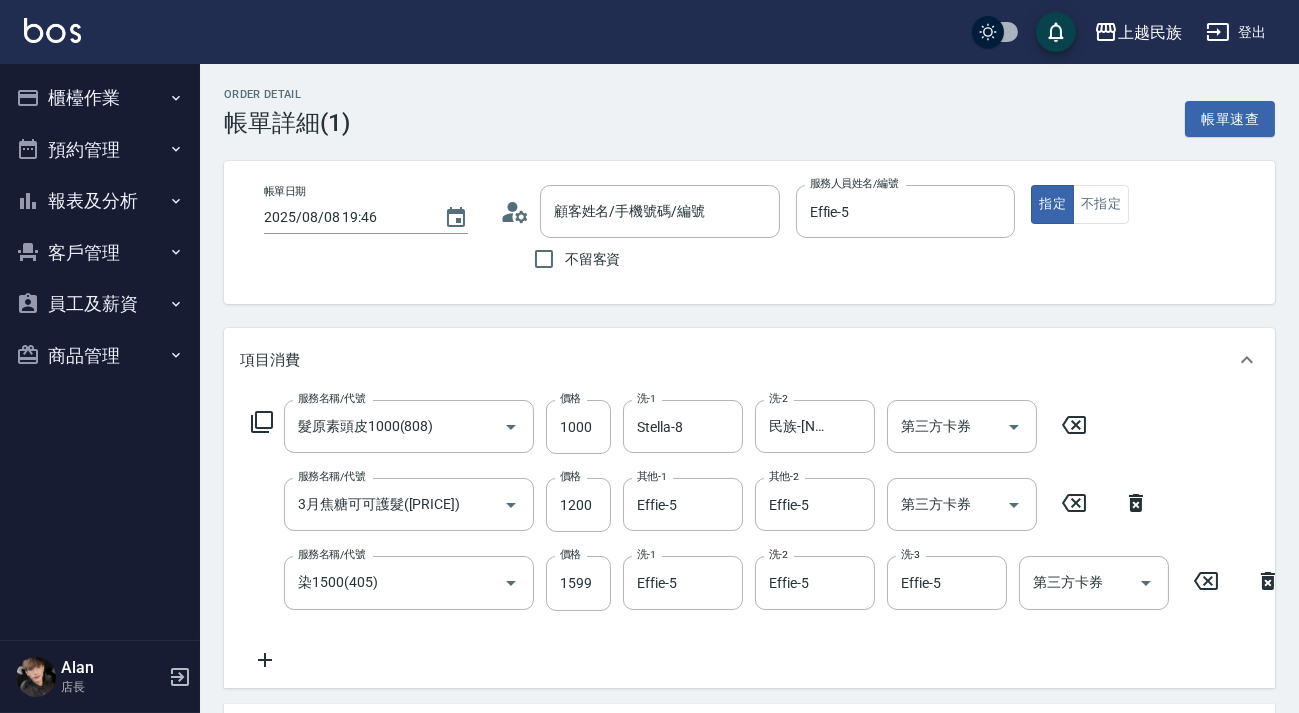 type on "髮原素頭皮1000(808)" 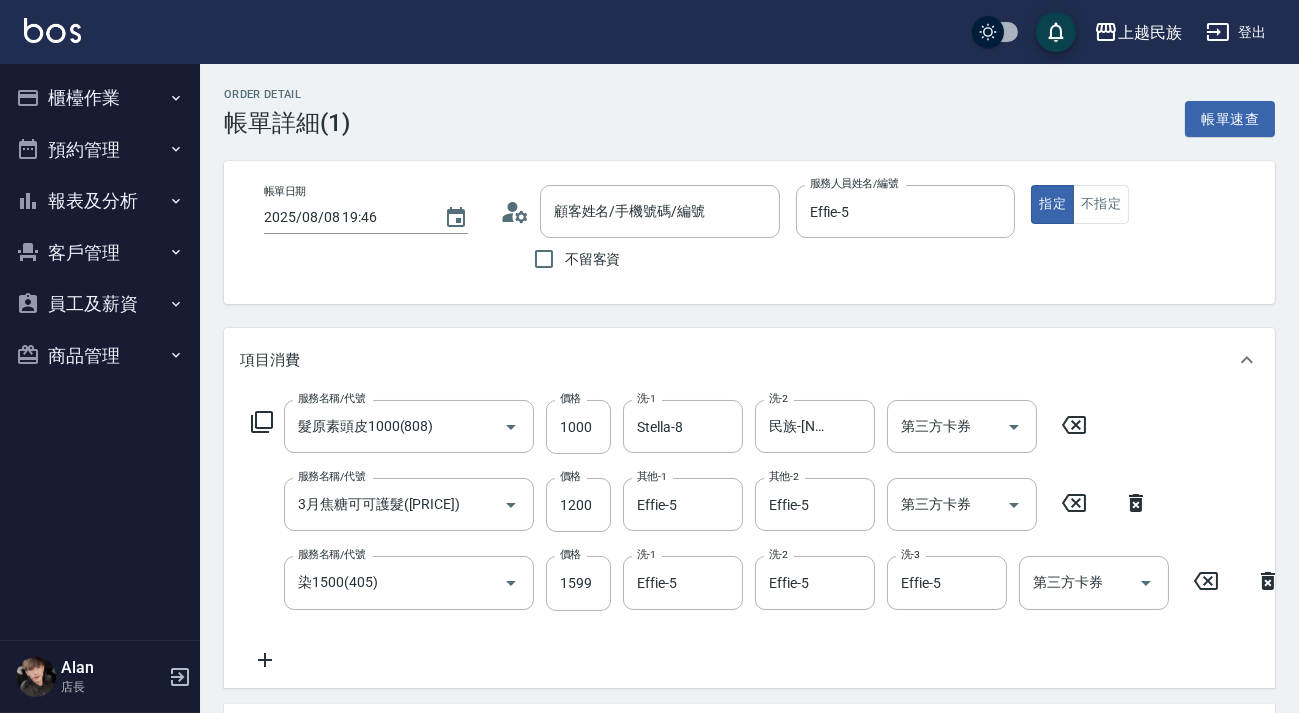 type on "3月焦糖可可護髮([PRICE])" 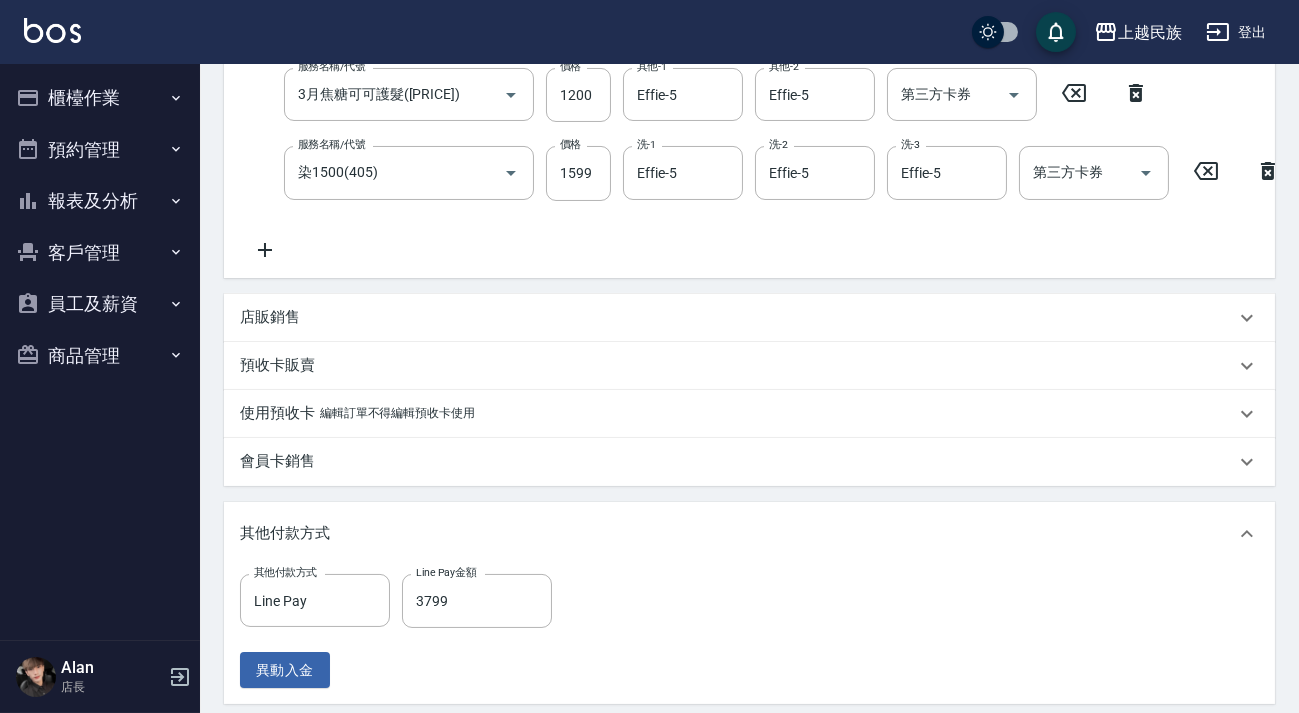 type on "[NAME]/[PHONE]/" 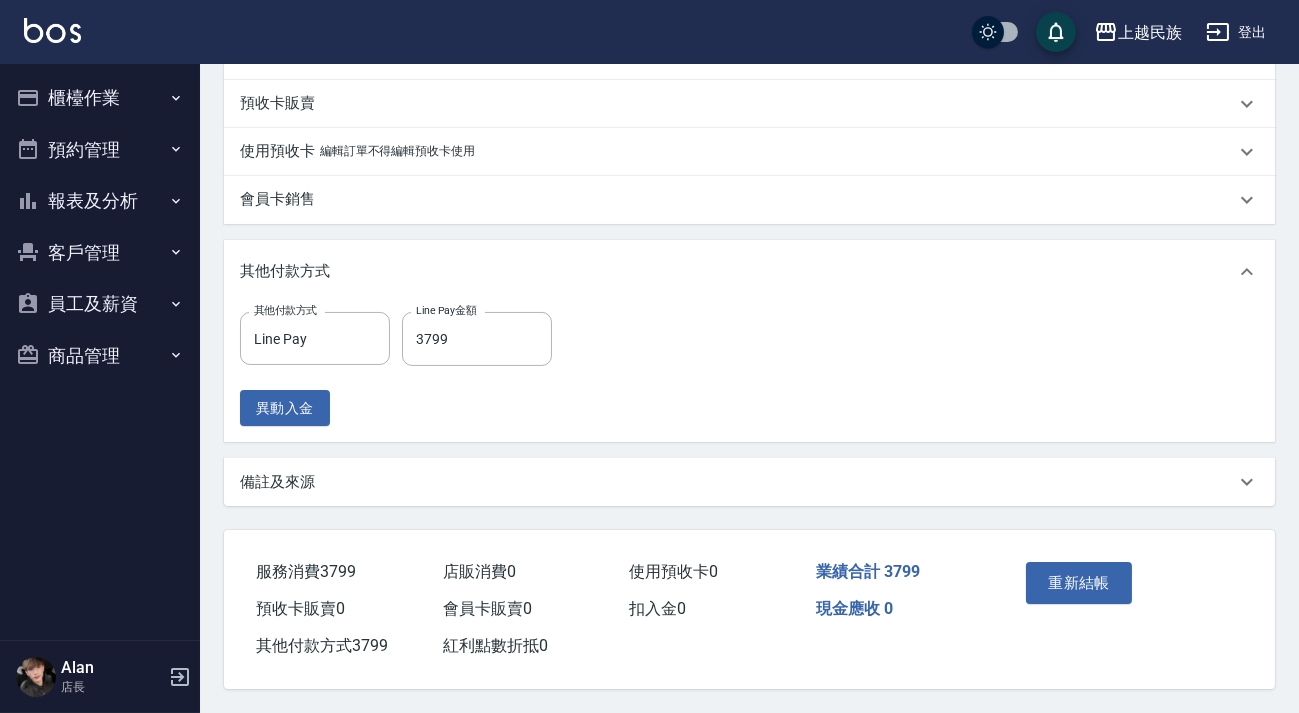 click on "備註及來源" at bounding box center (737, 482) 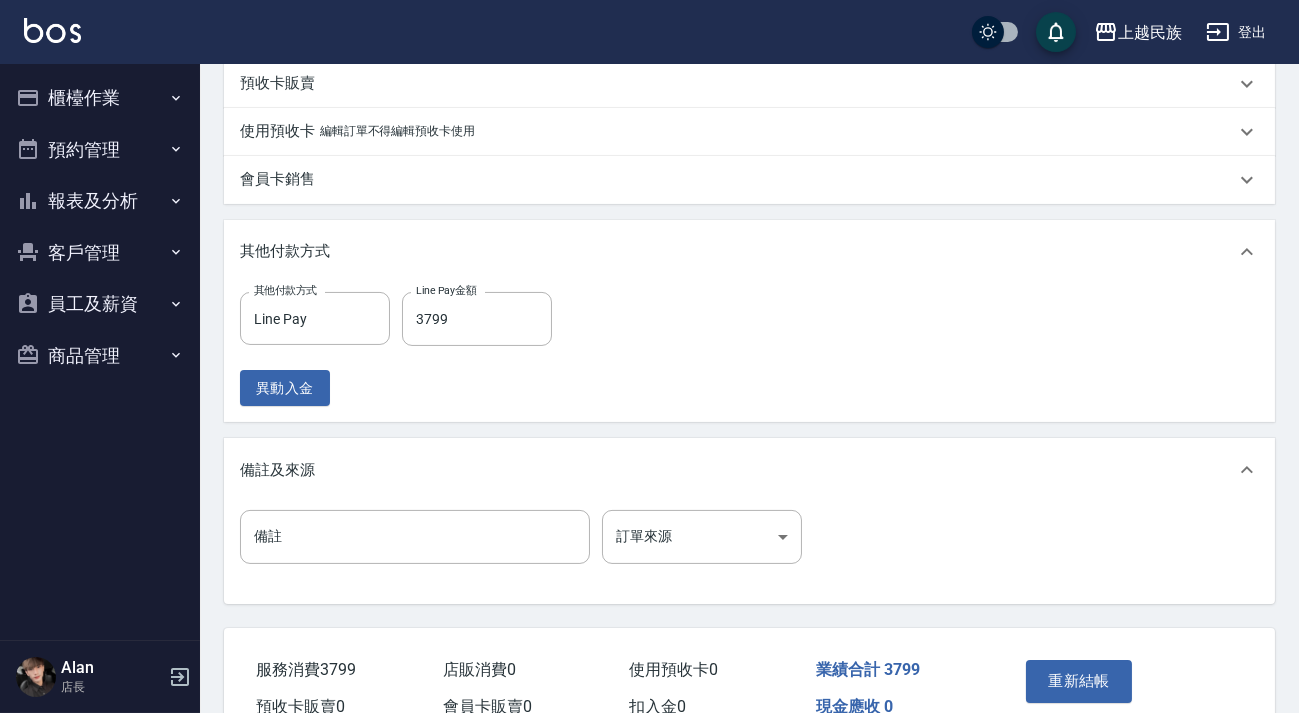 scroll, scrollTop: 810, scrollLeft: 0, axis: vertical 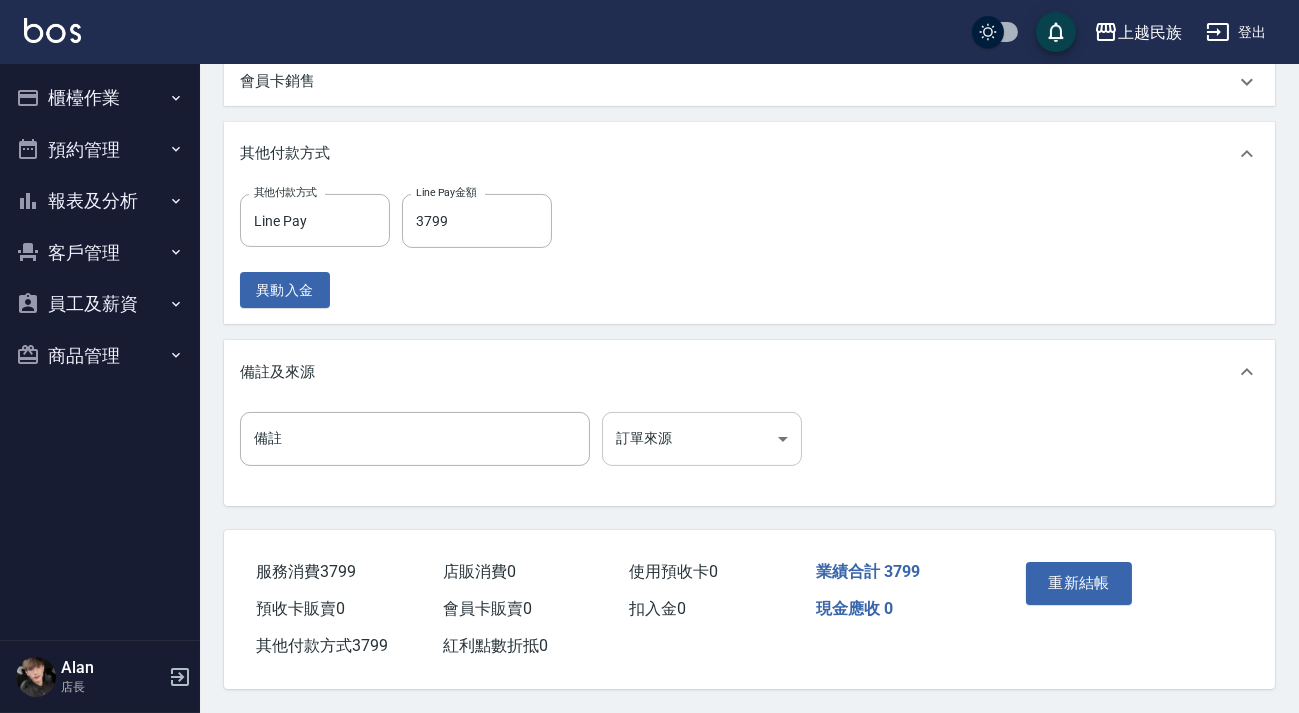 click on "上越民族 登出 櫃檯作業 打帳單 帳單列表 現金收支登錄 材料自購登錄 每日結帳 排班表 現場電腦打卡 預約管理 預約管理 單日預約紀錄 單週預約紀錄 報表及分析 報表目錄 消費分析儀表板 店家日報表 營業統計分析表 設計師業績表 設計師日報表 設計師排行榜 商品銷售排行榜 商品消耗明細 單一服務項目查詢 店販分類抽成明細 顧客入金餘額表 顧客卡券餘額表 收支分類明細表 非現金明細對帳單 客戶管理 客戶列表 卡券管理 入金管理 員工及薪資 員工列表 全店打卡記錄 考勤排班總表 商品管理 商品列表 [NAME] 店長 Order detail 帳單詳細  ([NUMBER]) 帳單速查 帳單日期 [DATE] [TIME] 顧客姓名/手機號碼/編號 [NAME]/[PHONE]/ 顧客姓名/手機號碼/編號 不留客資 服務人員姓名/編號 [NAME]-[NUMBER] 服務人員姓名/編號 指定 不指定 項目消費 服務名稱/代號 髮原素頭皮[PRICE]([ID]) 服務名稱/代號 價格 [NUMBER]" at bounding box center [649, -39] 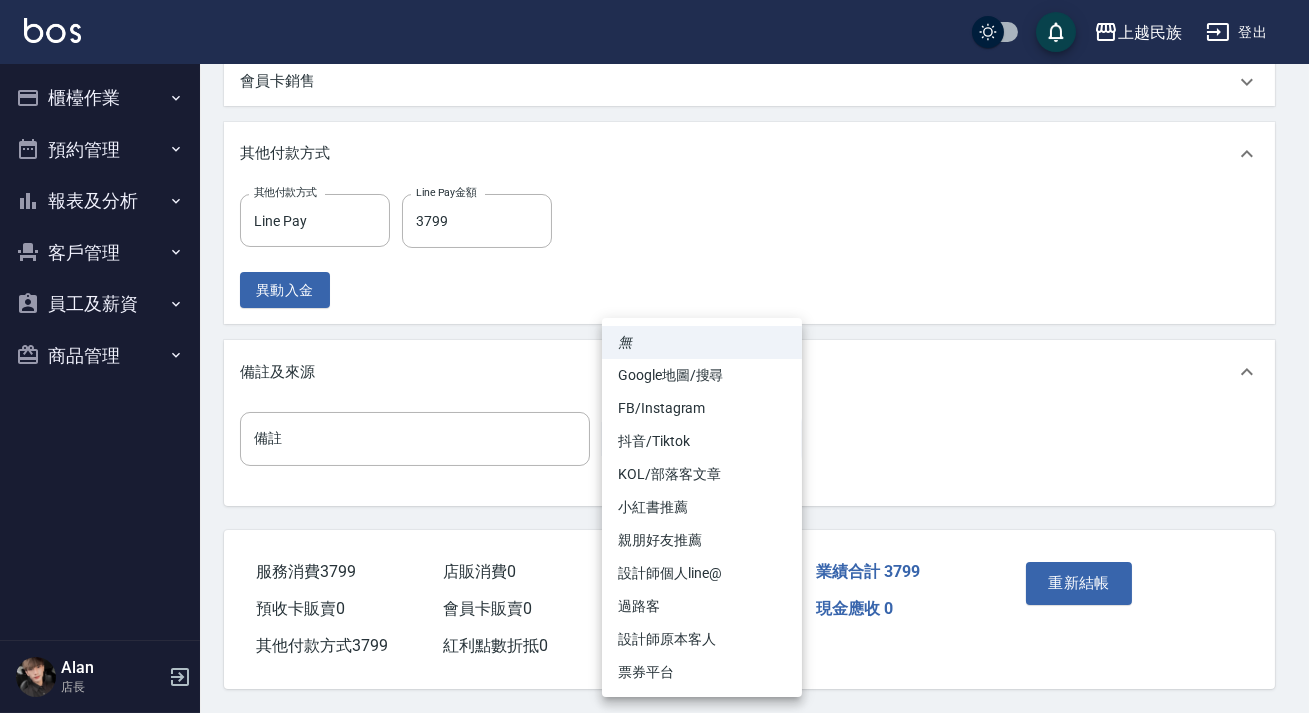 click on "FB/Instagram" at bounding box center (702, 408) 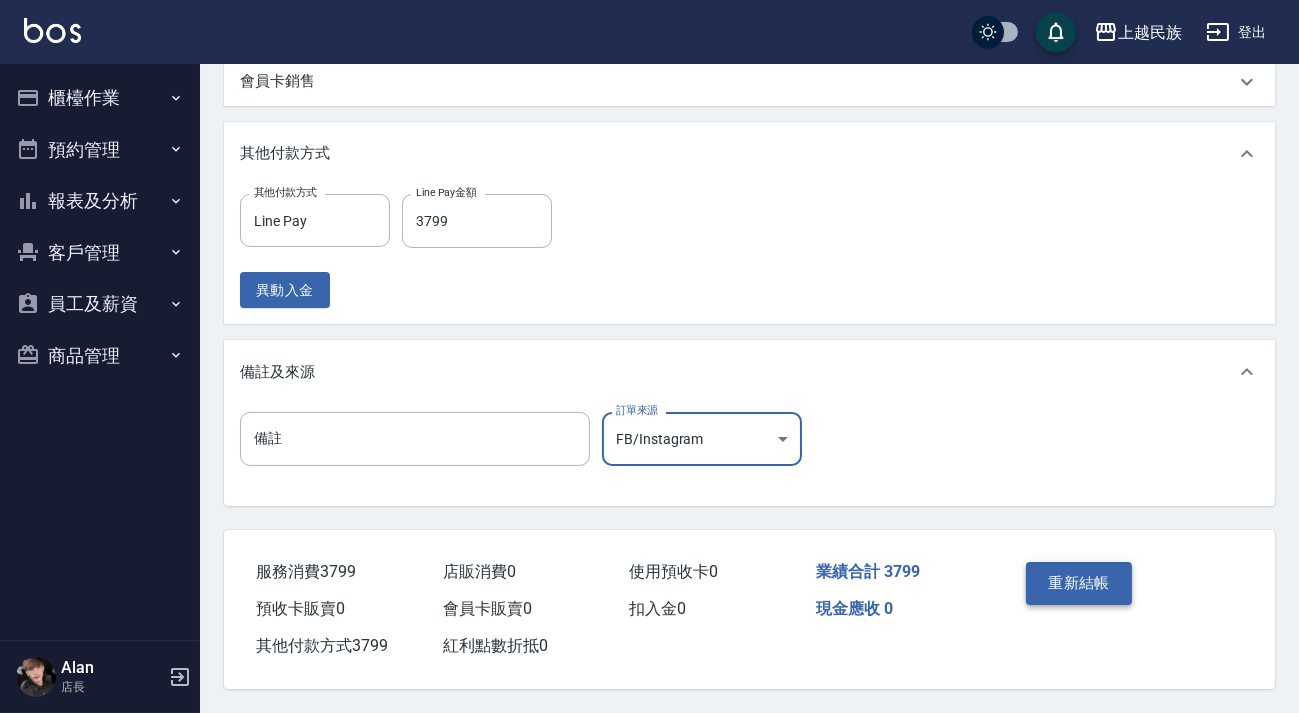 click on "重新結帳" at bounding box center [1079, 583] 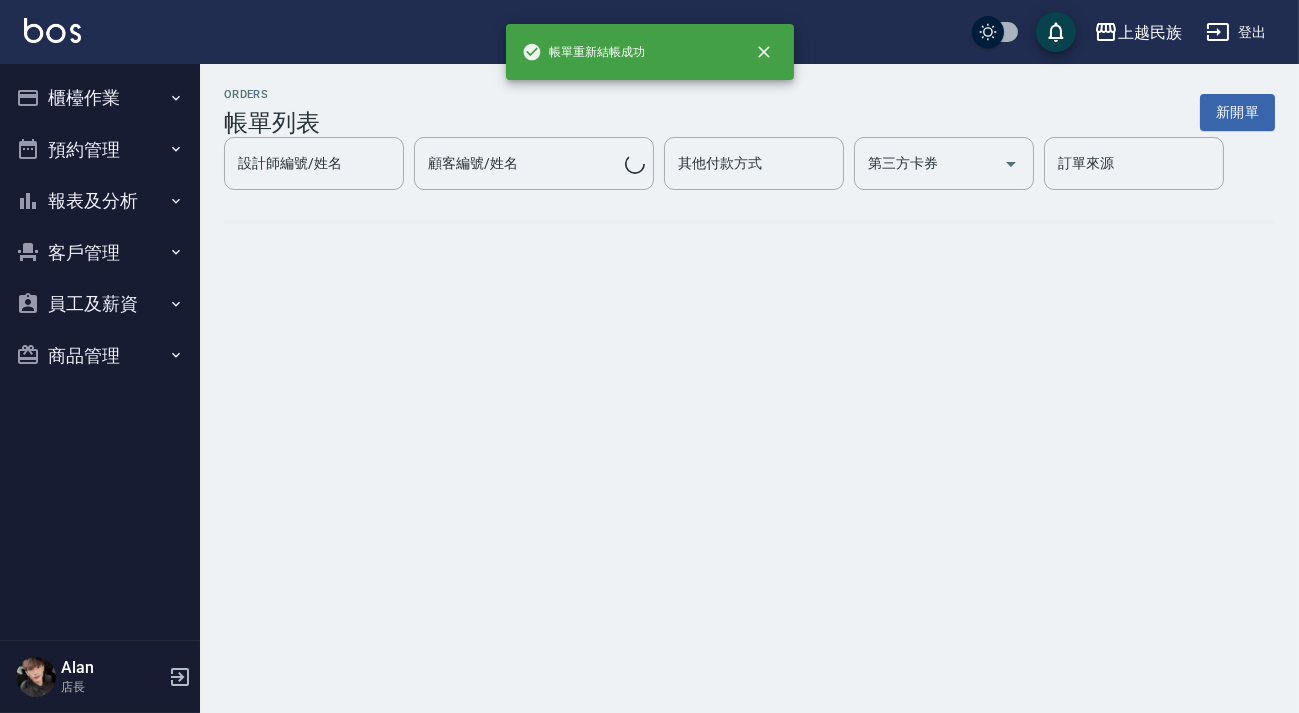 scroll, scrollTop: 0, scrollLeft: 0, axis: both 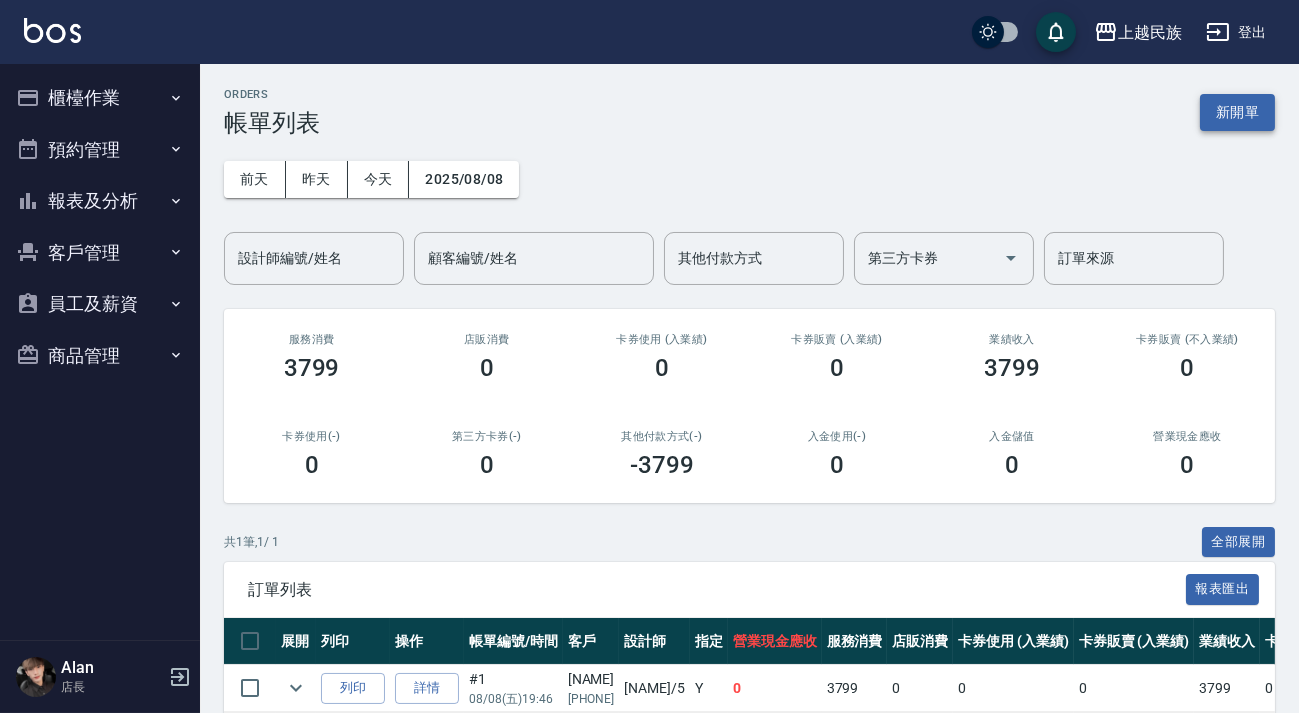 click on "新開單" at bounding box center (1237, 112) 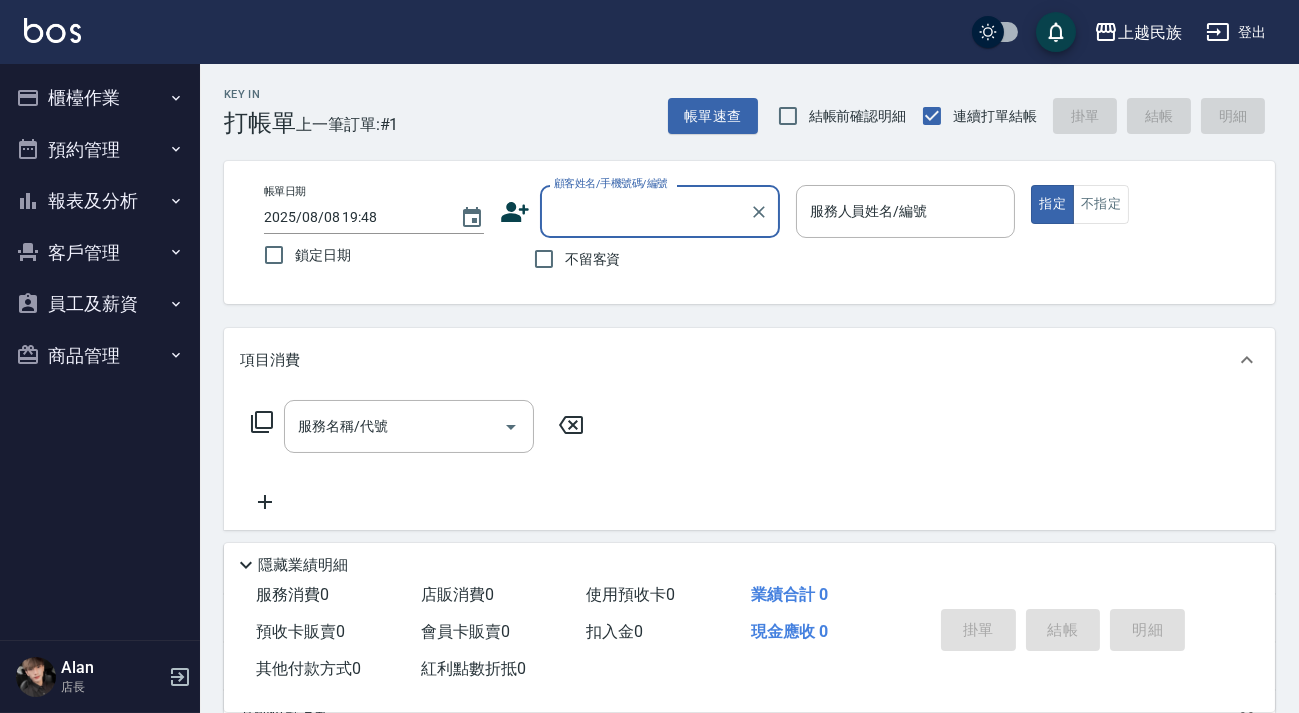 click on "不留客資" at bounding box center (593, 259) 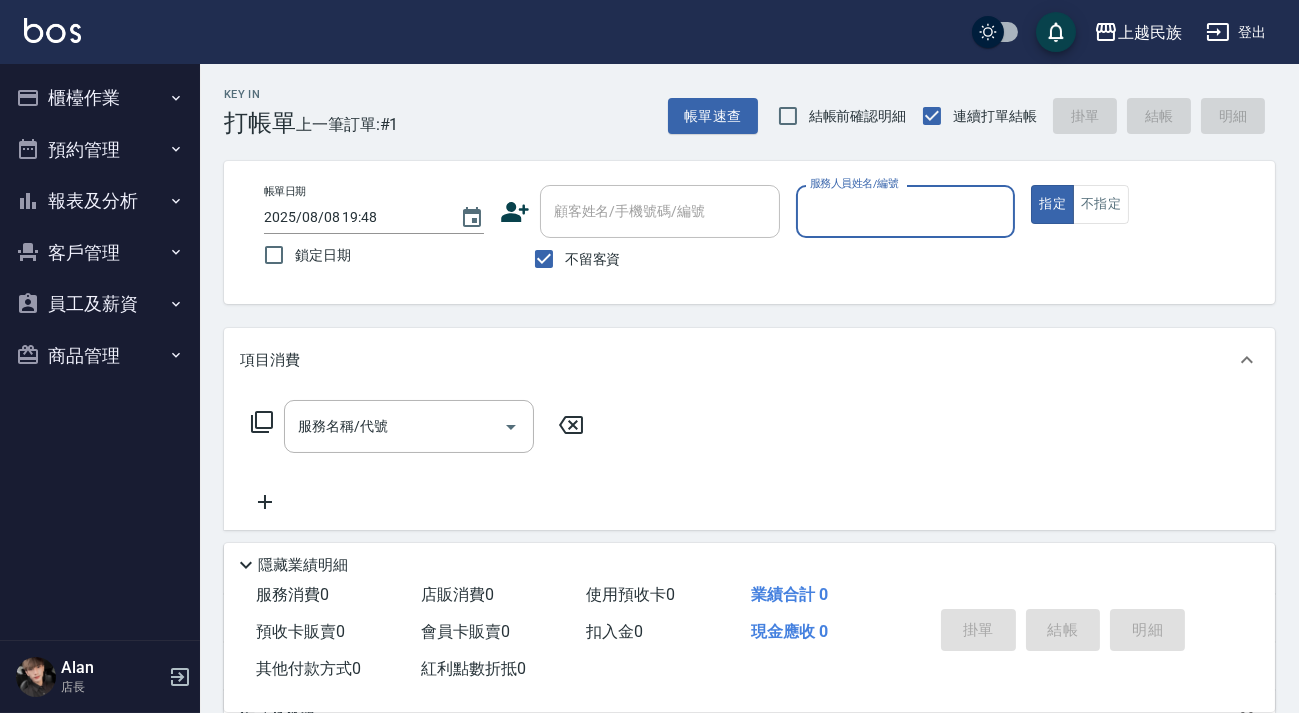 click on "指定" at bounding box center (1052, 204) 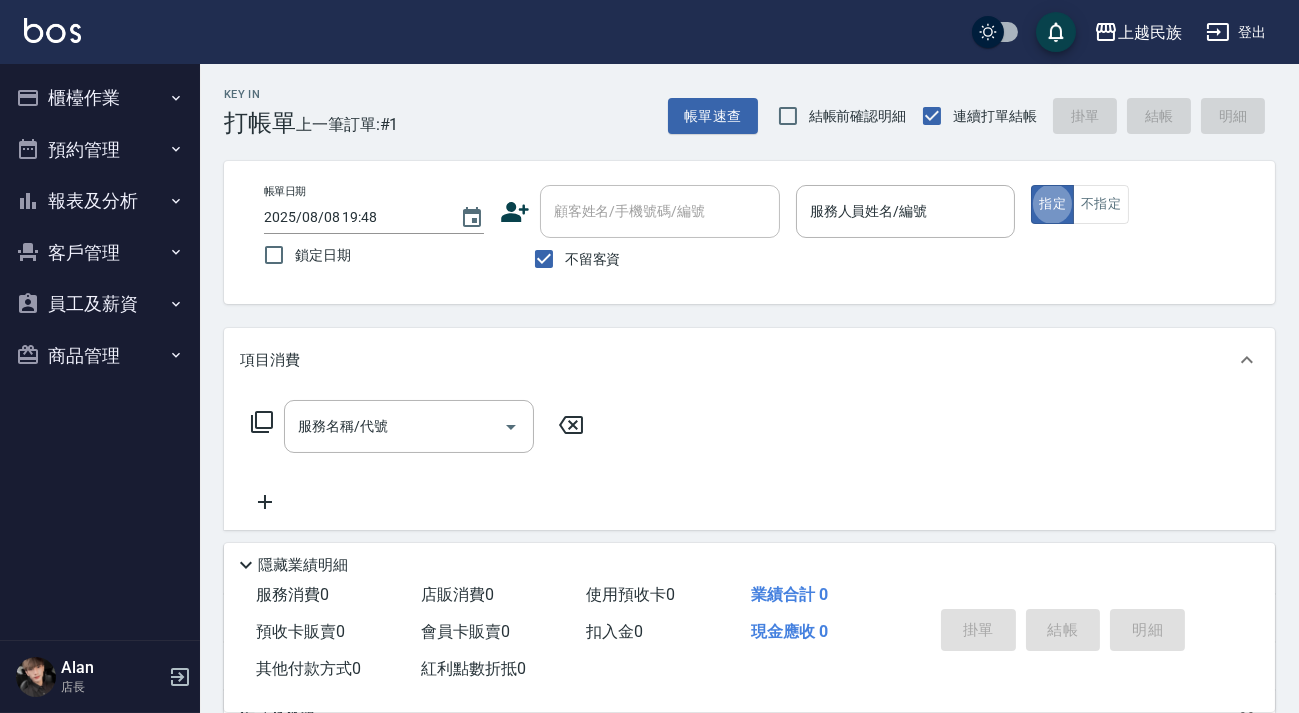 click on "服務人員姓名/編號" at bounding box center [906, 211] 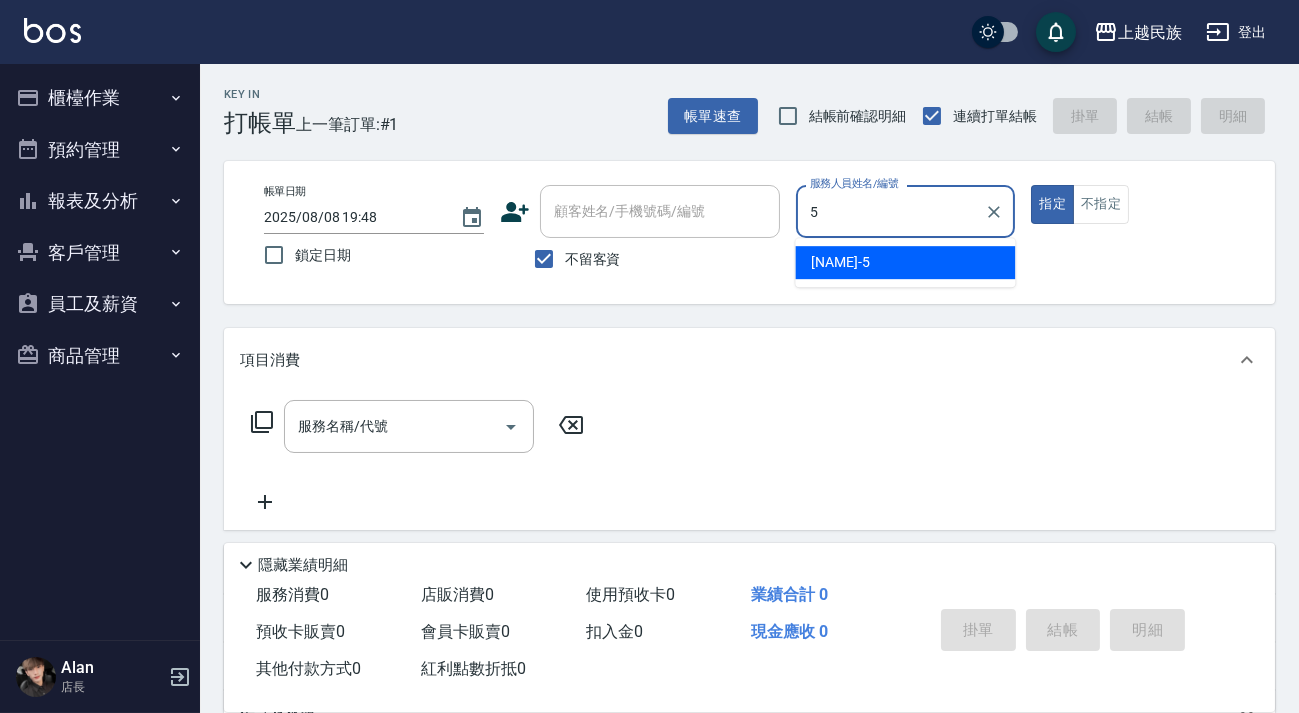 type on "Effie-5" 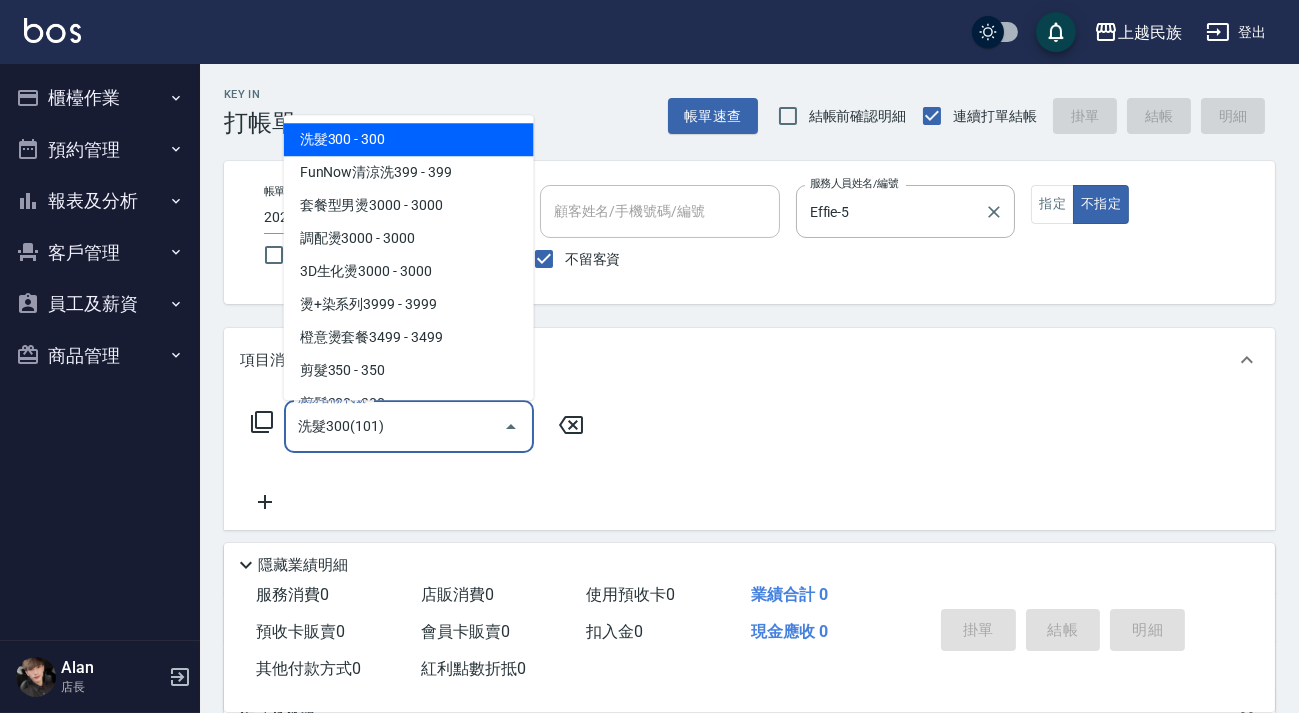 type on "洗髮300(101)" 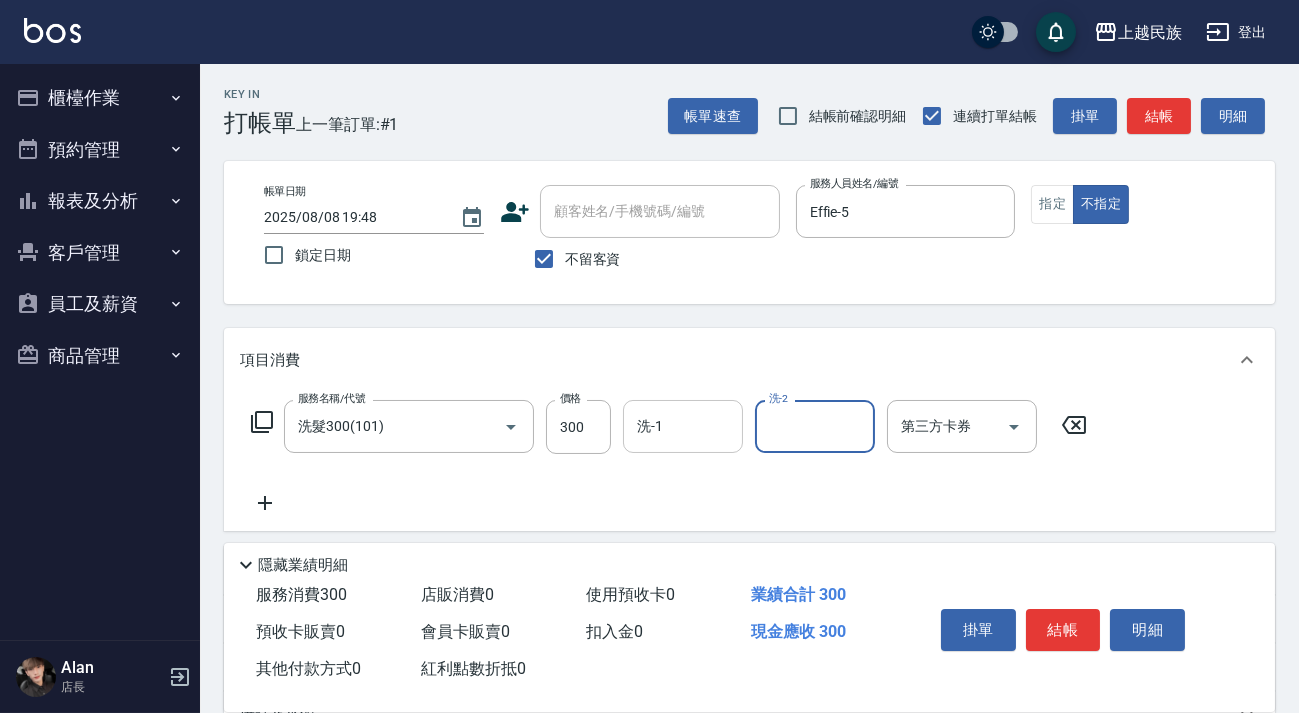 click on "洗-1" at bounding box center (683, 426) 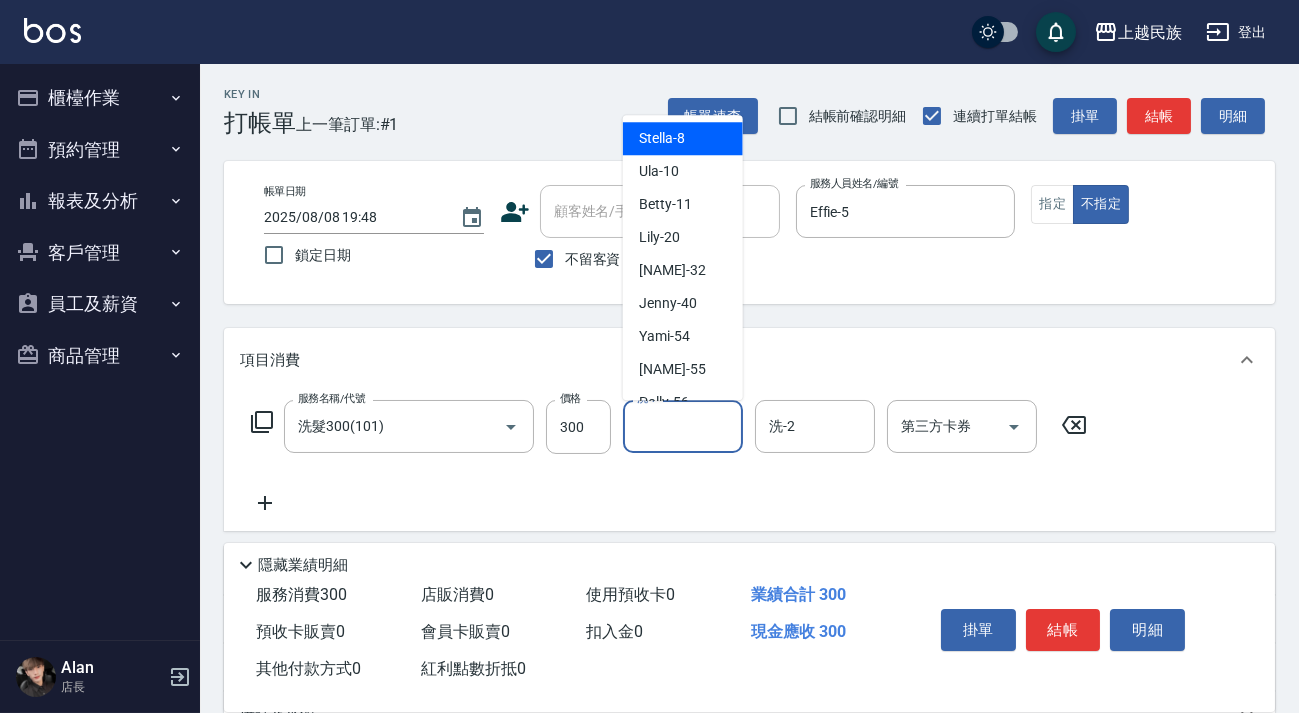 scroll, scrollTop: 213, scrollLeft: 0, axis: vertical 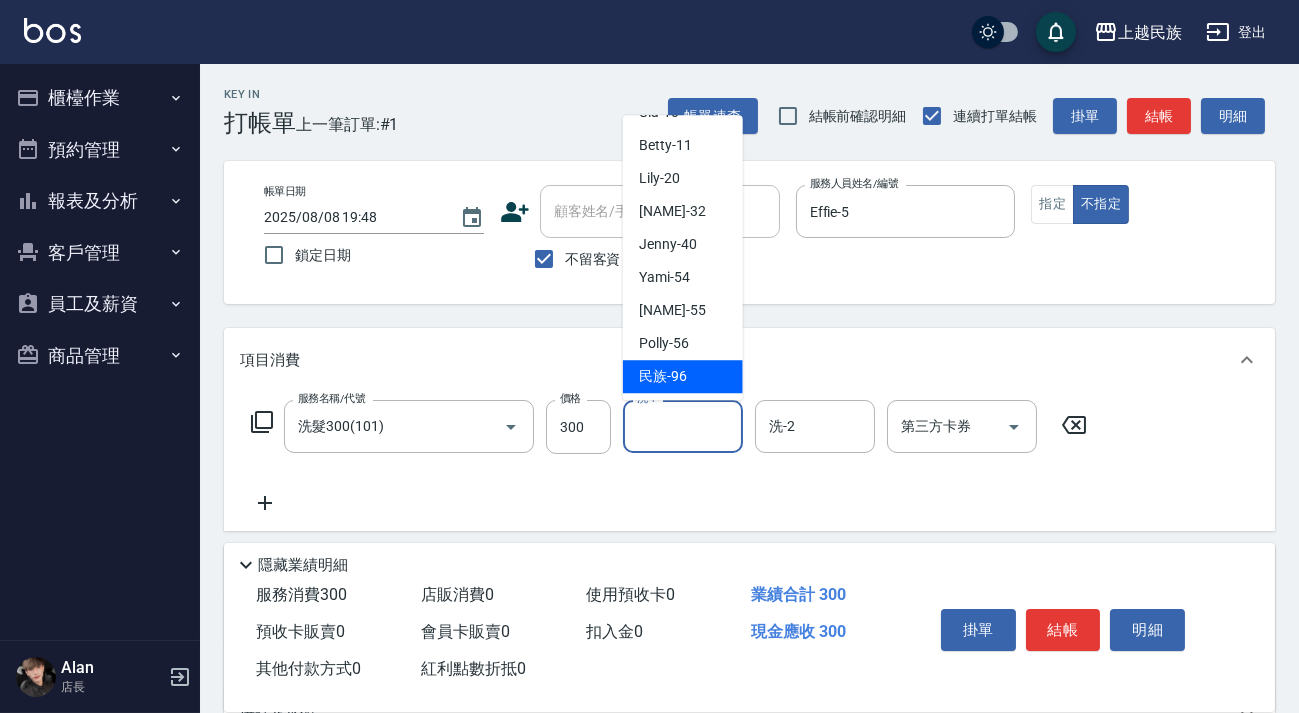 click on "民族-[NUMBER]" at bounding box center [663, 376] 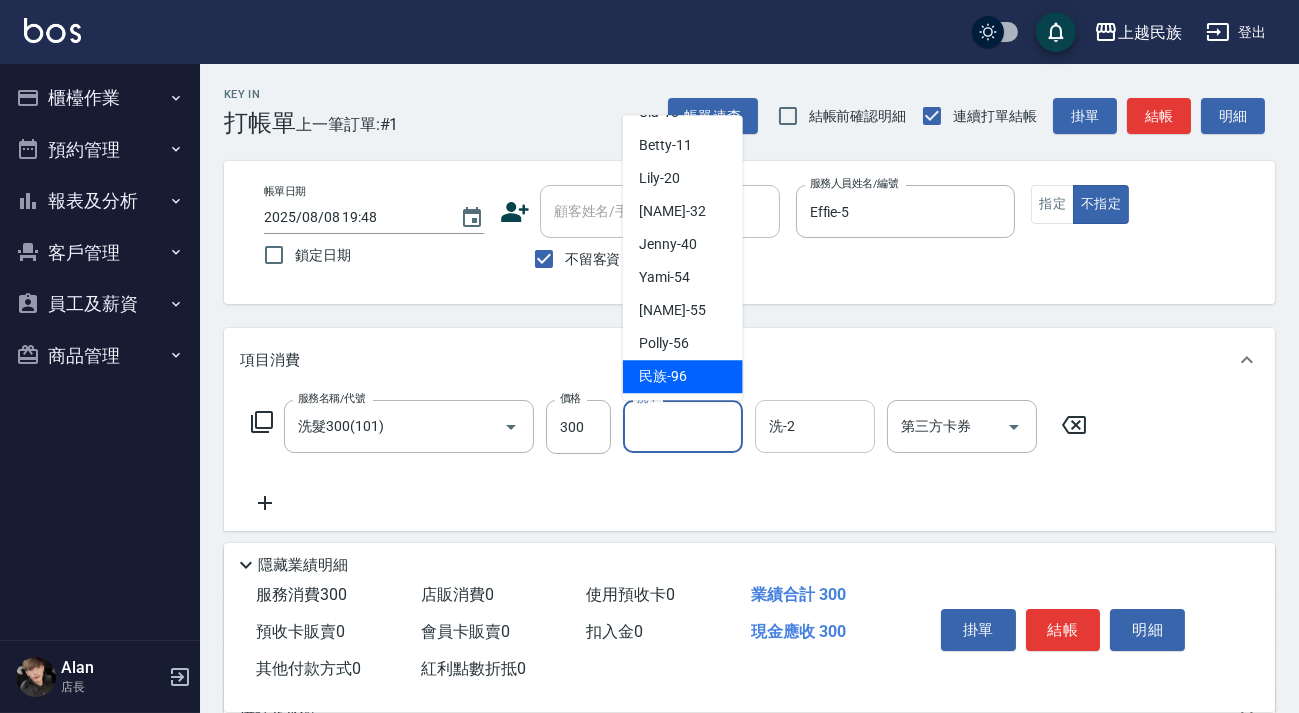 type on "民族-[NUMBER]" 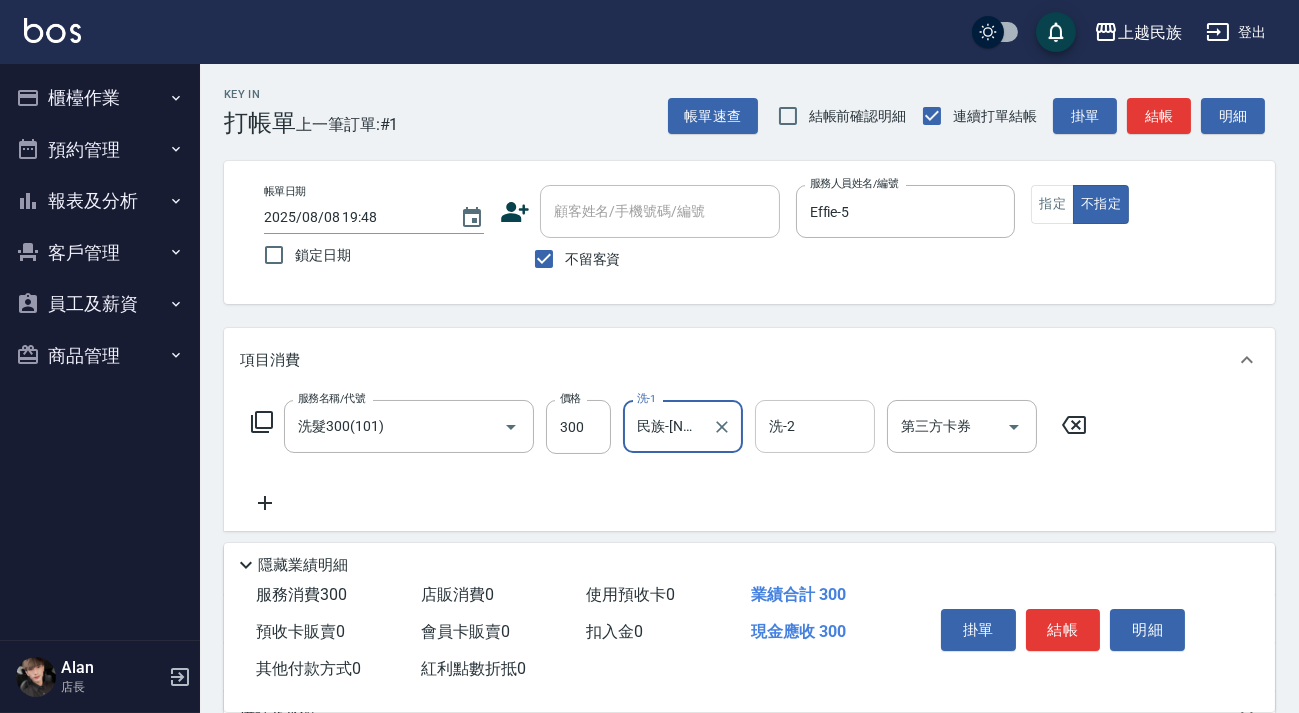 click on "洗-2" at bounding box center (815, 426) 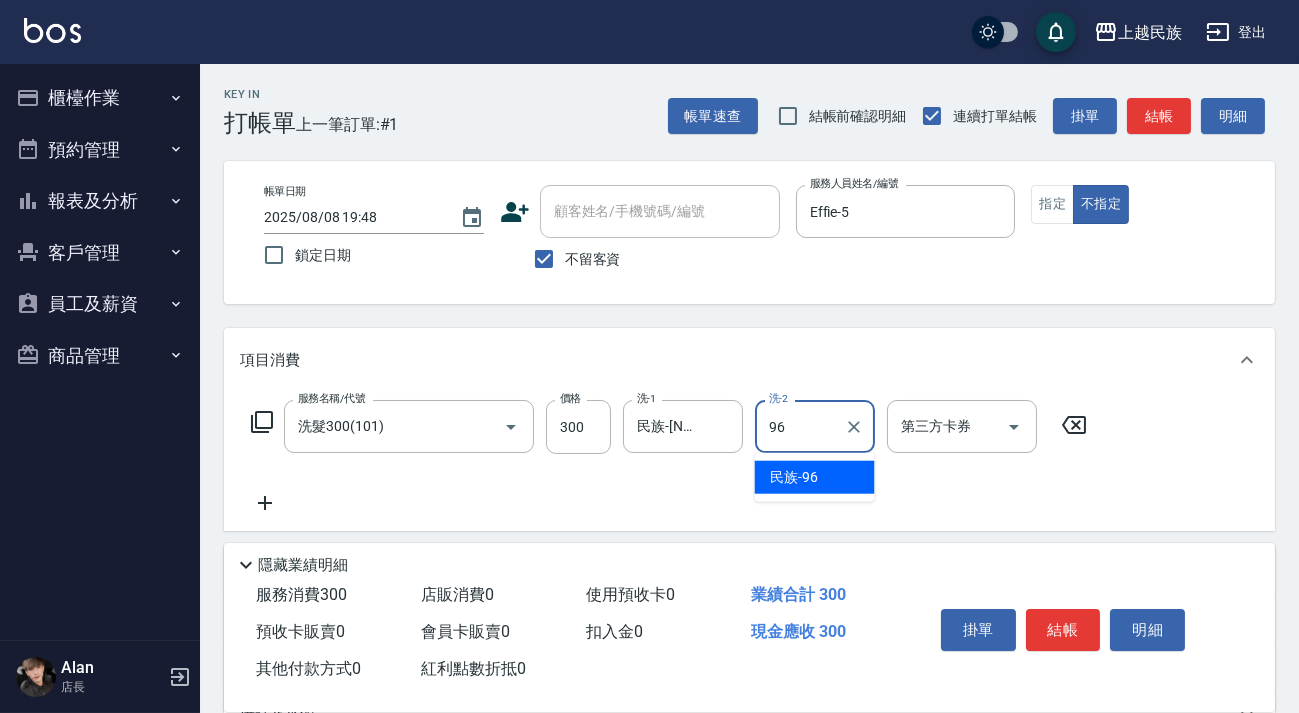 click on "民族-[NUMBER]" at bounding box center (815, 477) 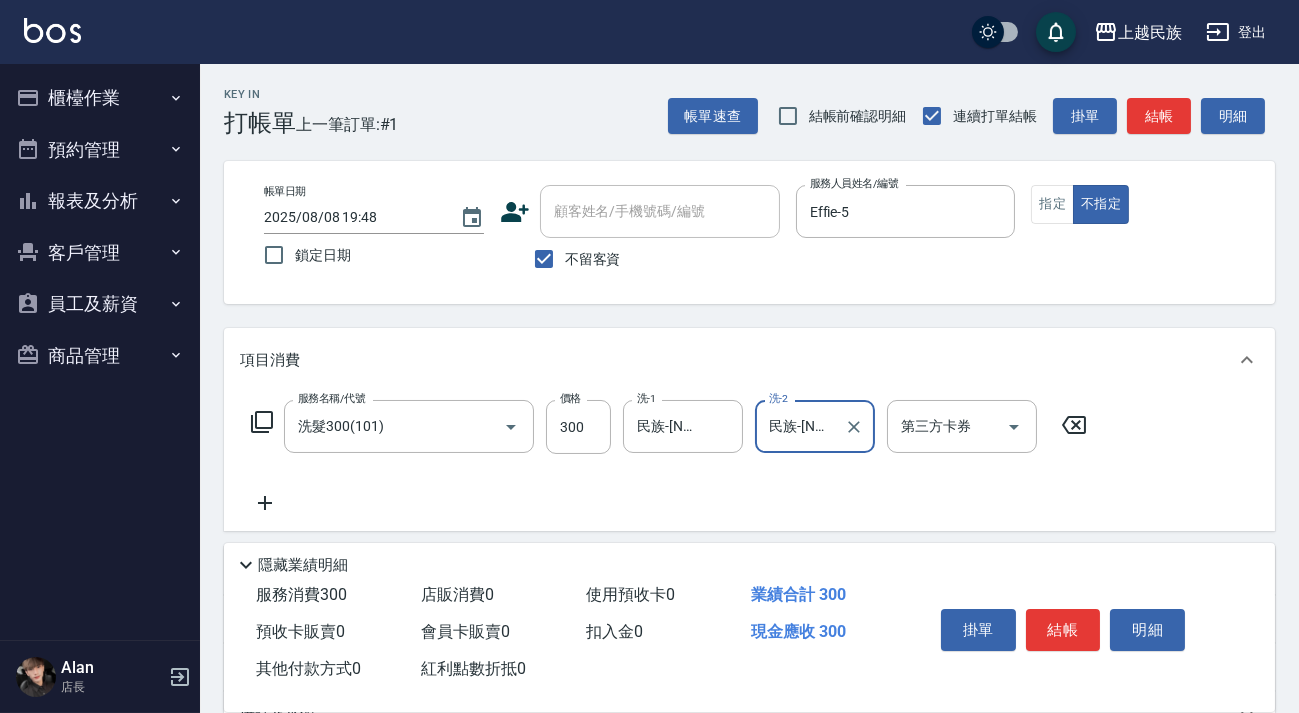 type on "民族-[NUMBER]" 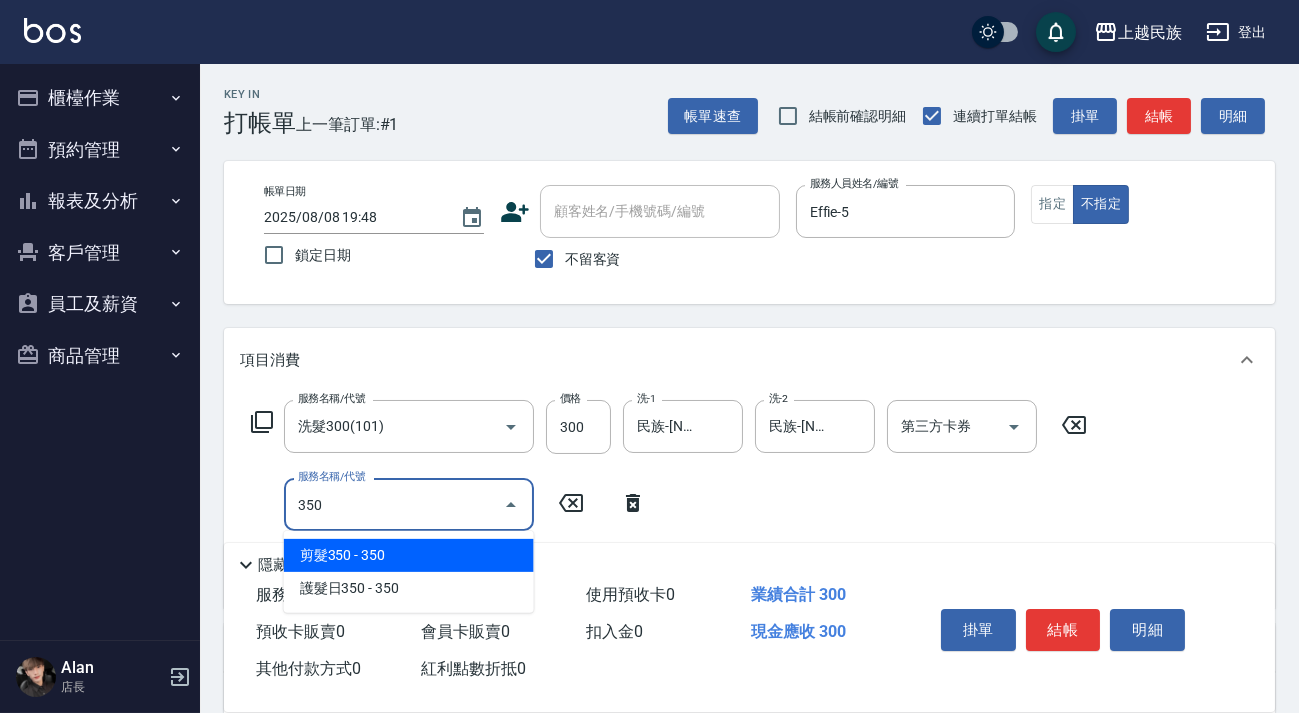 type on "剪髮350(304)" 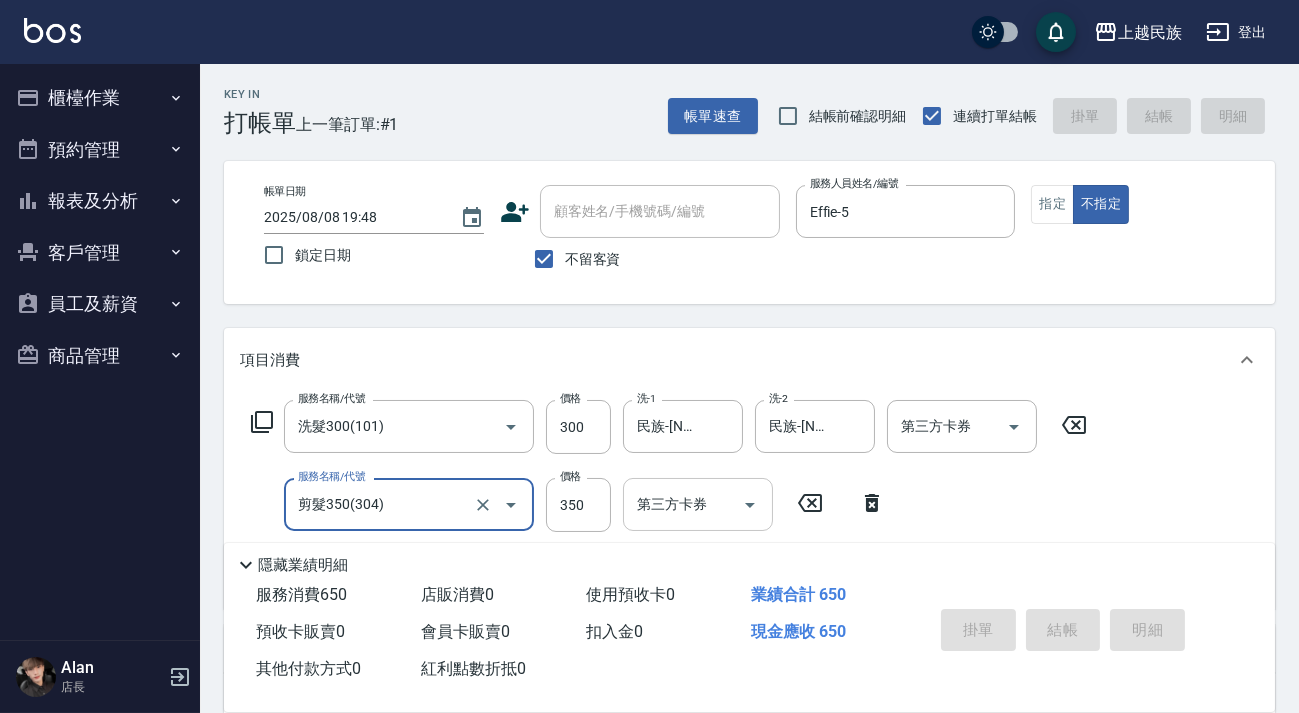 type on "2025/08/08 19:49" 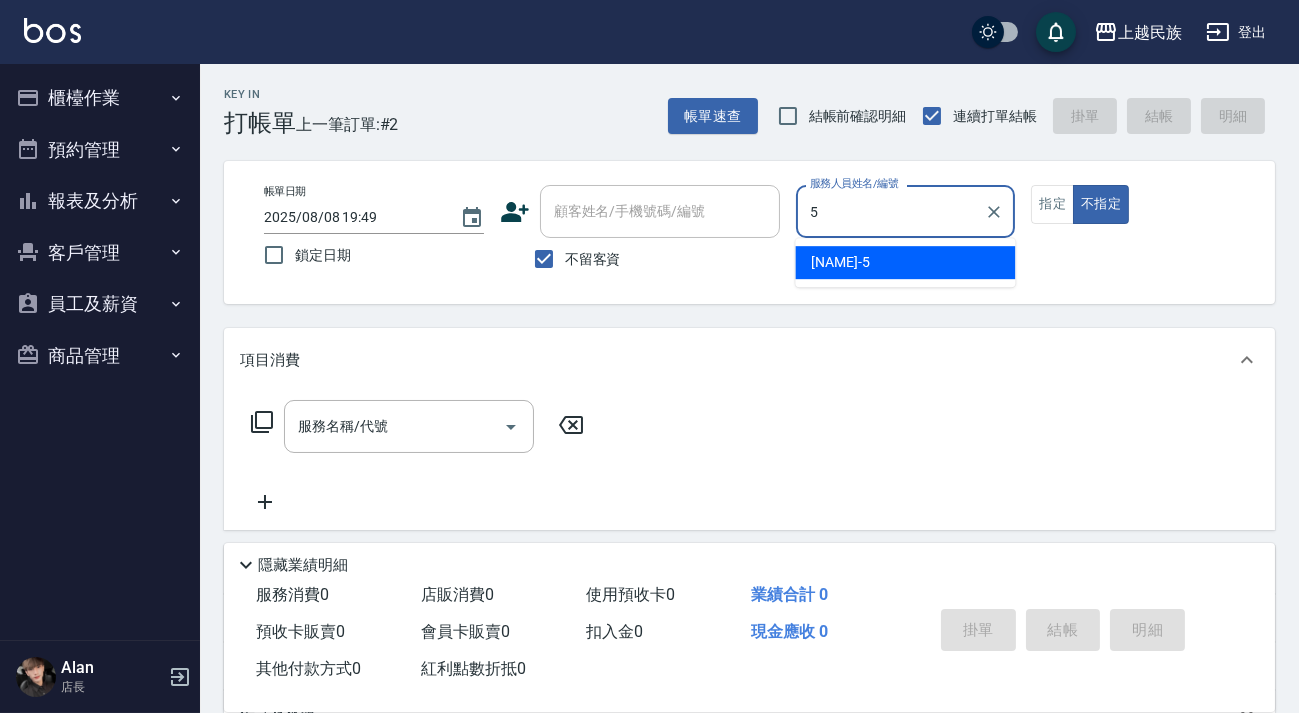 type on "Effie-5" 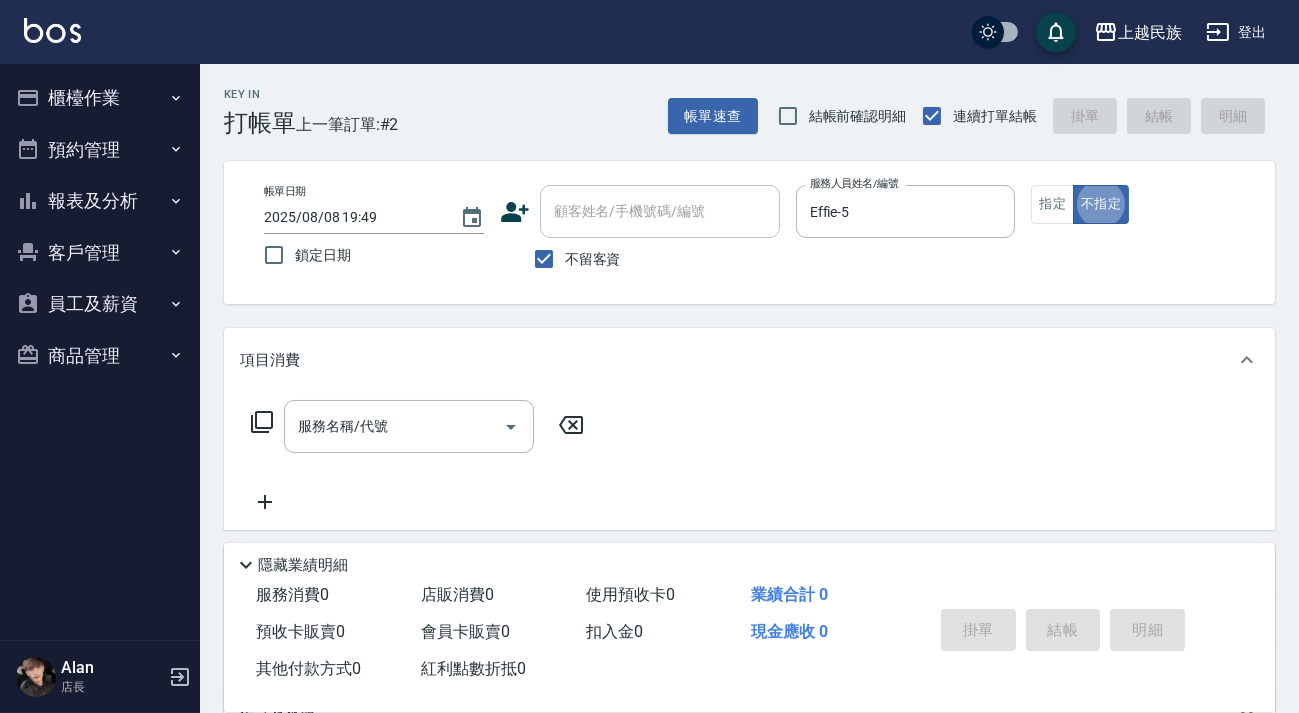type on "false" 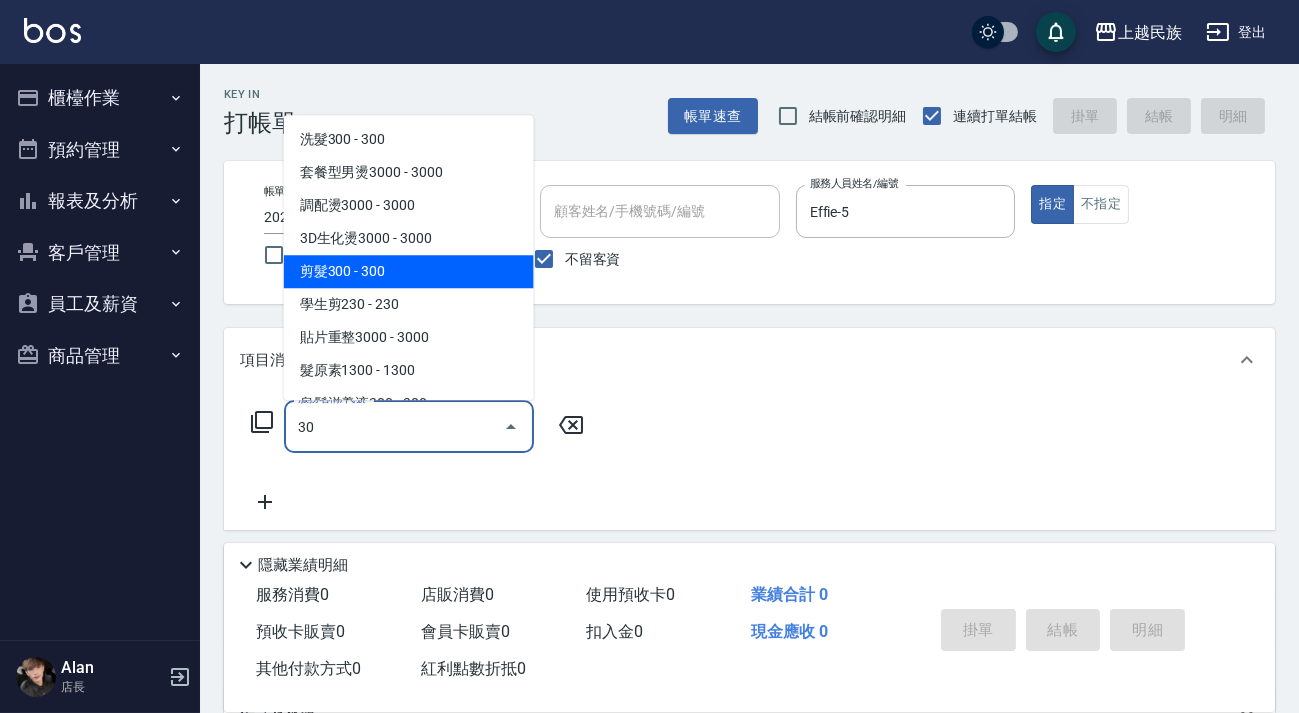 click on "剪髮300 - 300" at bounding box center [409, 271] 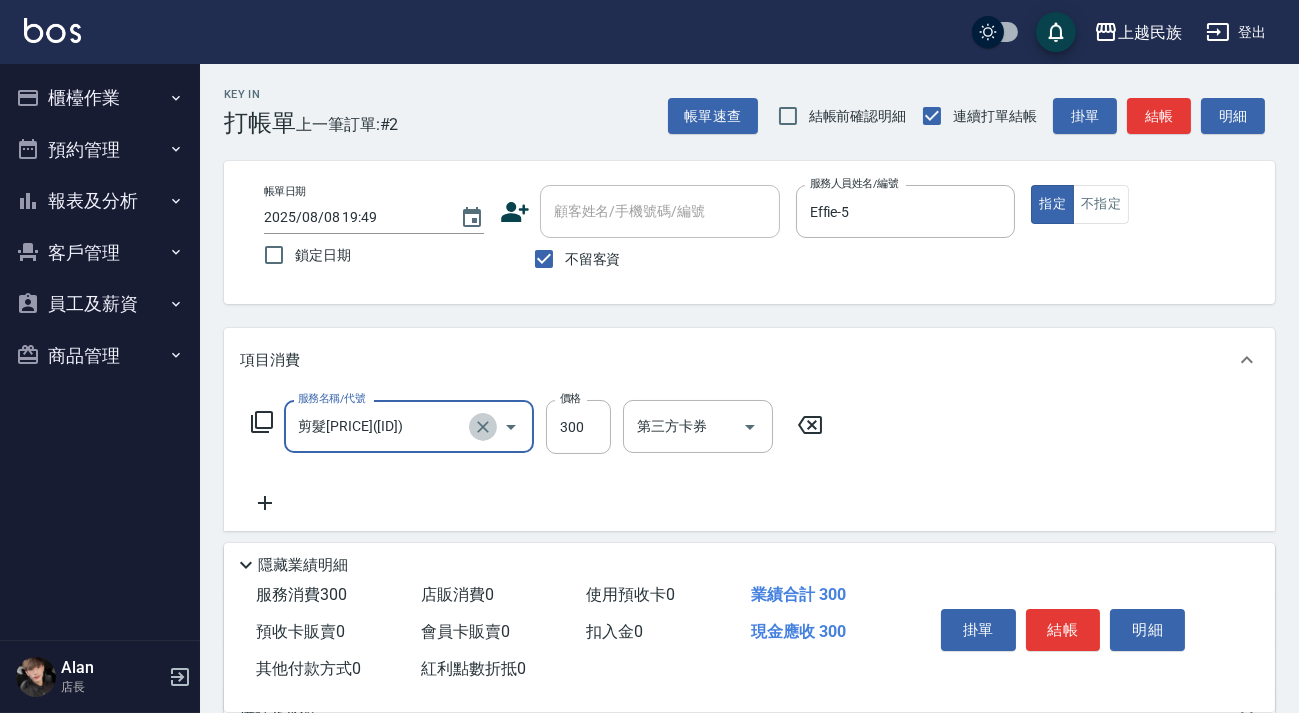 click 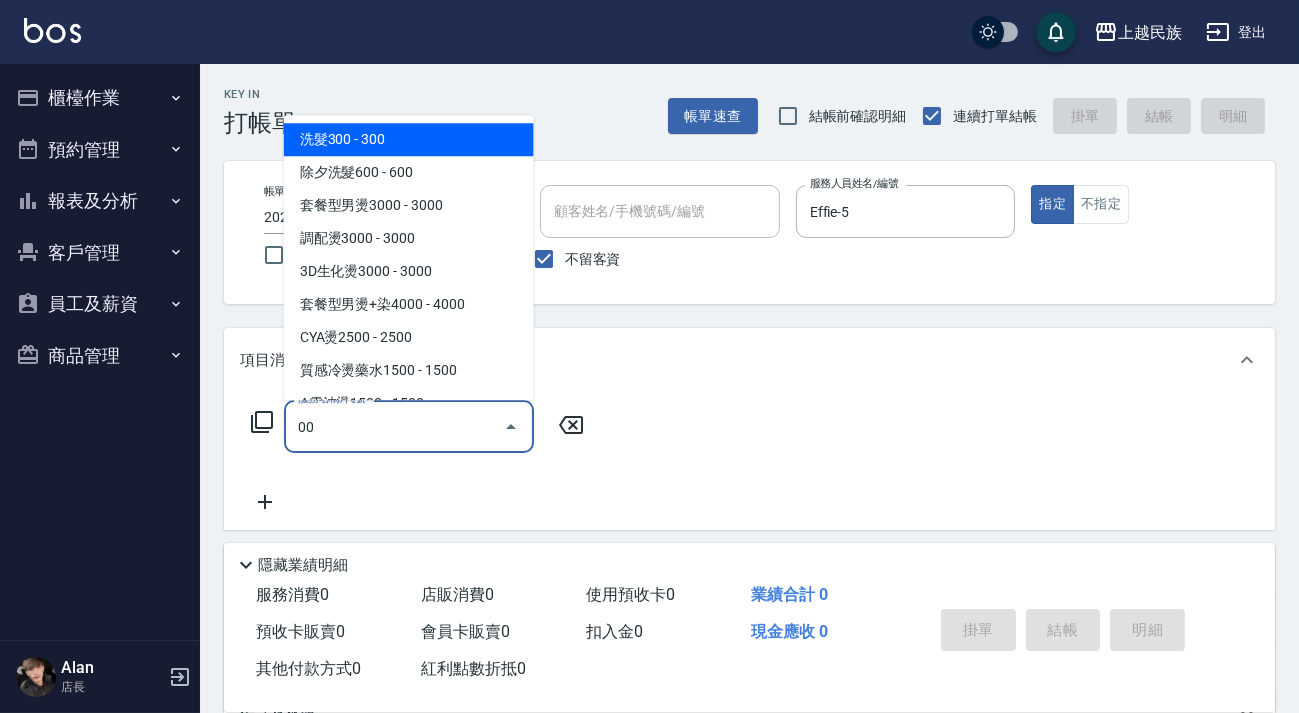 type on "0" 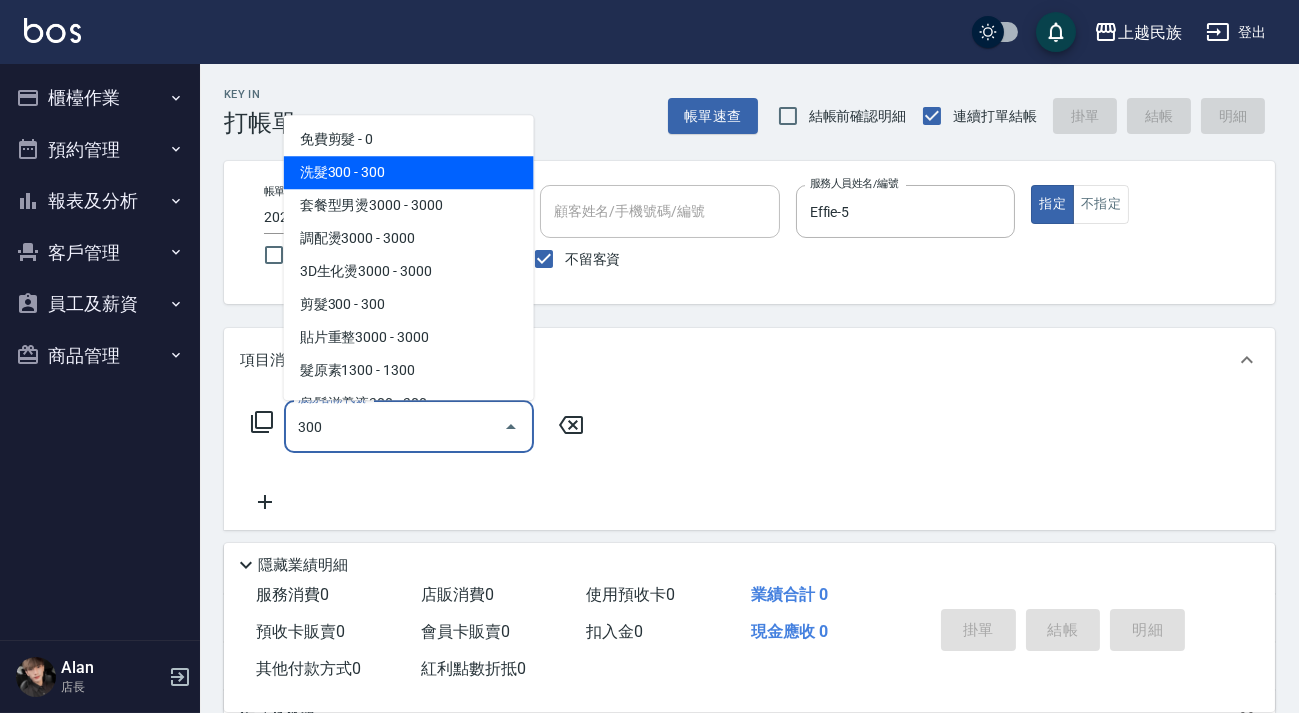 click on "洗髮300 - 300" at bounding box center [409, 172] 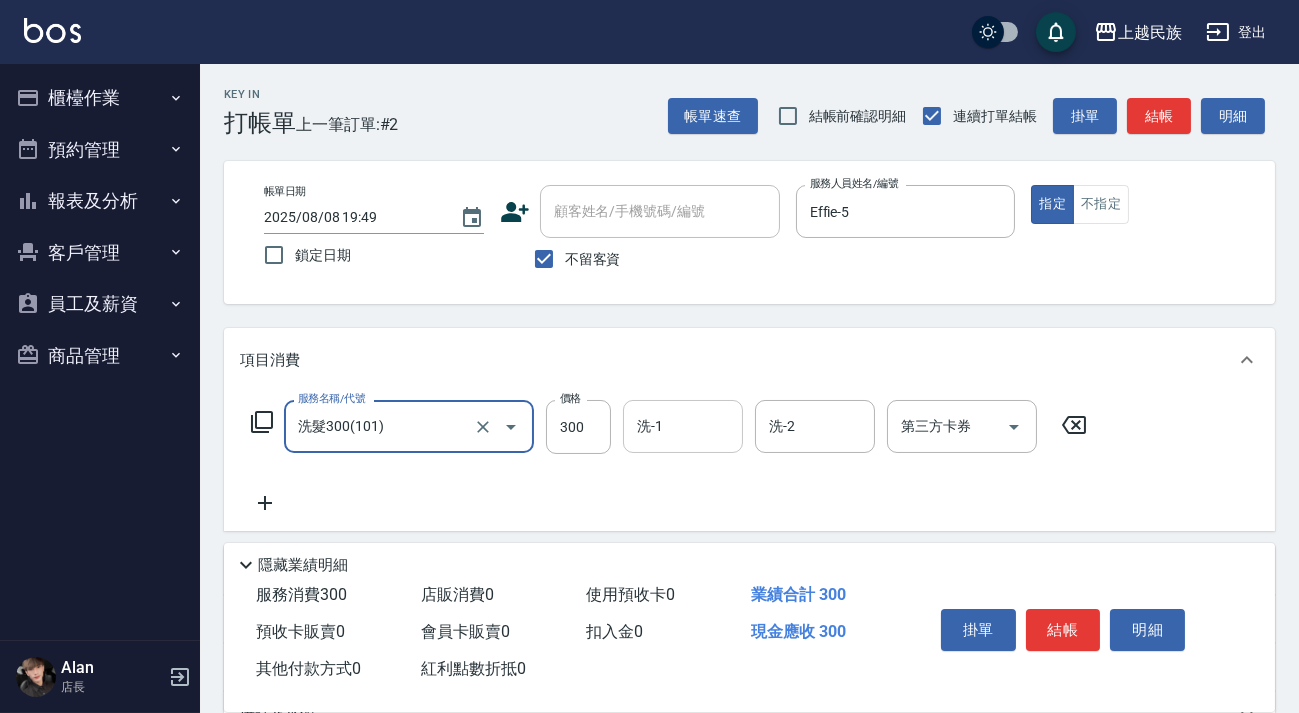 type on "洗髮300(101)" 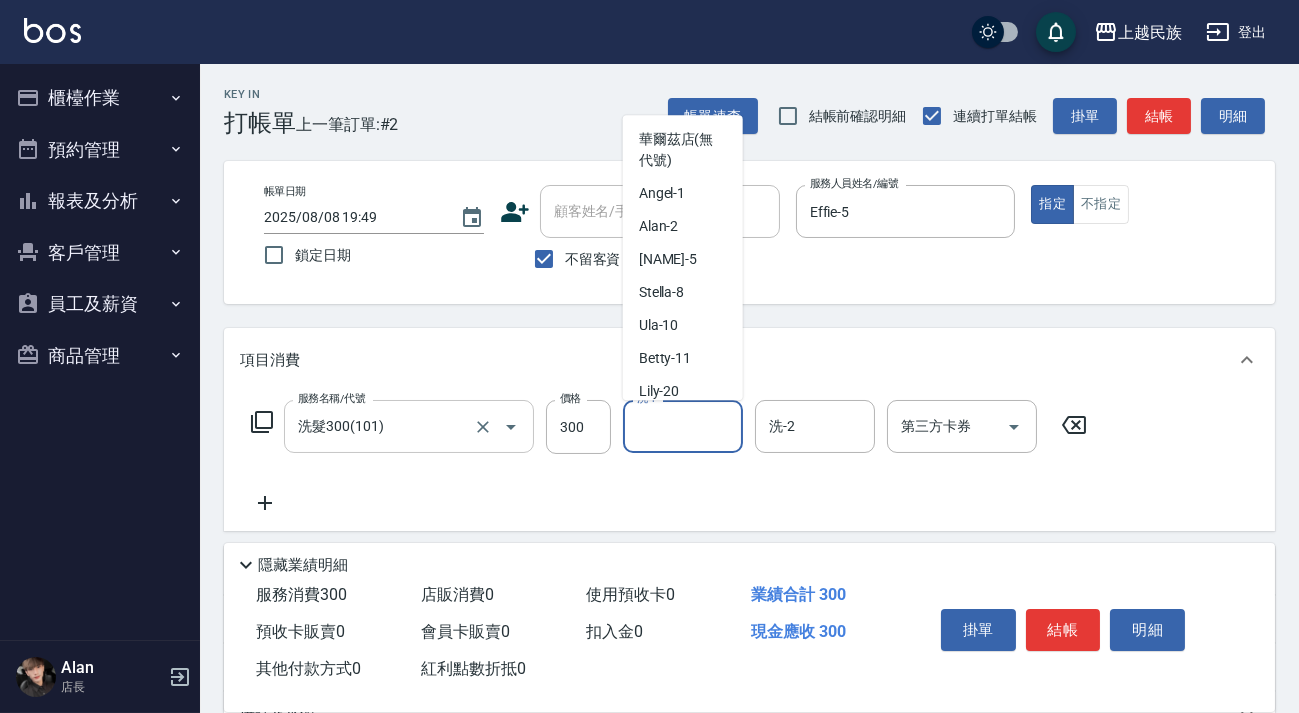 scroll, scrollTop: 213, scrollLeft: 0, axis: vertical 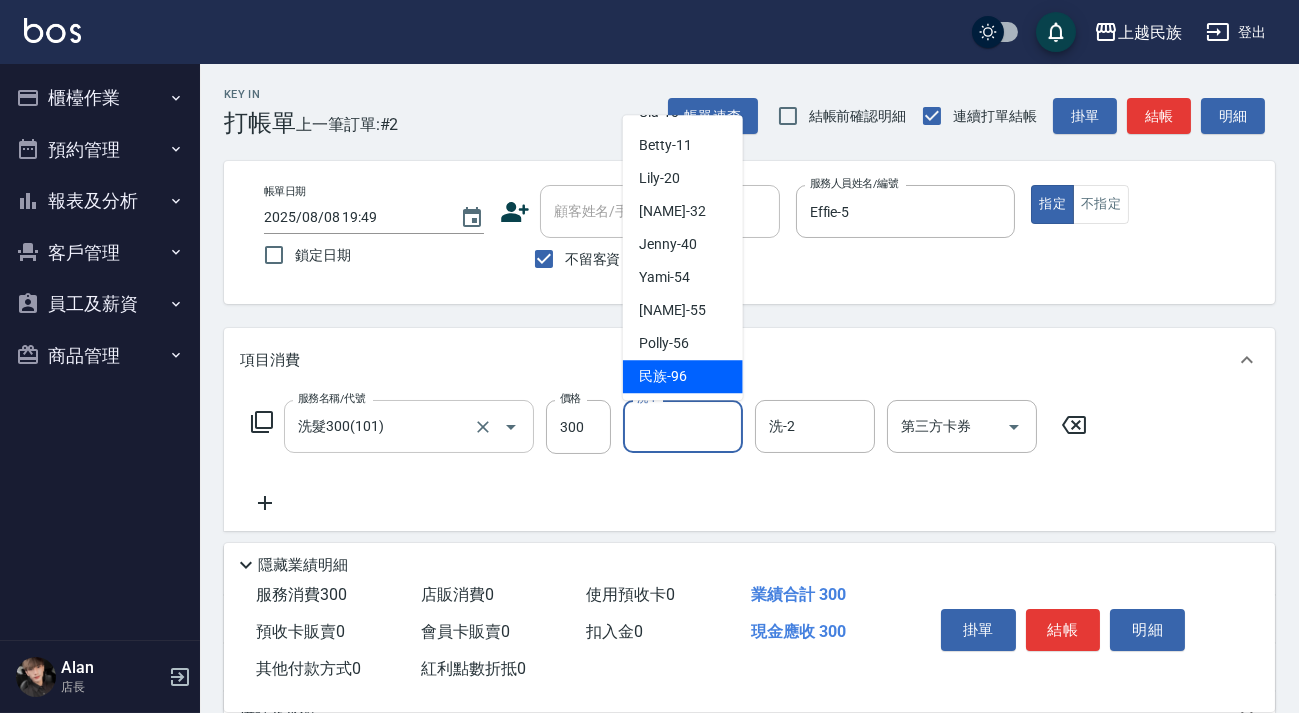 click on "民族-[NUMBER]" at bounding box center [663, 376] 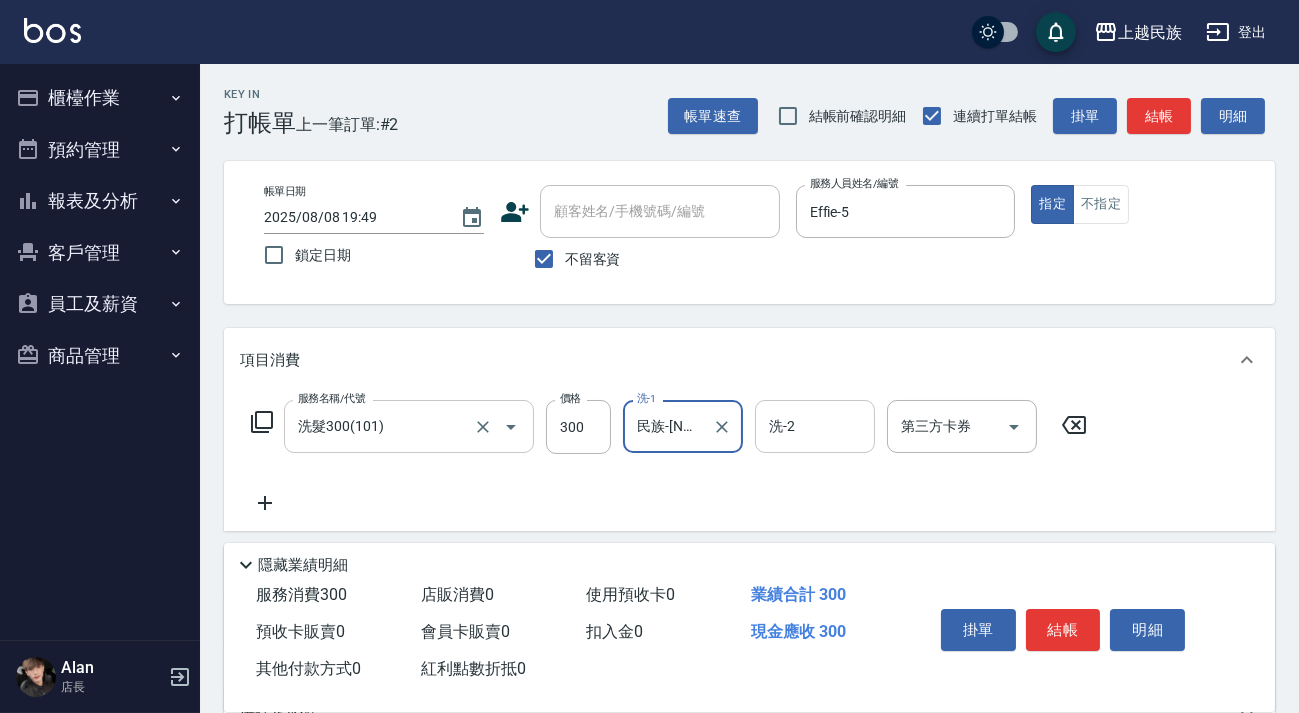 click on "洗-2" at bounding box center (815, 426) 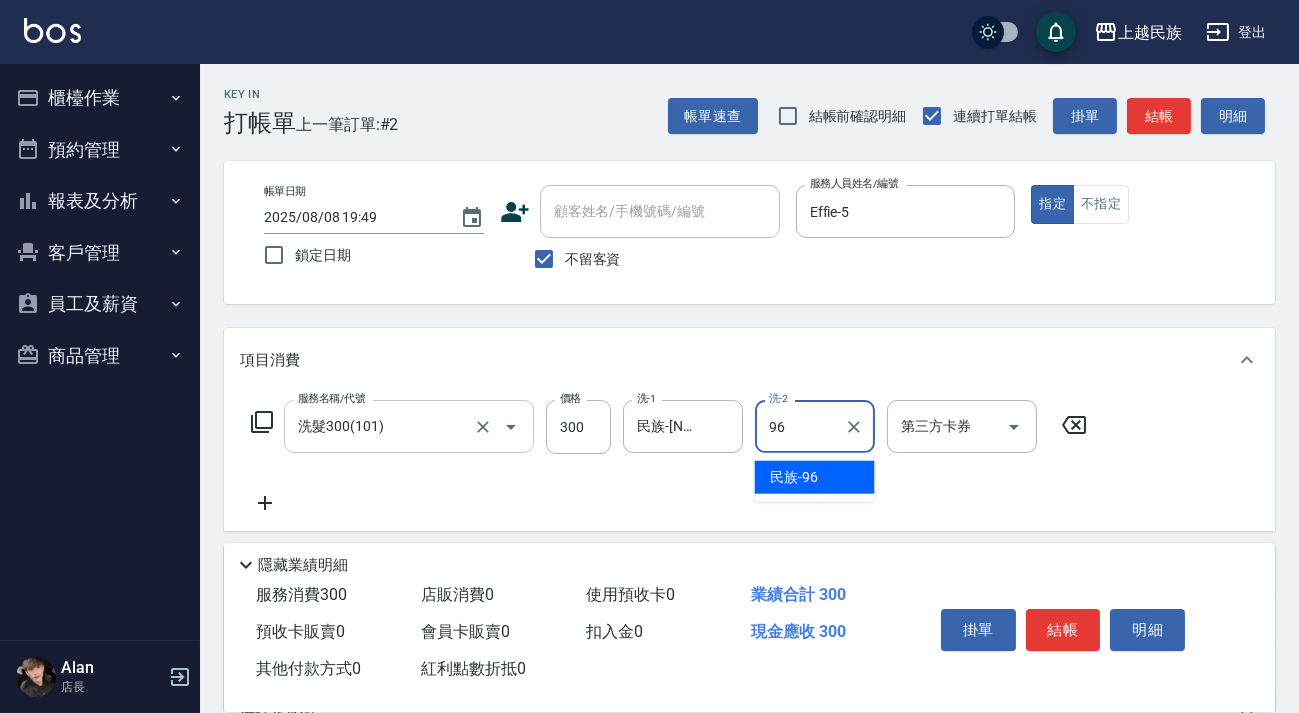 type on "民族-[NUMBER]" 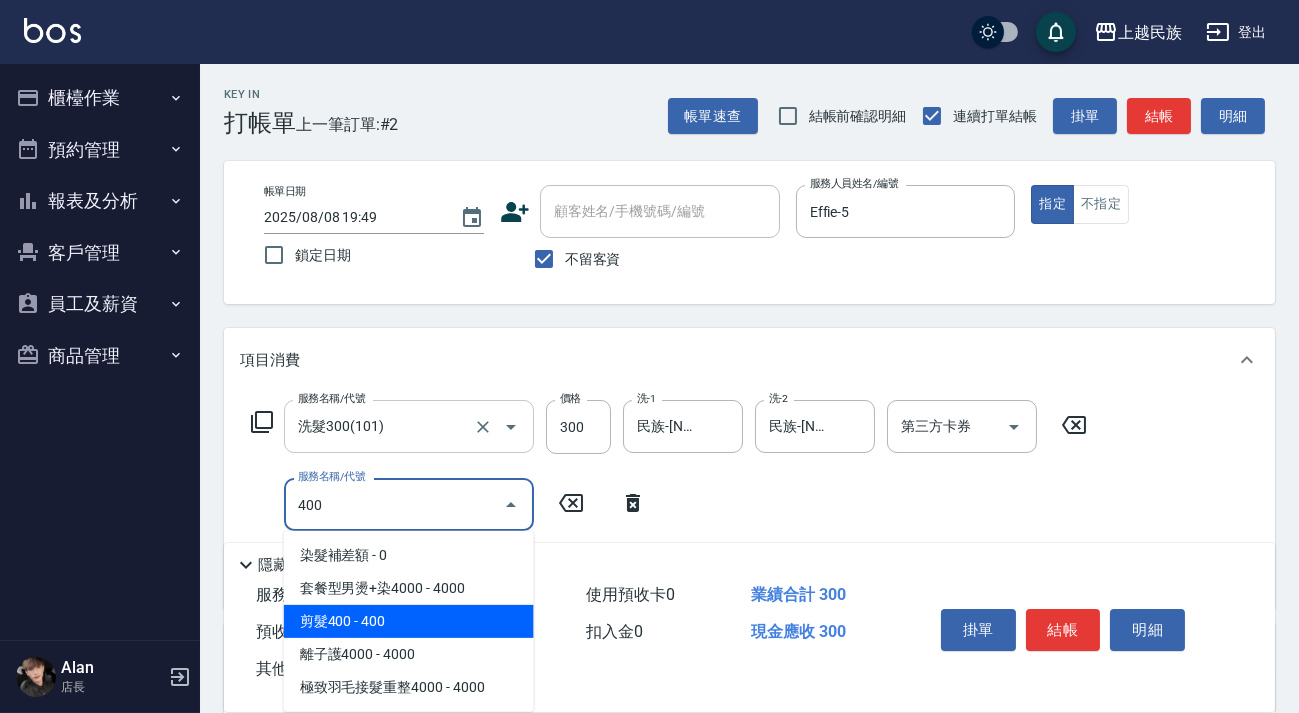 drag, startPoint x: 431, startPoint y: 621, endPoint x: 464, endPoint y: 585, distance: 48.83646 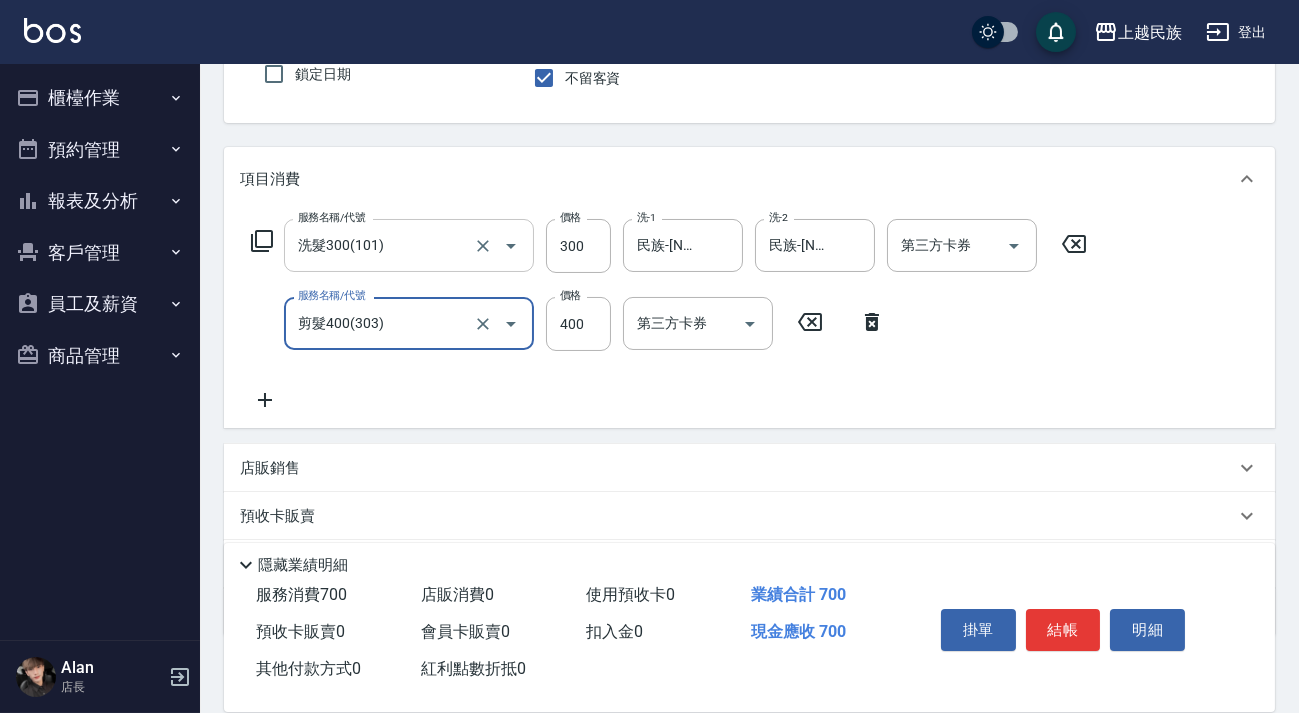 scroll, scrollTop: 292, scrollLeft: 0, axis: vertical 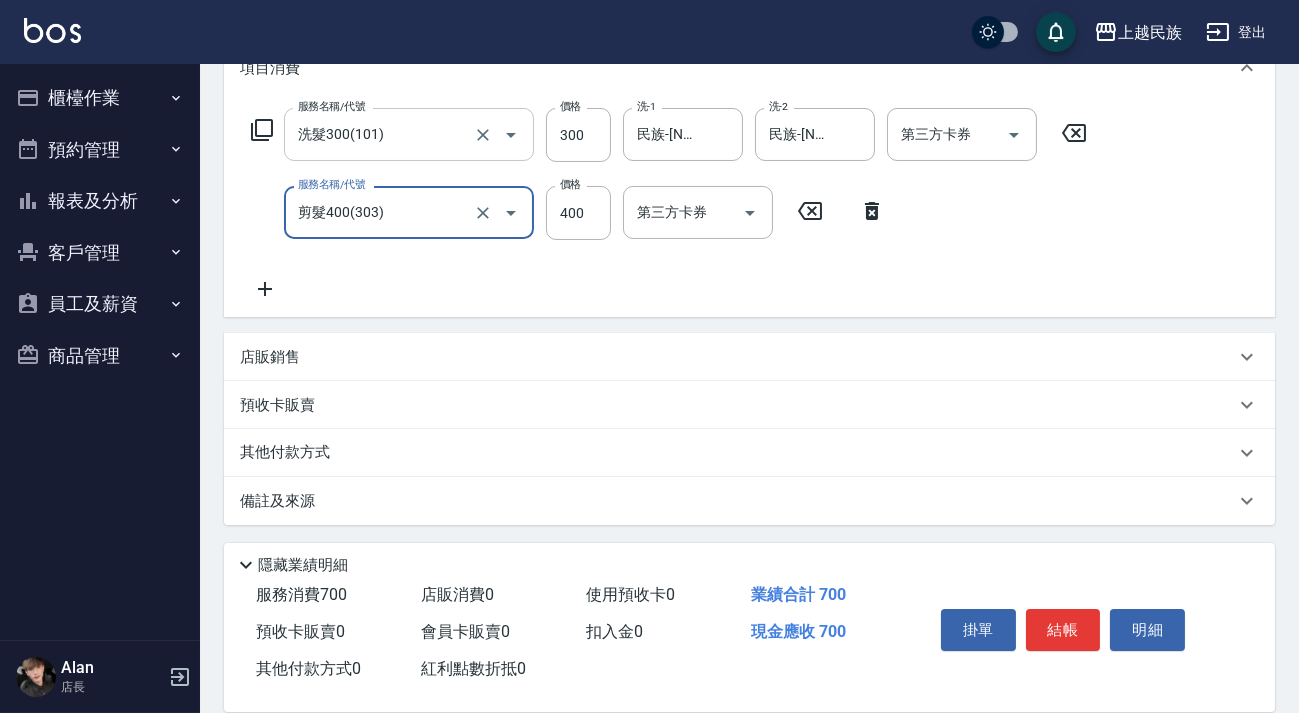 type on "剪髮400(303)" 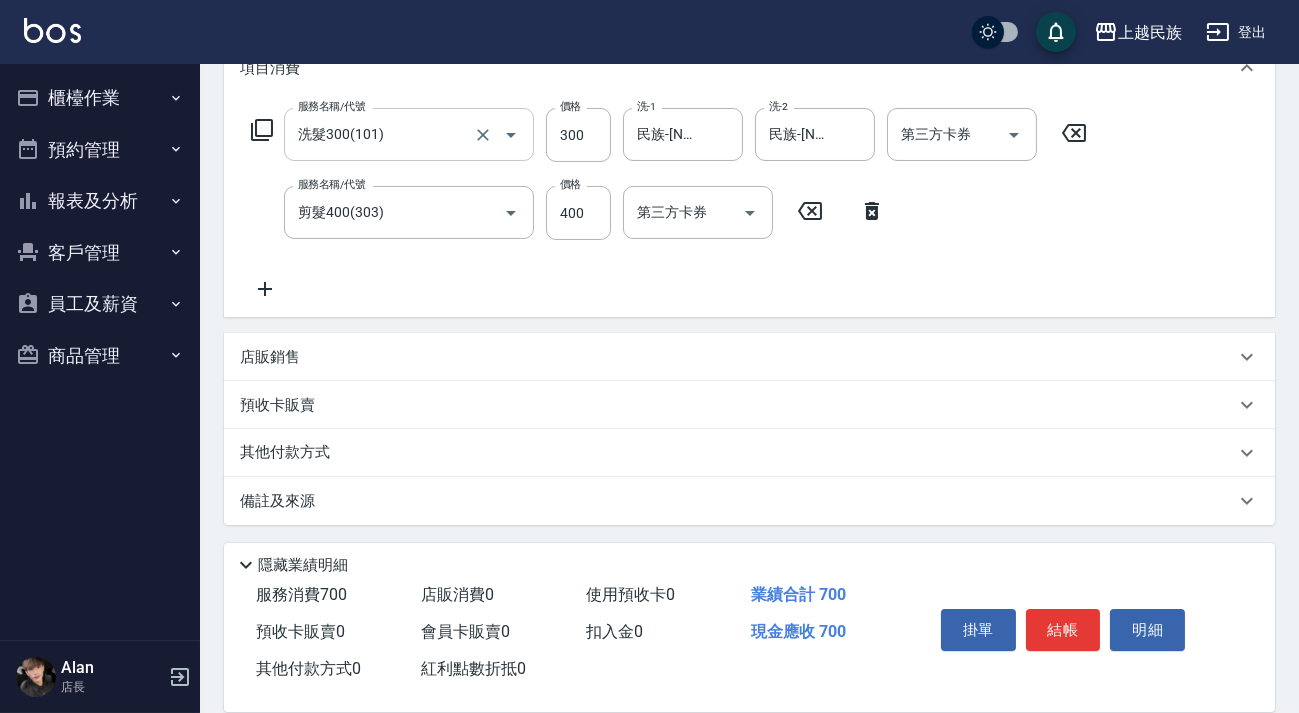 click on "店販銷售" at bounding box center [737, 357] 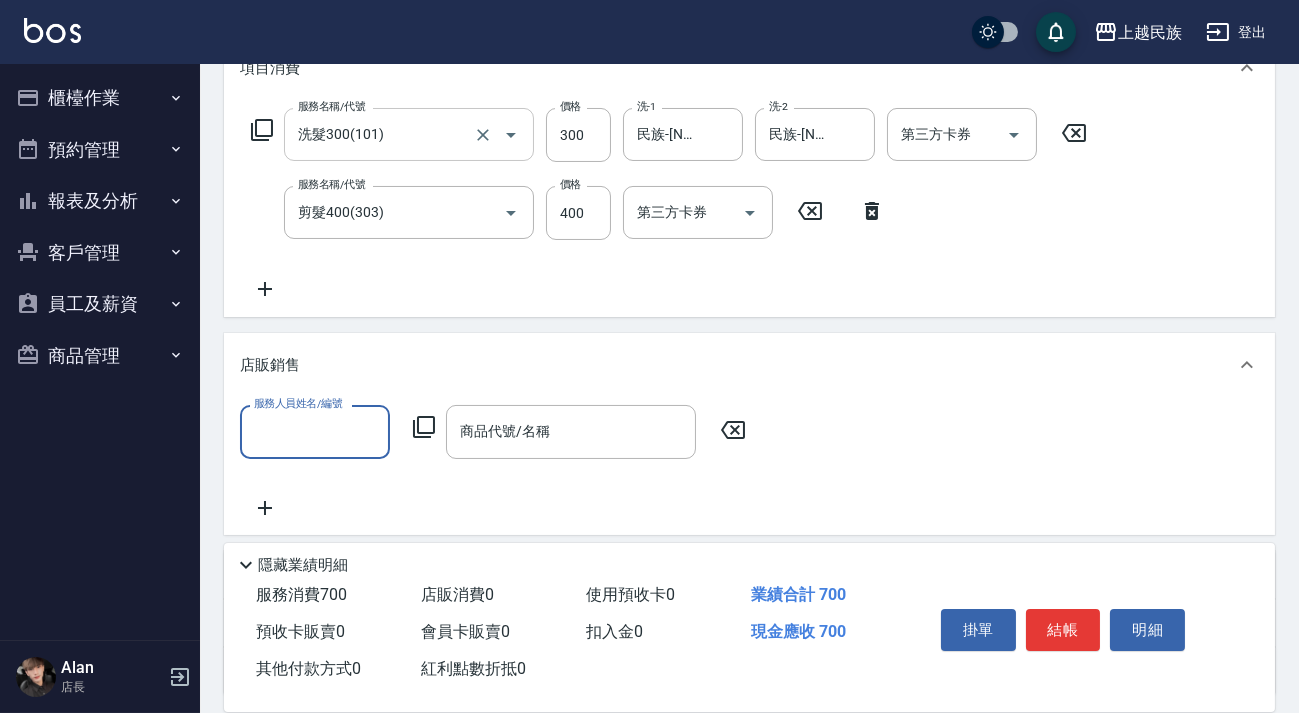 scroll, scrollTop: 0, scrollLeft: 0, axis: both 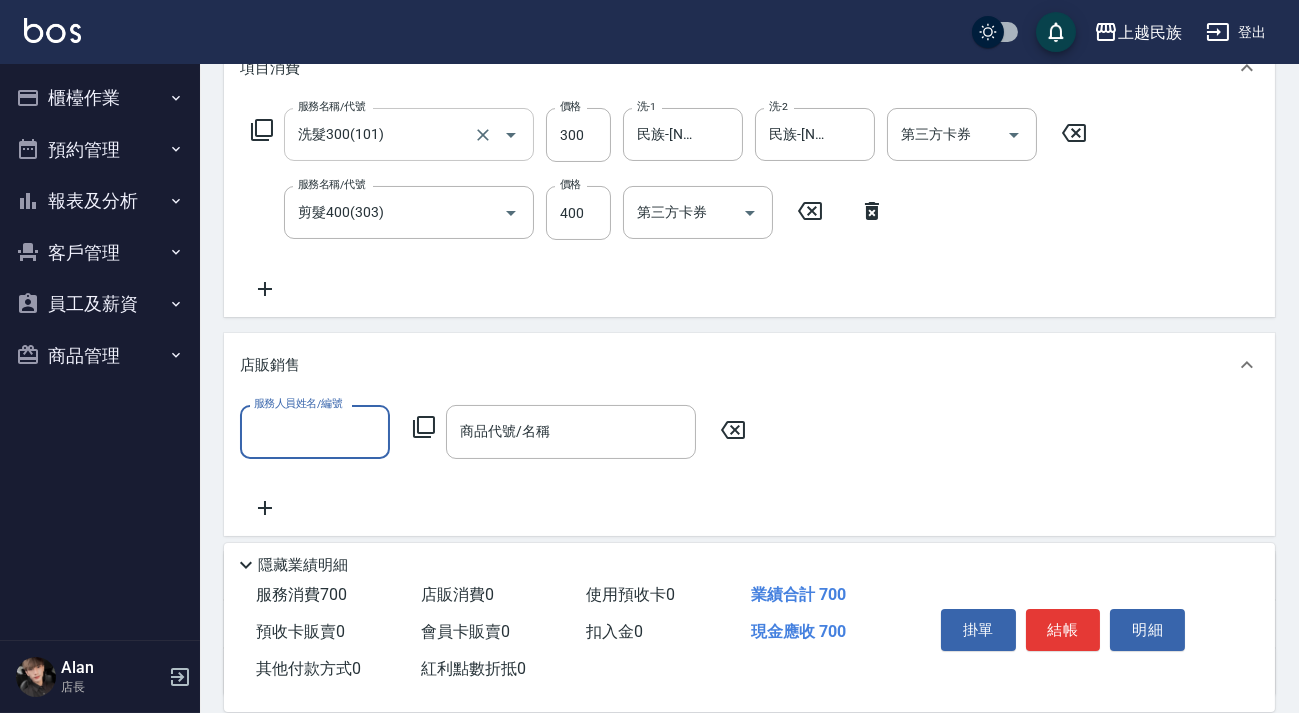 click on "服務人員姓名/編號" at bounding box center [315, 431] 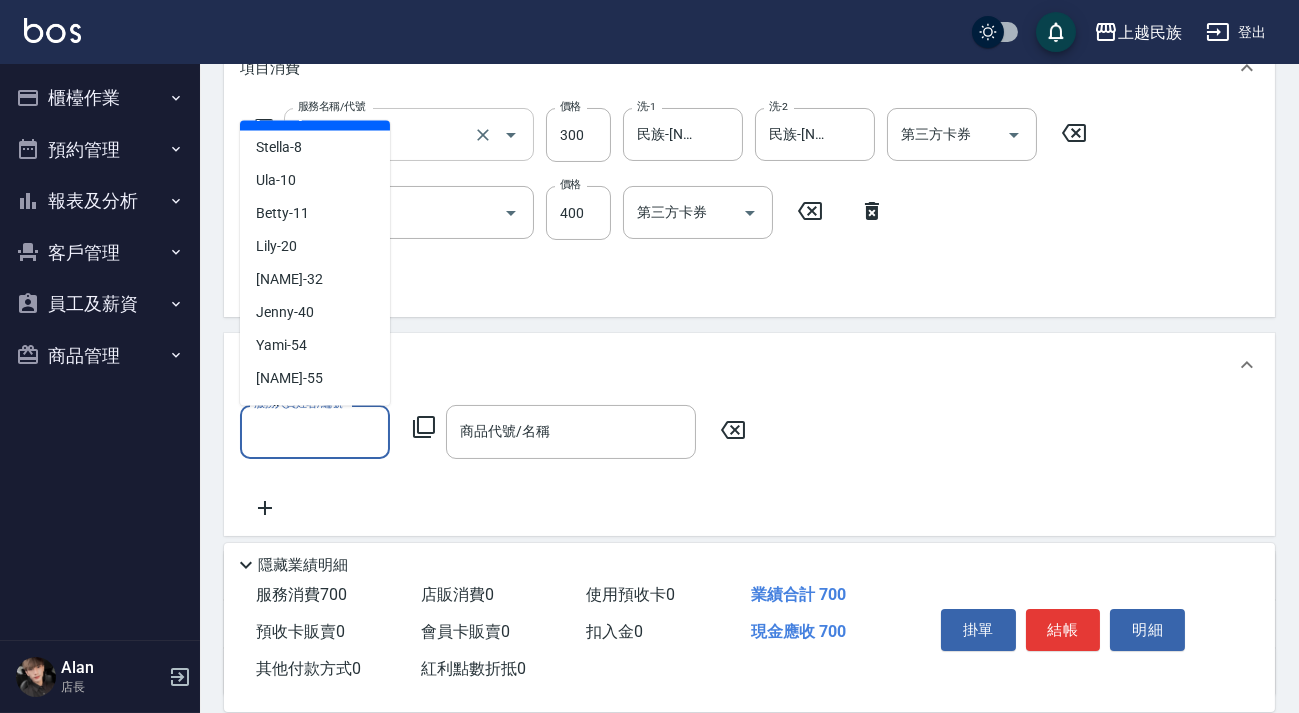 scroll, scrollTop: 192, scrollLeft: 0, axis: vertical 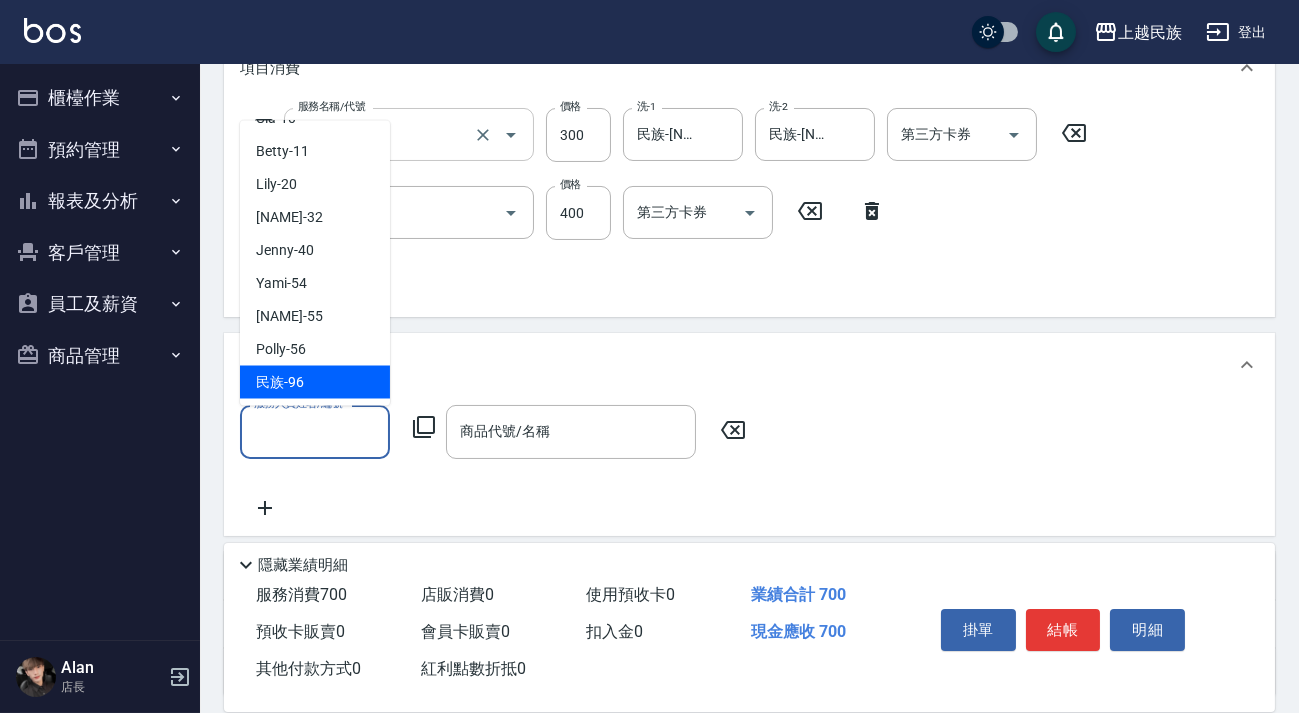 drag, startPoint x: 302, startPoint y: 383, endPoint x: 446, endPoint y: 416, distance: 147.73286 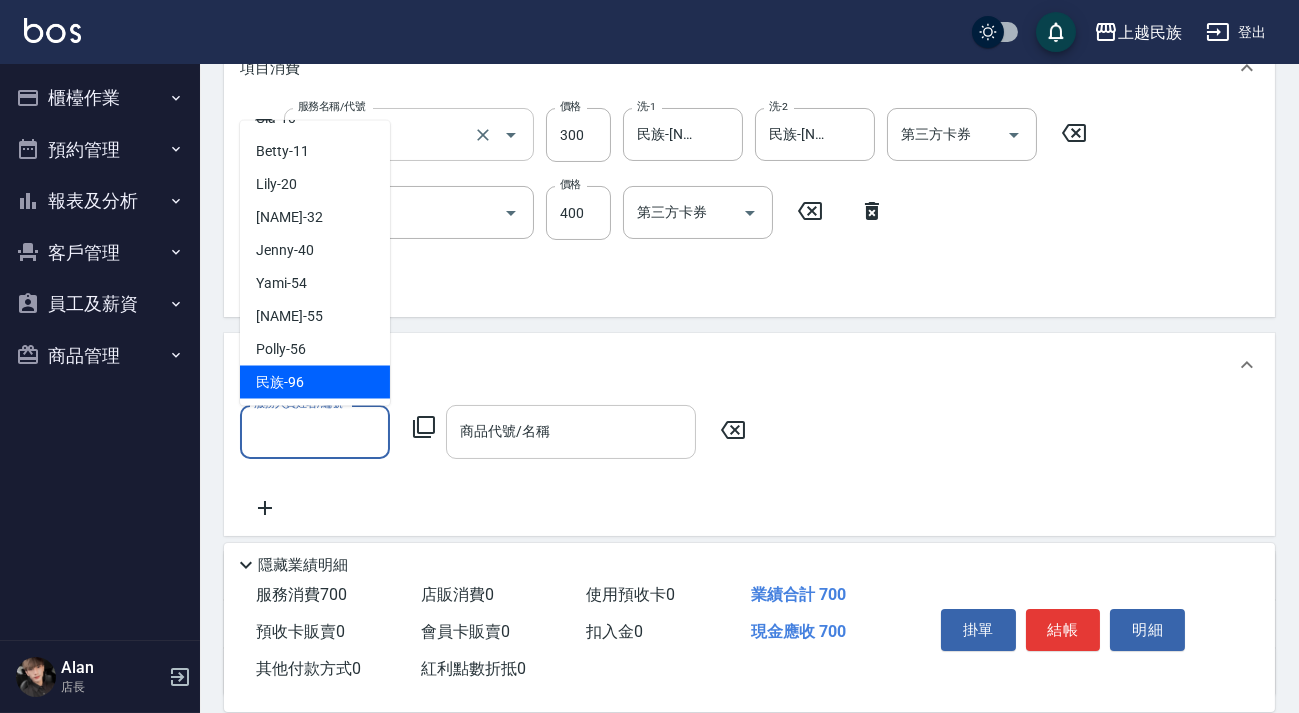click on "民族-[NUMBER]" at bounding box center [315, 381] 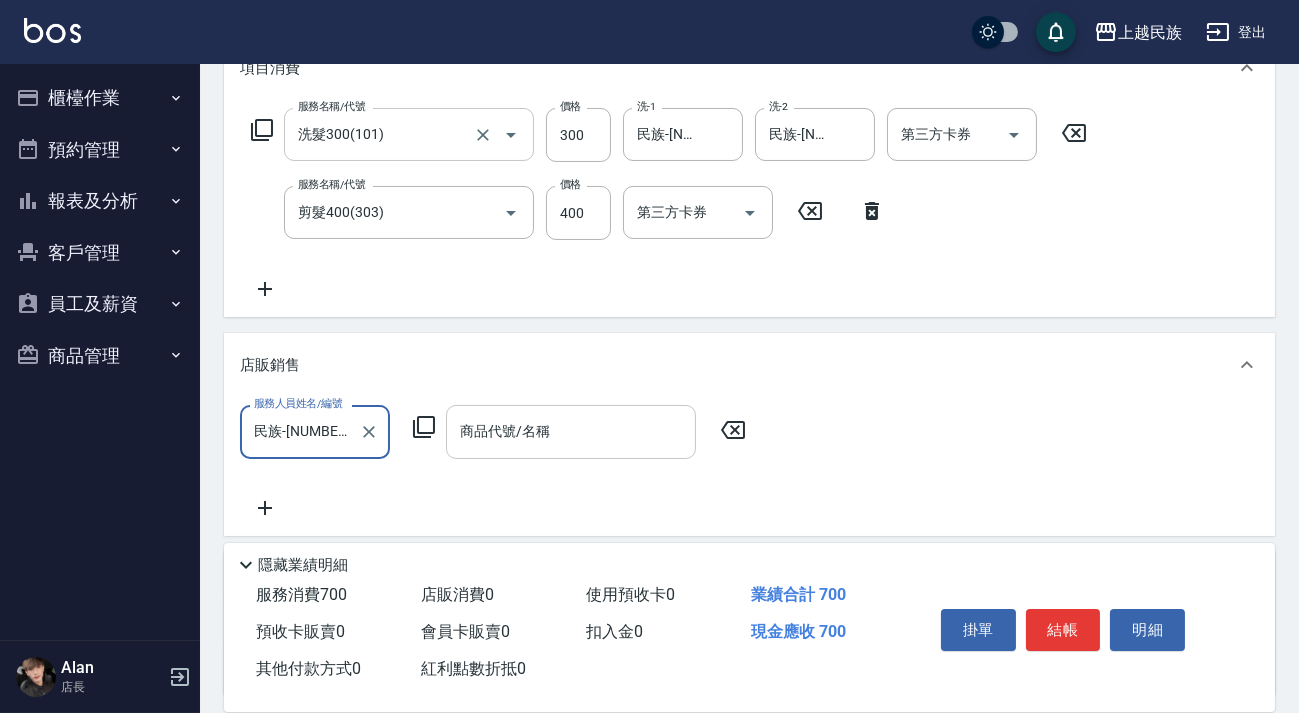 click on "商品代號/名稱" at bounding box center (571, 431) 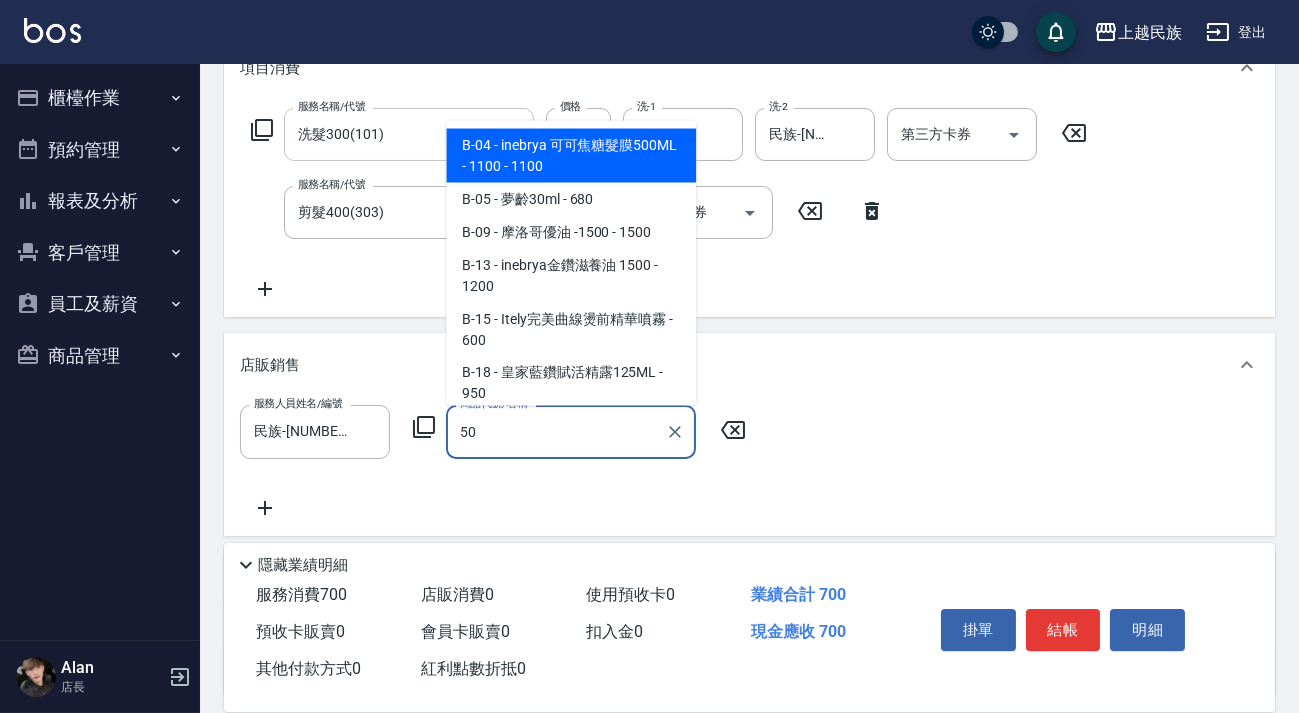 type on "inebrya 可可焦糖髮膜500ML - [PRICE]" 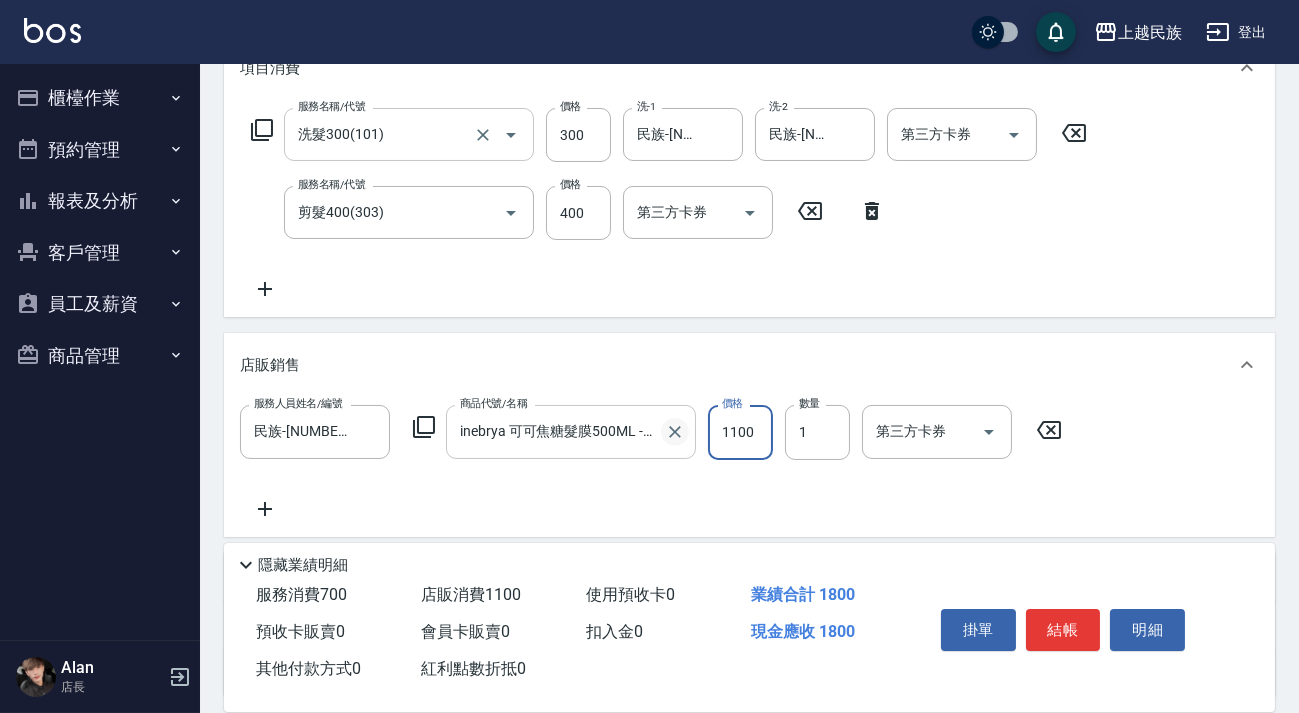 click on "inebrya 可可焦糖髮膜500ML - [PRICE] 商品代號/名稱" at bounding box center (571, 431) 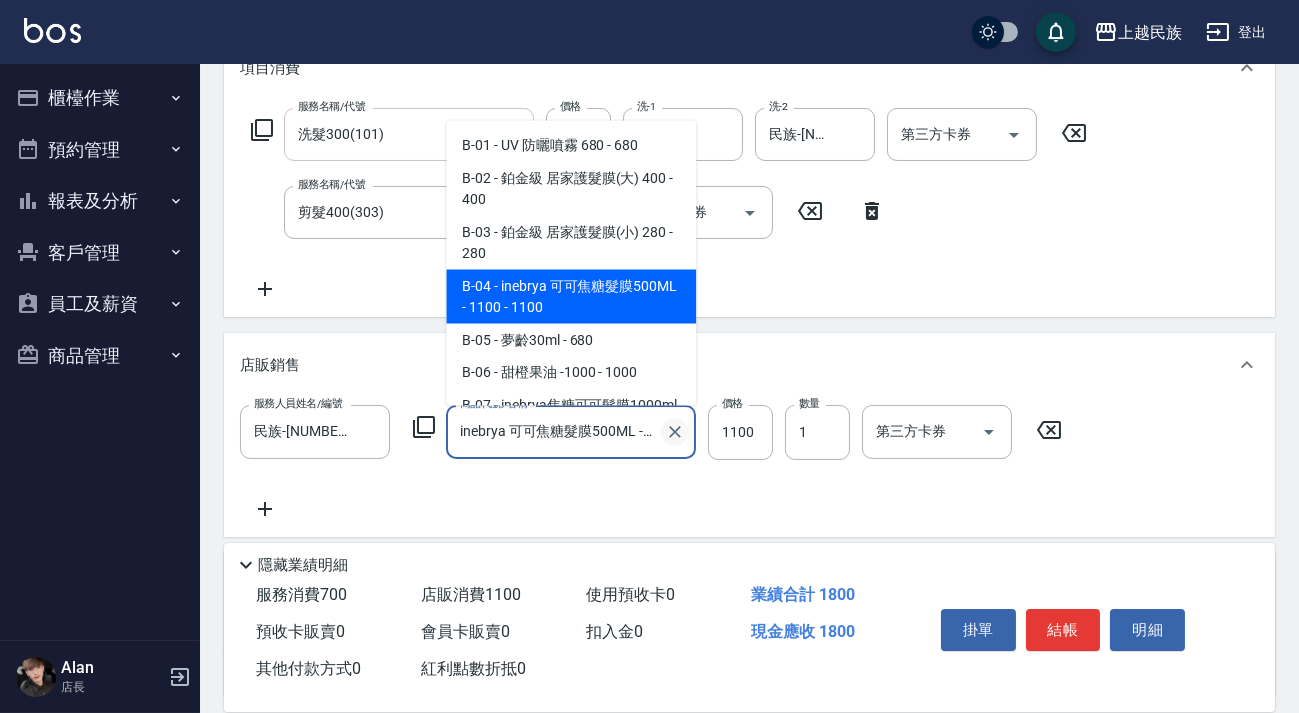 scroll, scrollTop: 0, scrollLeft: 15, axis: horizontal 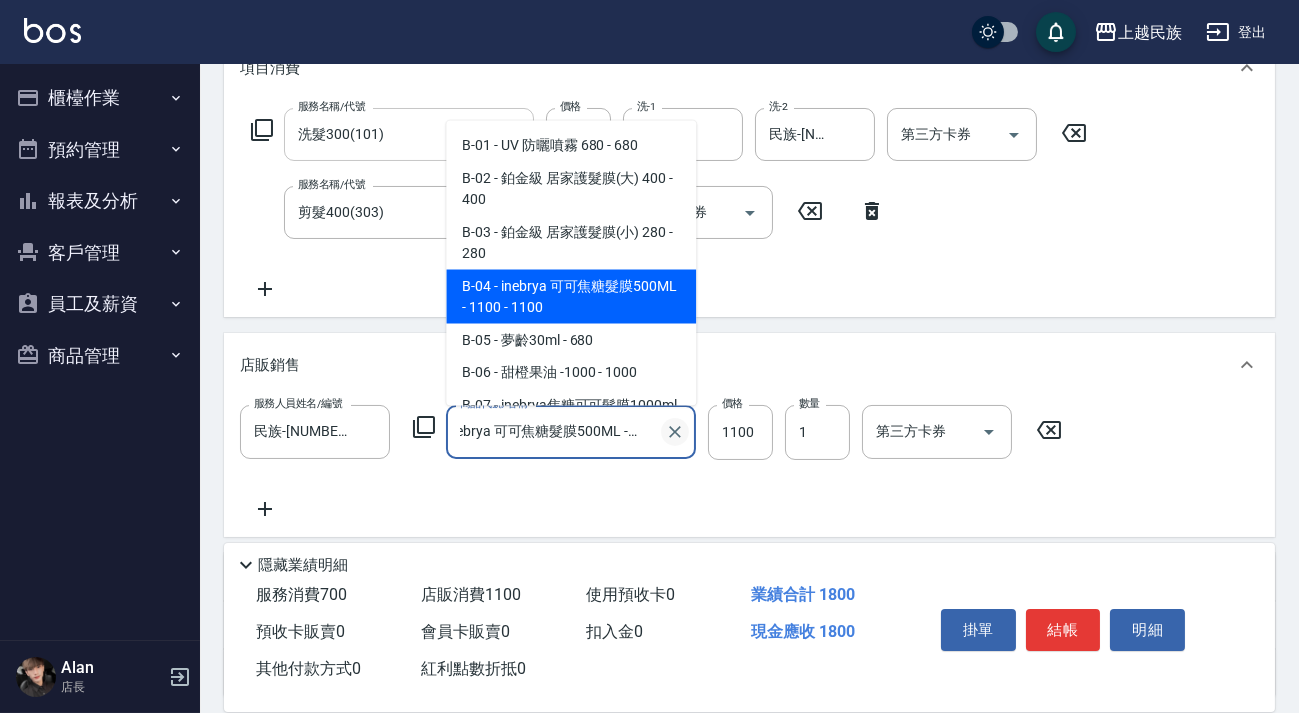 click at bounding box center (675, 432) 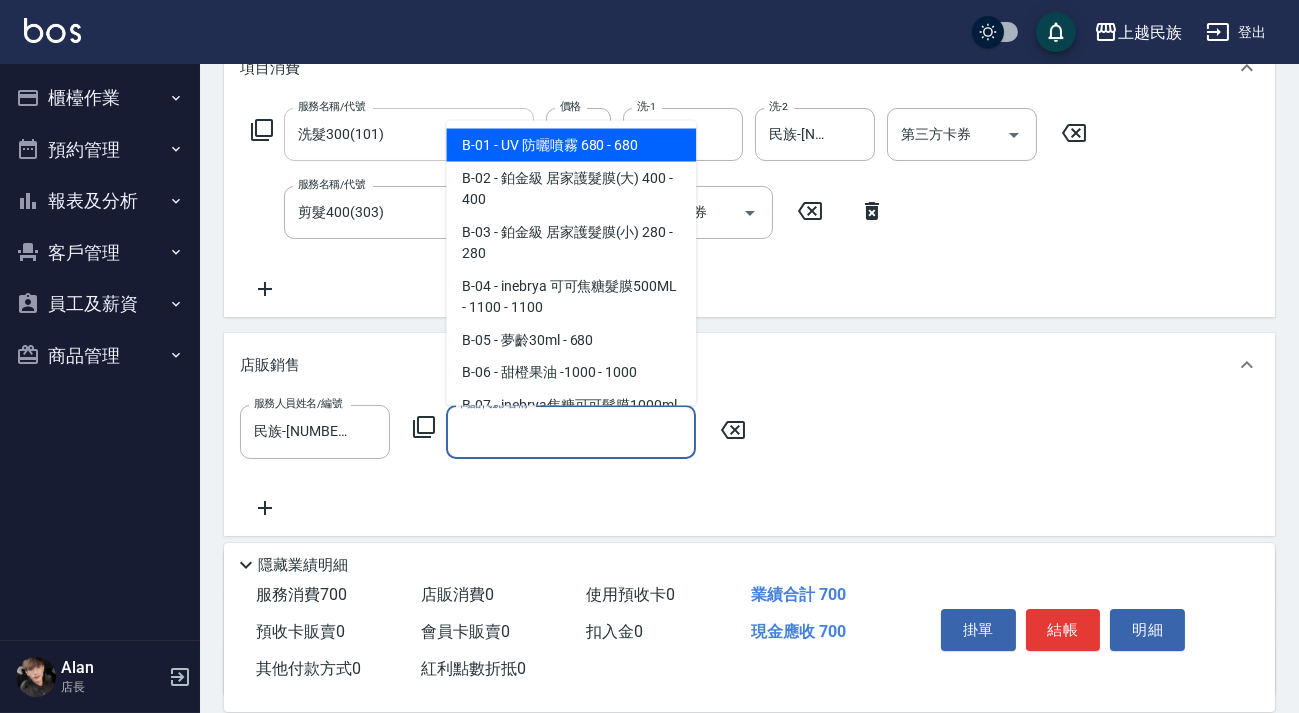 scroll, scrollTop: 0, scrollLeft: 0, axis: both 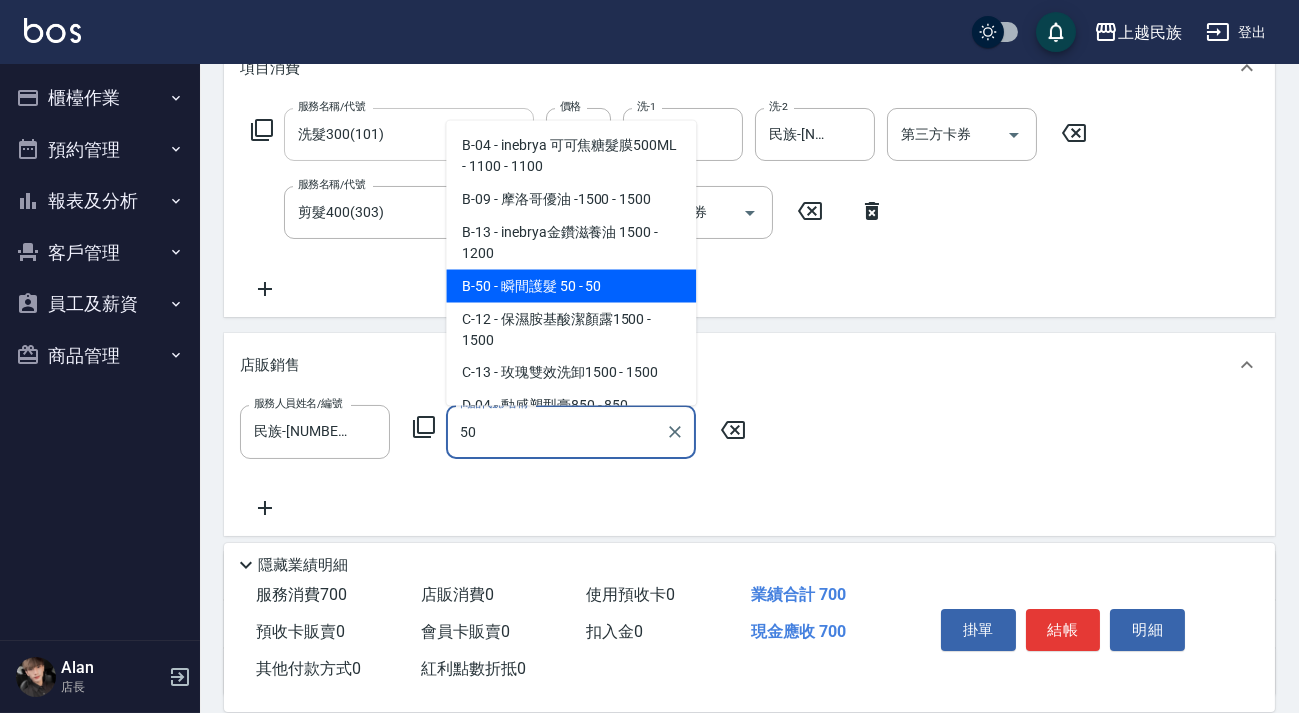 click on "B-50 - 瞬間護髮 50 - 50" at bounding box center (571, 285) 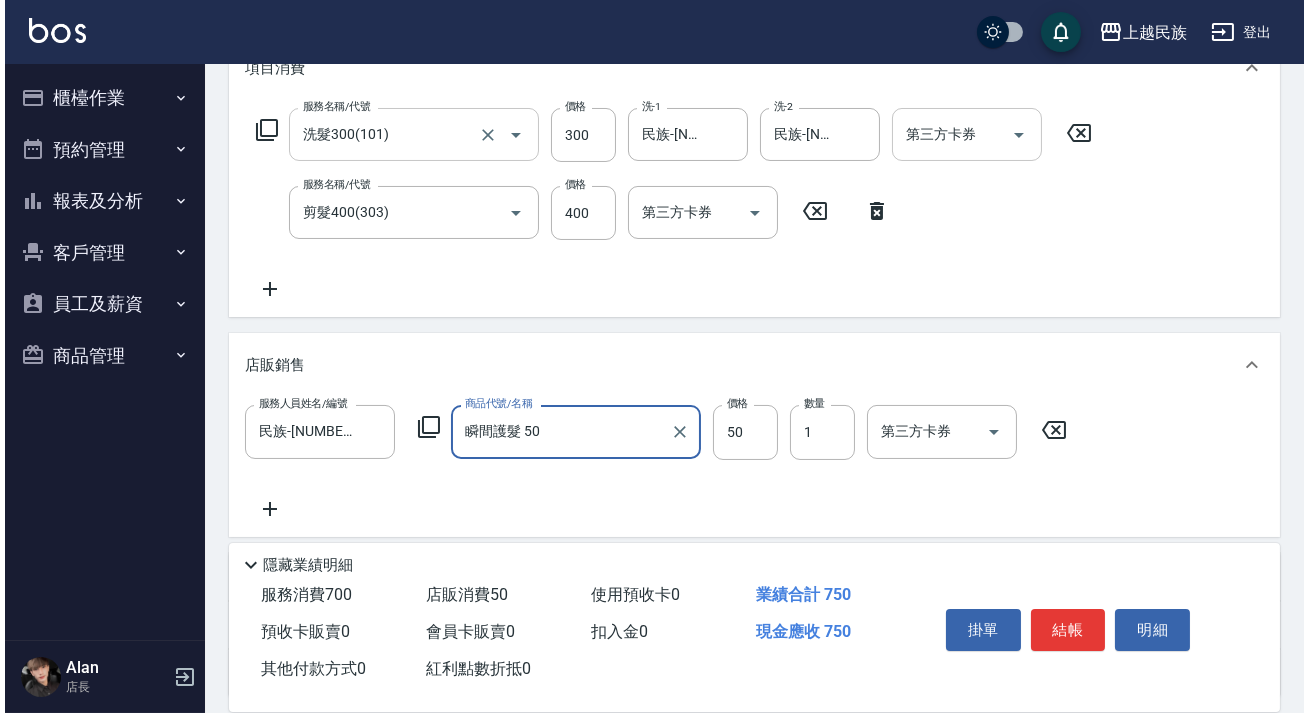 scroll, scrollTop: 0, scrollLeft: 0, axis: both 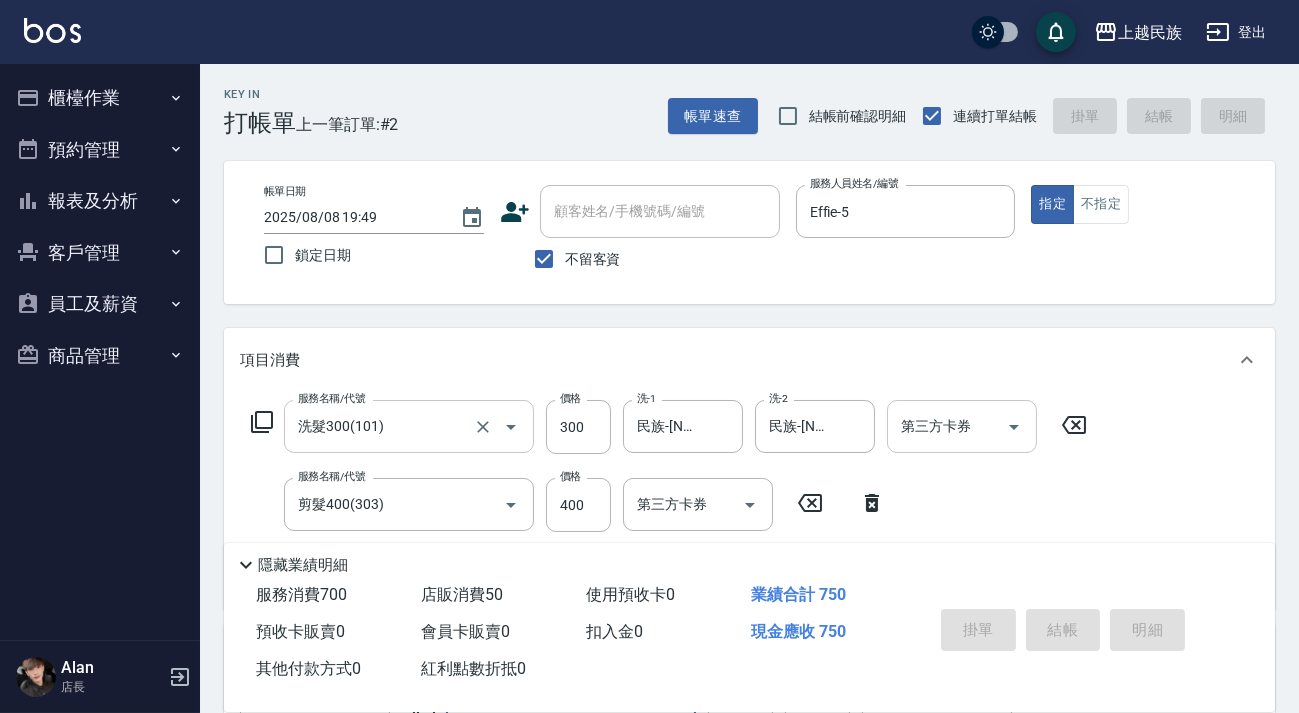 type on "瞬間護髮 50" 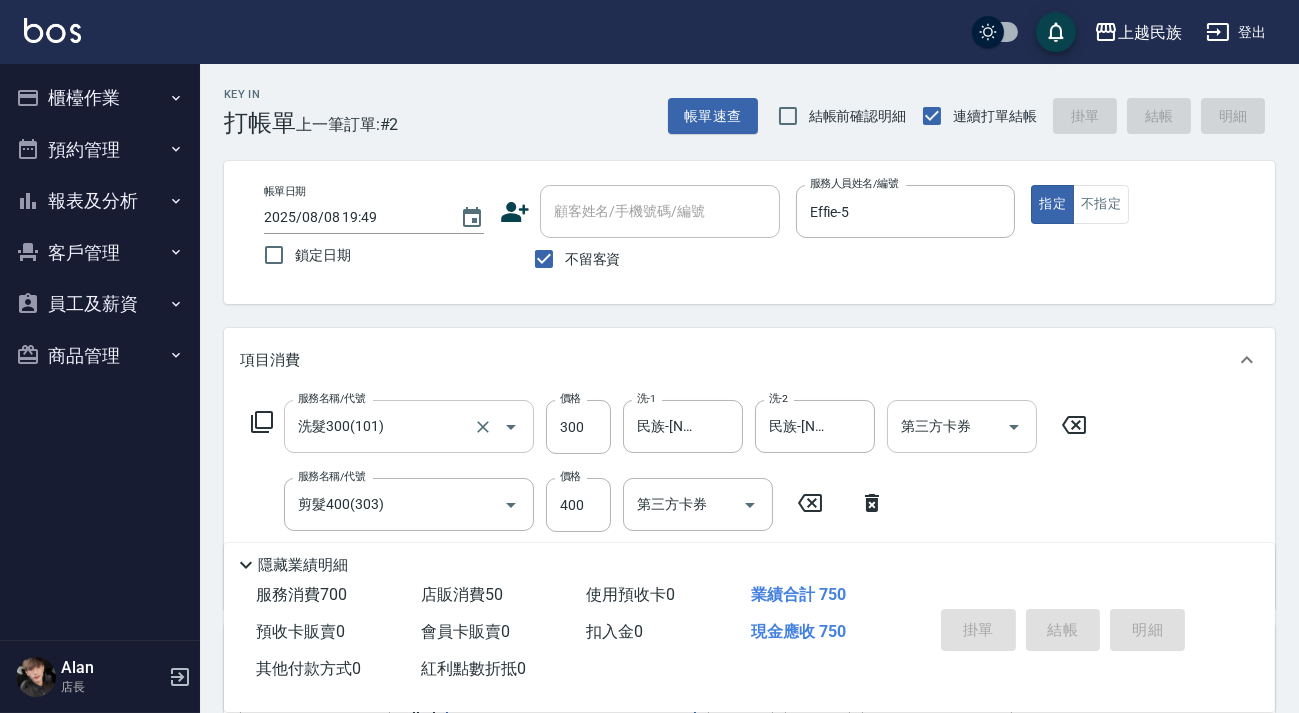 type 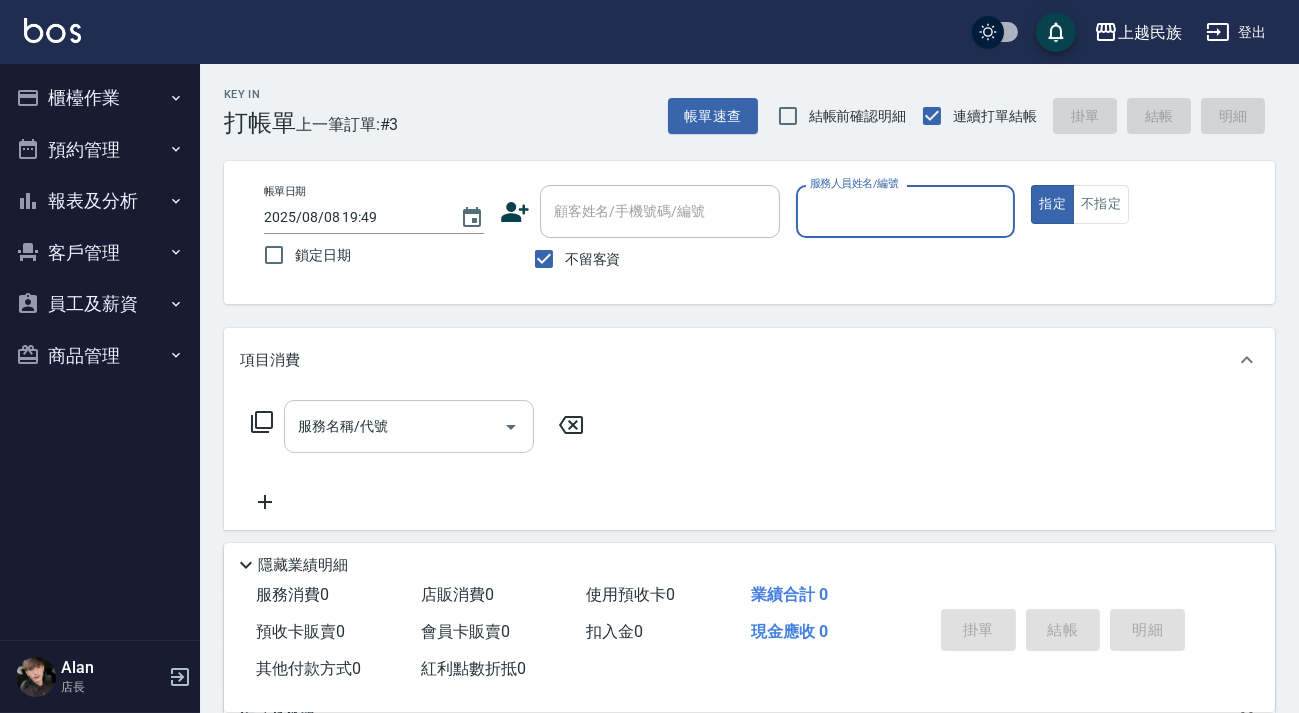 drag, startPoint x: 604, startPoint y: 264, endPoint x: 643, endPoint y: 202, distance: 73.24616 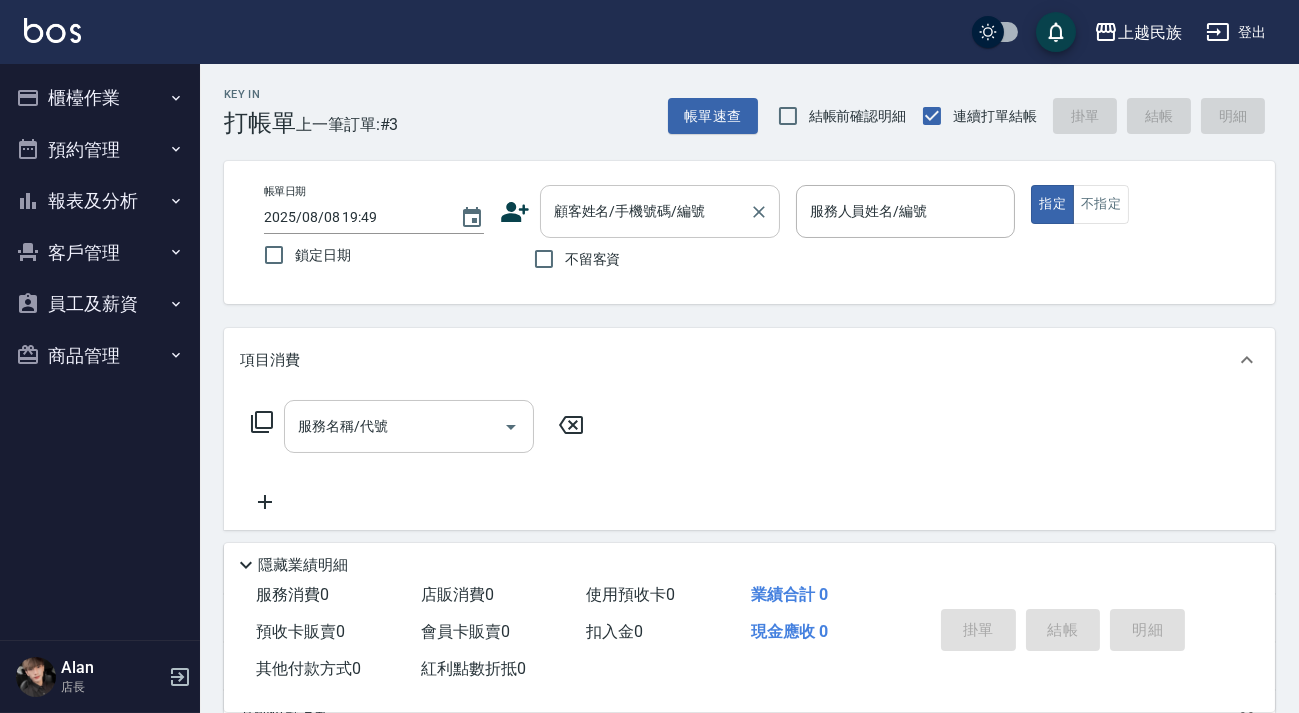 click on "顧客姓名/手機號碼/編號" at bounding box center (645, 211) 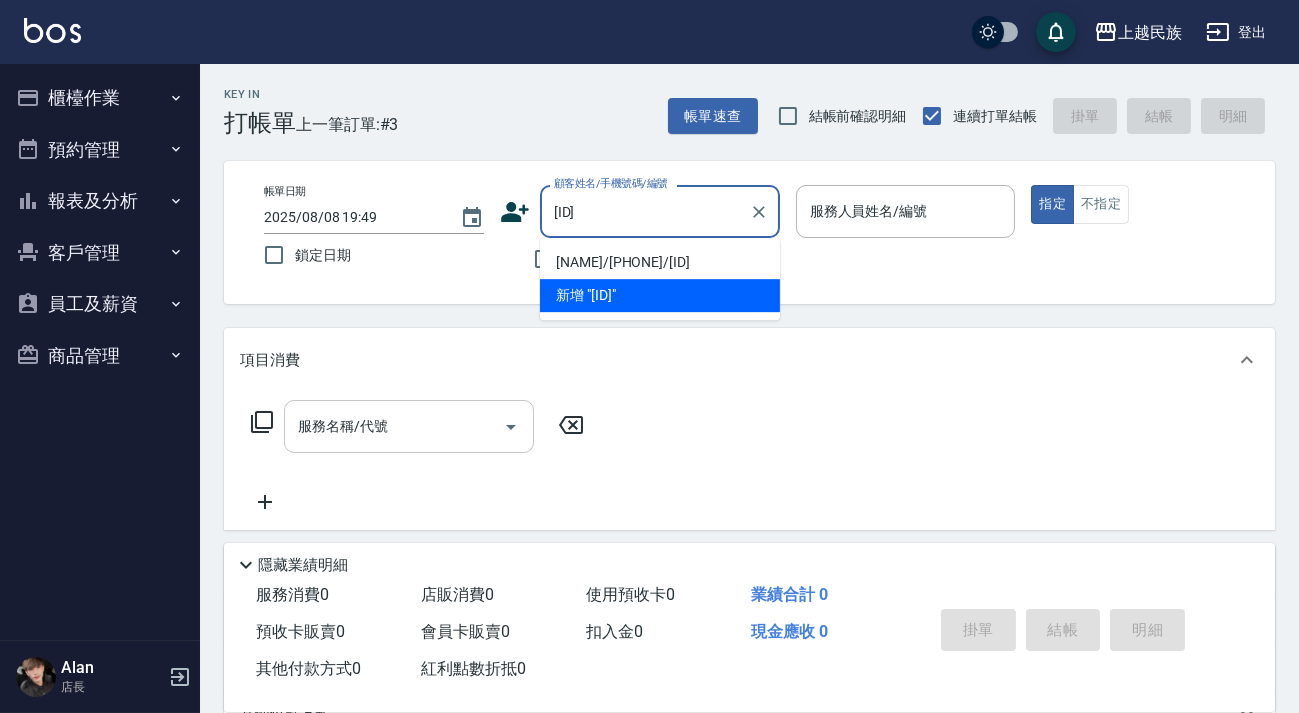 click on "[NAME]/[PHONE]/[ID]" at bounding box center [660, 262] 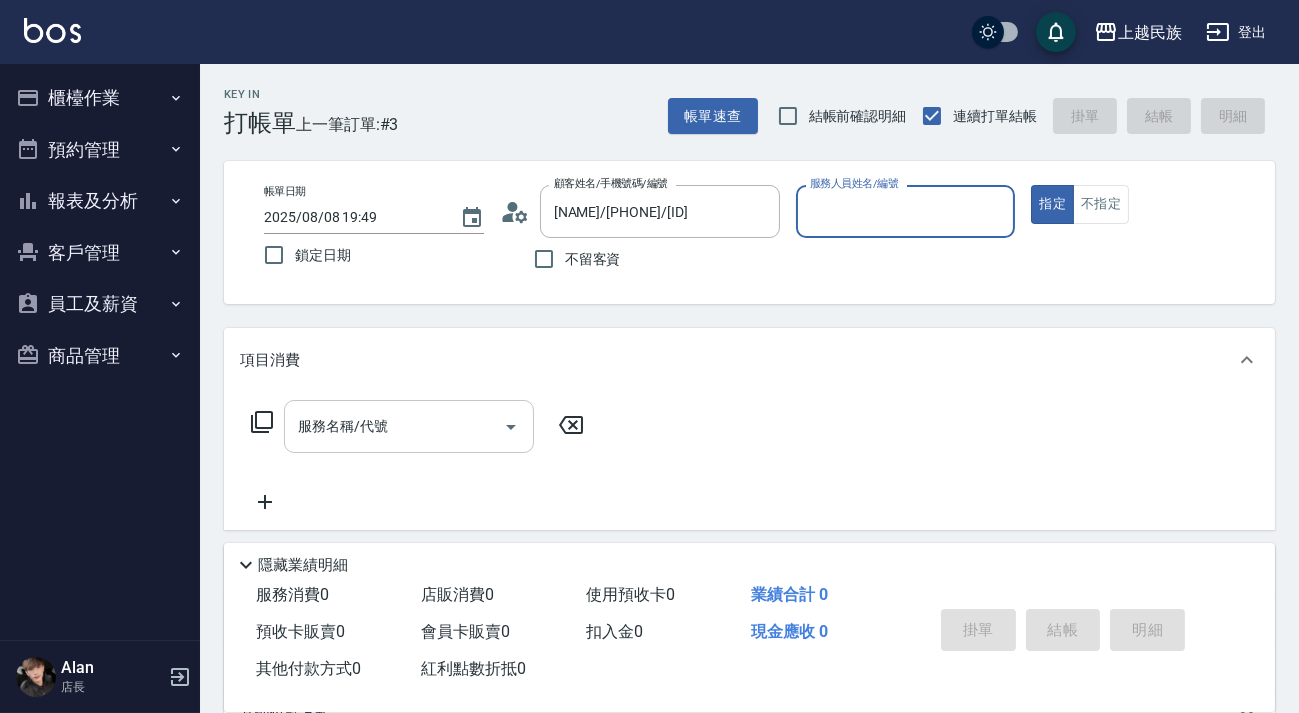 type on "Stella-8" 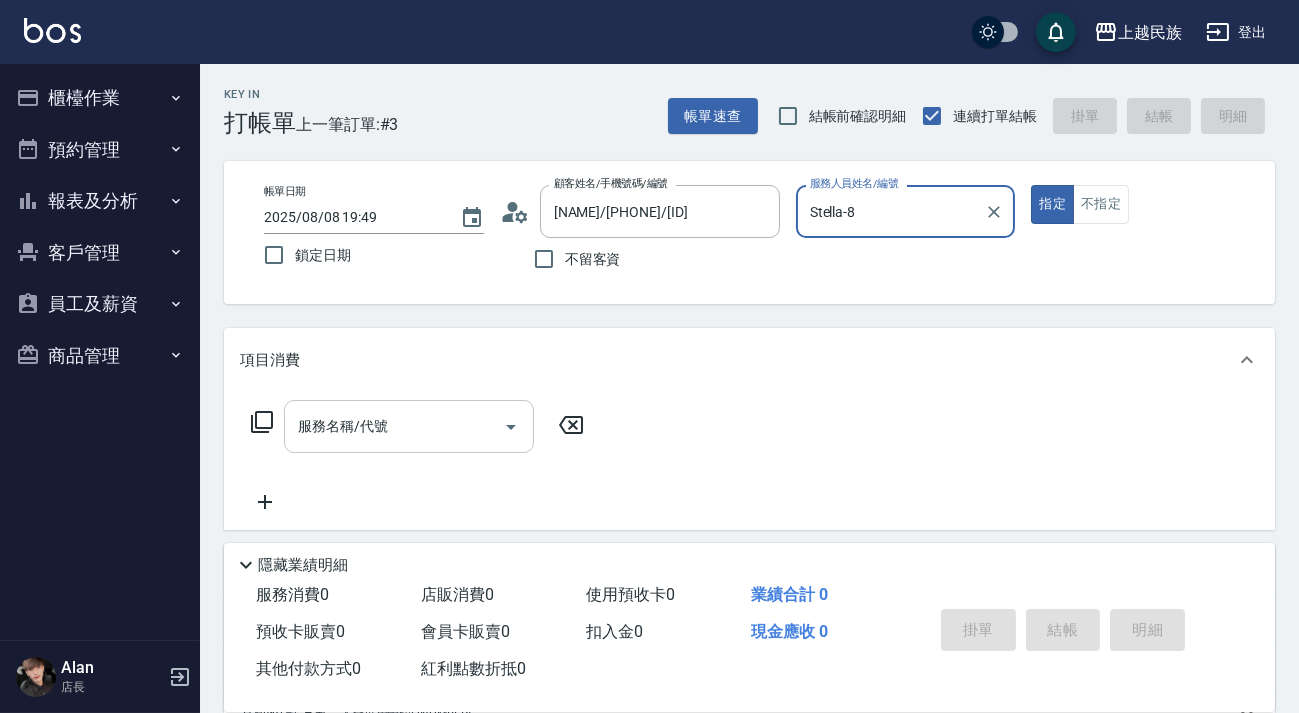 click on "指定" at bounding box center (1052, 204) 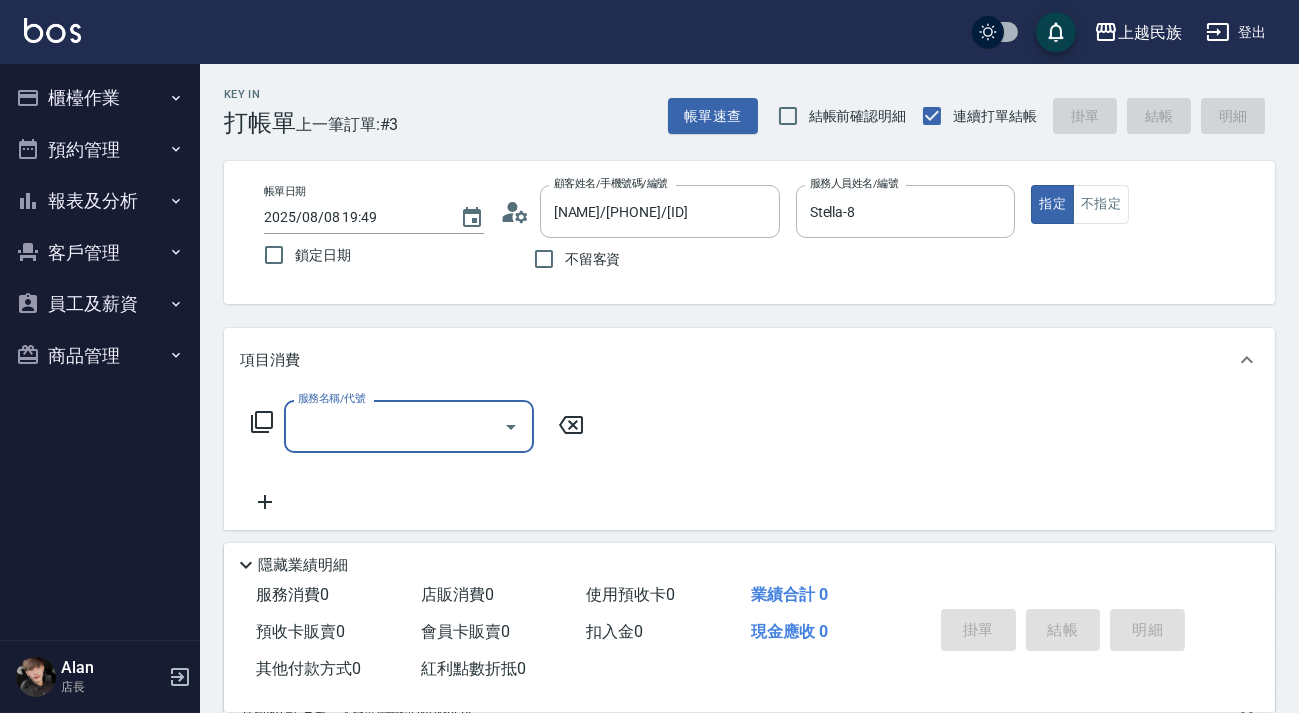 click on "服務名稱/代號" at bounding box center (394, 426) 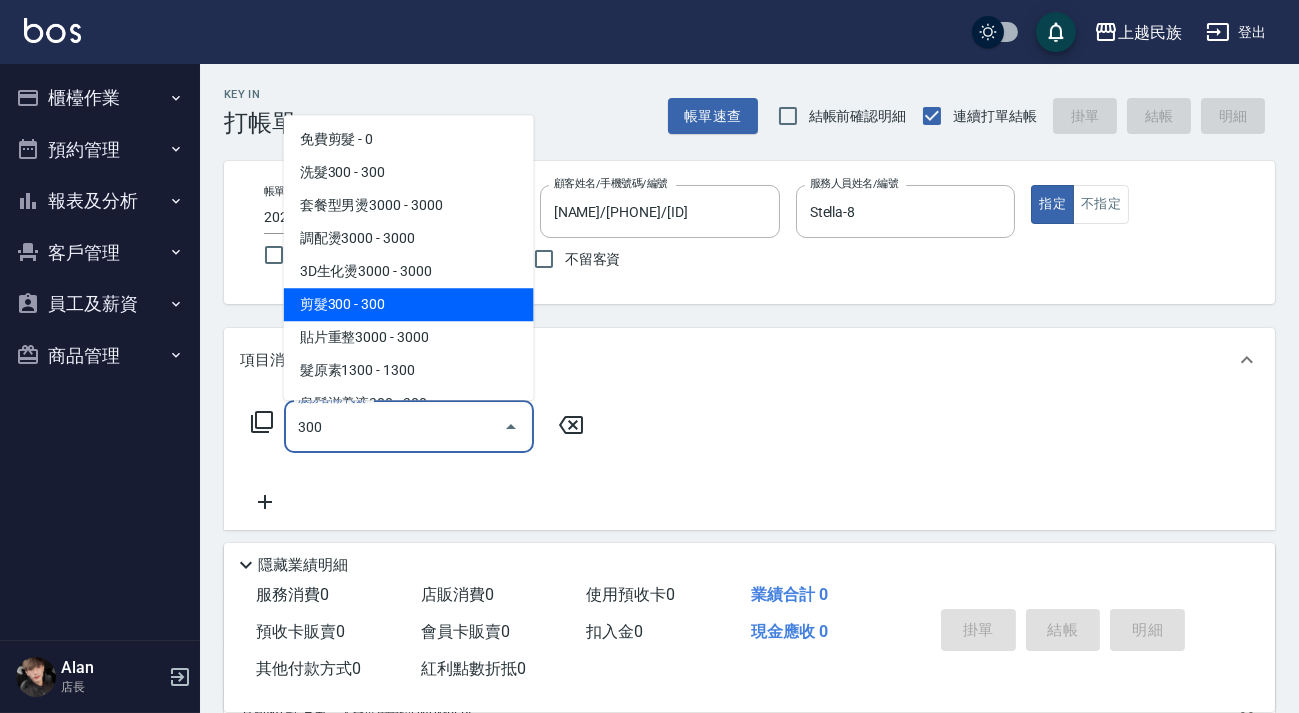 click on "剪髮300 - 300" at bounding box center [409, 304] 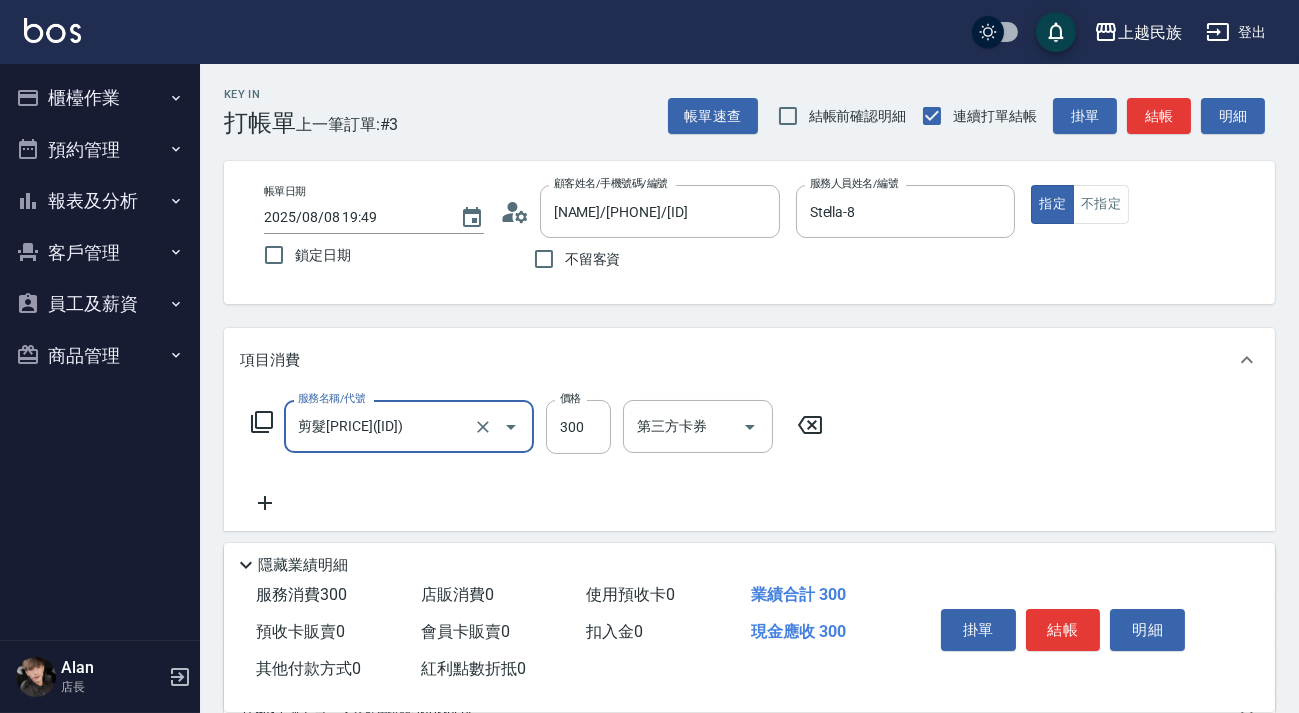 type on "剪髮[PRICE]([ID])" 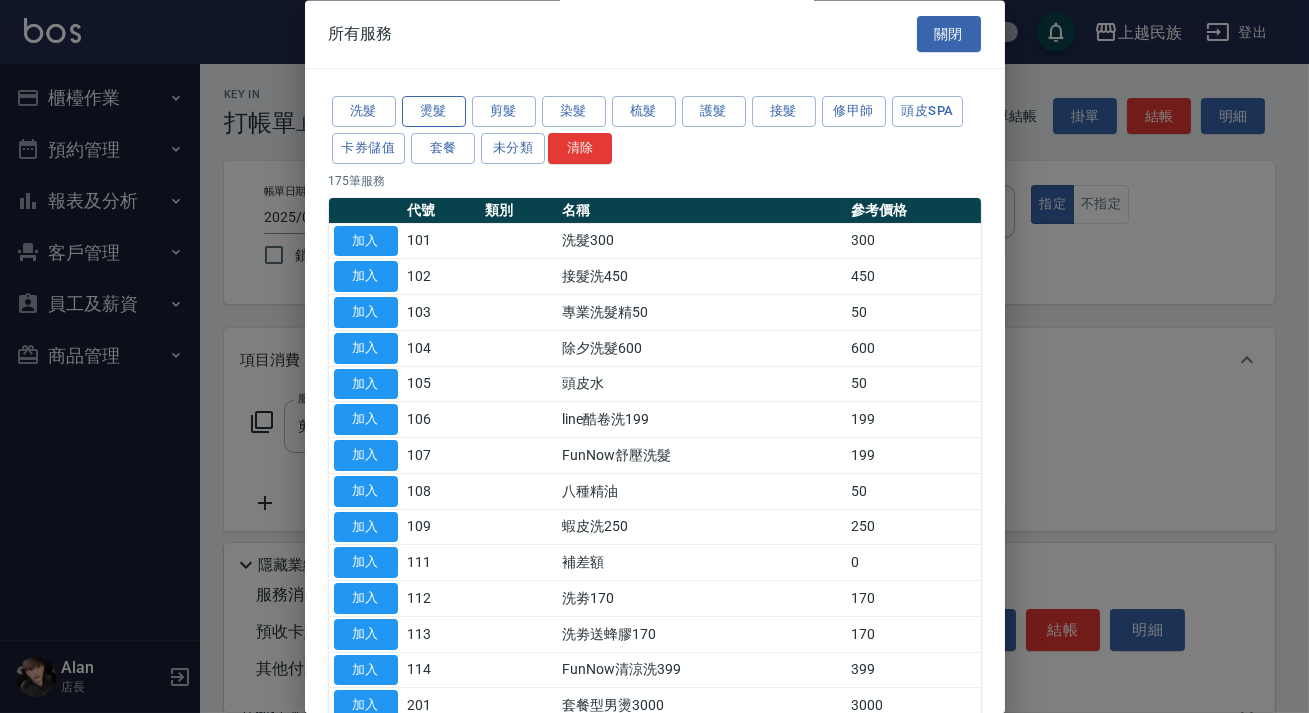 click on "燙髮" at bounding box center (434, 112) 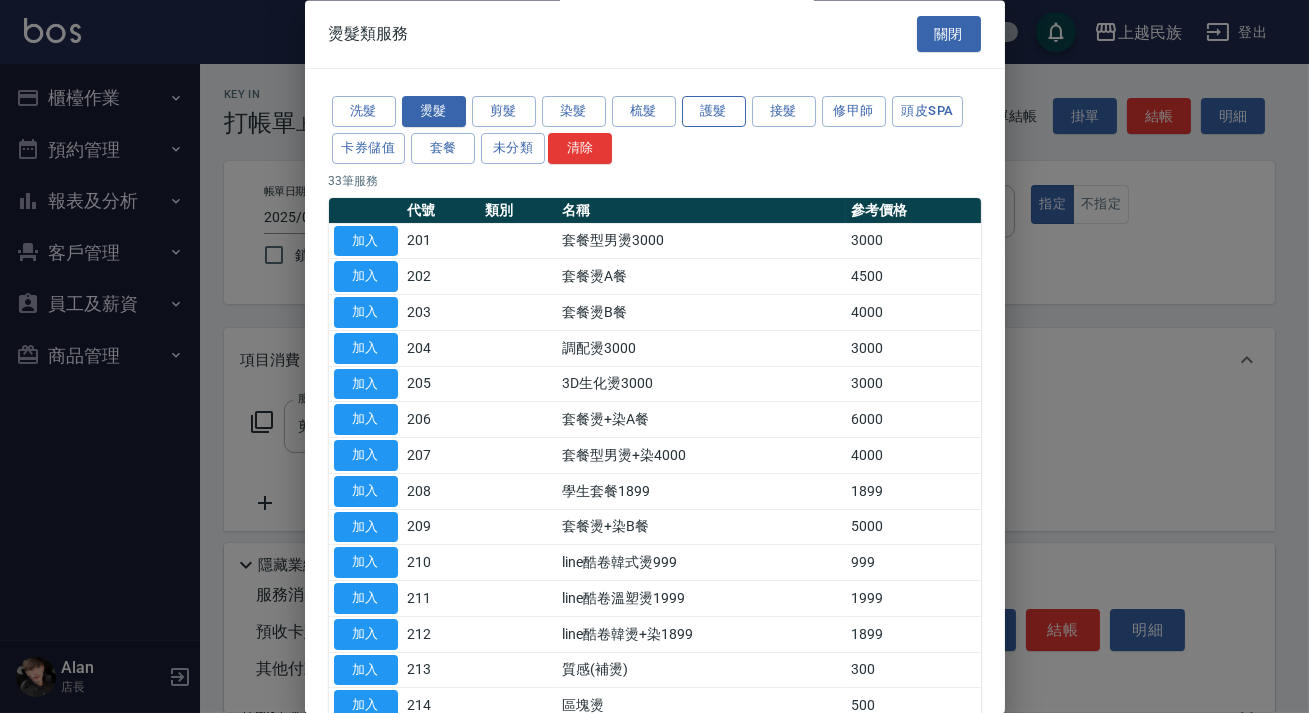 drag, startPoint x: 670, startPoint y: 119, endPoint x: 696, endPoint y: 116, distance: 26.172504 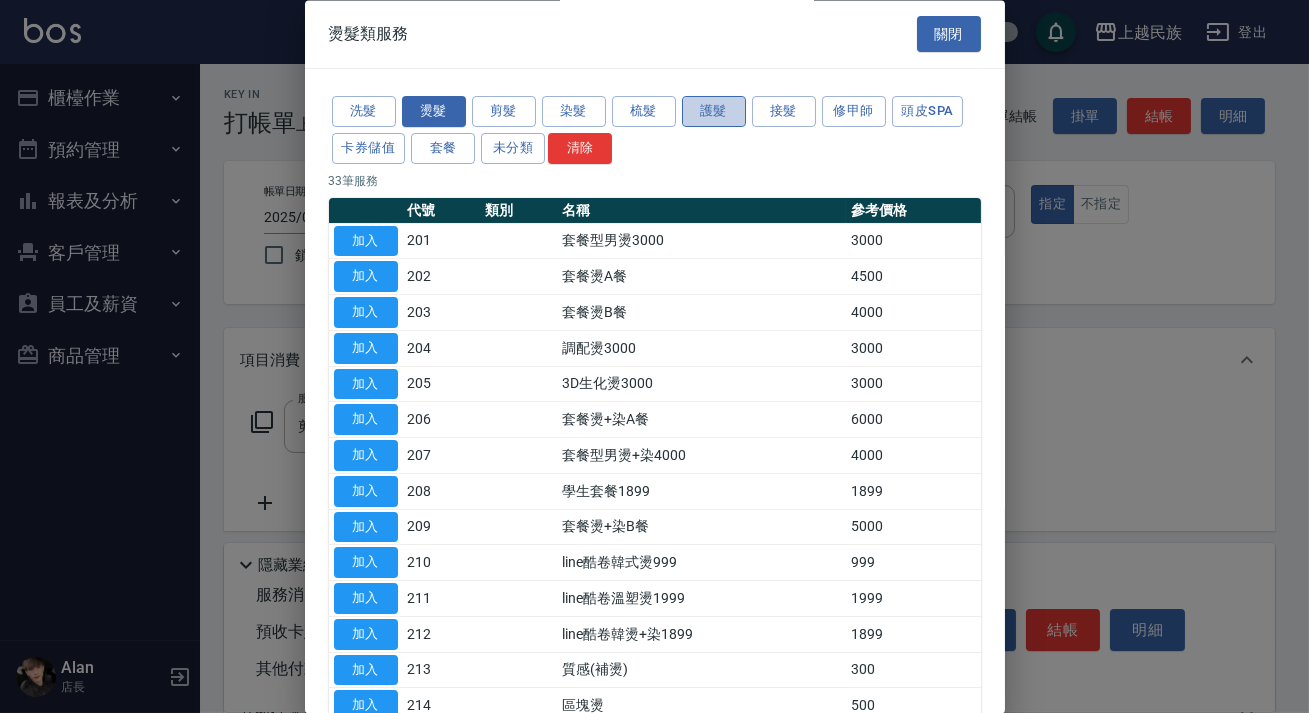 click on "護髮" at bounding box center (714, 112) 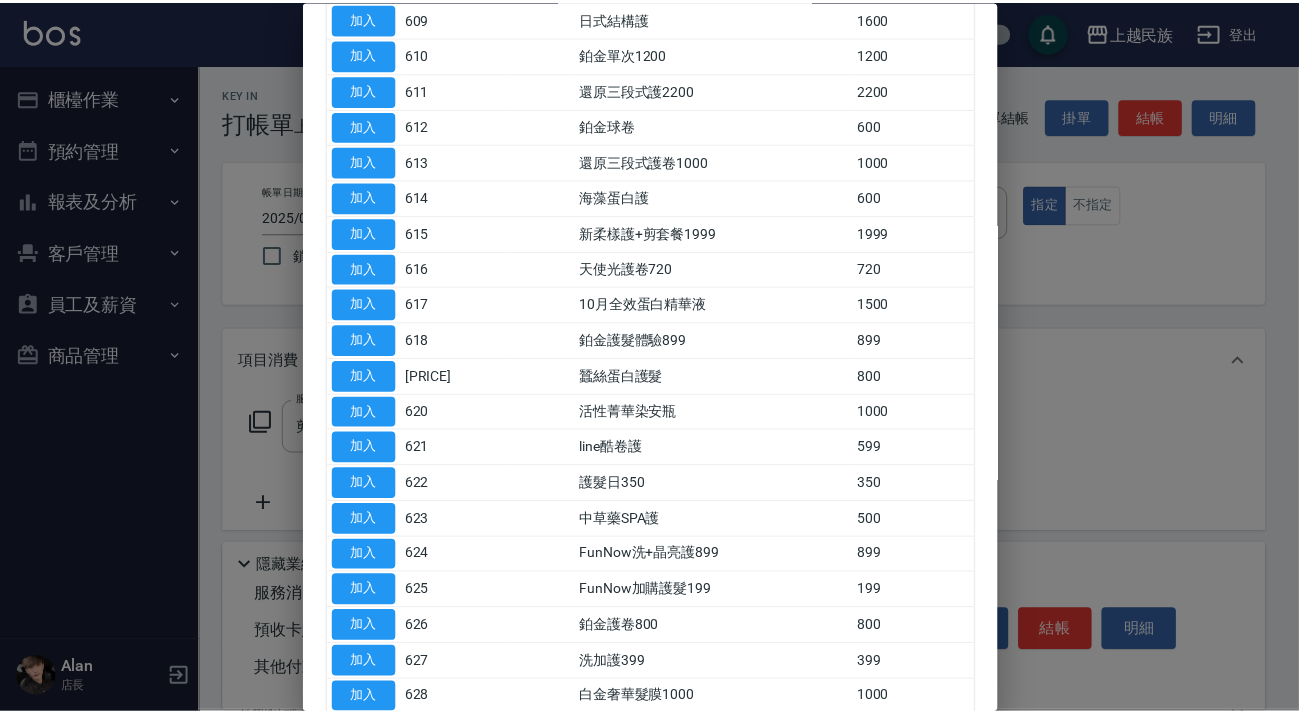 scroll, scrollTop: 938, scrollLeft: 0, axis: vertical 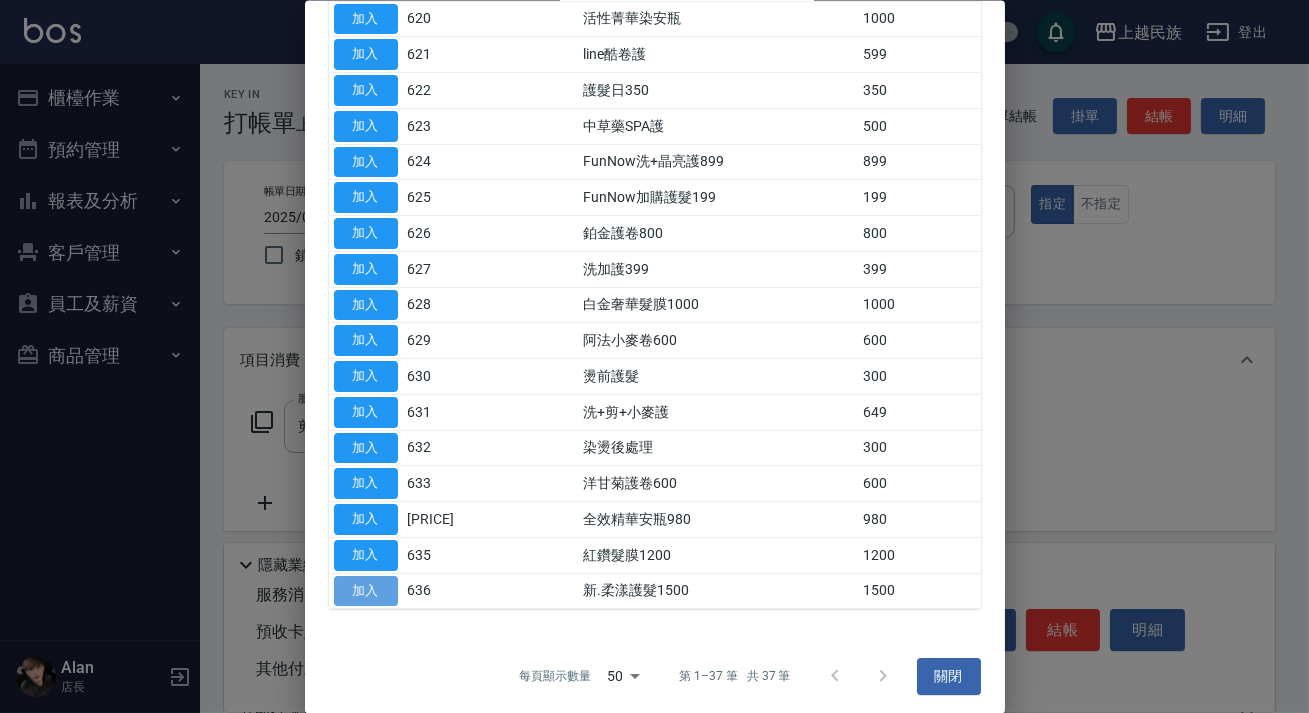click on "加入" at bounding box center [366, 590] 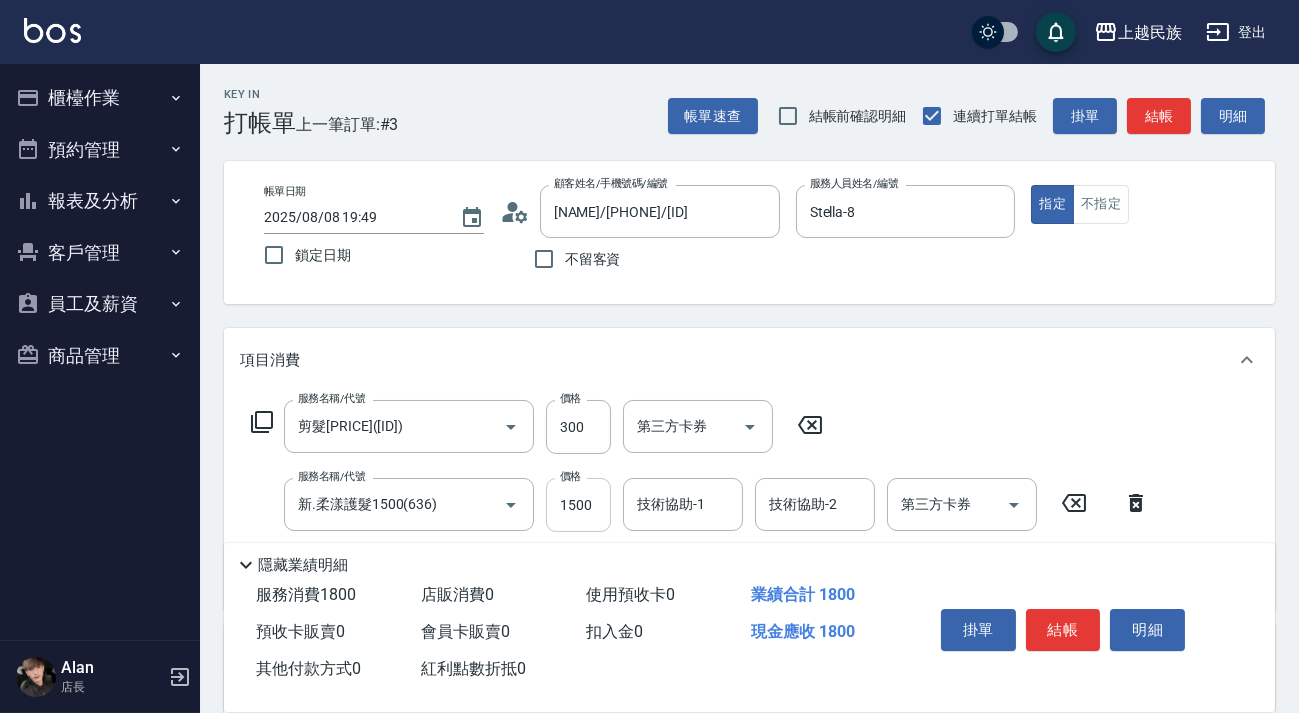 click on "1500" at bounding box center [578, 505] 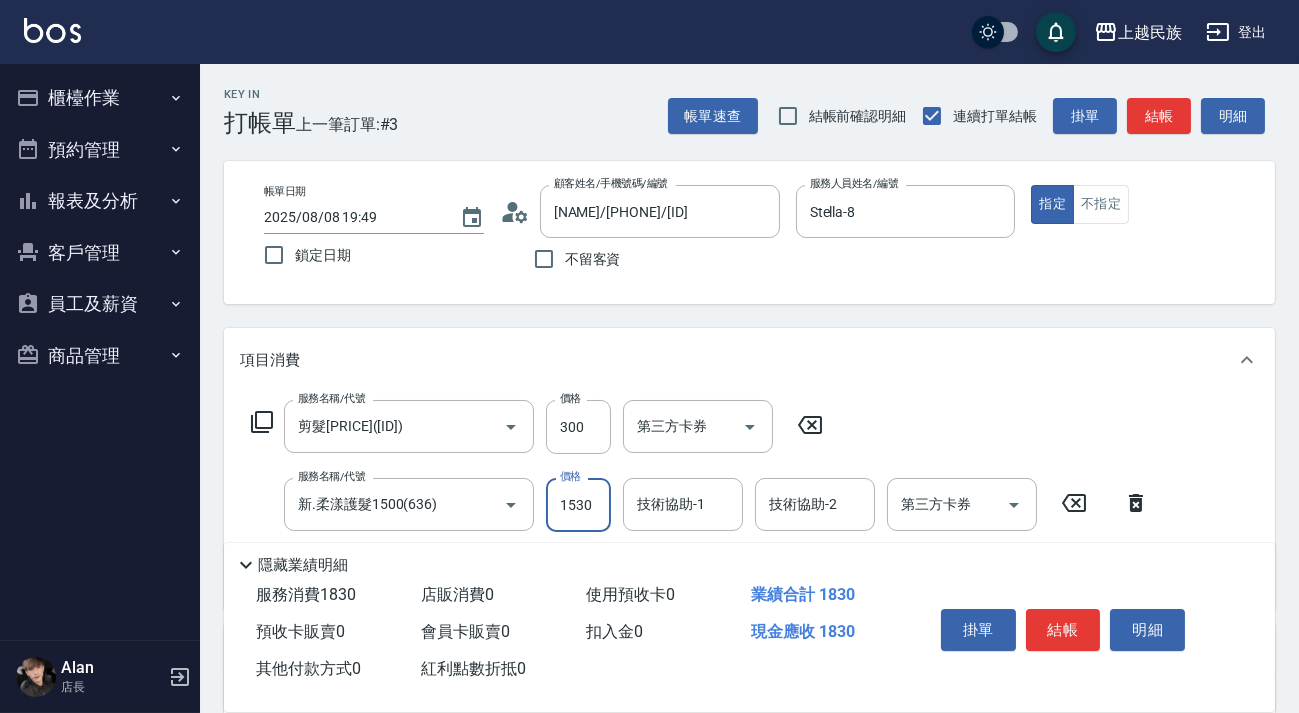 type on "1530" 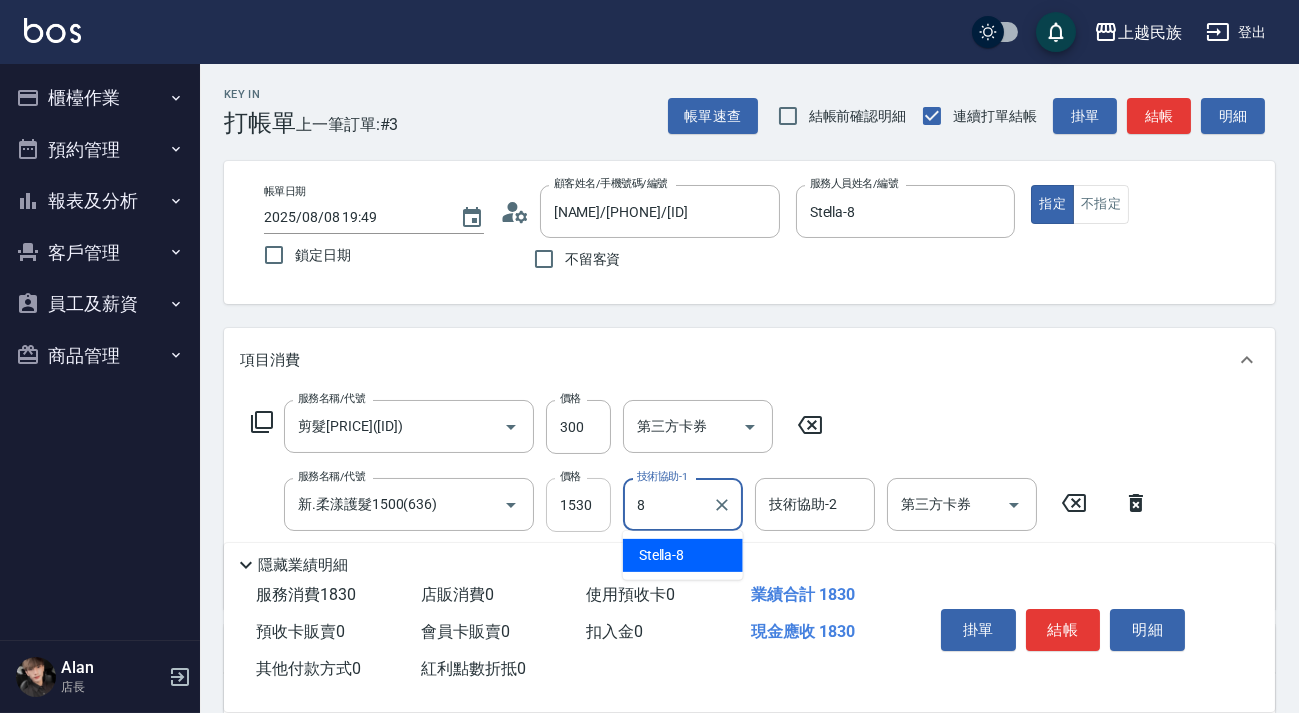 type on "Stella-8" 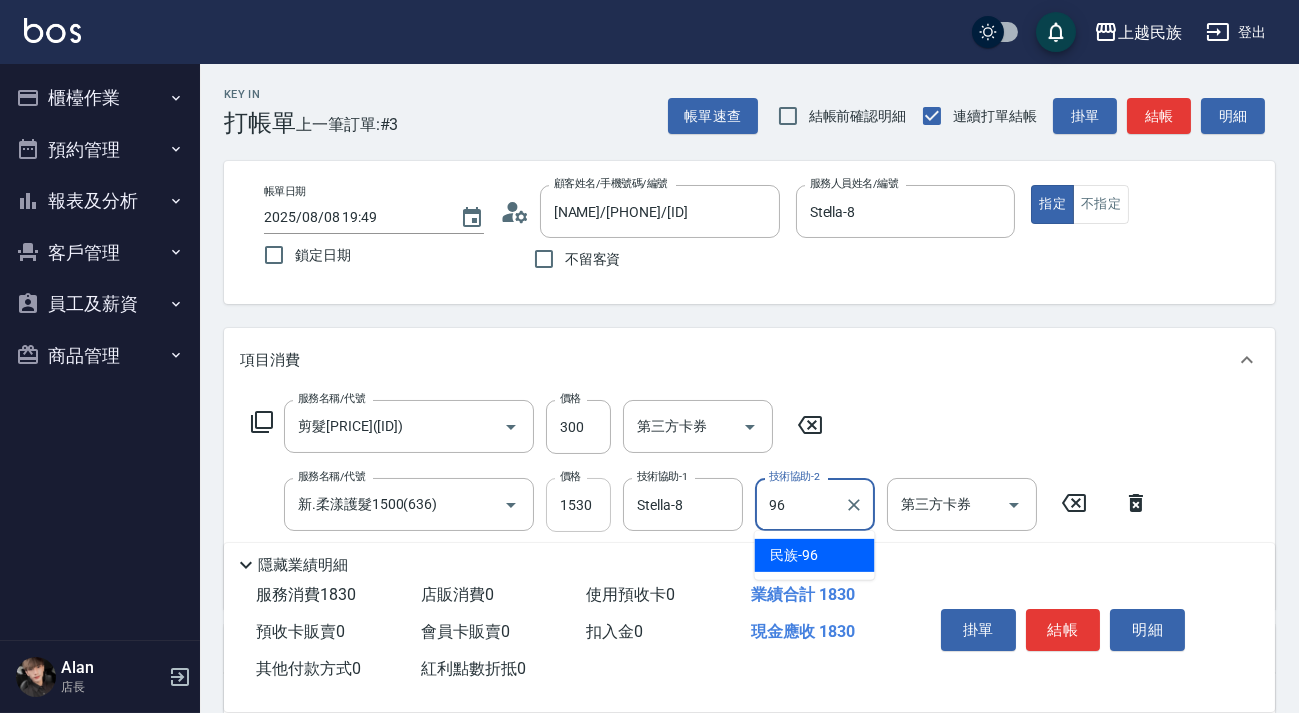 type on "民族-[NUMBER]" 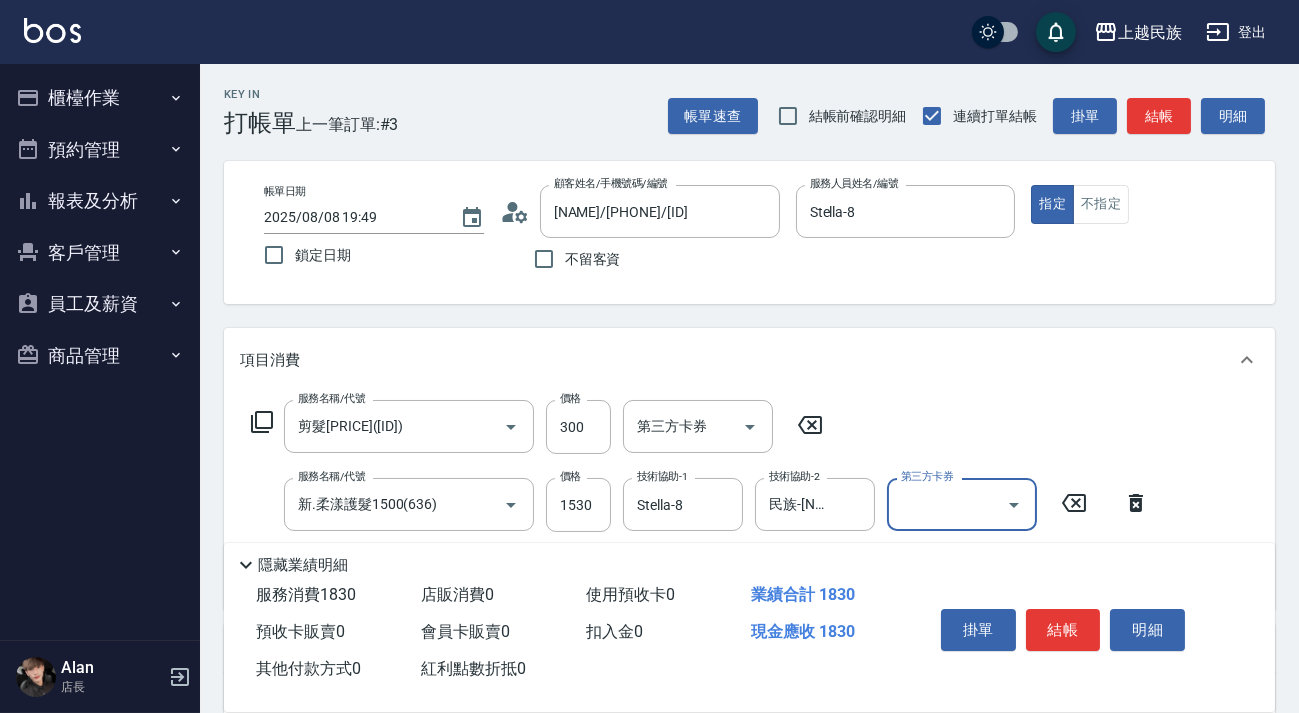 scroll, scrollTop: 340, scrollLeft: 0, axis: vertical 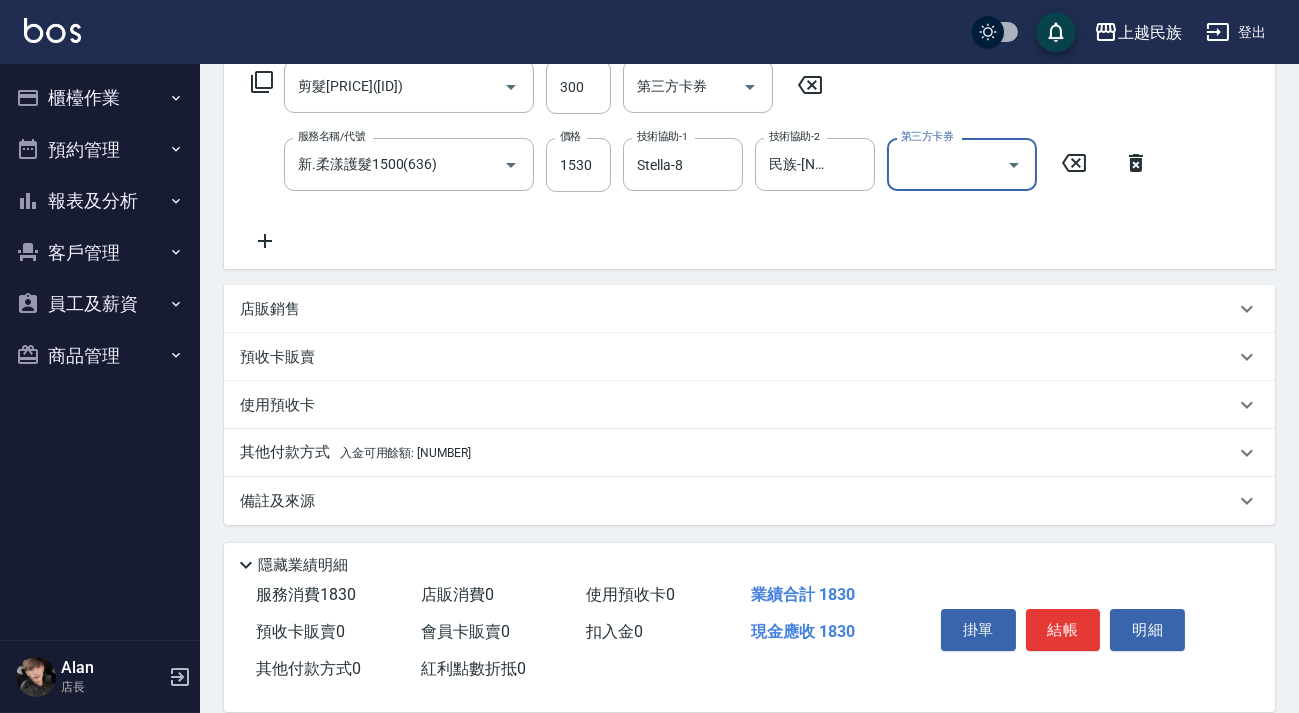 click on "其他付款方式 入金可用餘額: [NUMBER]" at bounding box center [737, 453] 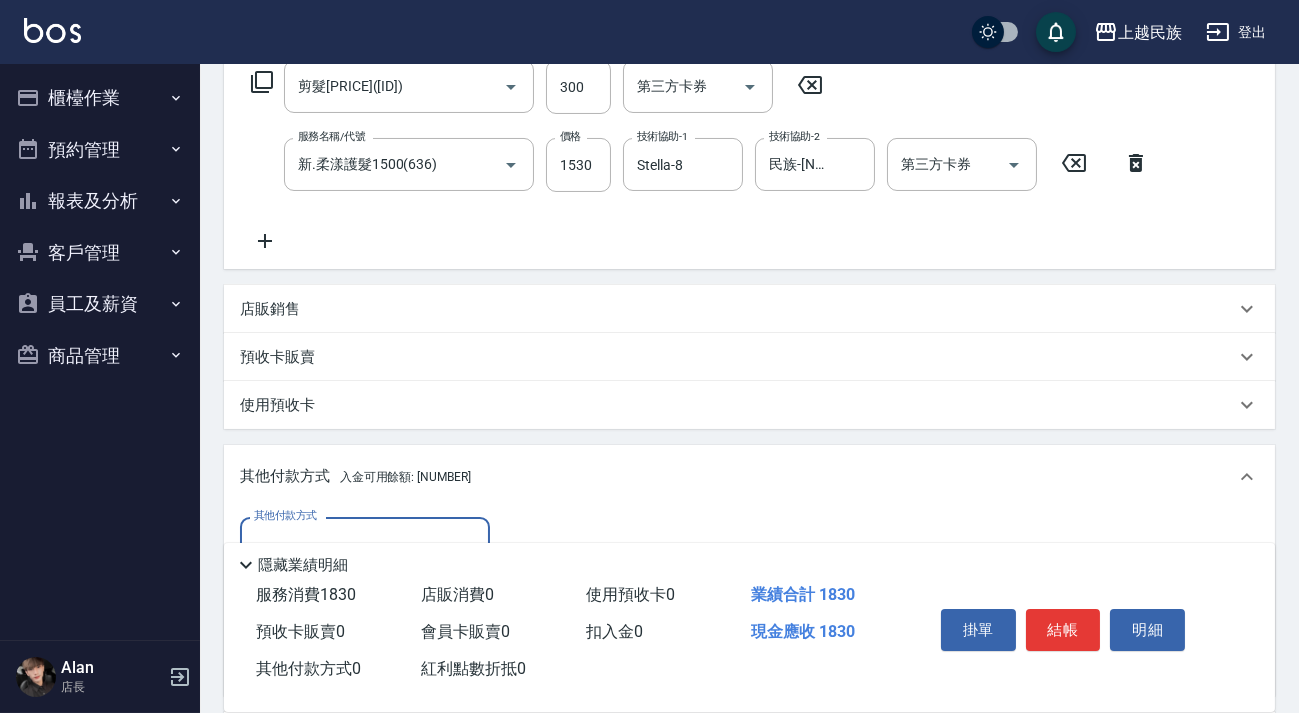 scroll, scrollTop: 34, scrollLeft: 0, axis: vertical 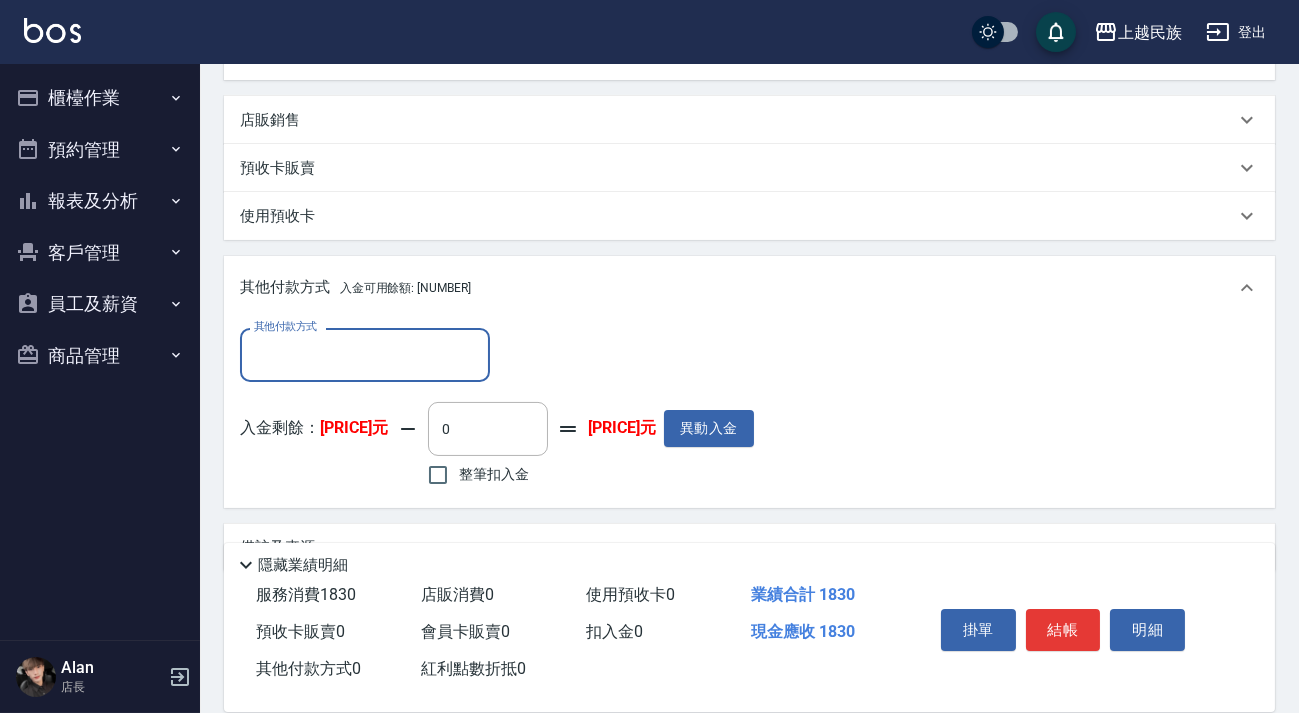 click on "整筆扣入金" at bounding box center (494, 474) 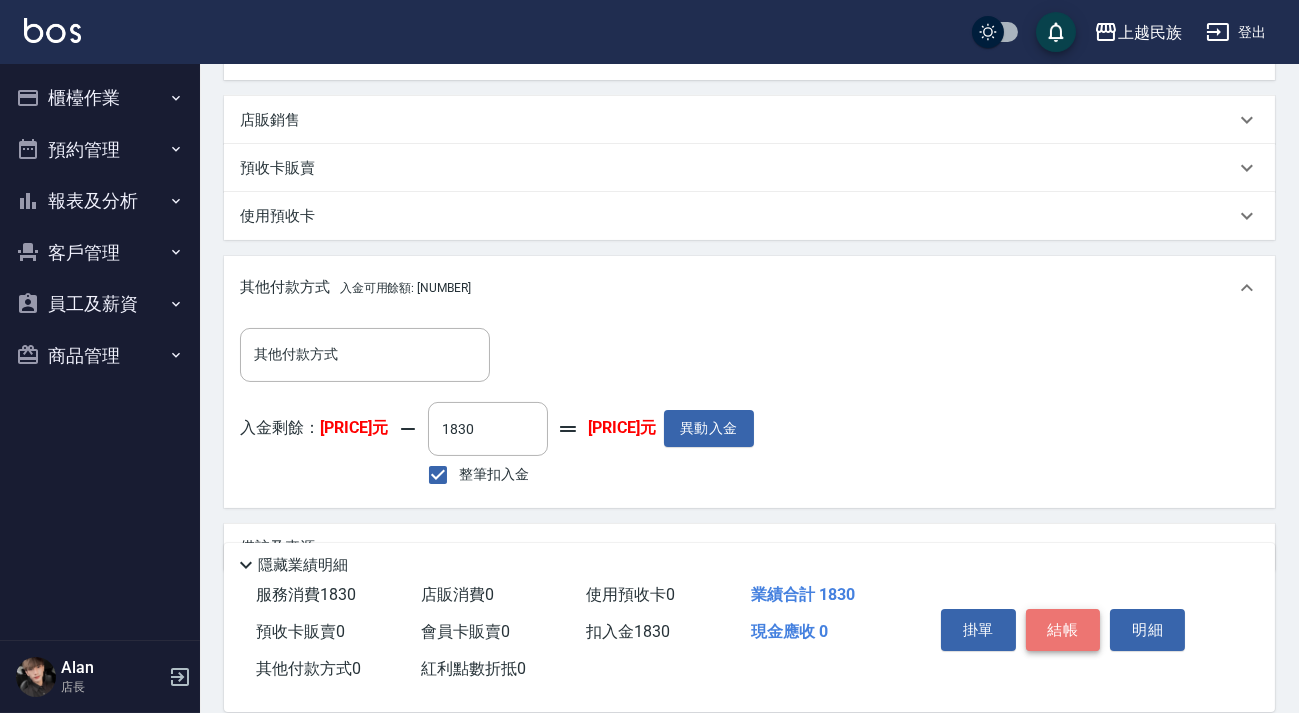 click on "結帳" at bounding box center (1063, 630) 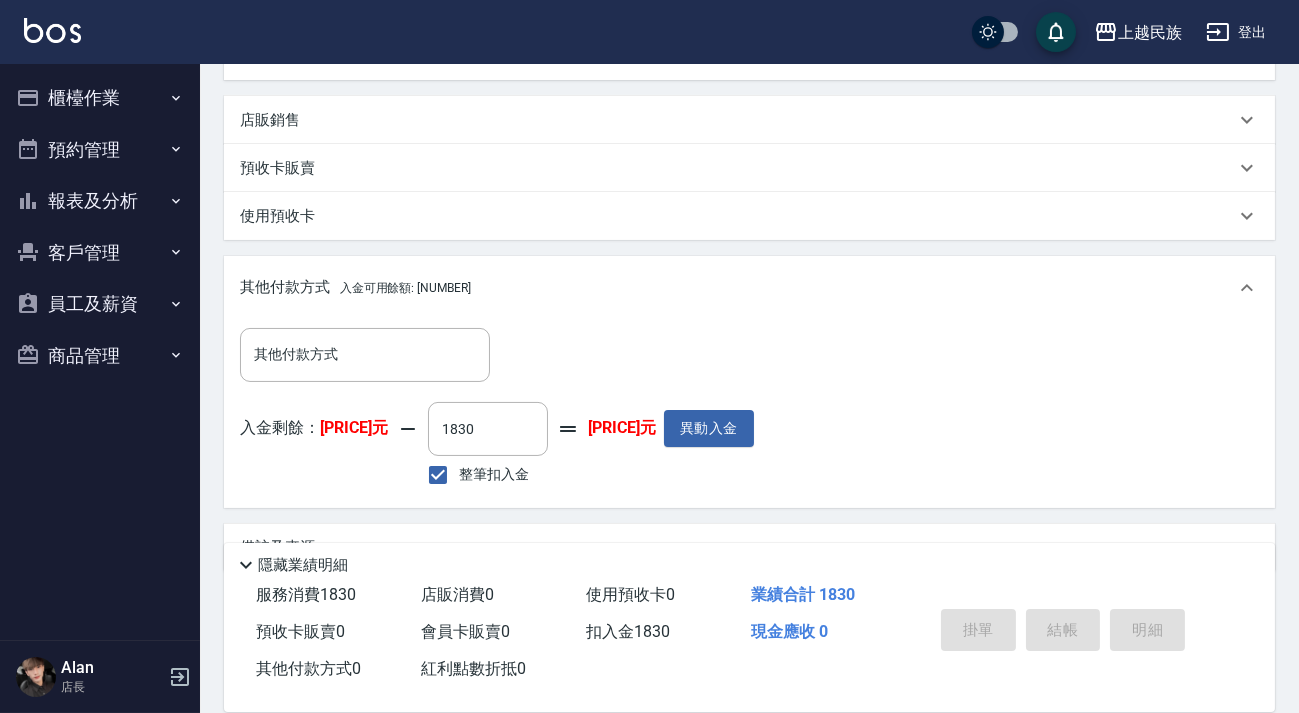 type on "2025/08/08 19:53" 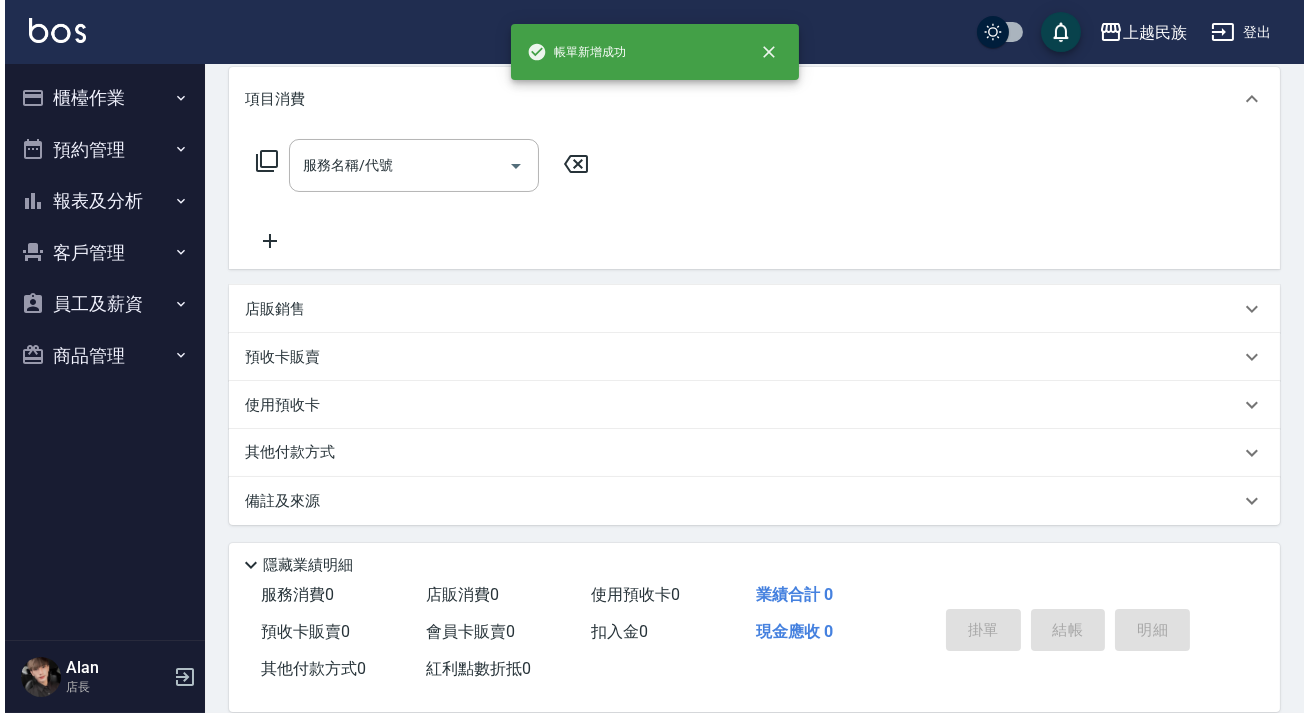 scroll, scrollTop: 0, scrollLeft: 0, axis: both 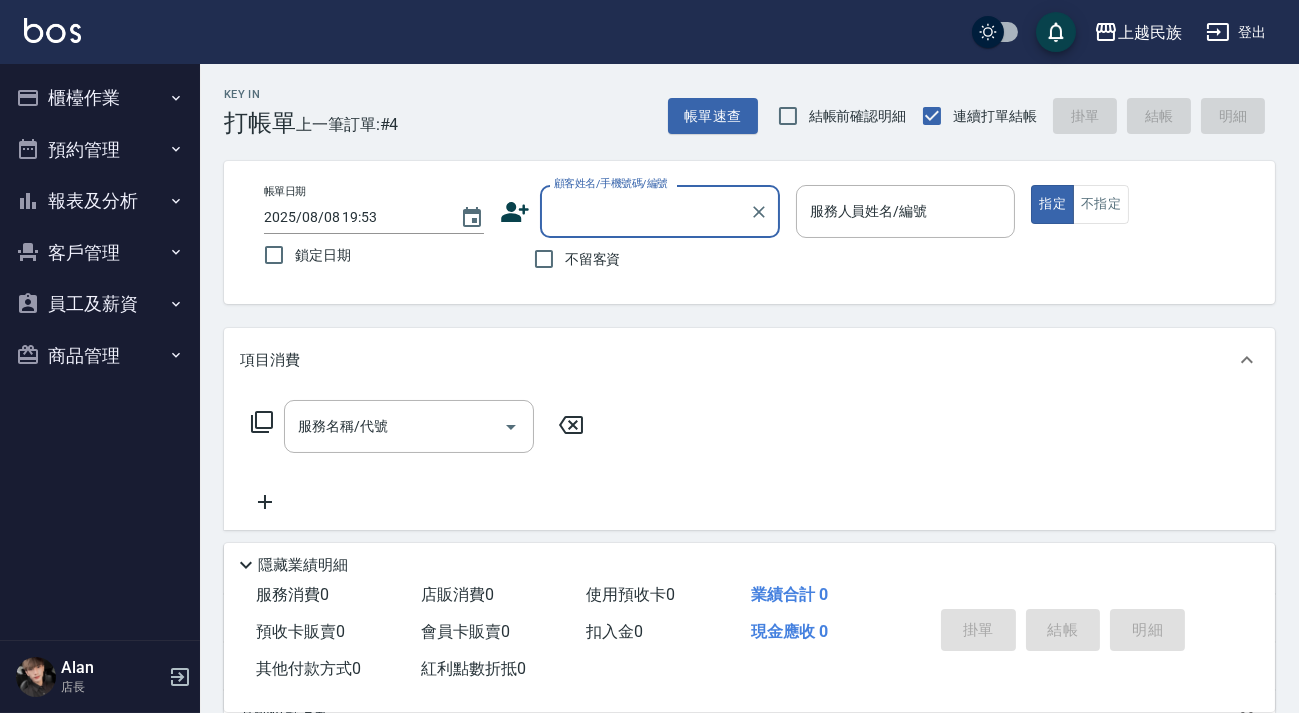 click on "顧客姓名/手機號碼/編號" at bounding box center (645, 211) 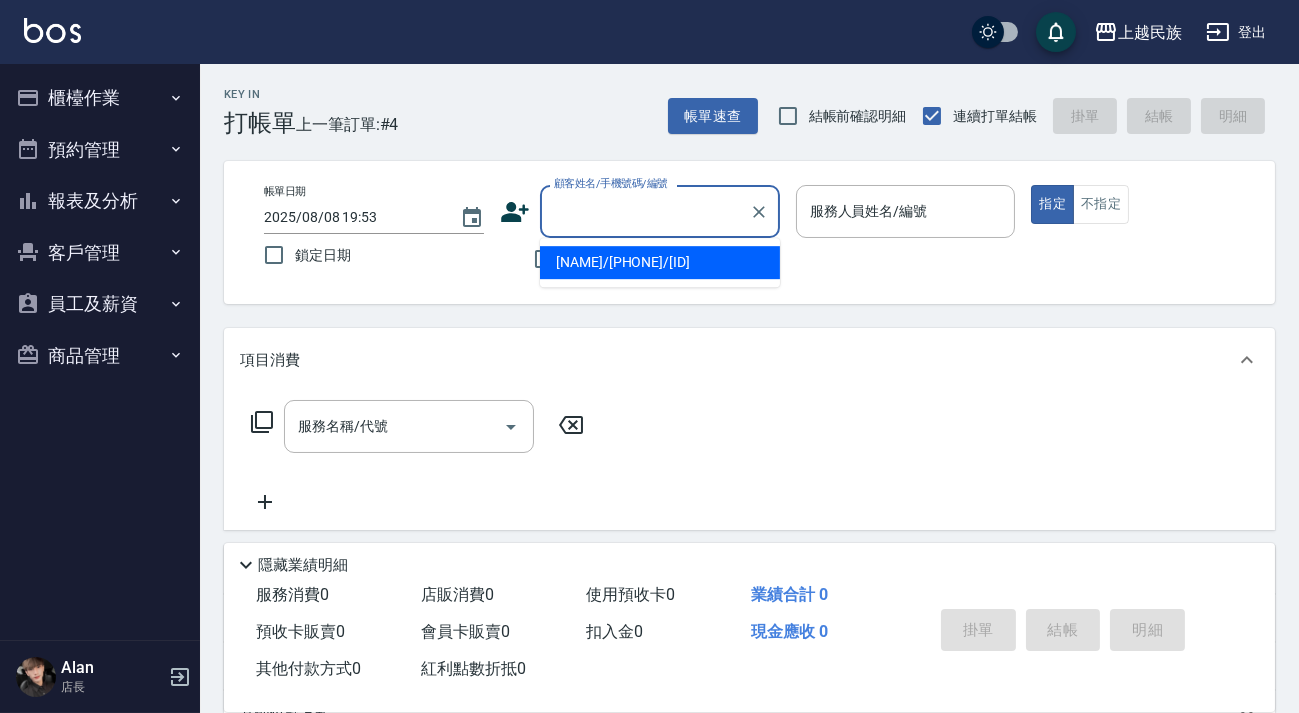 click on "顧客姓名/手機號碼/編號" at bounding box center [660, 211] 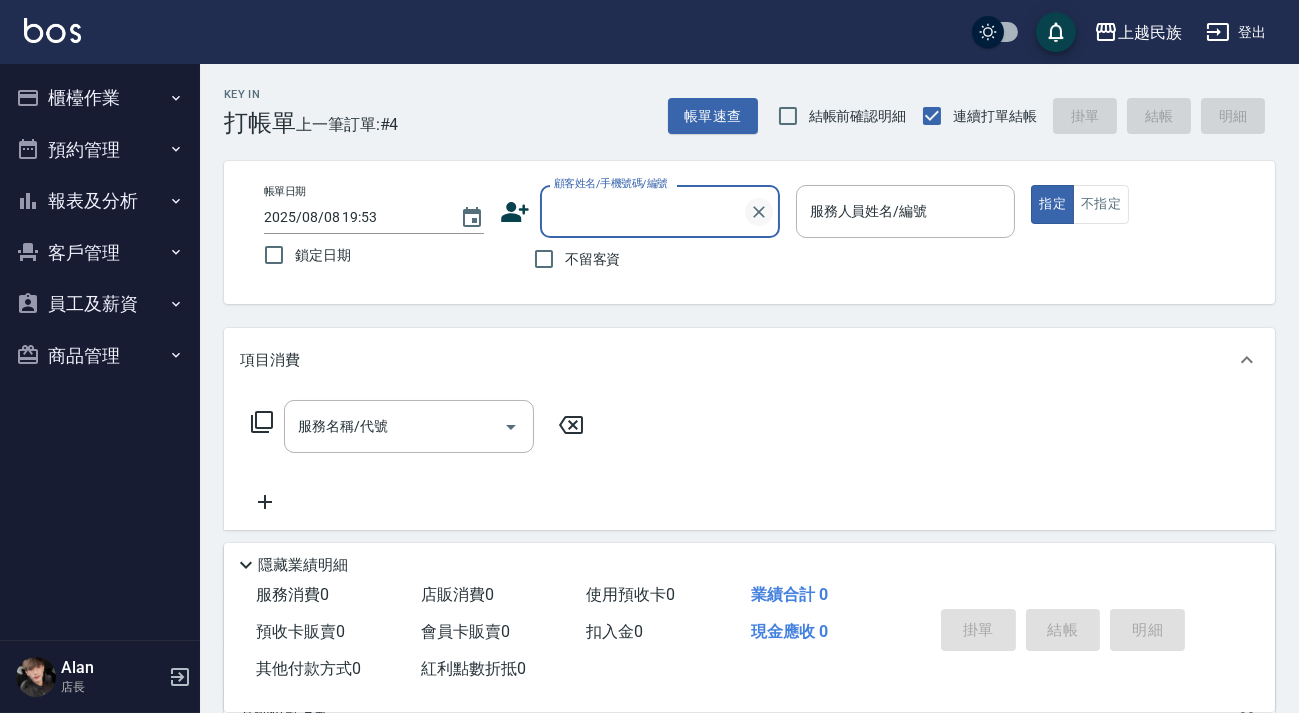 click 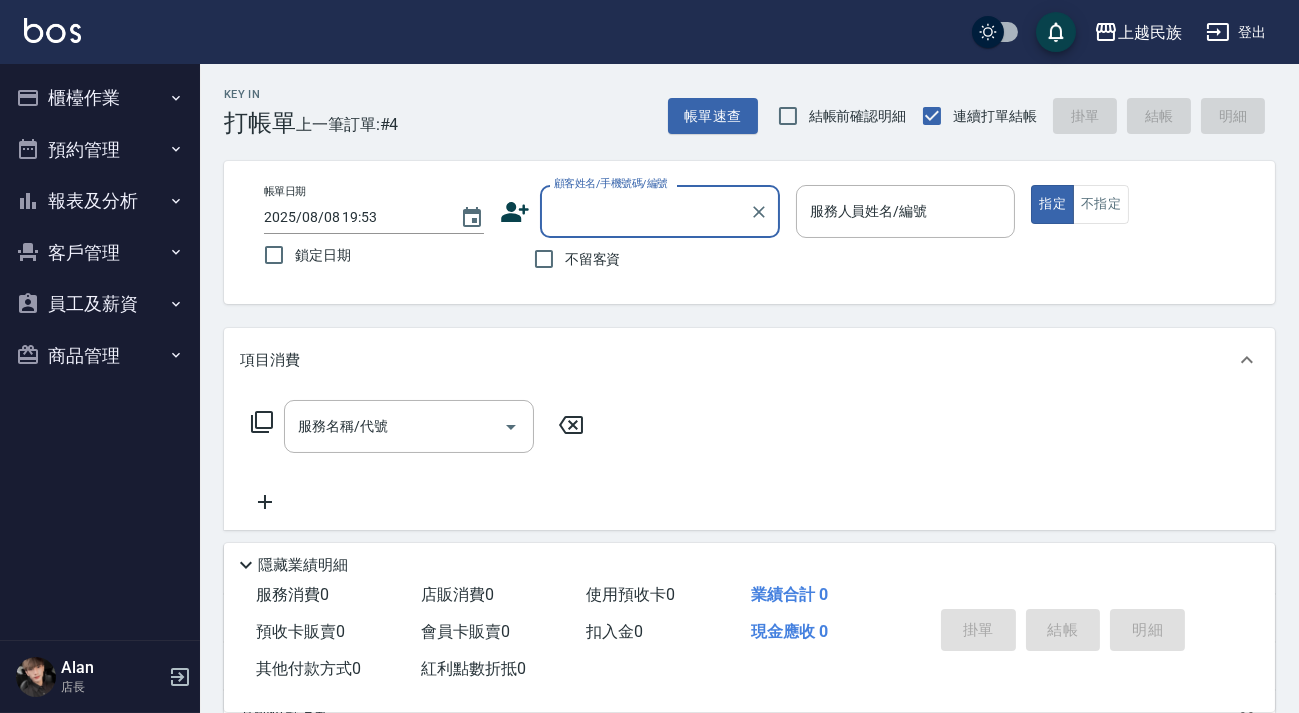 click on "顧客姓名/手機號碼/編號" at bounding box center (645, 211) 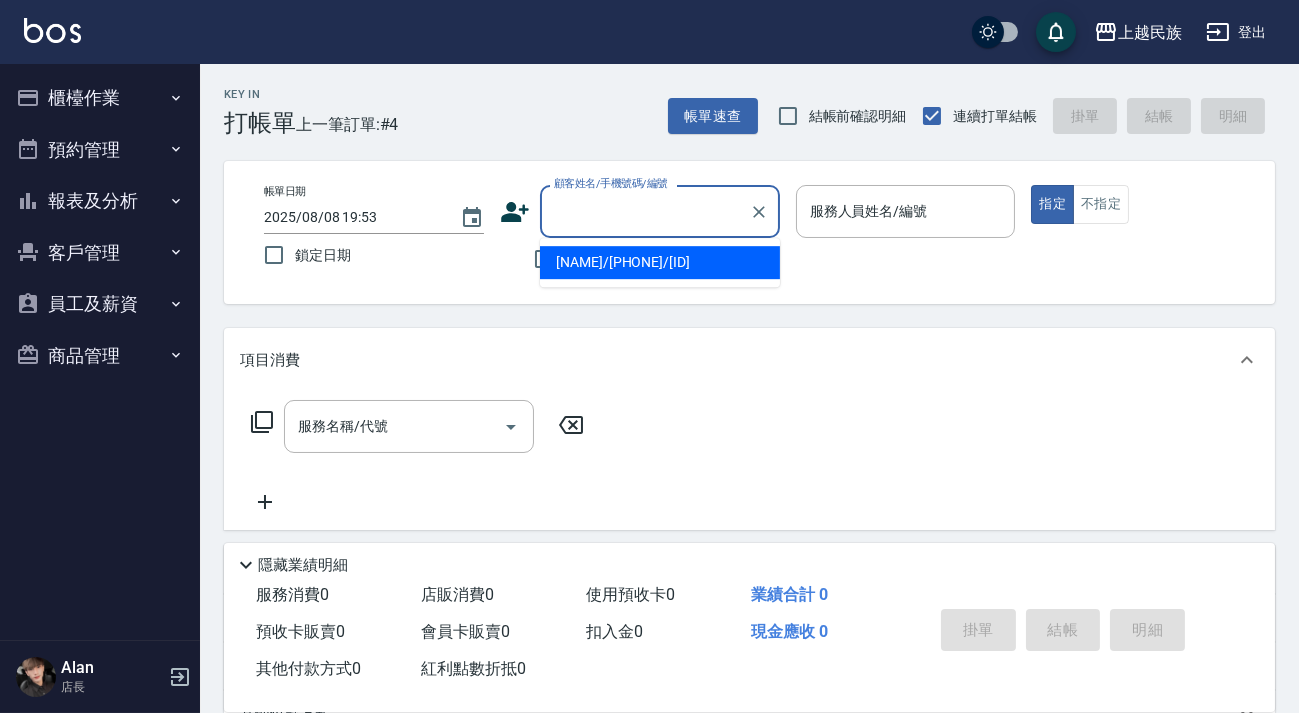 click on "顧客姓名/手機號碼/編號" at bounding box center [645, 211] 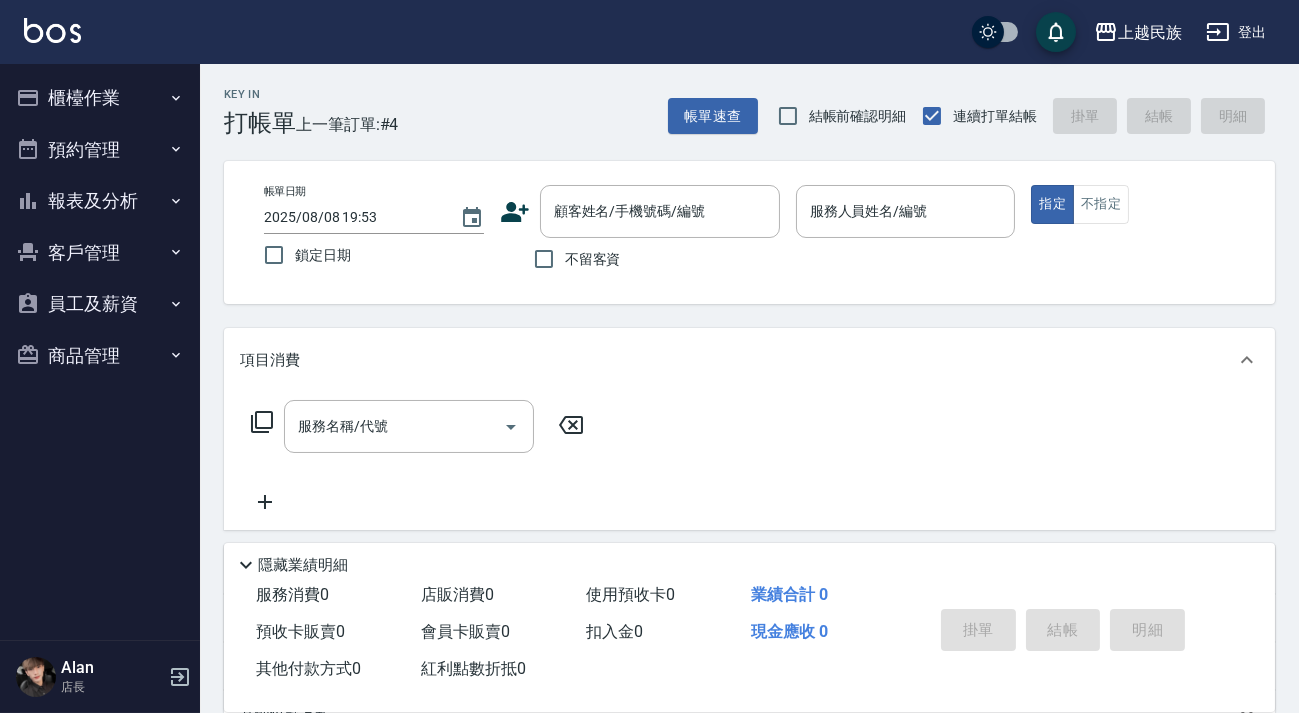 click on "帳單日期 [DATE] [TIME] 鎖定日期 顧客姓名/手機號碼/編號 顧客姓名/手機號碼/編號 不留客資 服務人員姓名/編號 服務人員姓名/編號 指定 不指定" at bounding box center (749, 232) 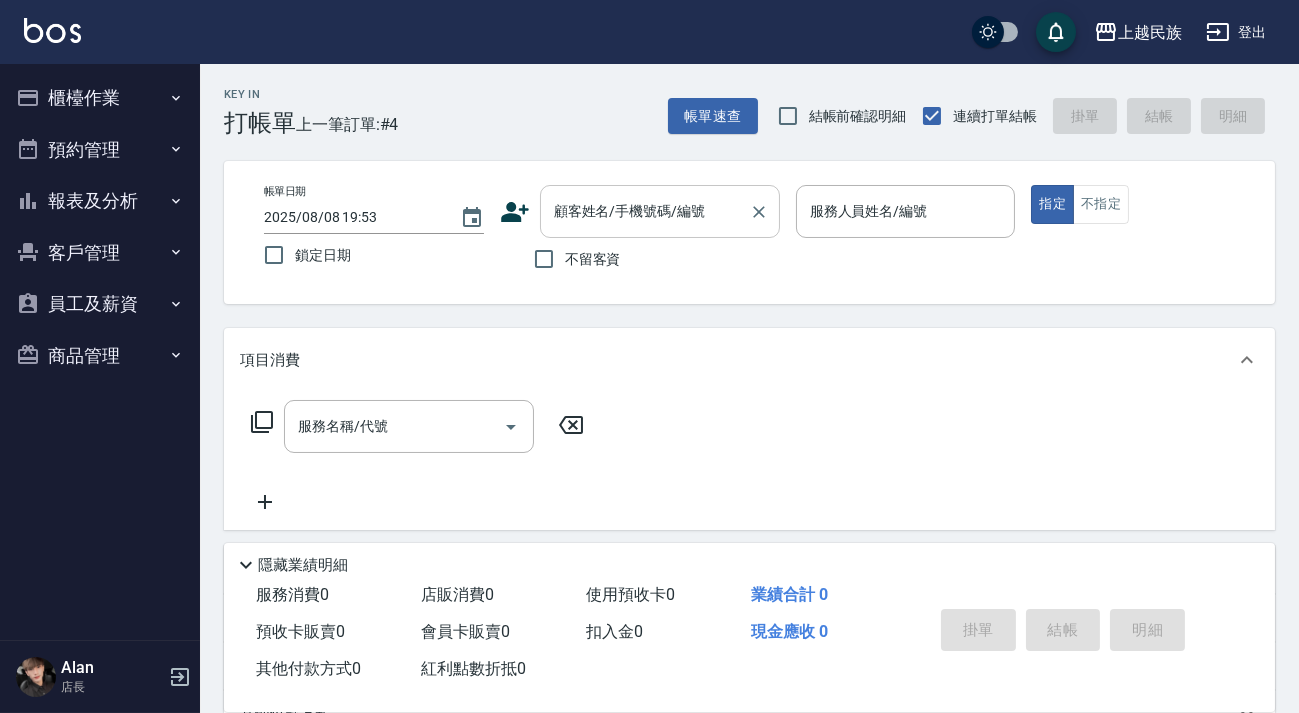 click on "顧客姓名/手機號碼/編號 顧客姓名/手機號碼/編號" at bounding box center (660, 211) 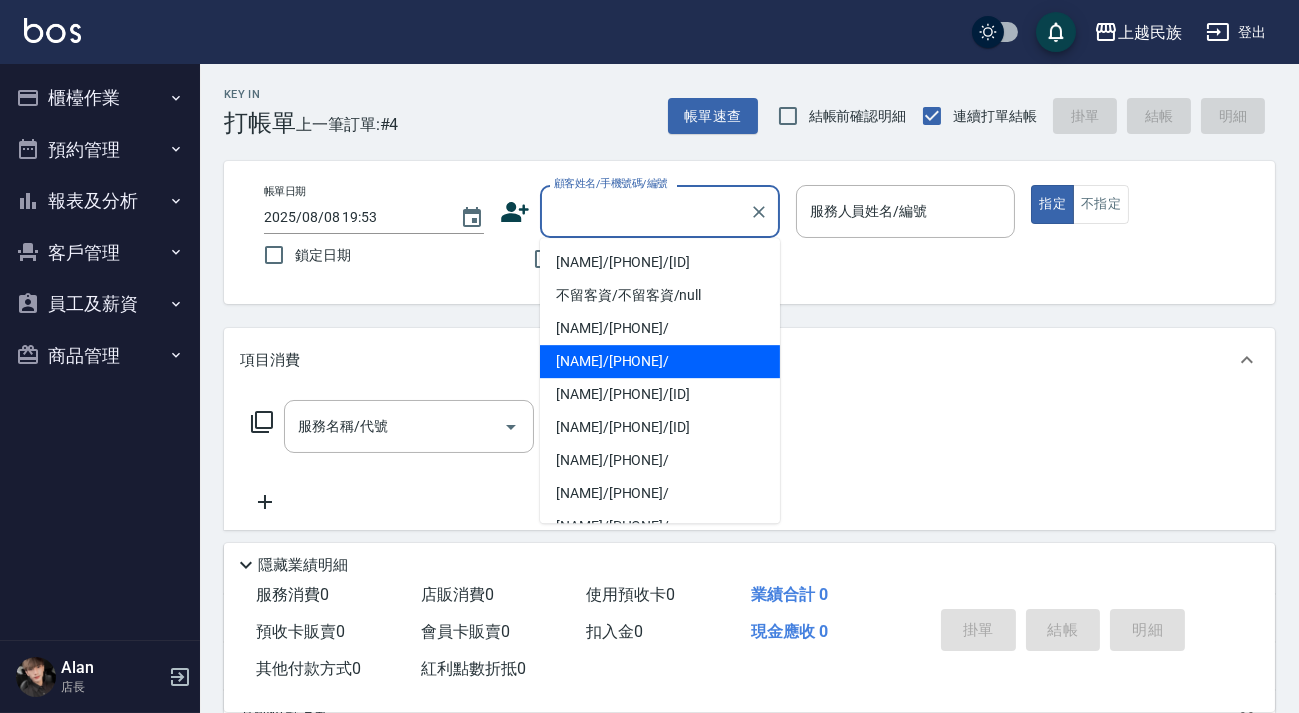 click on "[NAME]/[PHONE]/" at bounding box center [660, 361] 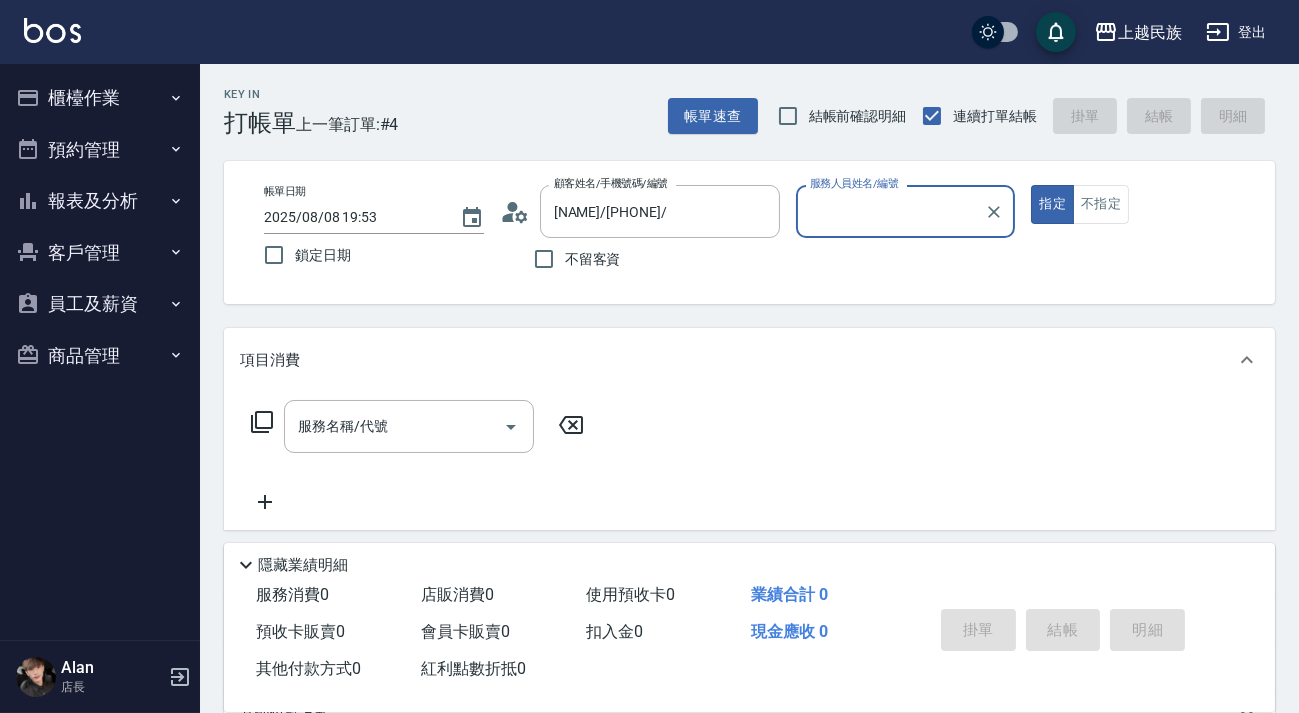 type on "Effie-5" 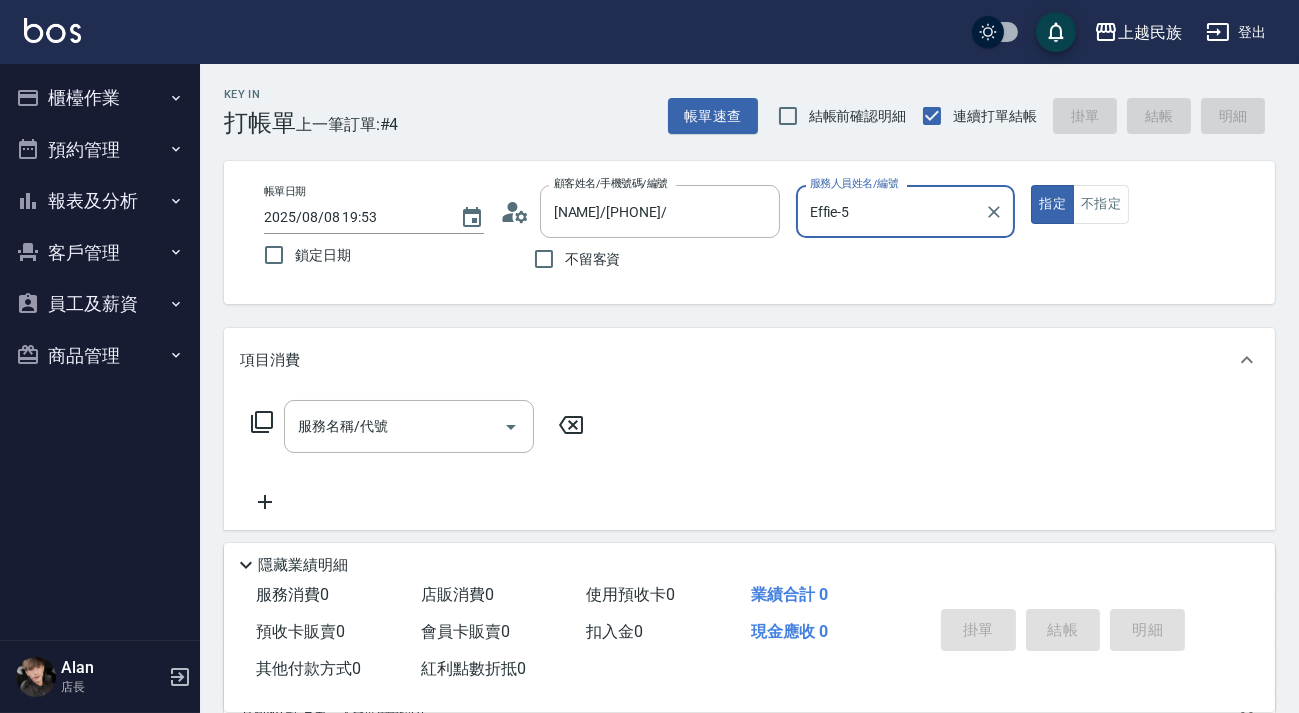click on "指定" at bounding box center (1052, 204) 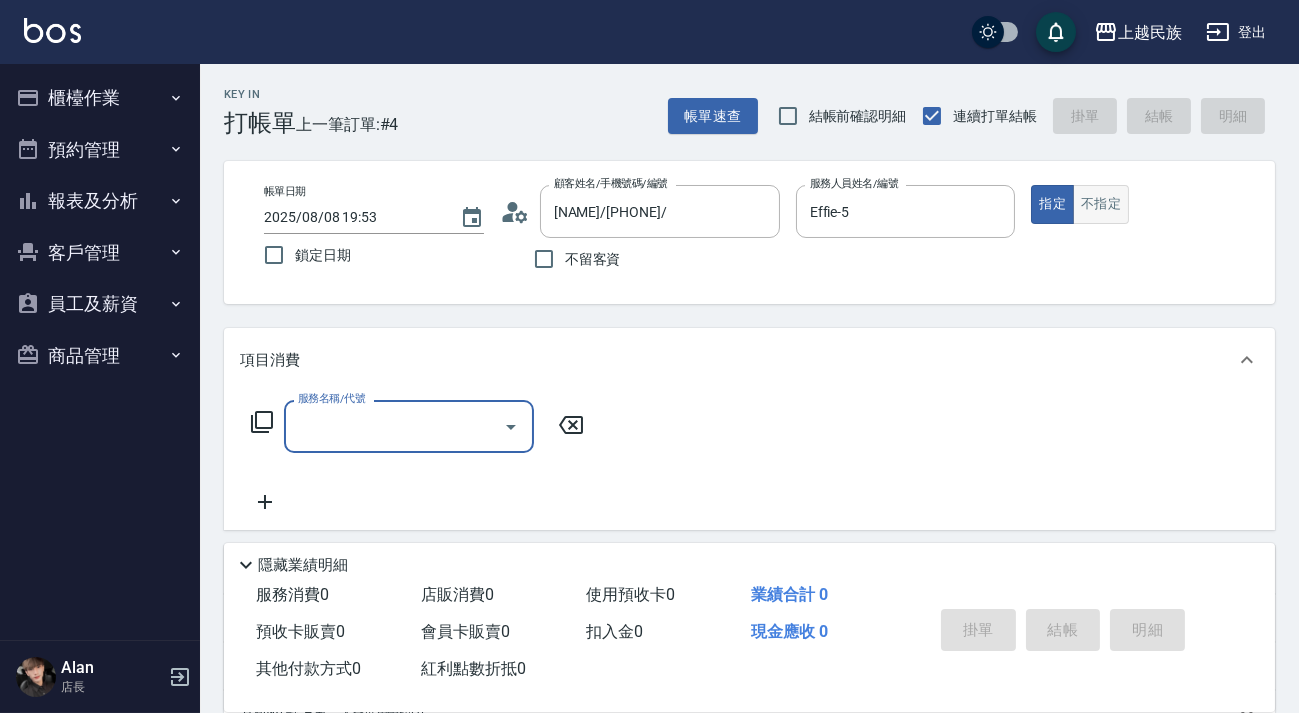 click on "不指定" at bounding box center (1101, 204) 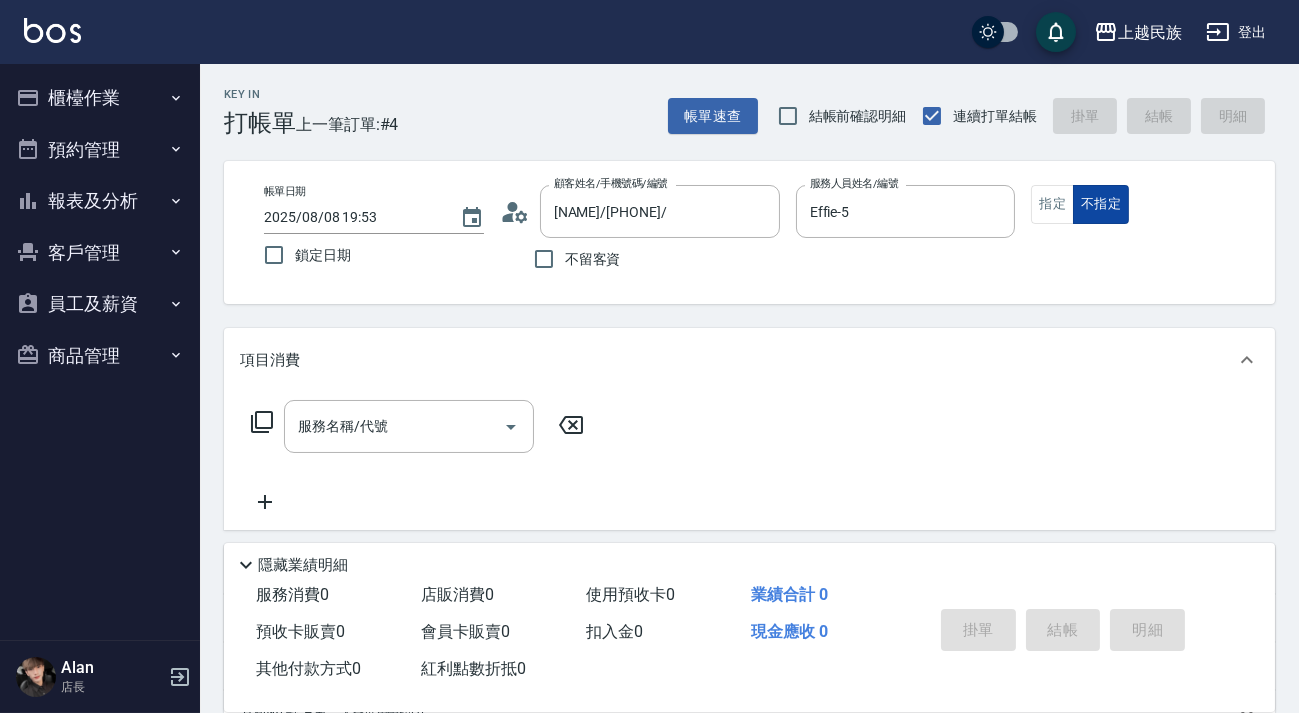 click on "不指定" at bounding box center [1101, 204] 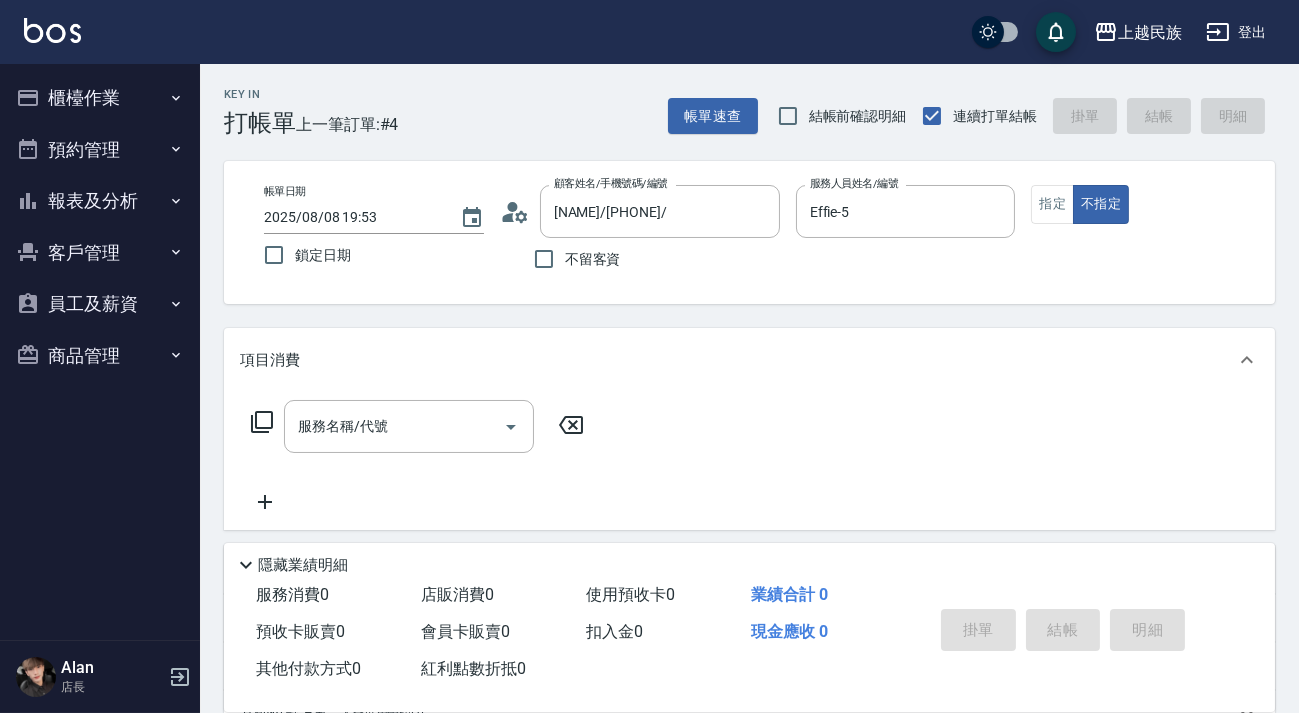 click 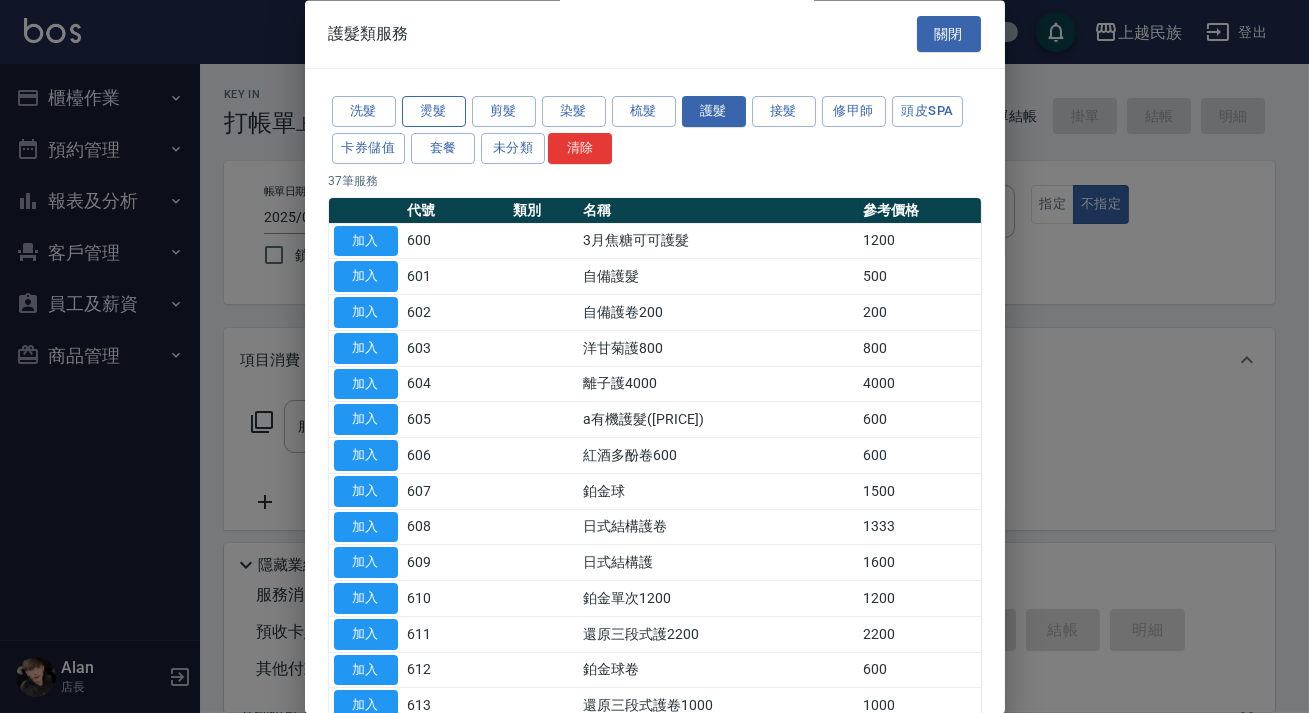 click on "燙髮" at bounding box center [434, 112] 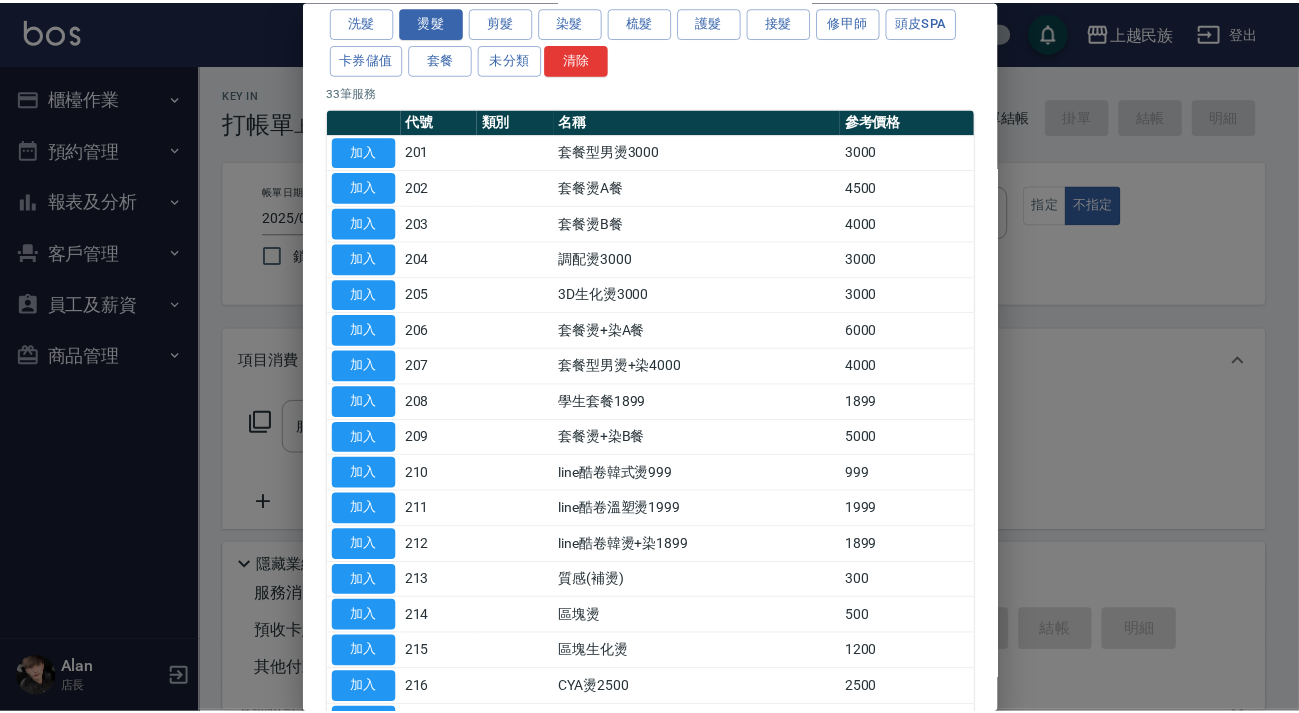 scroll, scrollTop: 181, scrollLeft: 0, axis: vertical 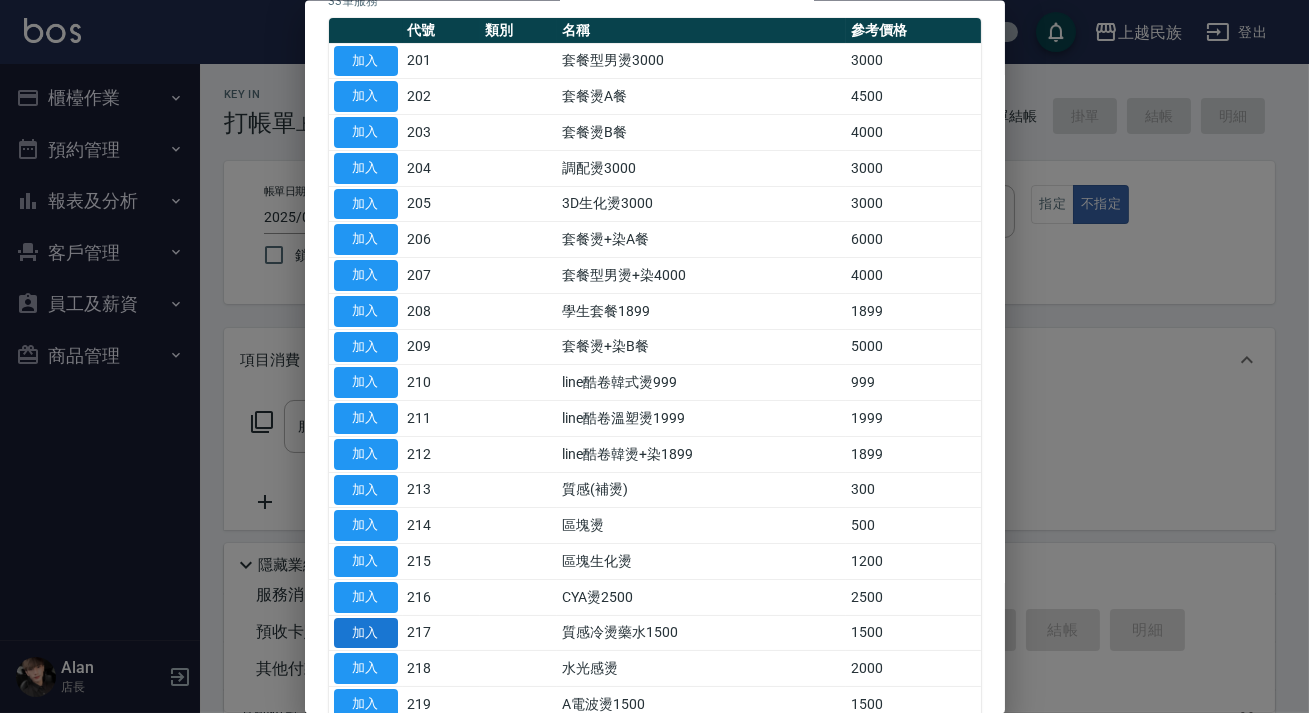 click on "加入" at bounding box center (366, 632) 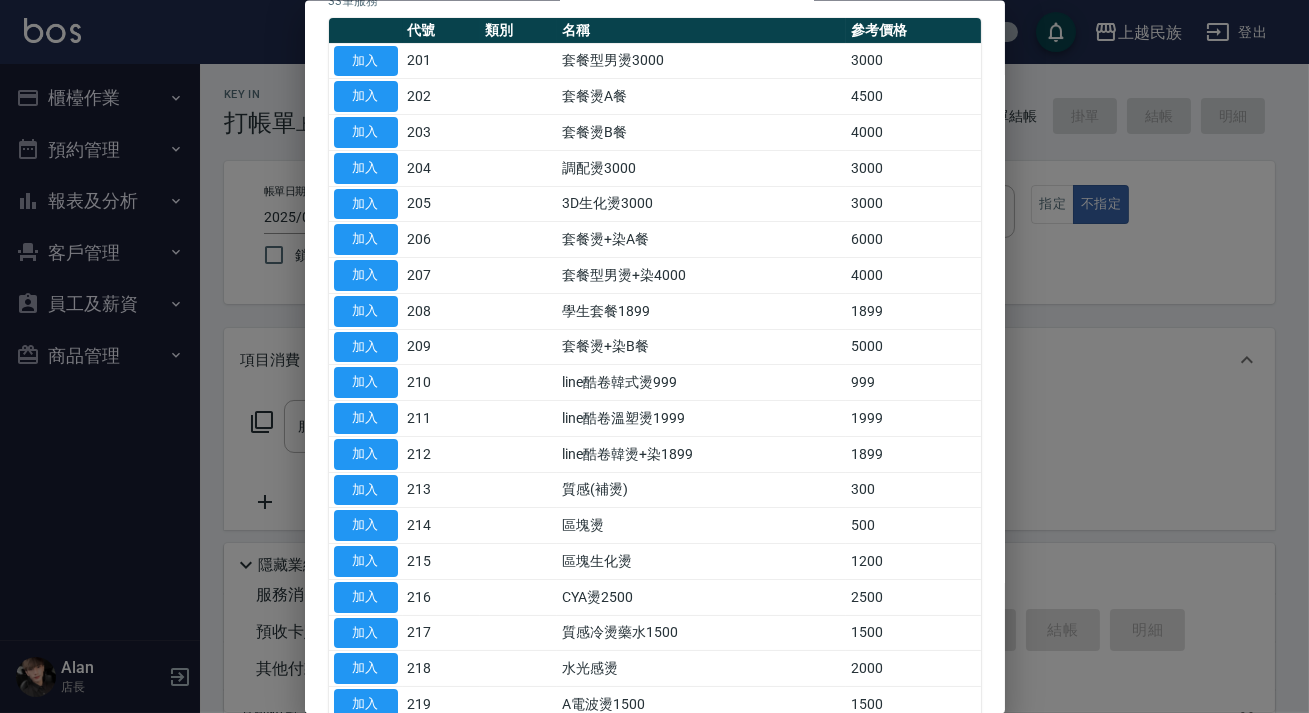 type on "質感冷燙藥水[PRICE]([ID])" 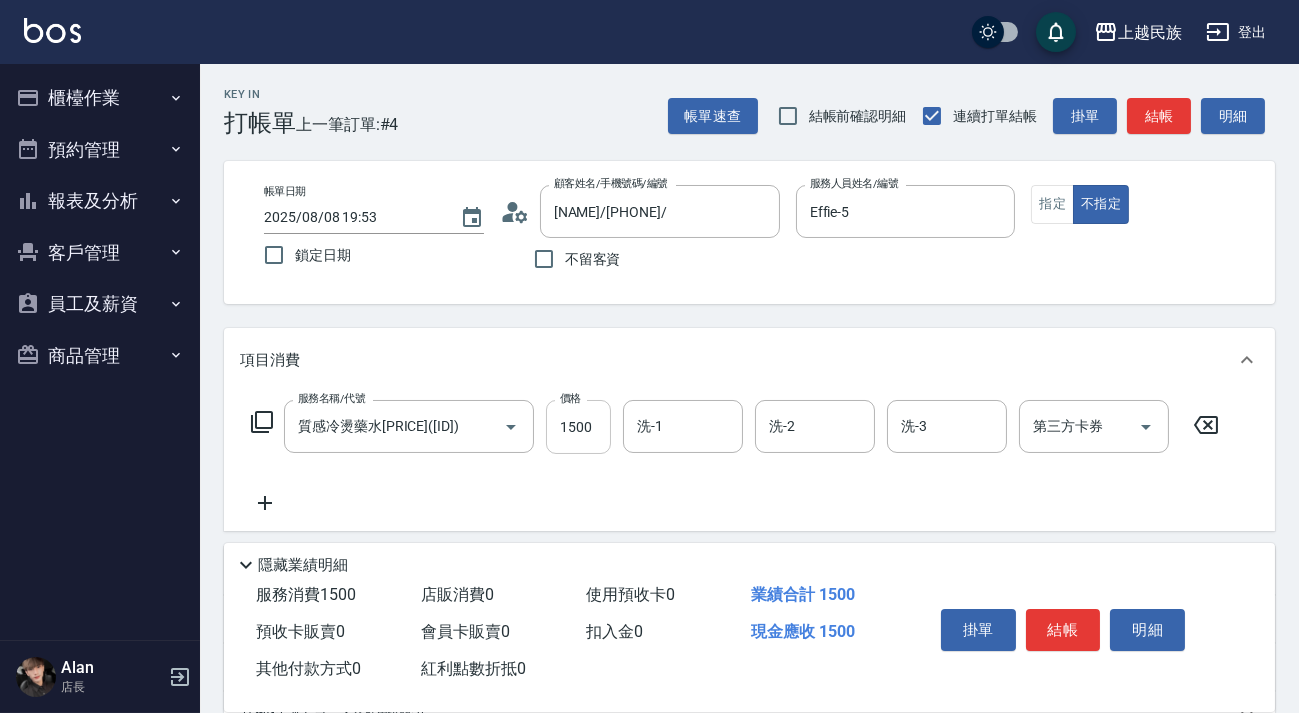 click on "1500" at bounding box center (578, 427) 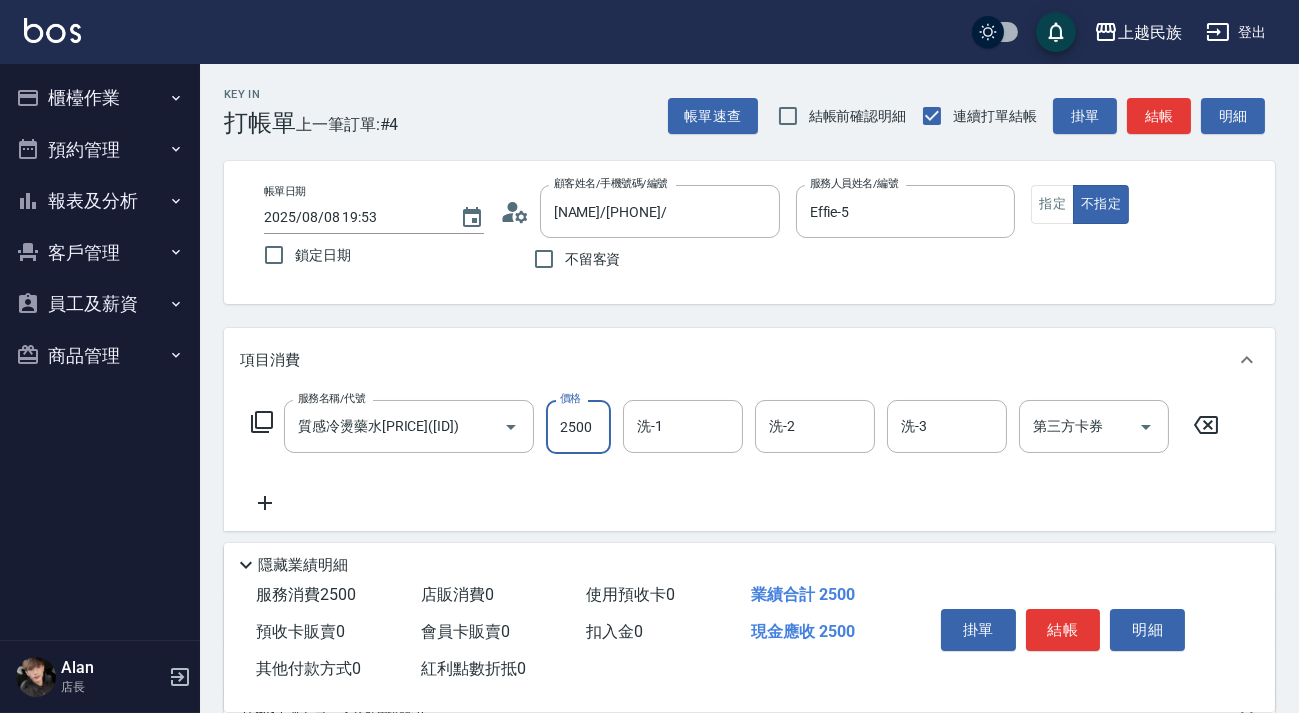 type on "2500" 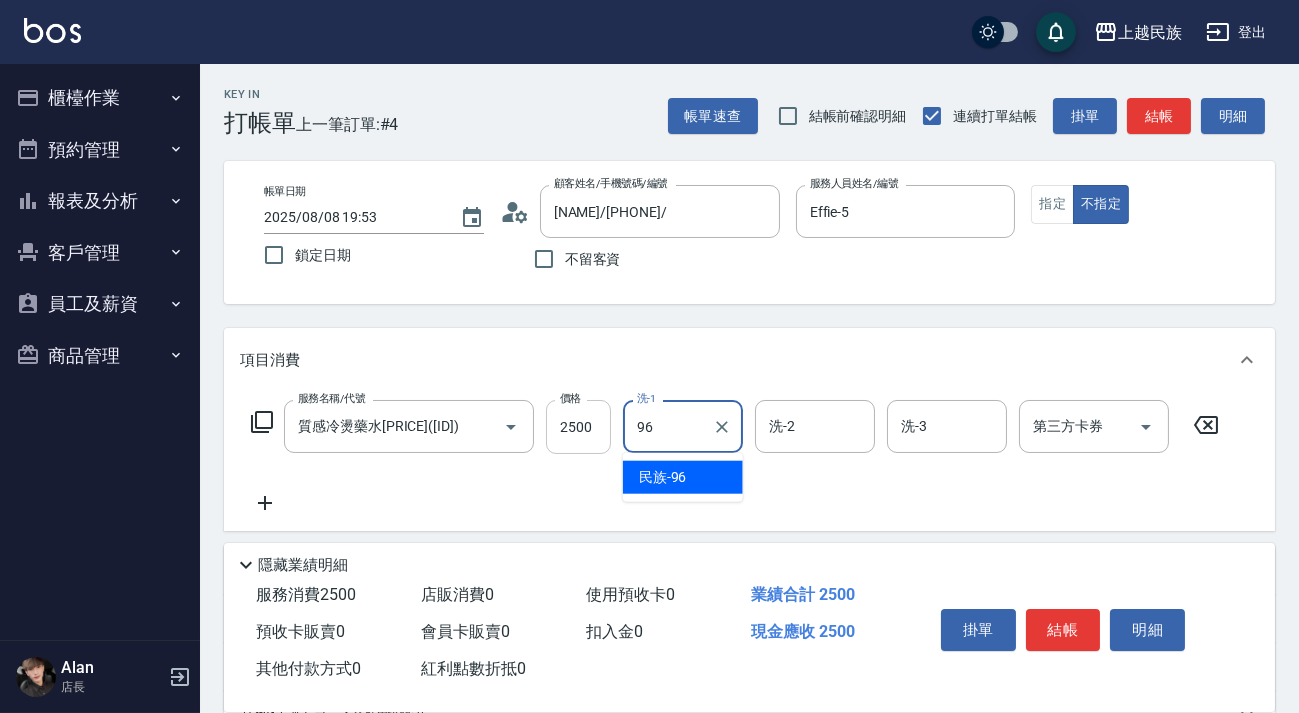 type on "民族-[NUMBER]" 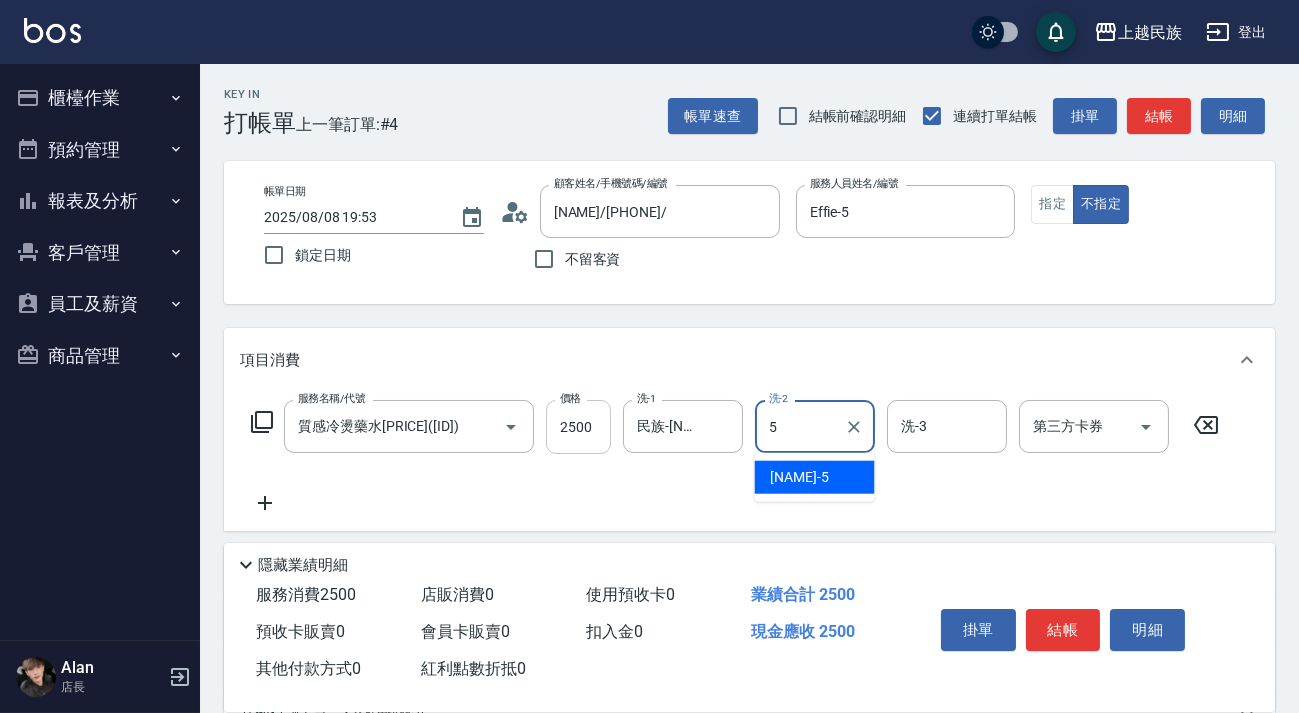 type on "Effie-5" 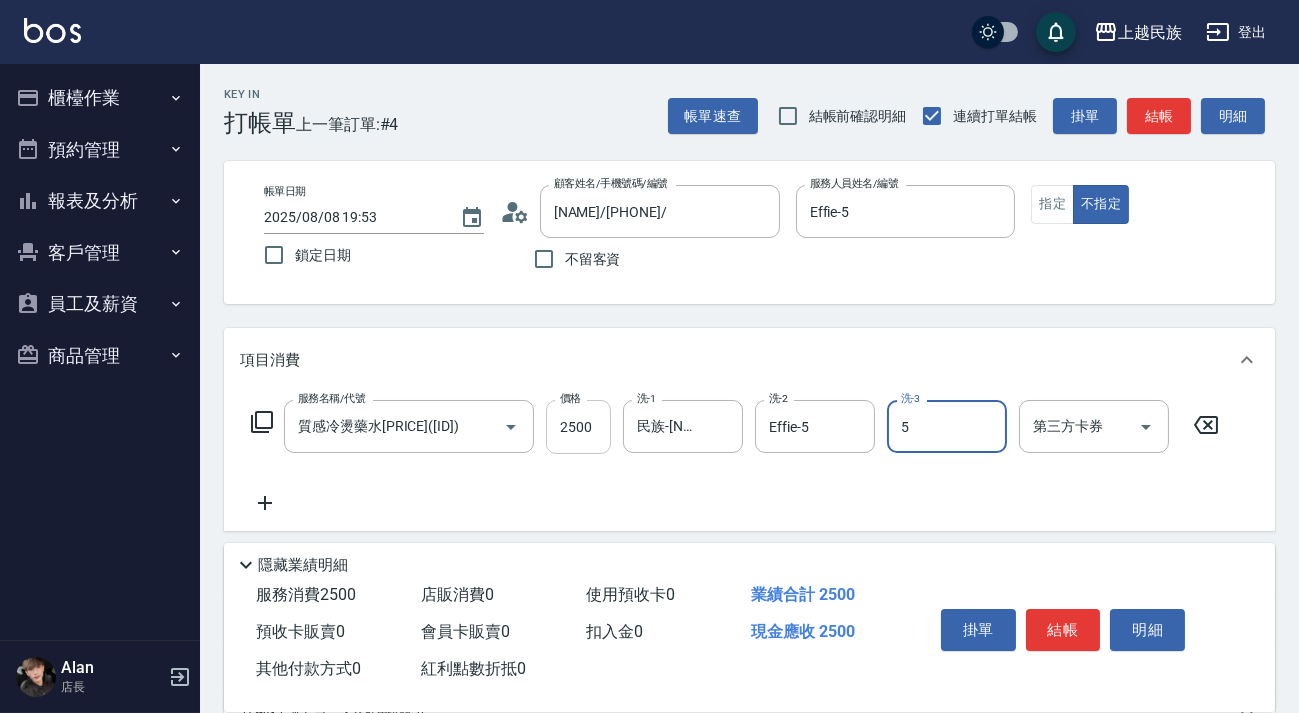 type on "Effie-5" 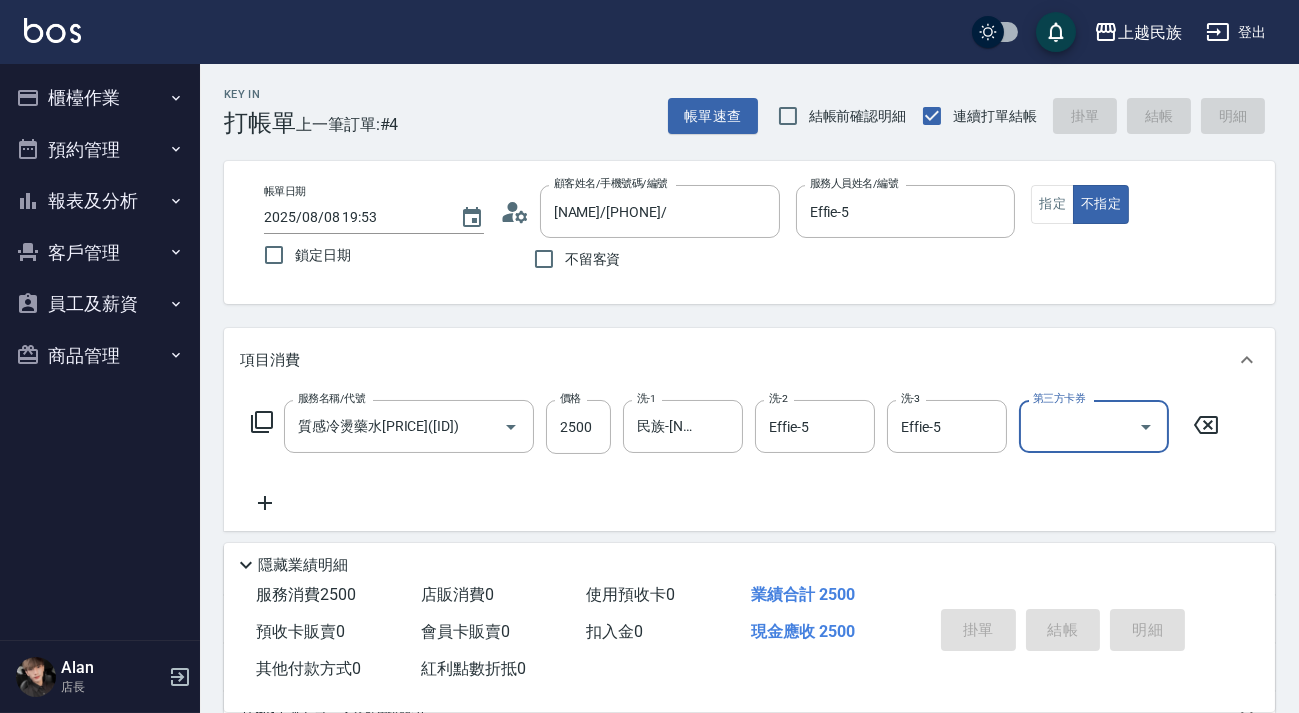 type 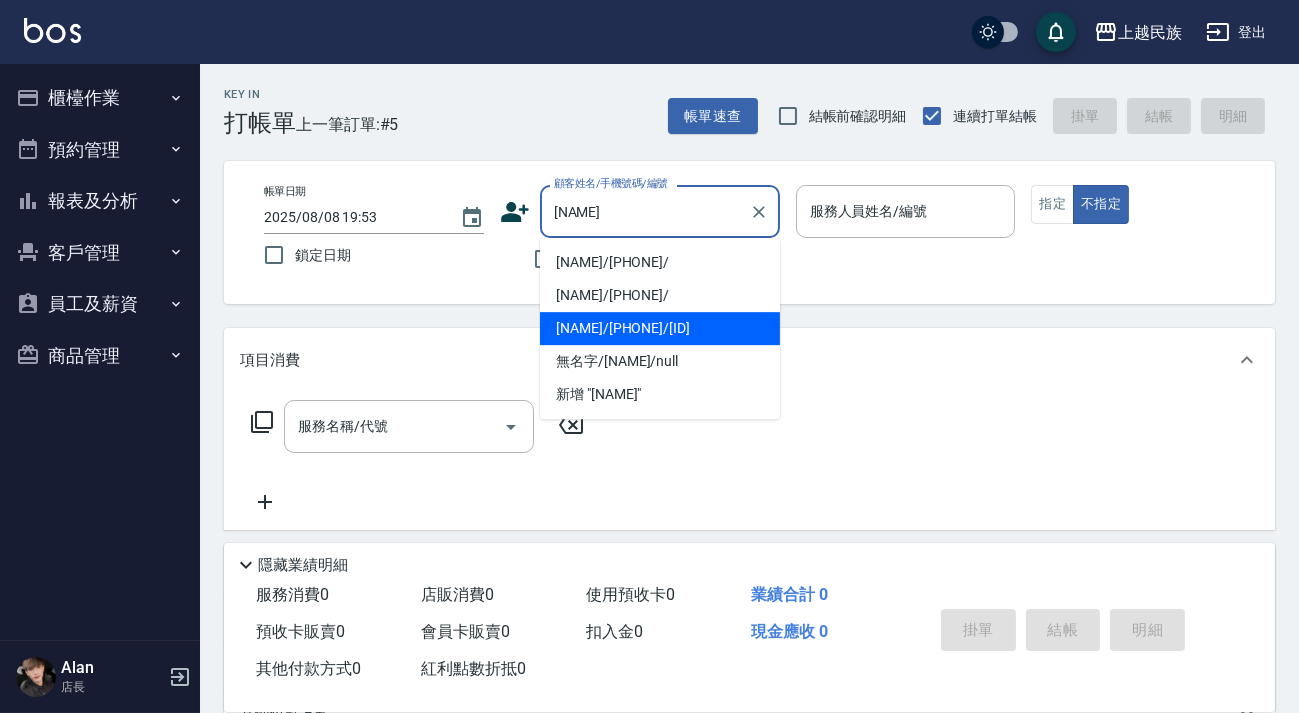 click on "[NAME]/[PHONE]/[ID]" at bounding box center (660, 328) 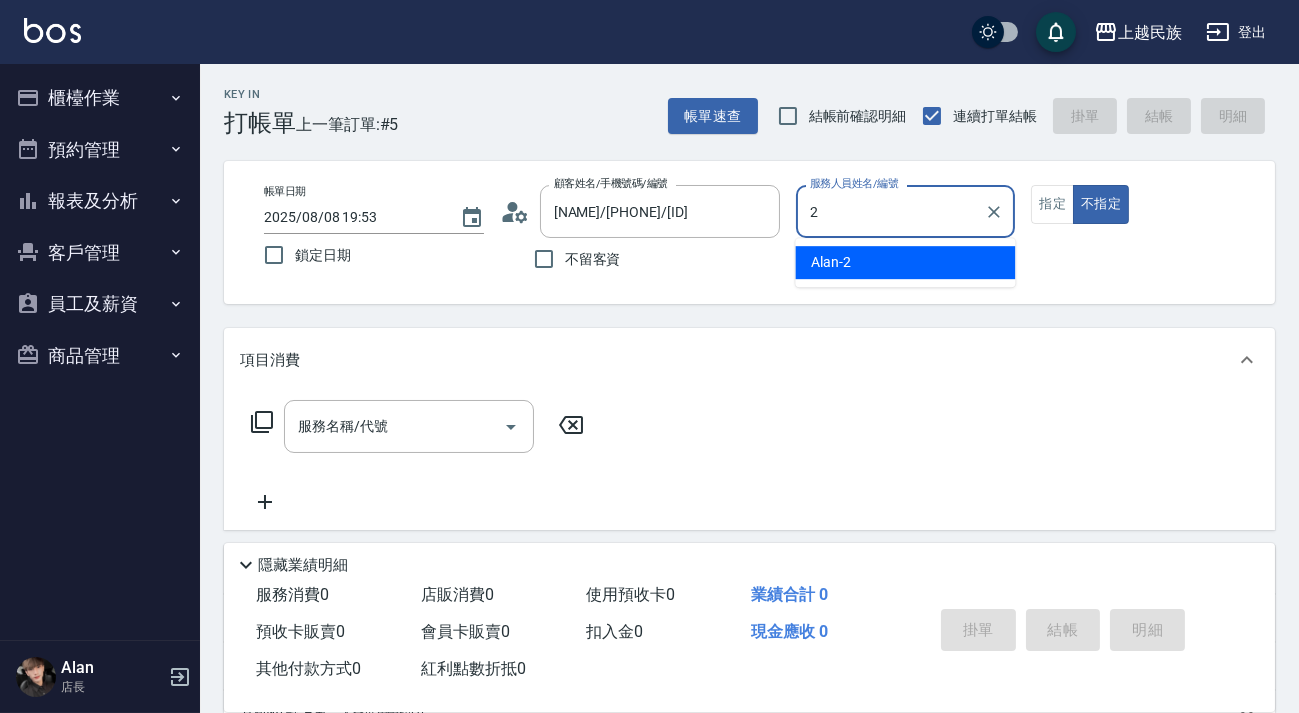 type on "Alan-2" 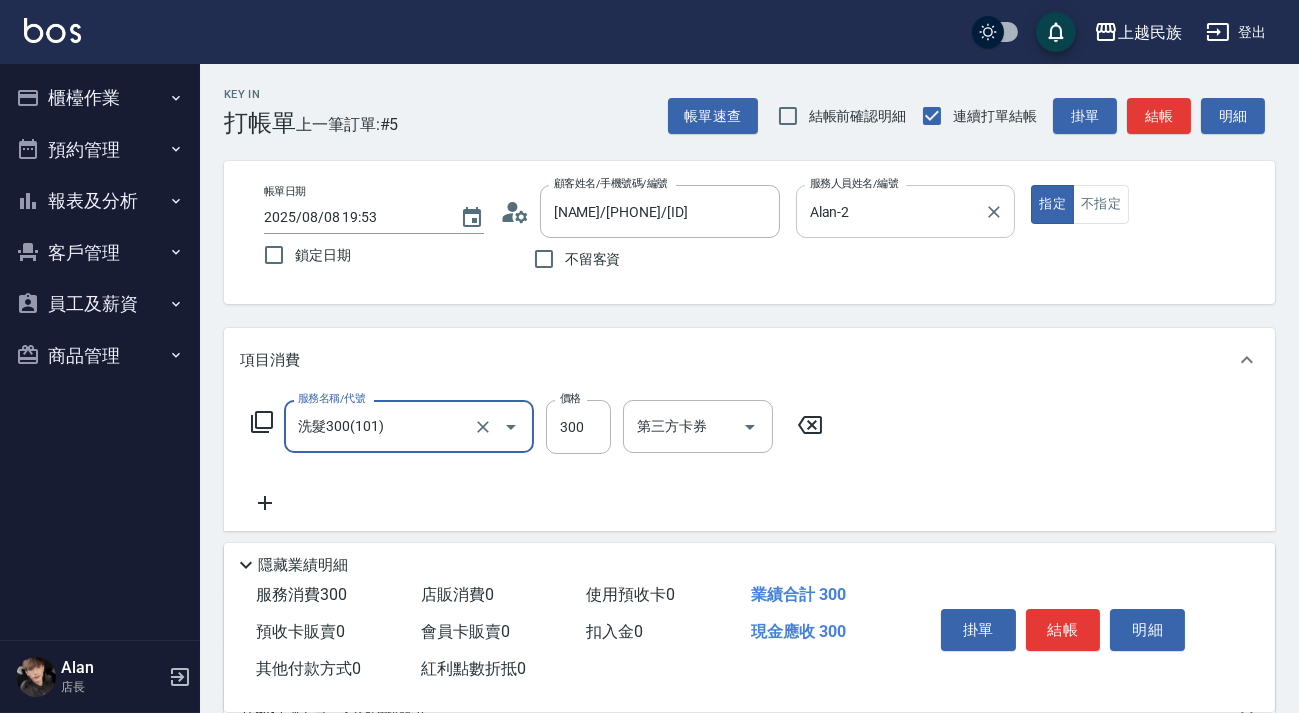 type on "洗髮300(101)" 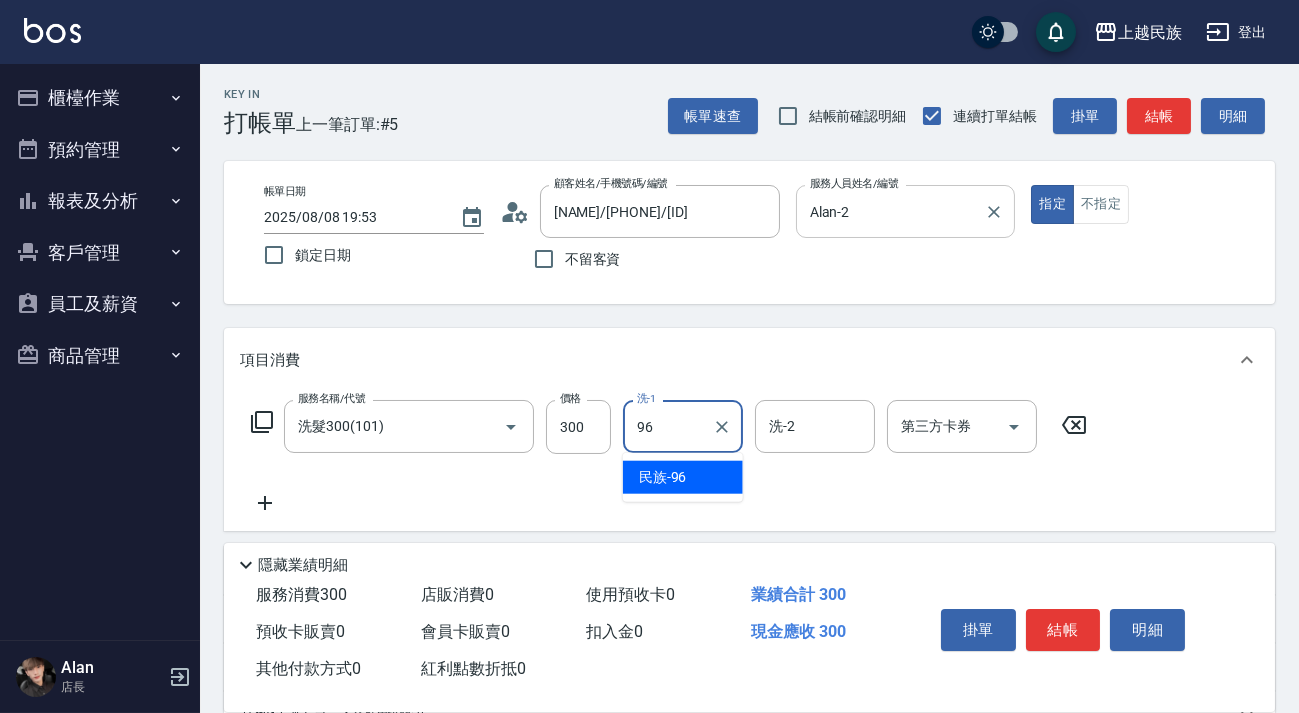 type on "民族-[NUMBER]" 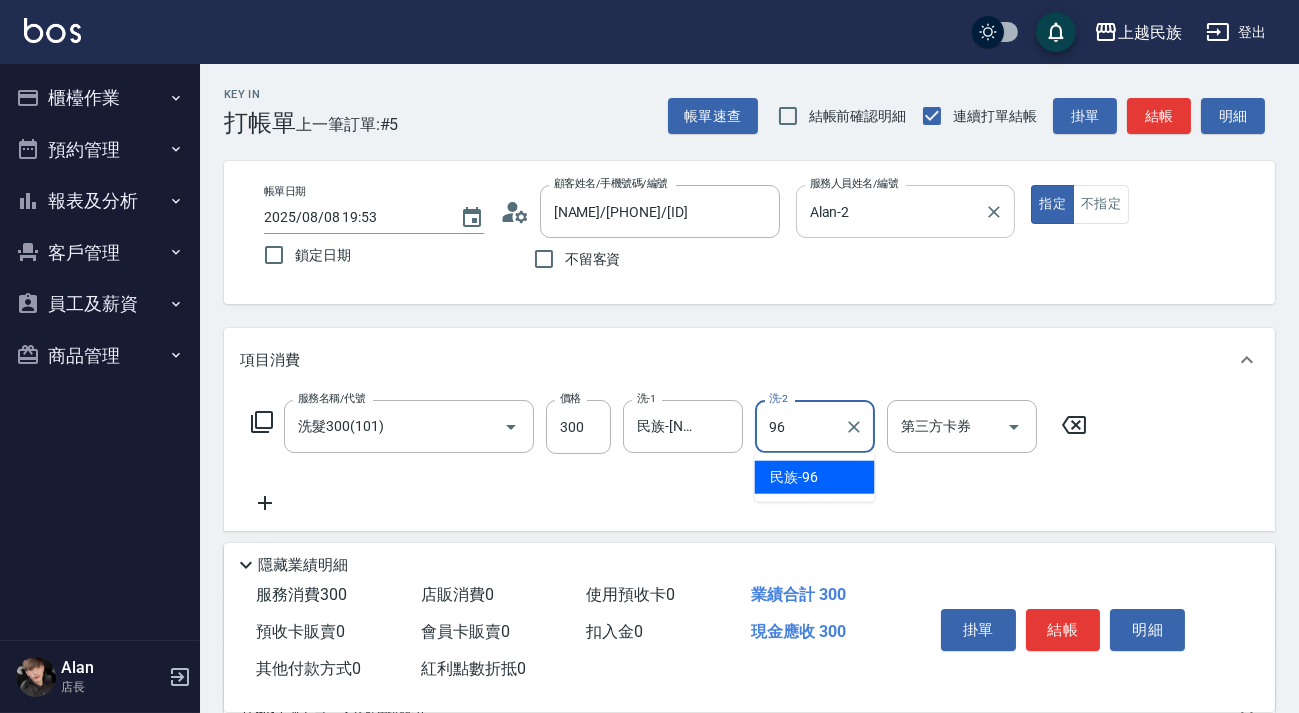 type on "民族-[NUMBER]" 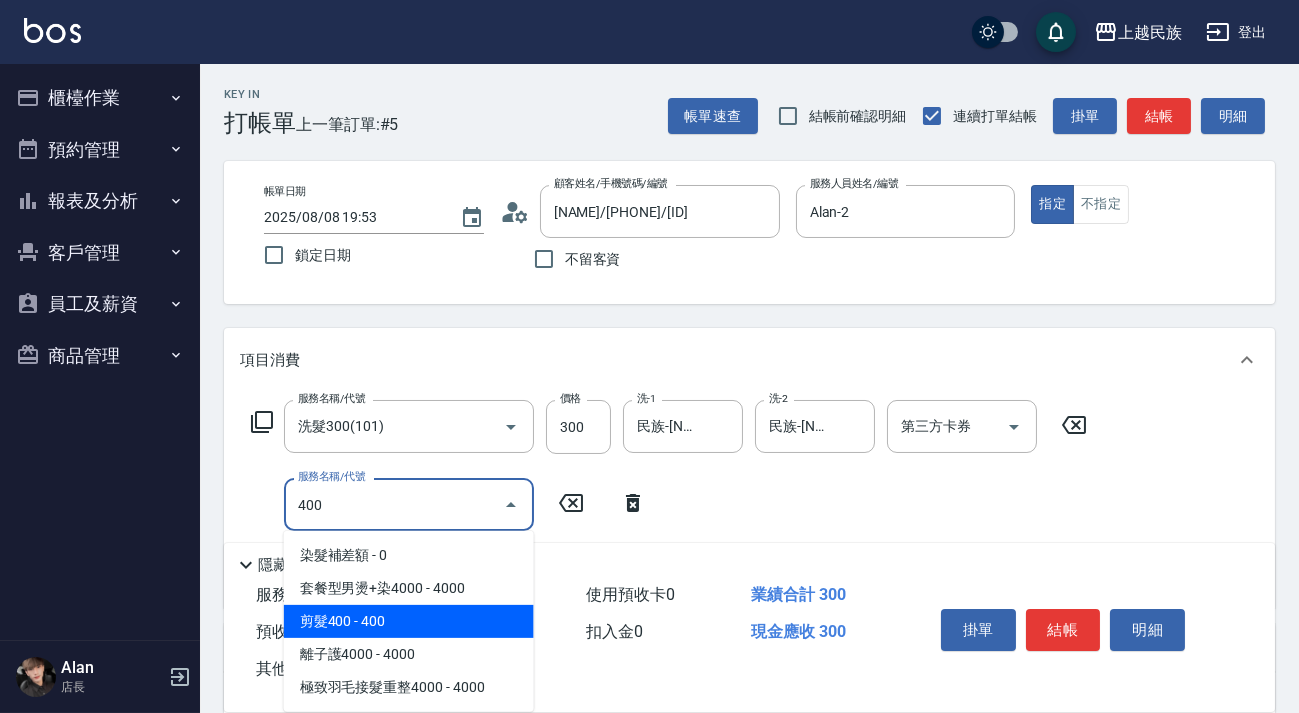 click on "剪髮400 - 400" at bounding box center (409, 621) 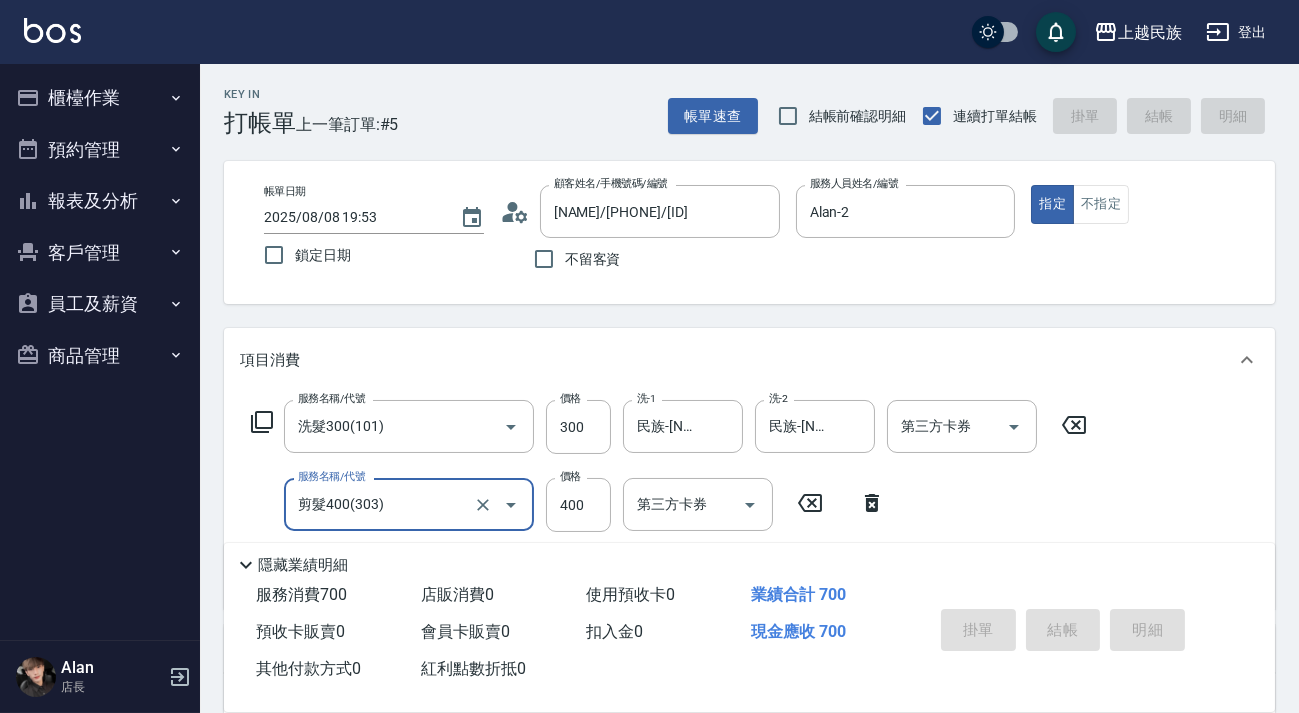 type on "2025/08/08 19:55" 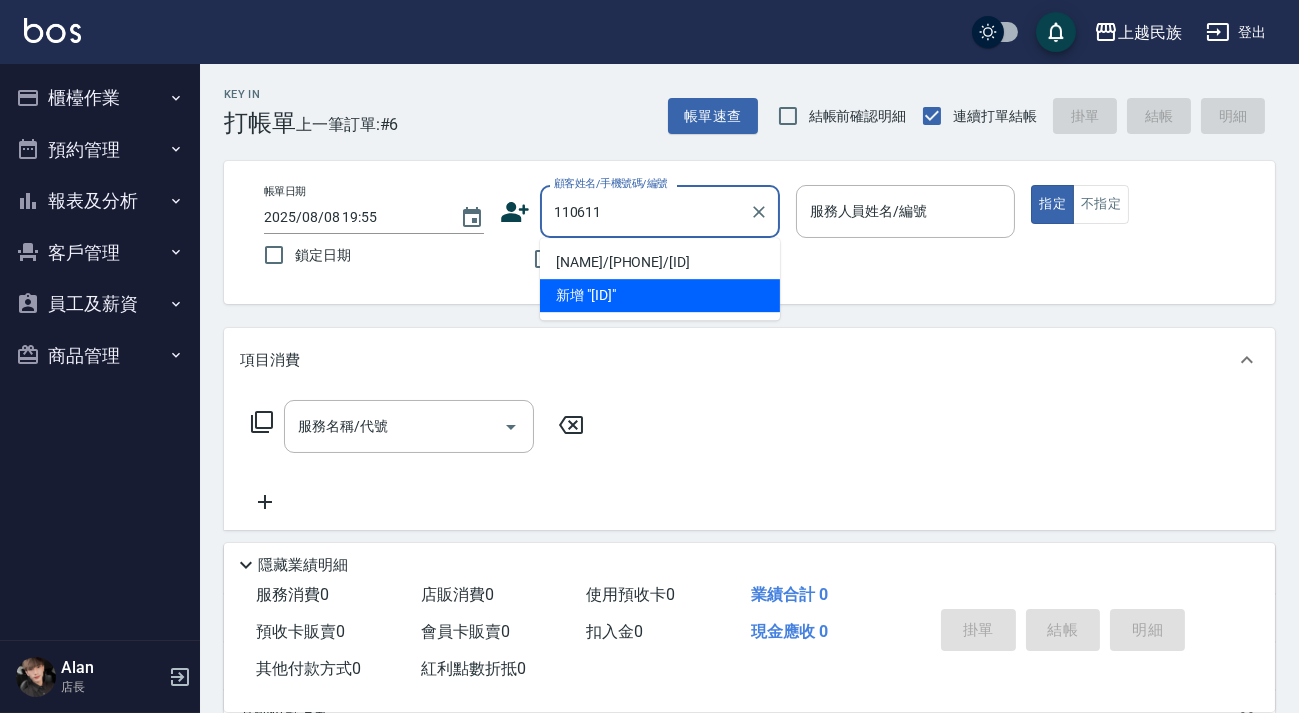 click on "[NAME]/[PHONE]/[ID]" at bounding box center [660, 262] 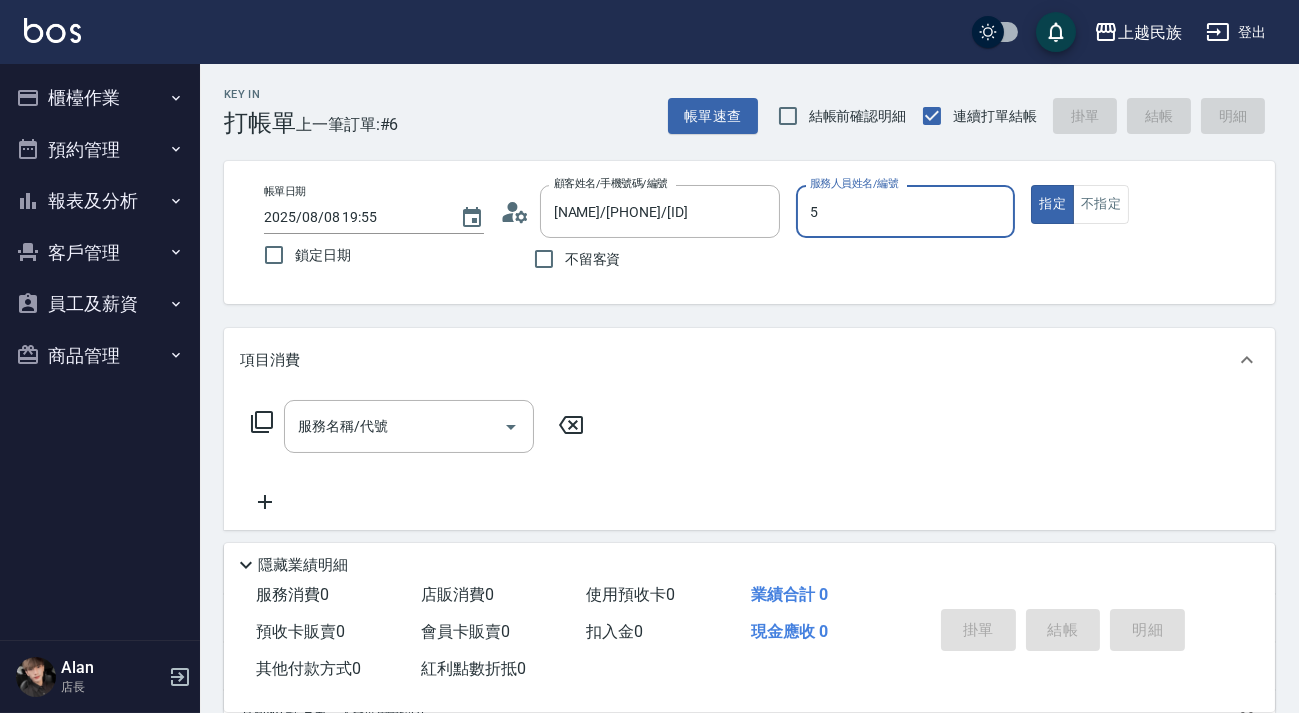 type on "Effie-5" 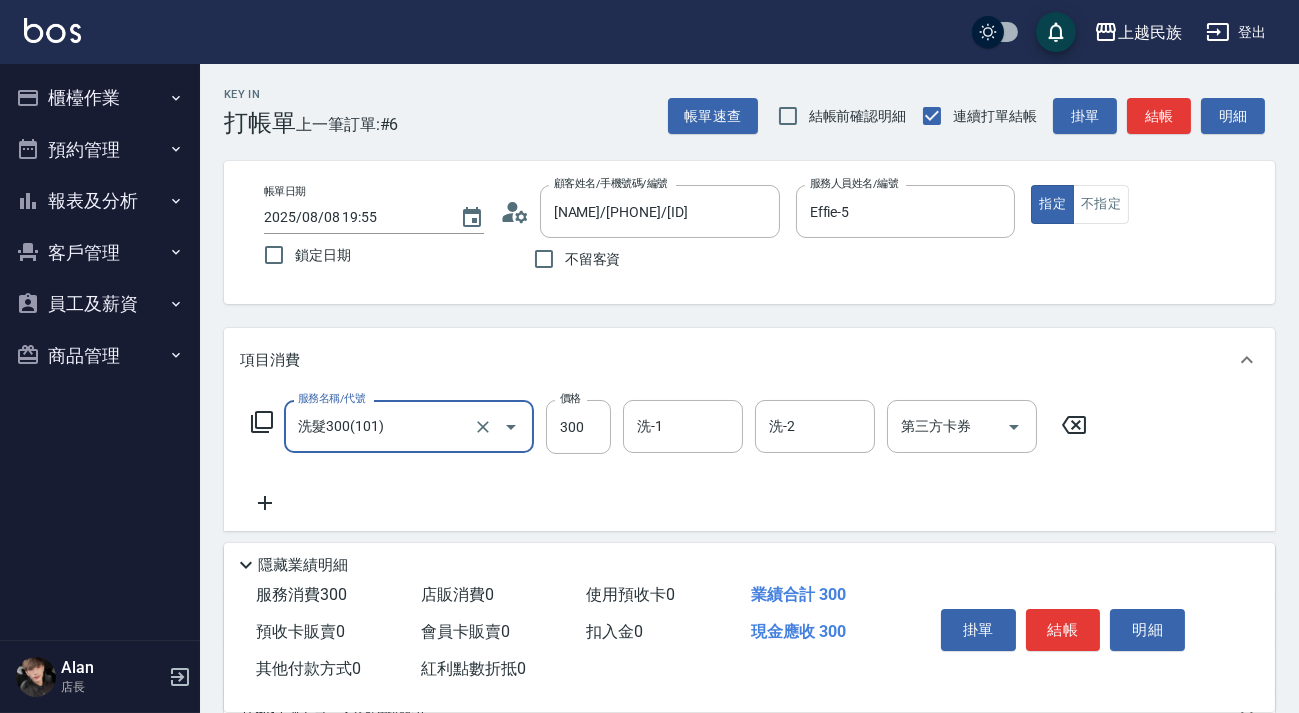 type on "洗髮300(101)" 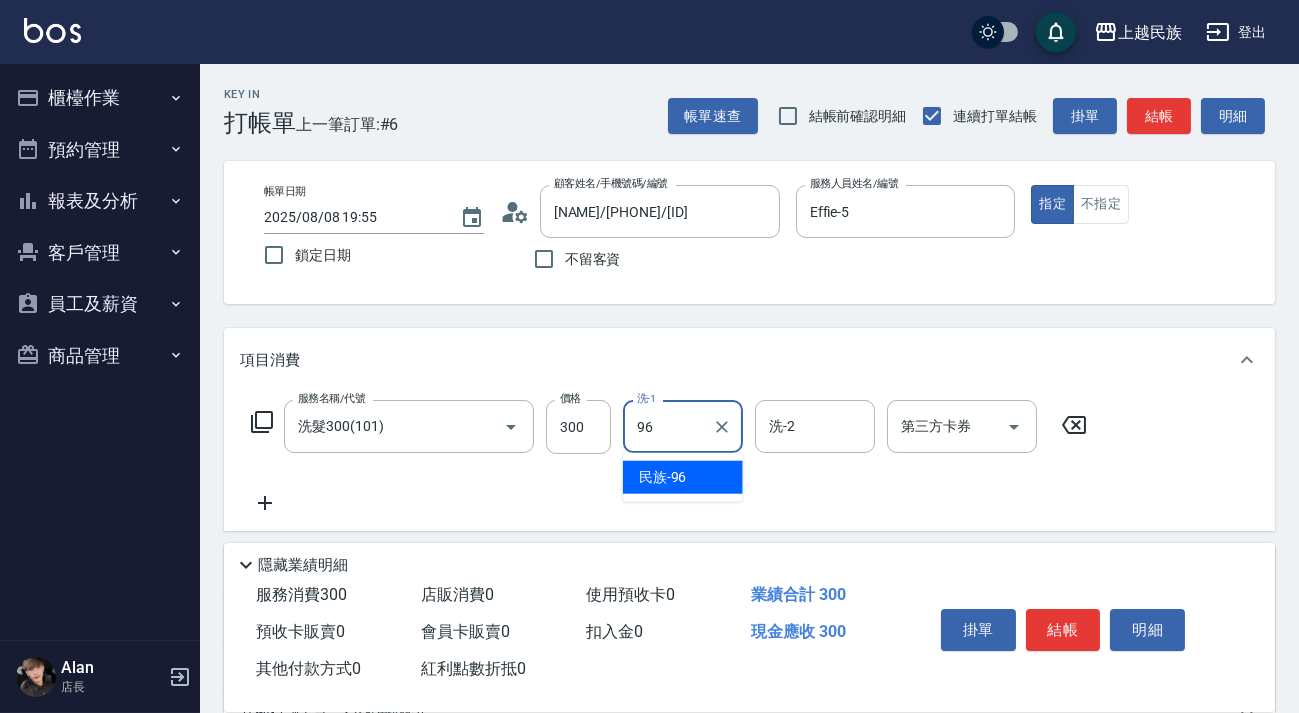 type on "民族-[NUMBER]" 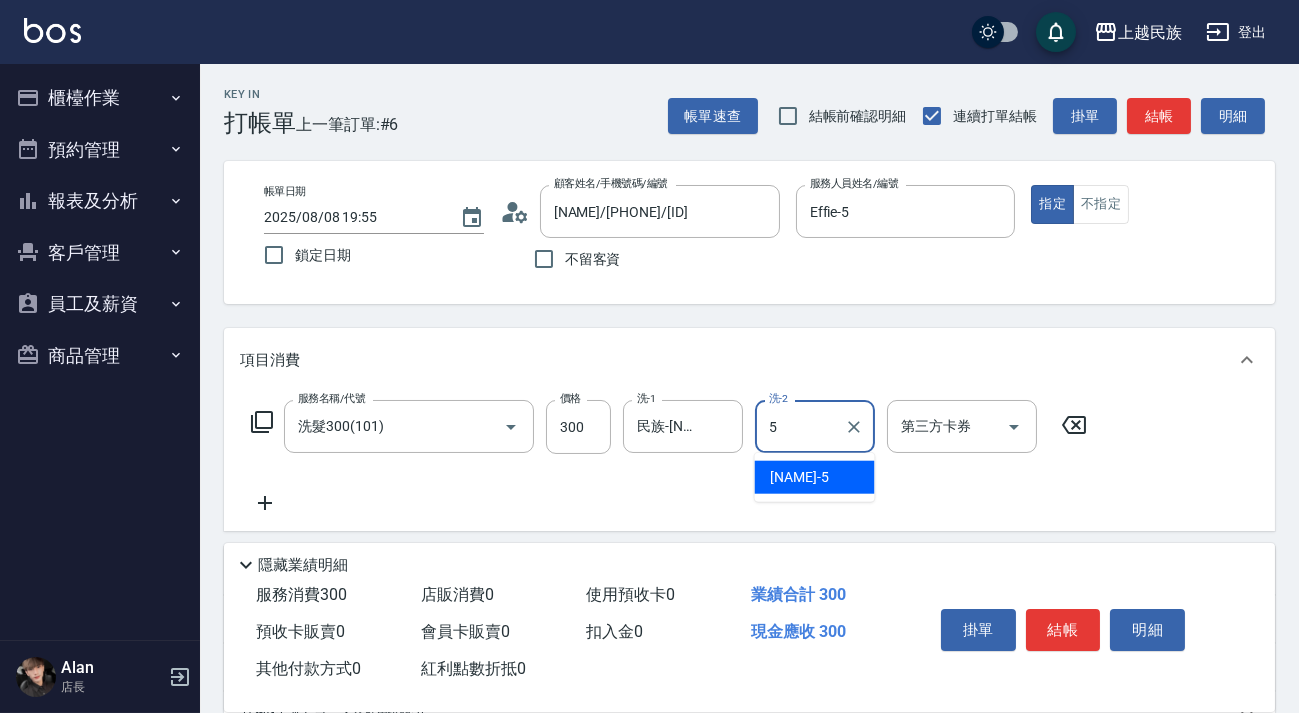 type on "Effie-5" 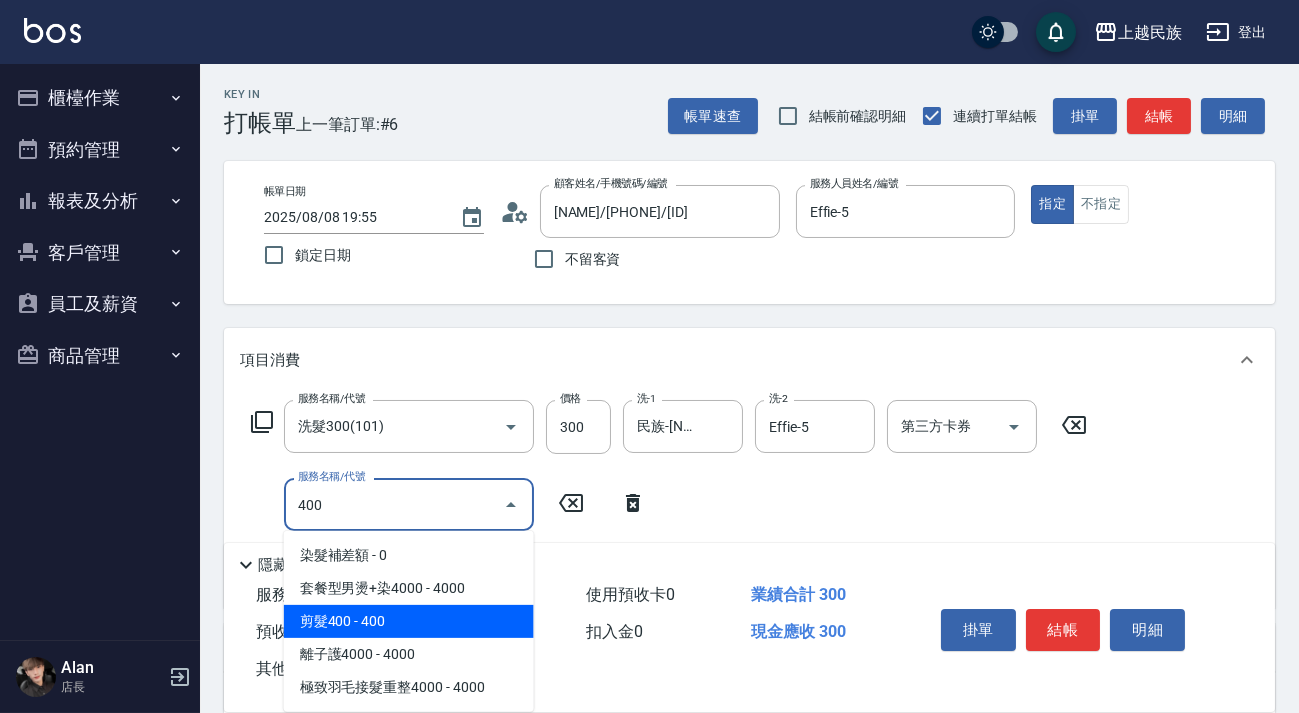click on "剪髮400 - 400" at bounding box center [409, 621] 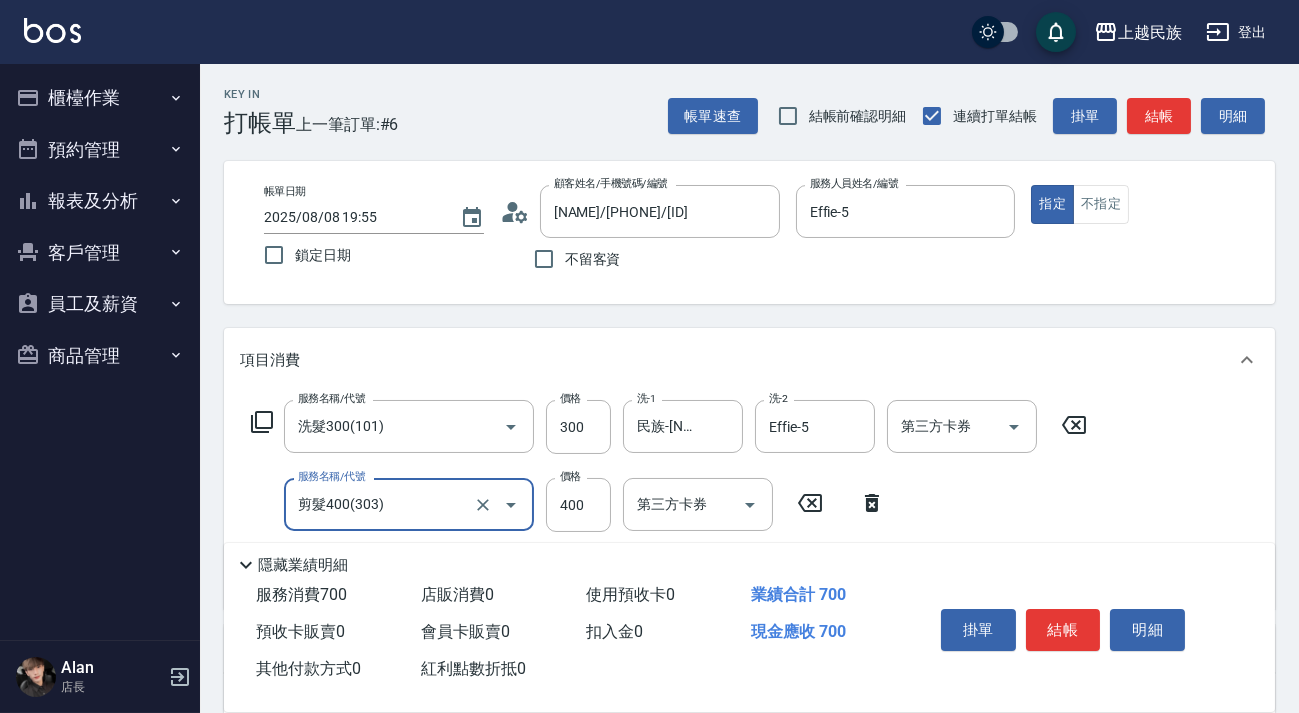 scroll, scrollTop: 340, scrollLeft: 0, axis: vertical 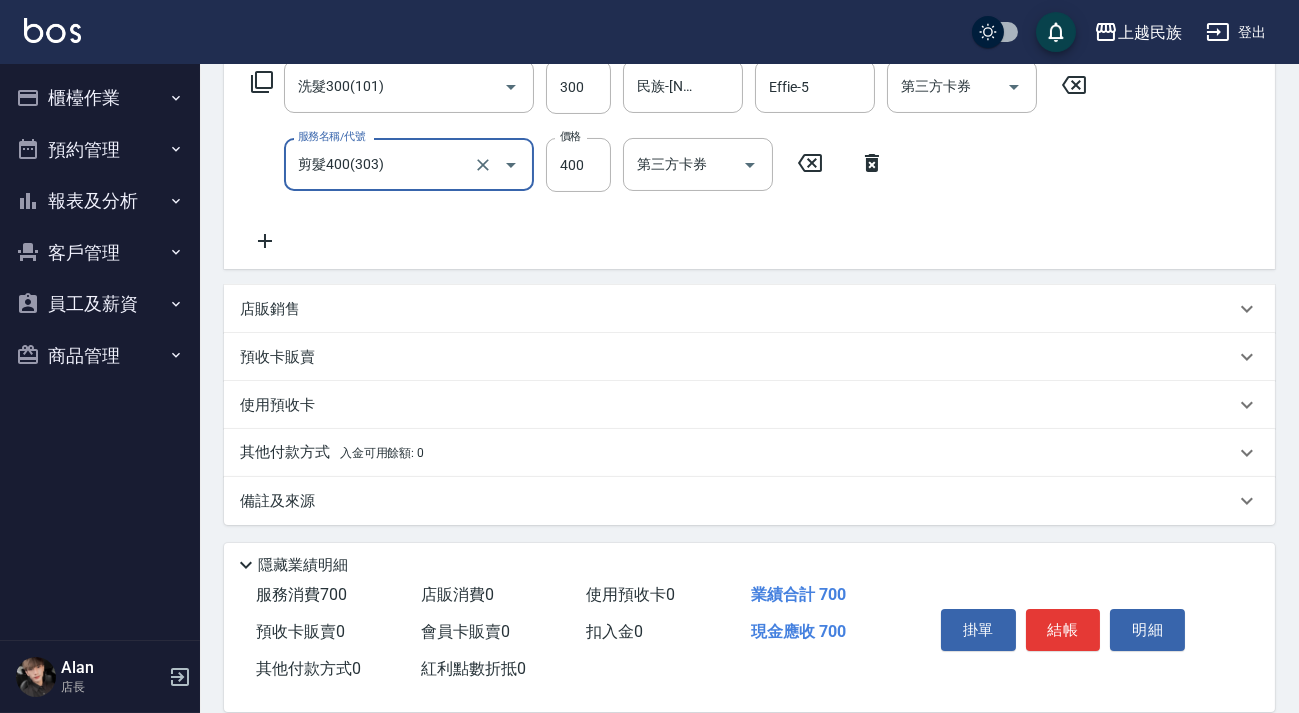 type on "剪髮400(303)" 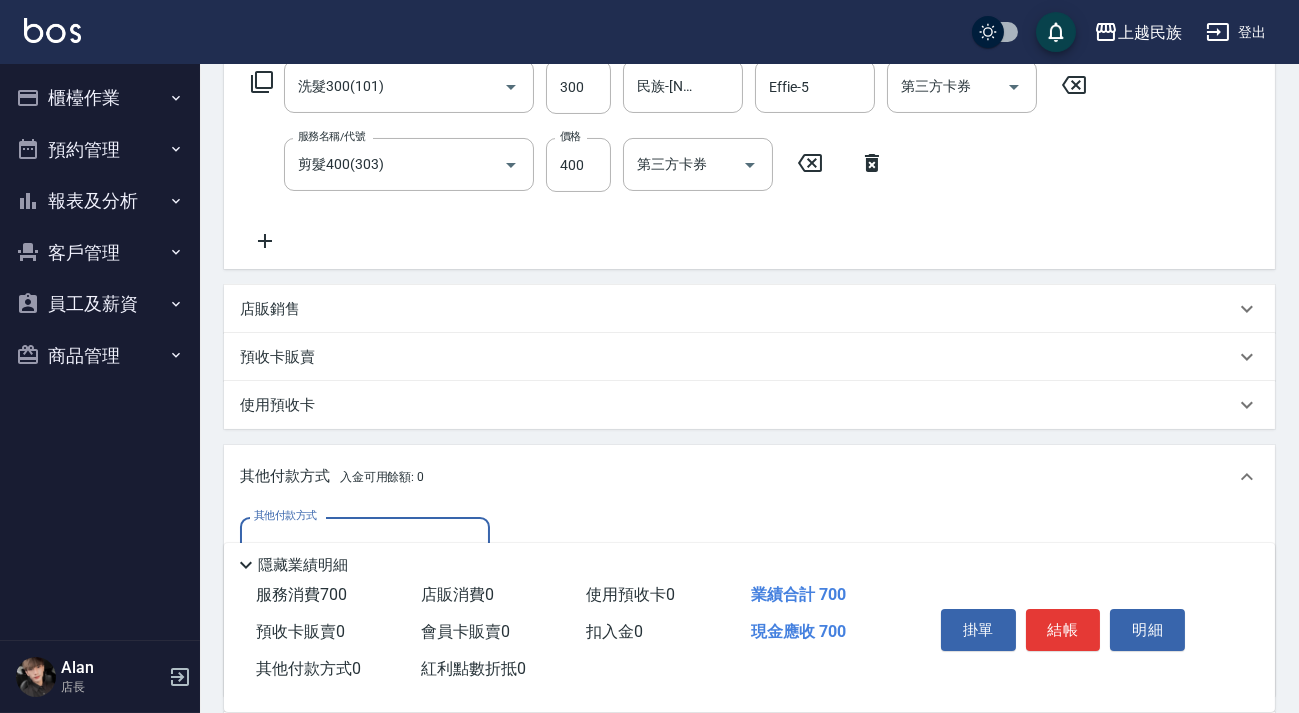 scroll, scrollTop: 34, scrollLeft: 0, axis: vertical 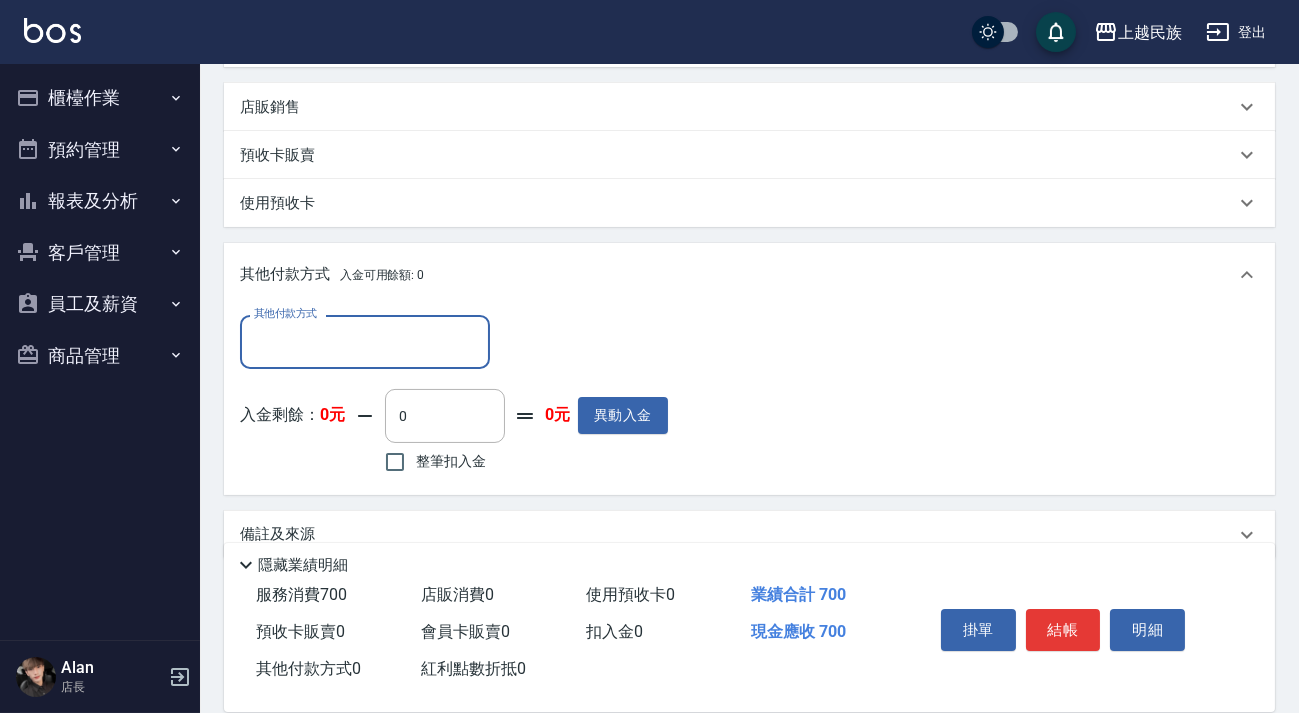click on "其他付款方式" at bounding box center (365, 341) 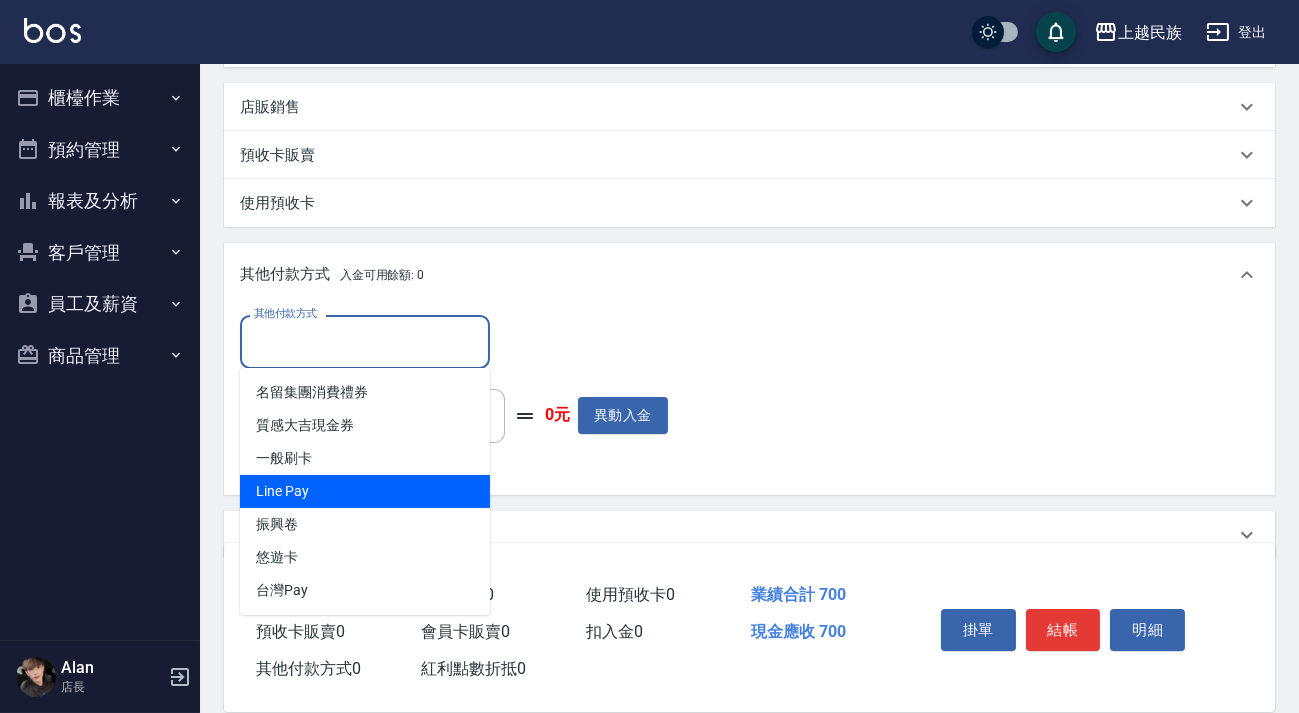 click on "Line Pay" at bounding box center [365, 491] 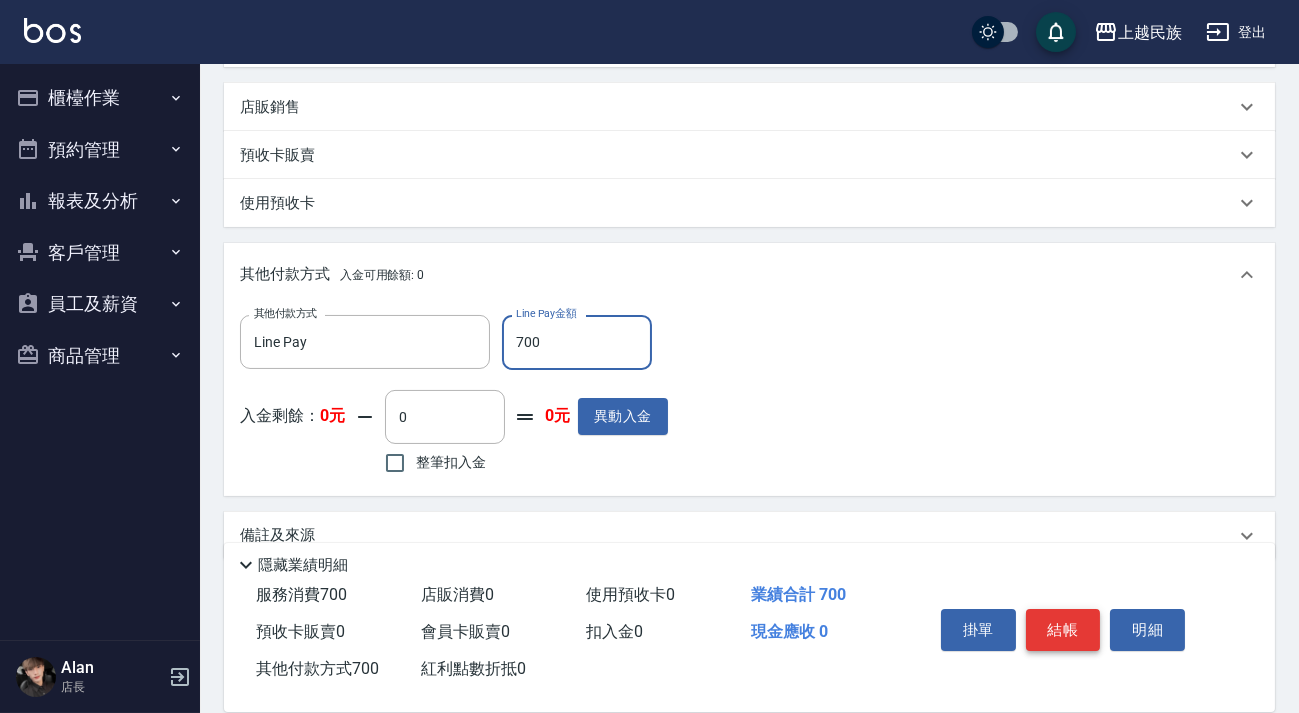 type on "700" 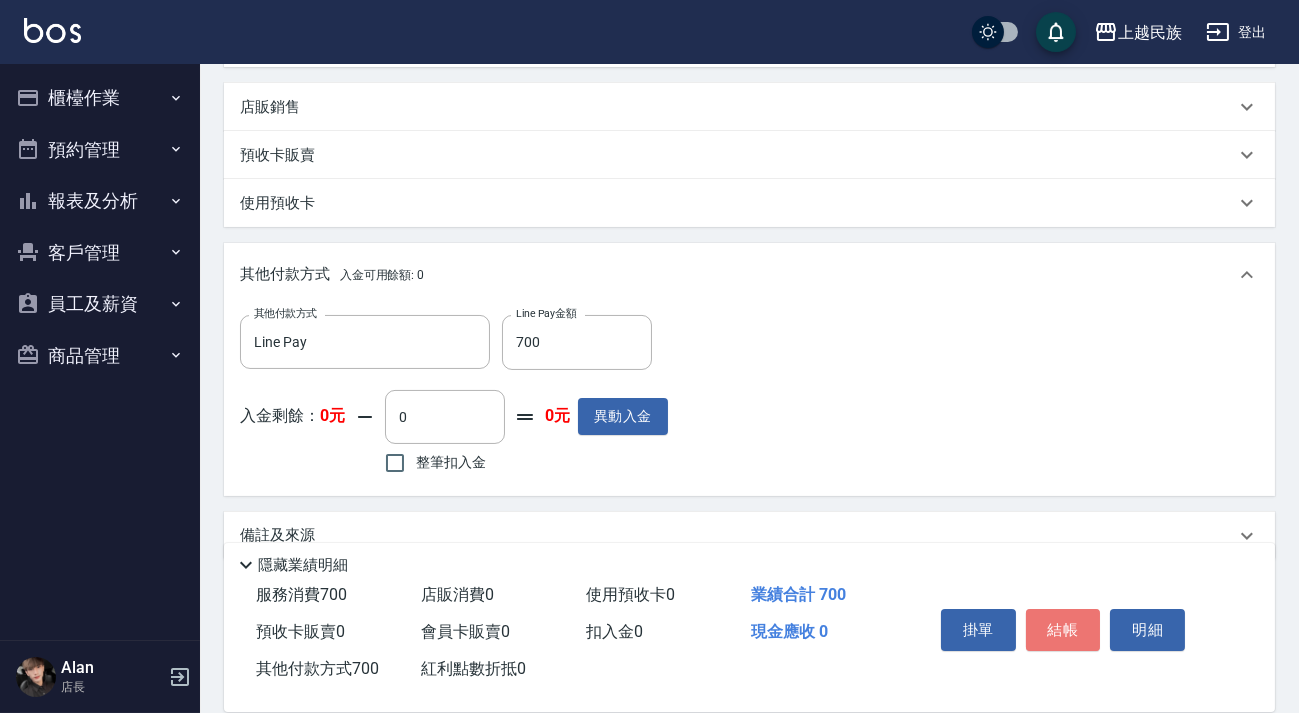 drag, startPoint x: 1055, startPoint y: 623, endPoint x: 1051, endPoint y: 575, distance: 48.166378 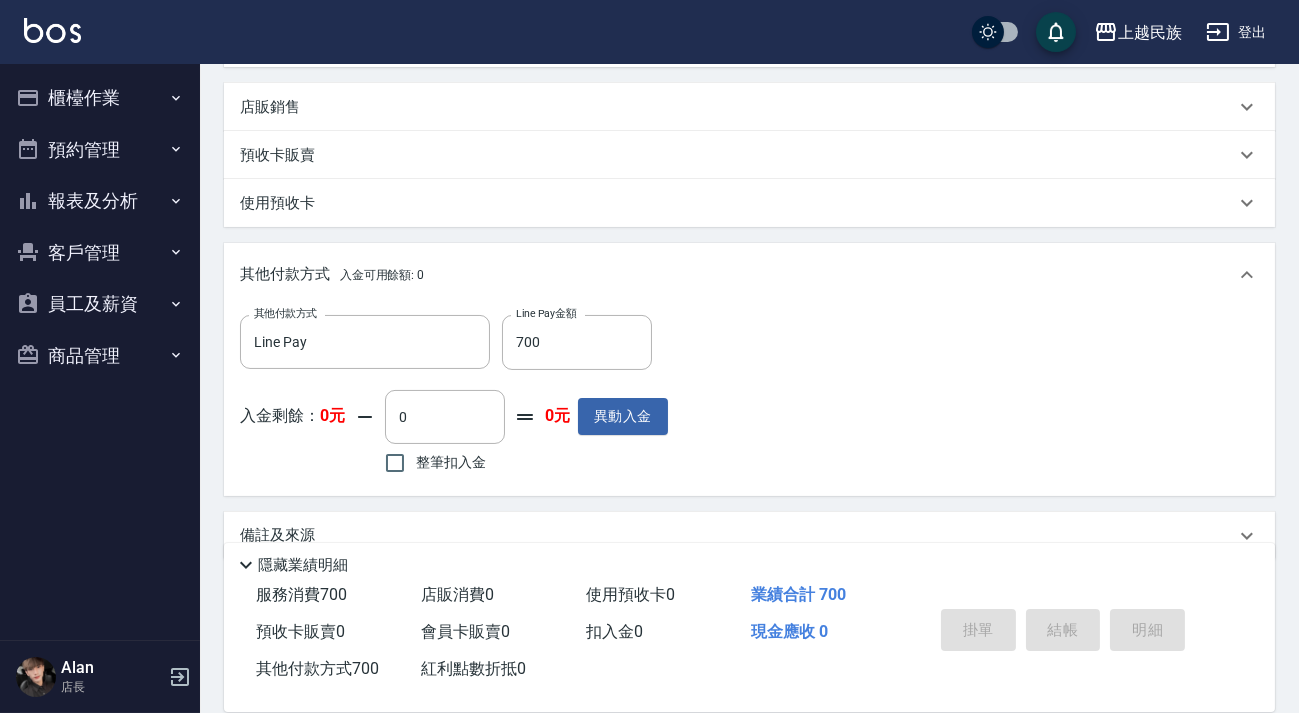 type on "2025/08/08 19:56" 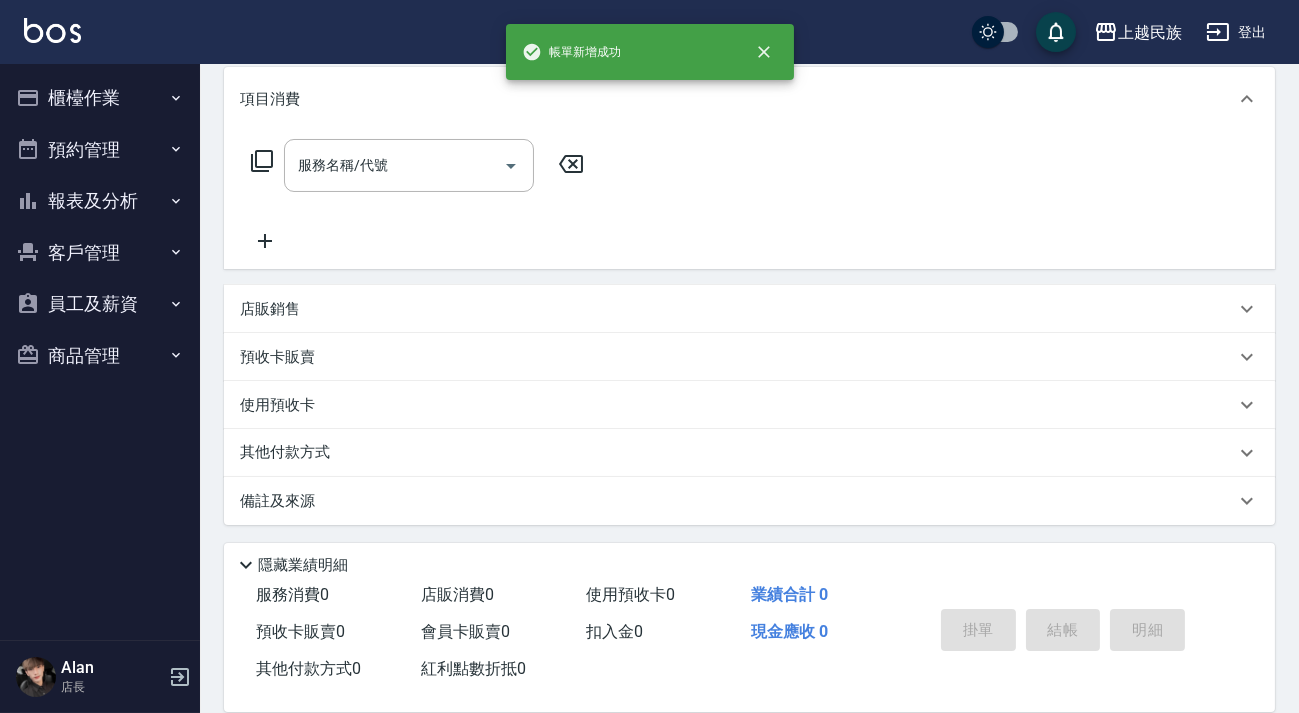 scroll, scrollTop: 0, scrollLeft: 0, axis: both 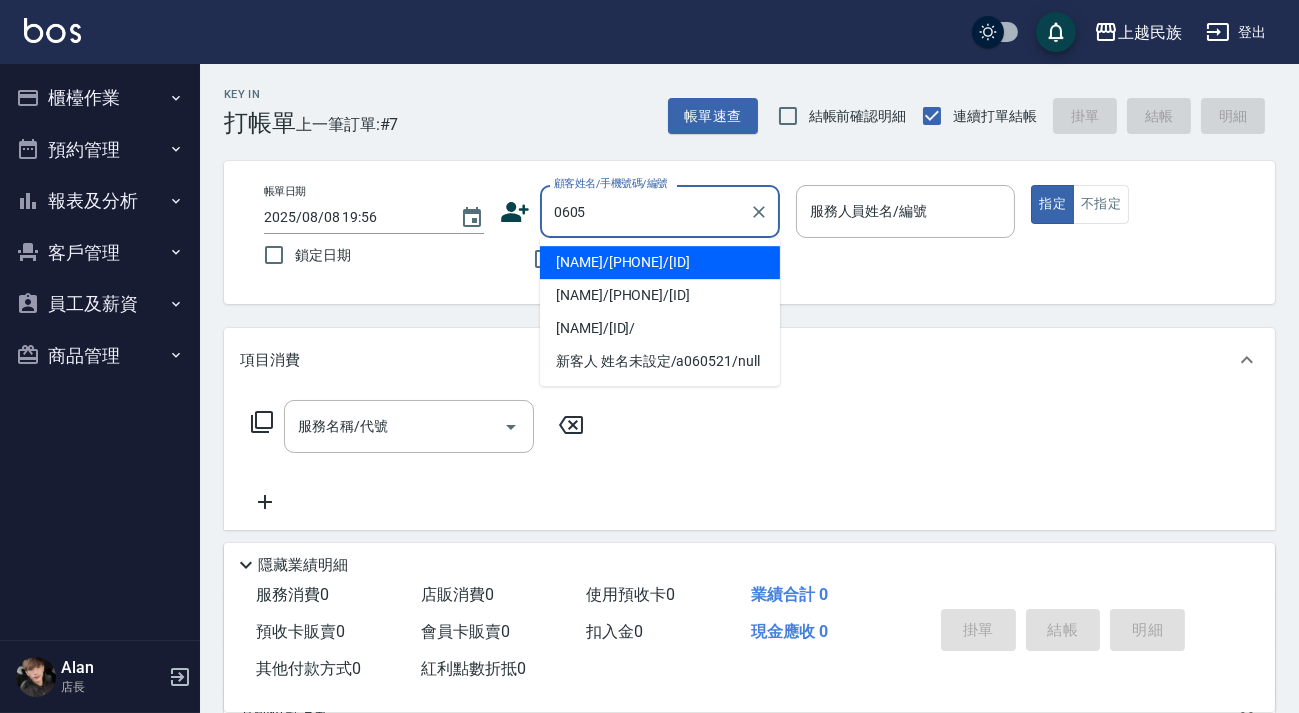 click on "[NAME]/[PHONE]/[ID]" at bounding box center [660, 262] 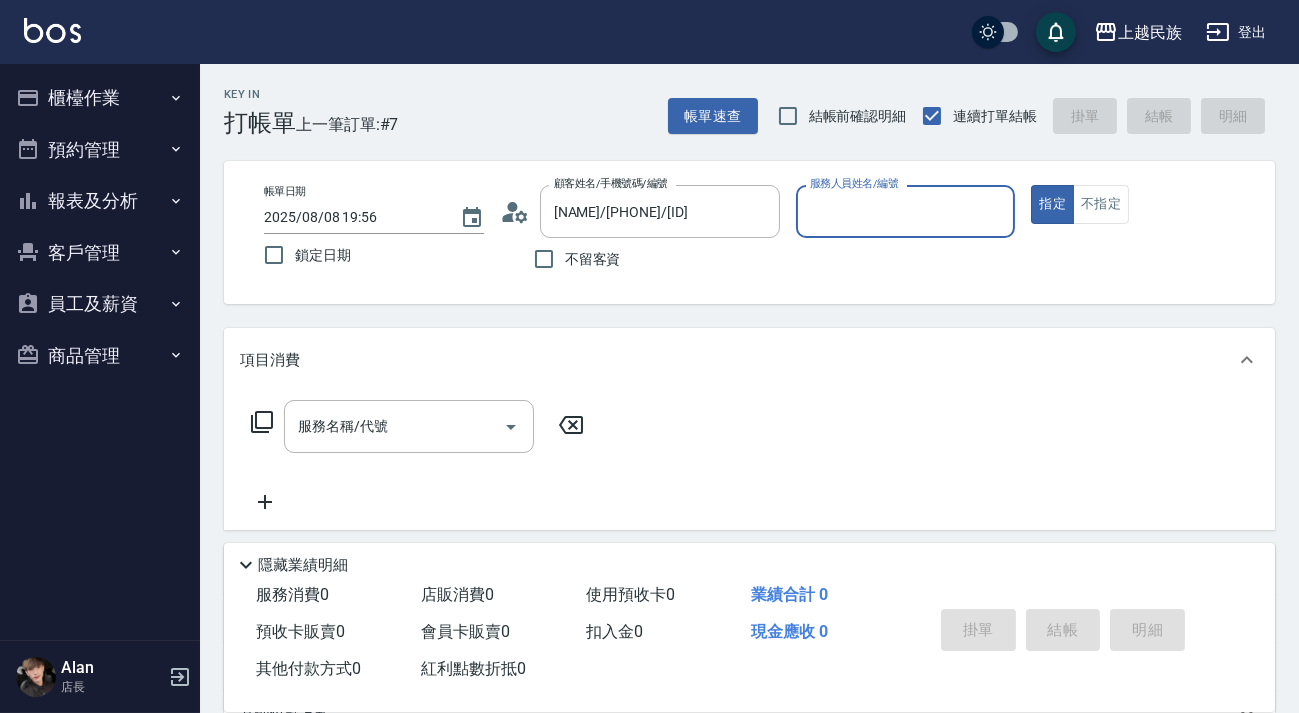type on "Alan-2" 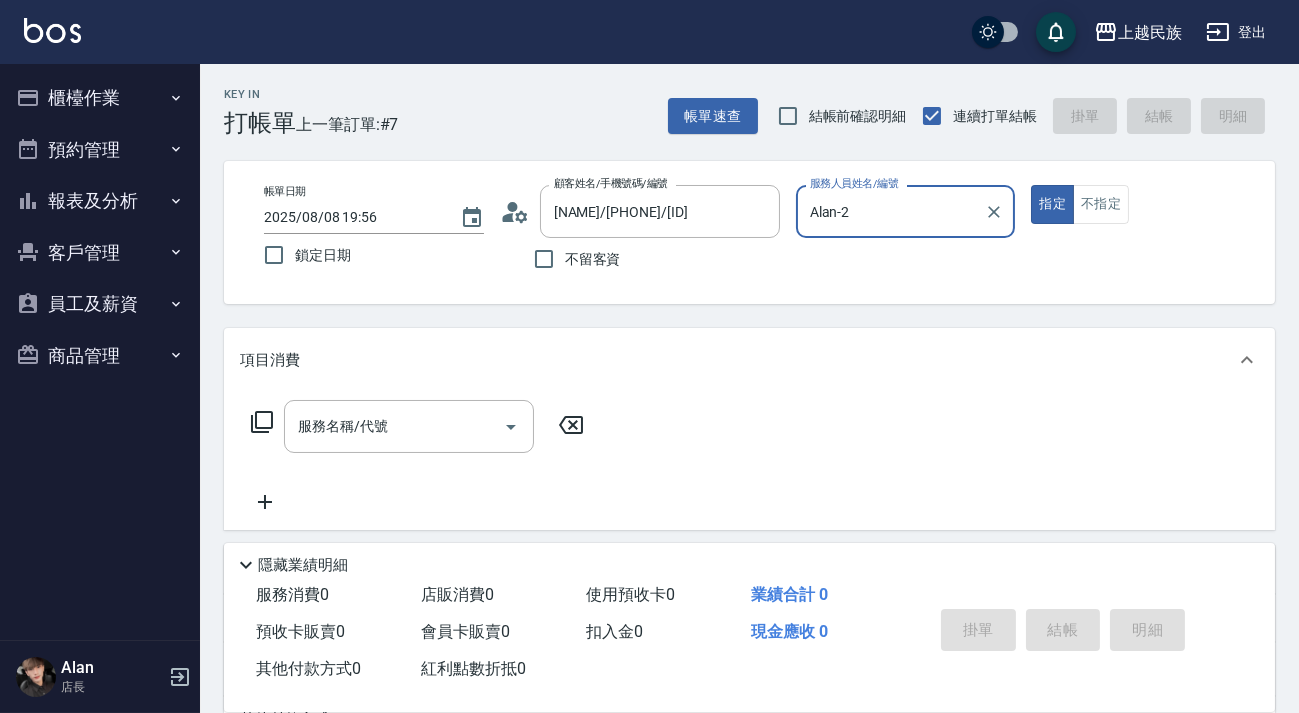click on "指定" at bounding box center [1052, 204] 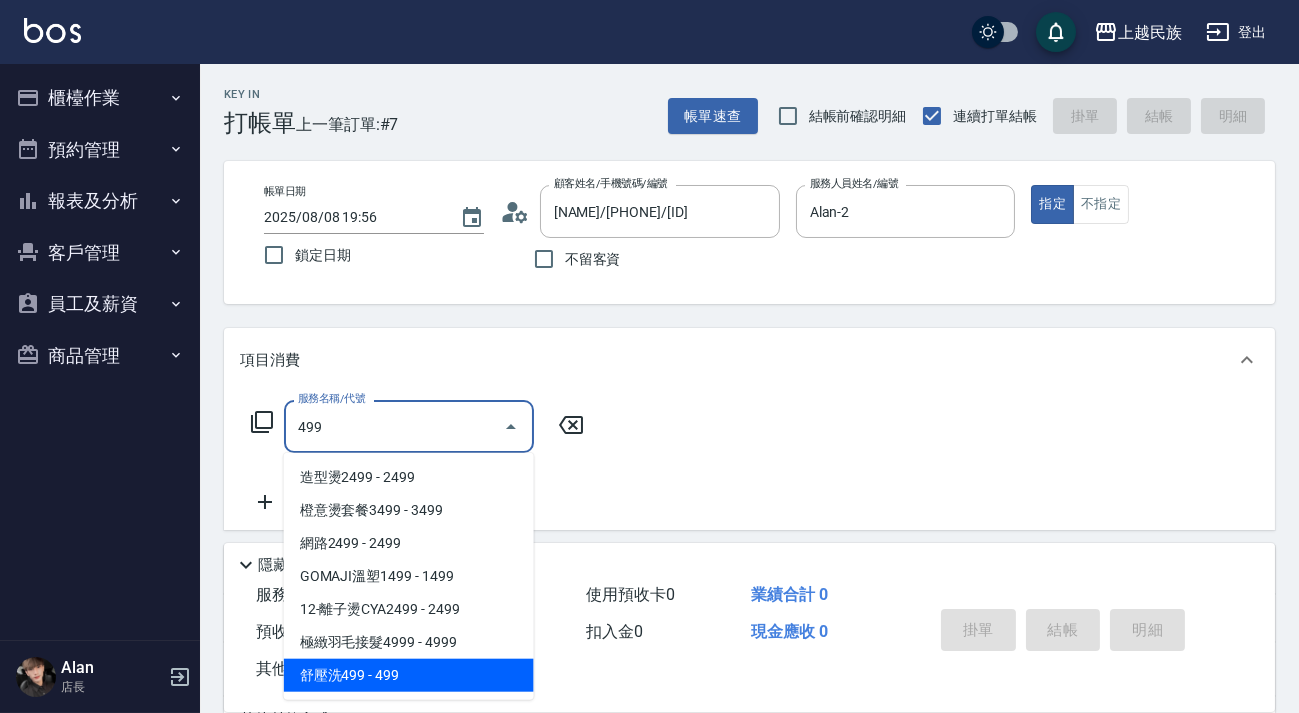 drag, startPoint x: 474, startPoint y: 678, endPoint x: 540, endPoint y: 530, distance: 162.04938 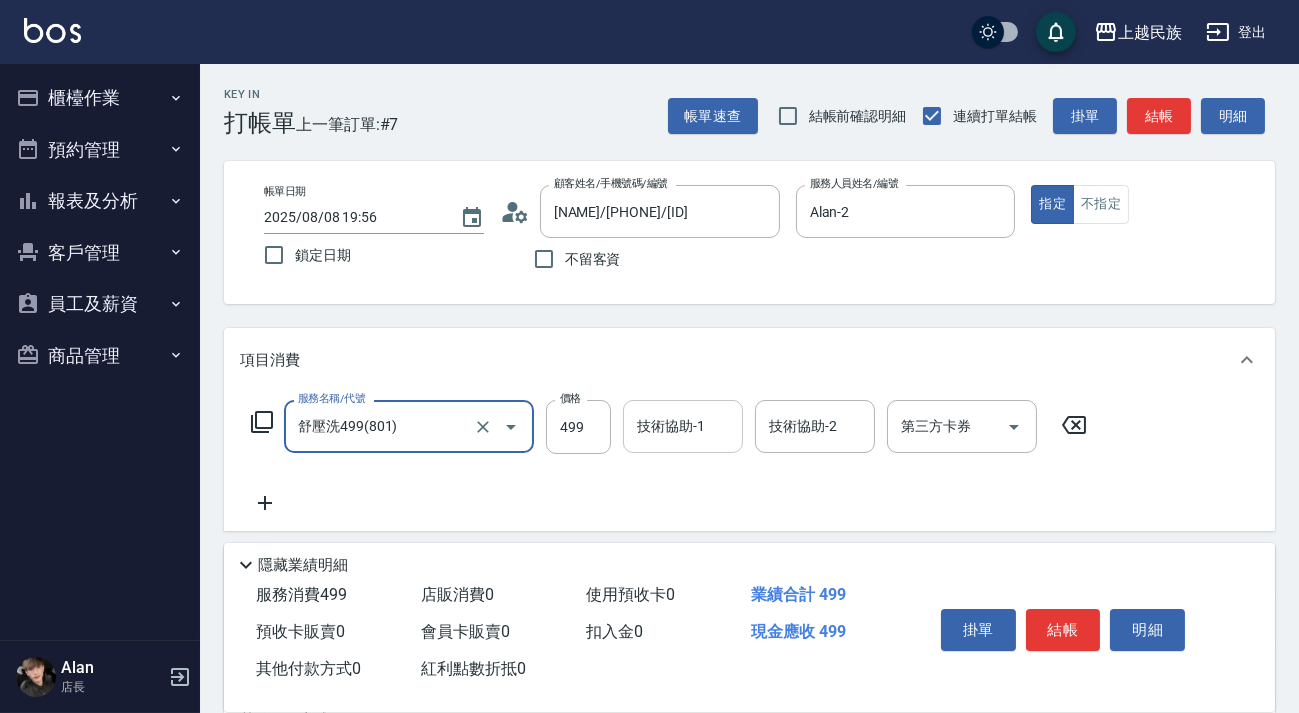 type on "舒壓洗499(801)" 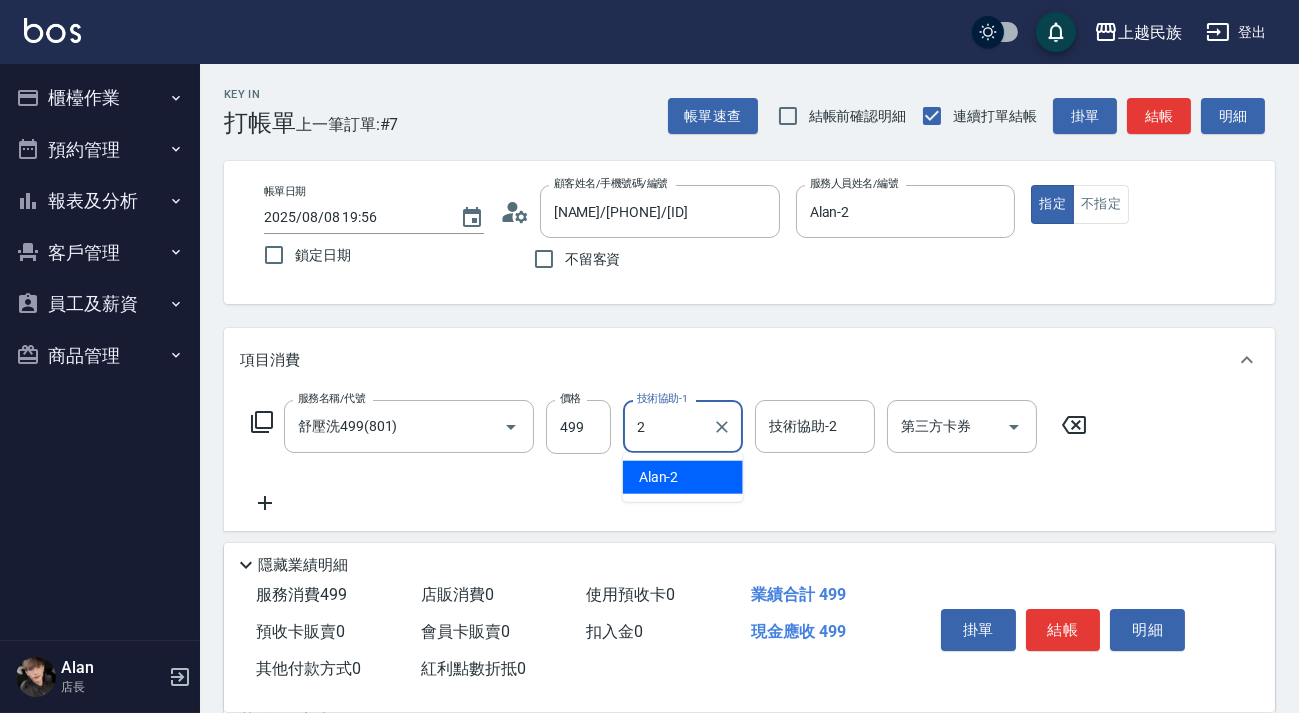 type on "Alan-2" 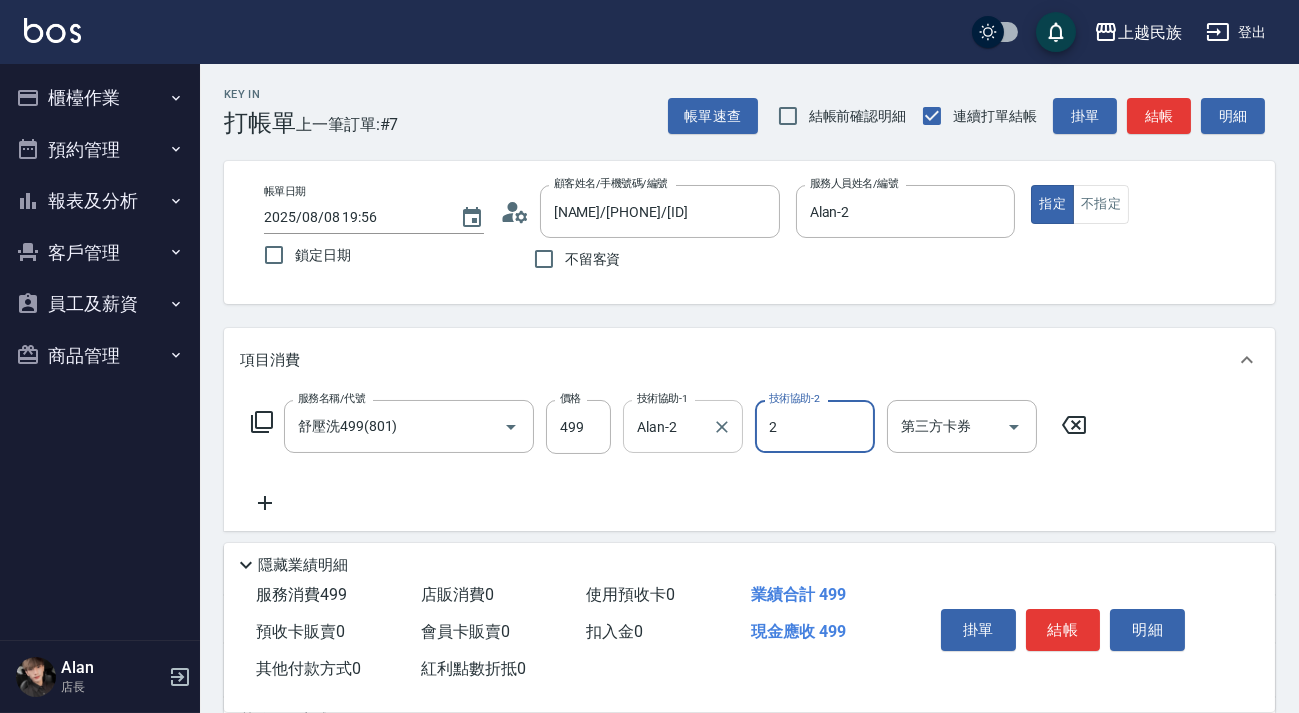 type on "Alan-2" 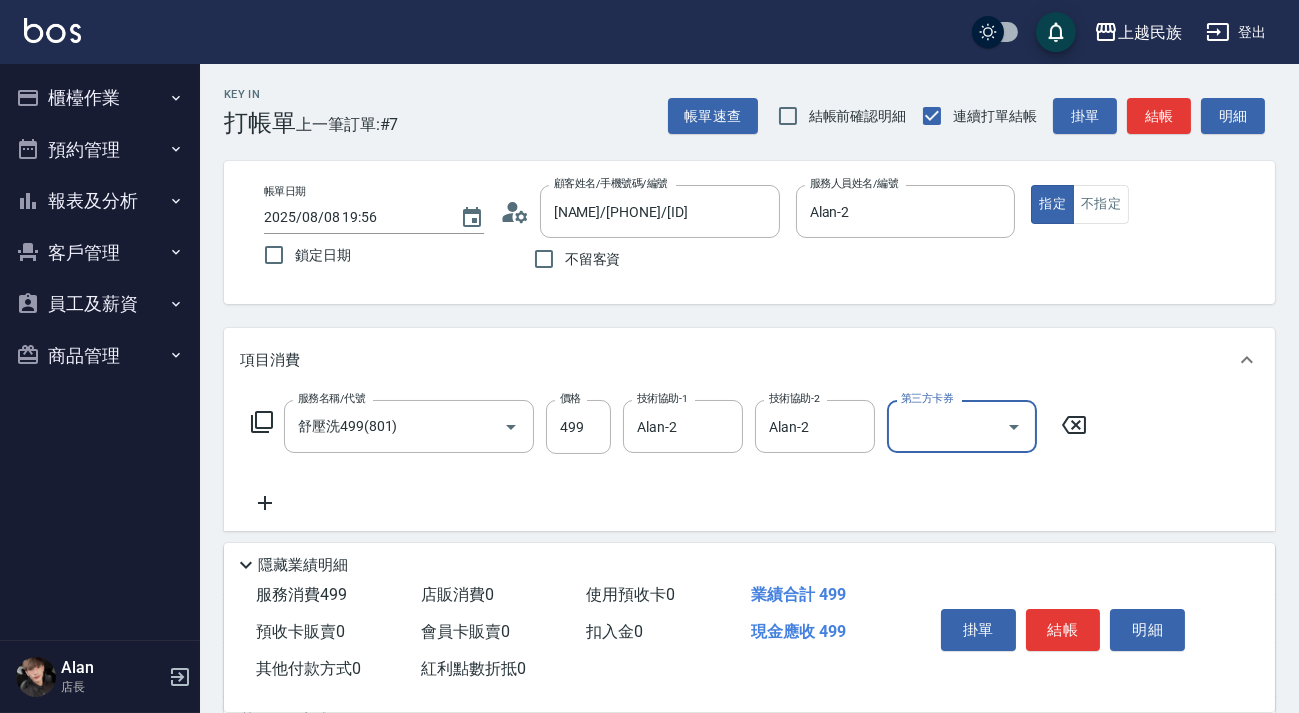 scroll, scrollTop: 268, scrollLeft: 0, axis: vertical 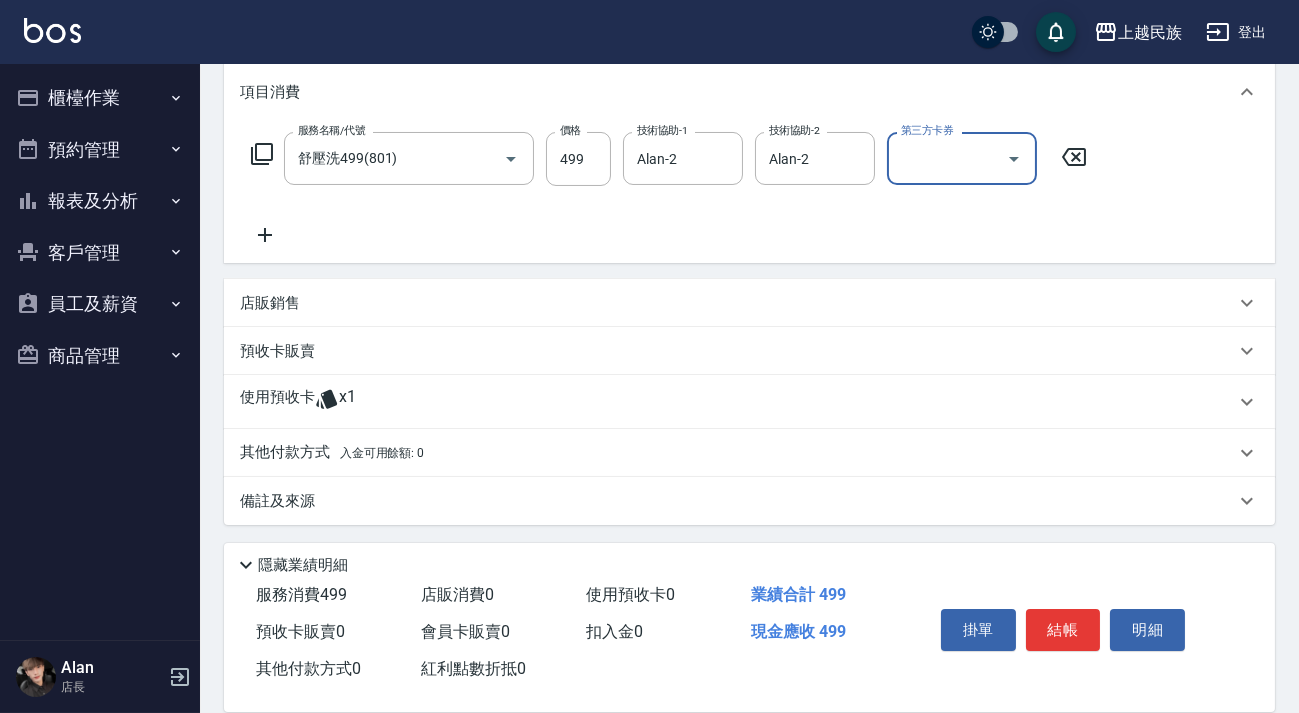 click on "使用預收卡 x1" at bounding box center (749, 402) 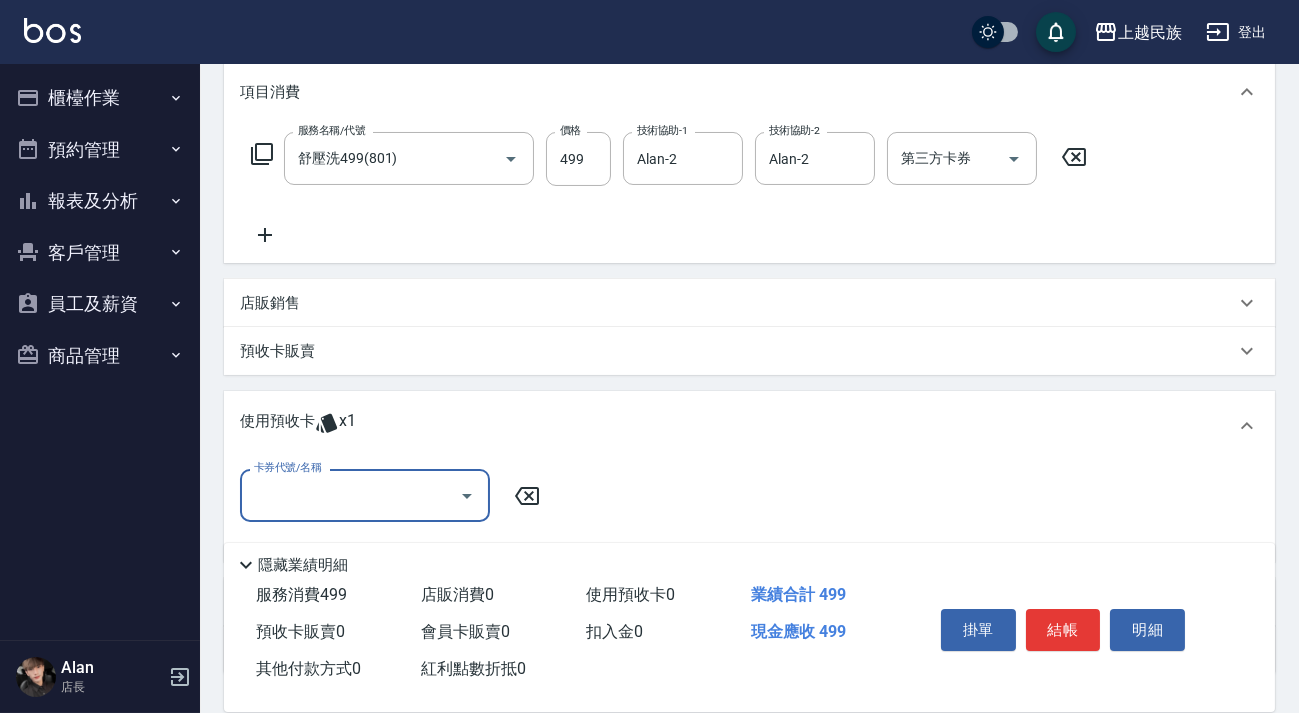 scroll, scrollTop: 0, scrollLeft: 0, axis: both 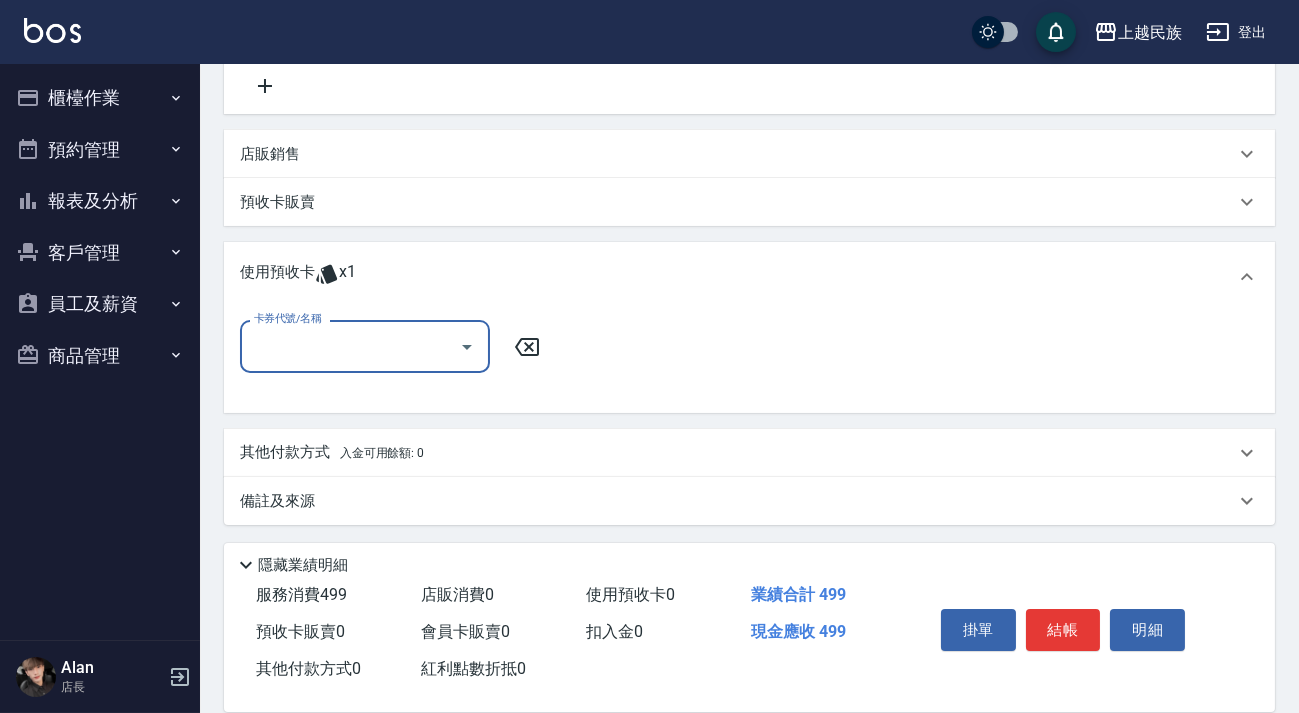 click on "卡券代號/名稱" at bounding box center [350, 346] 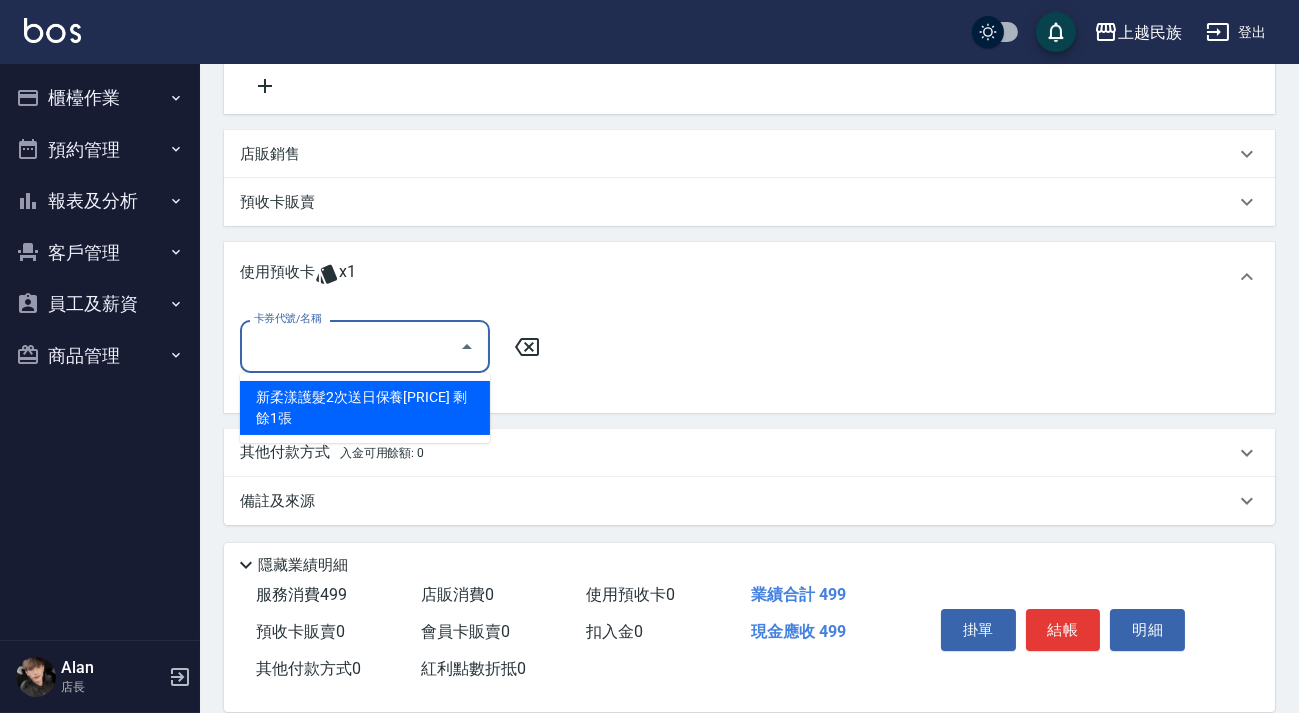 click on "新柔漾護髮2次送日保養[PRICE] 剩餘1張" at bounding box center [365, 408] 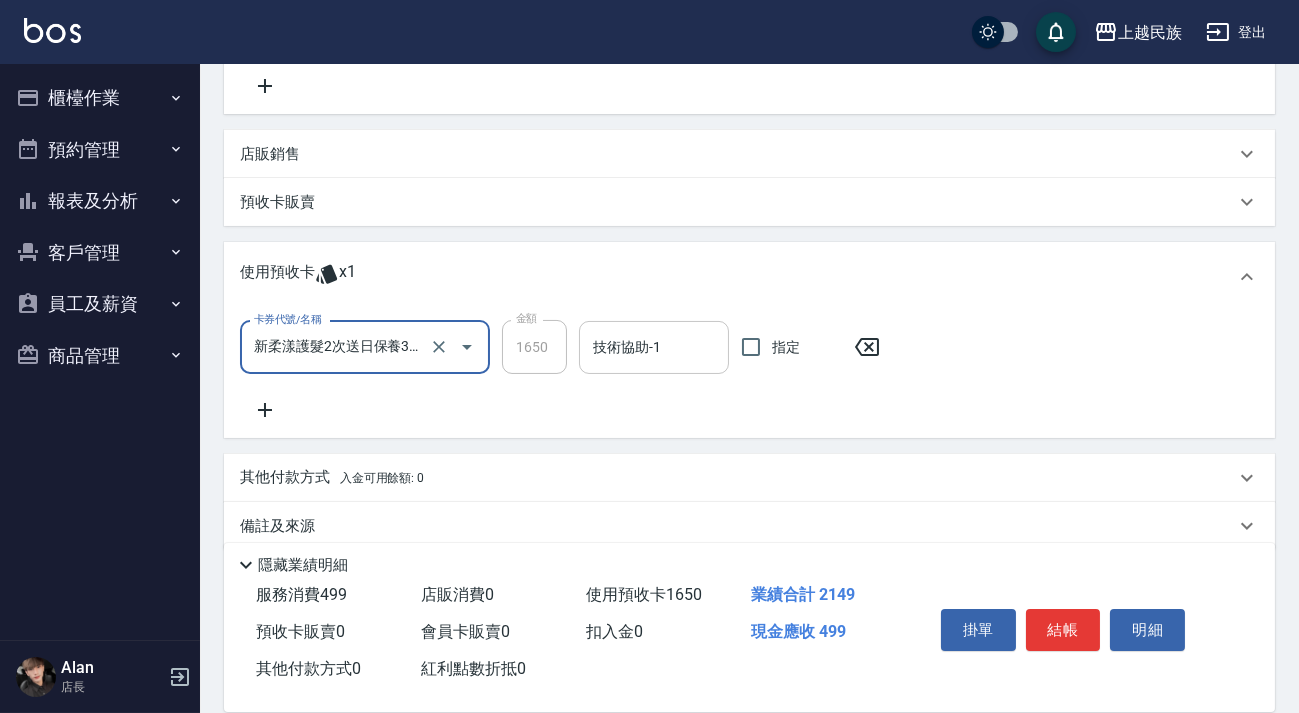 click on "技術協助-1 技術協助-1" at bounding box center [654, 347] 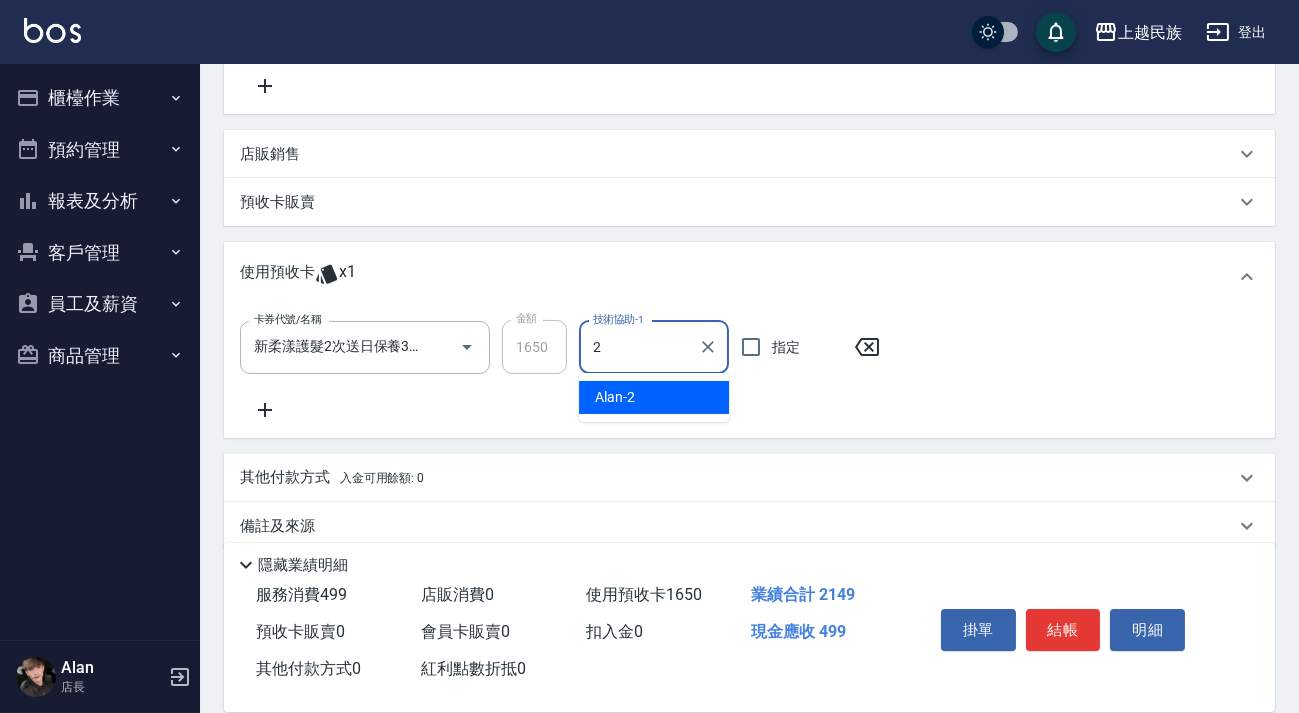 type on "Alan-2" 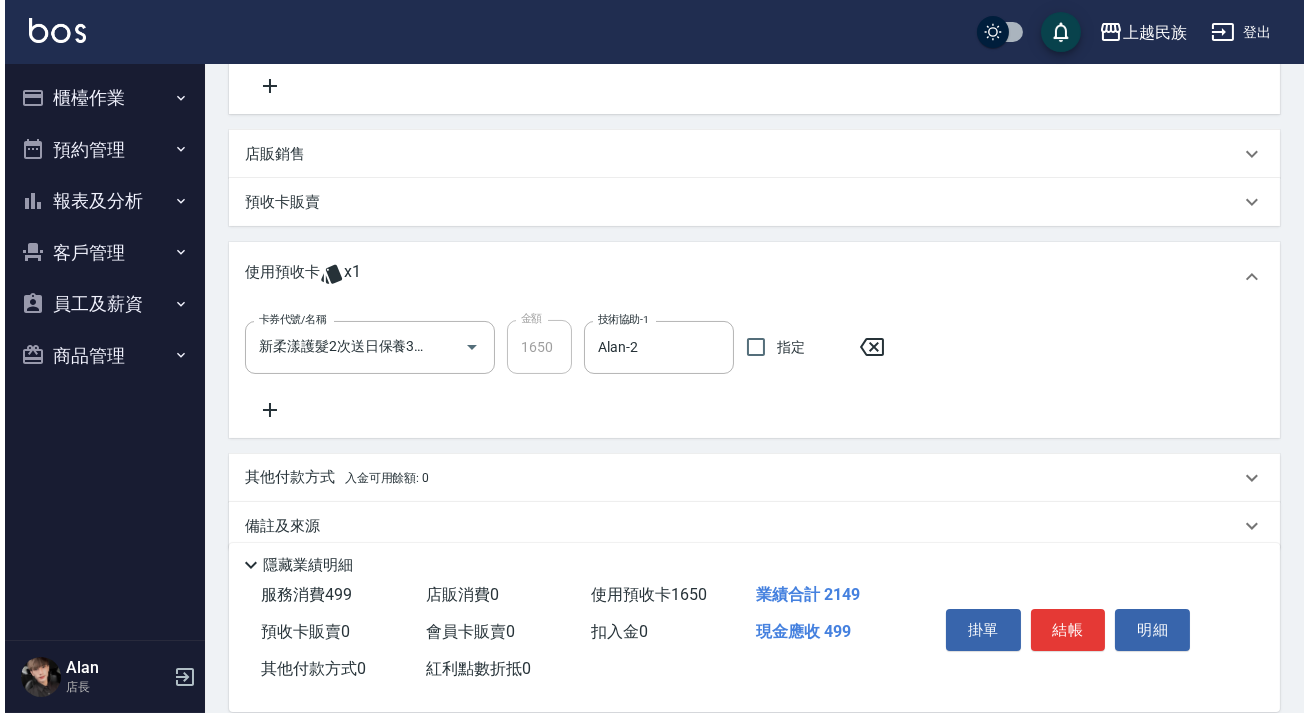 scroll, scrollTop: 0, scrollLeft: 0, axis: both 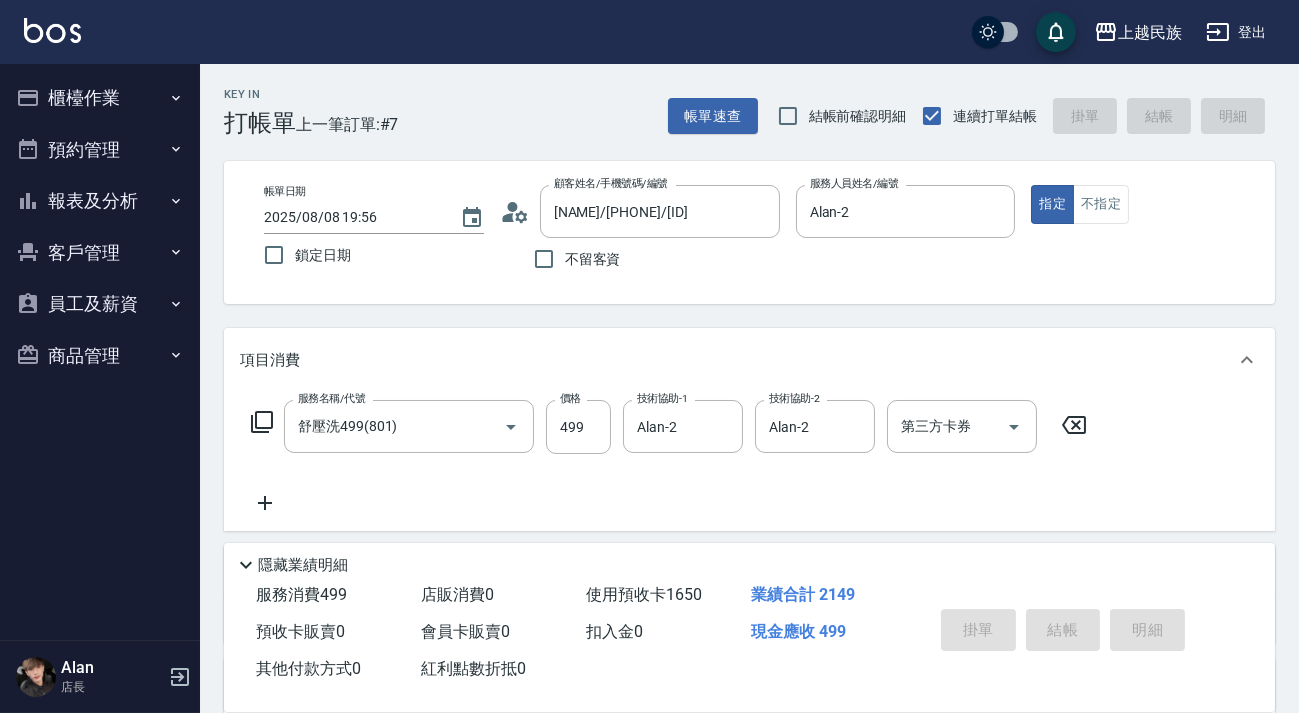 type on "2025/08/08 19:58" 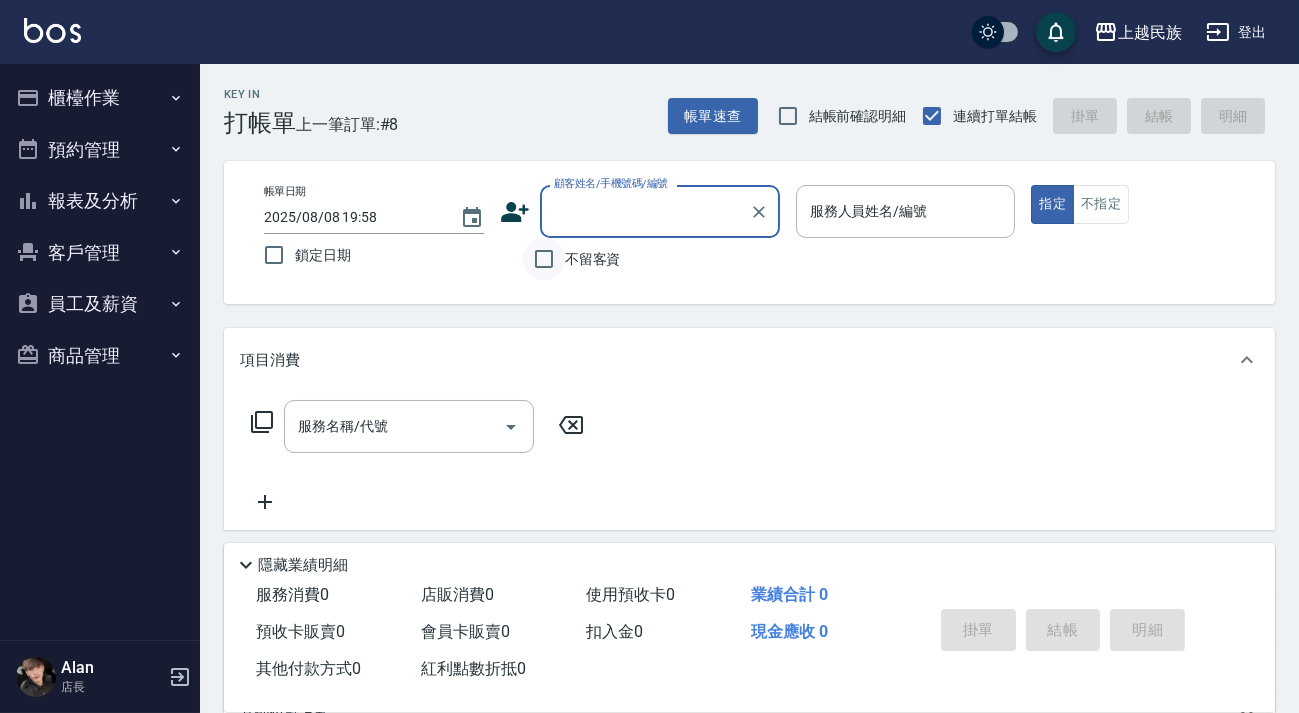 click on "不留客資" at bounding box center [544, 259] 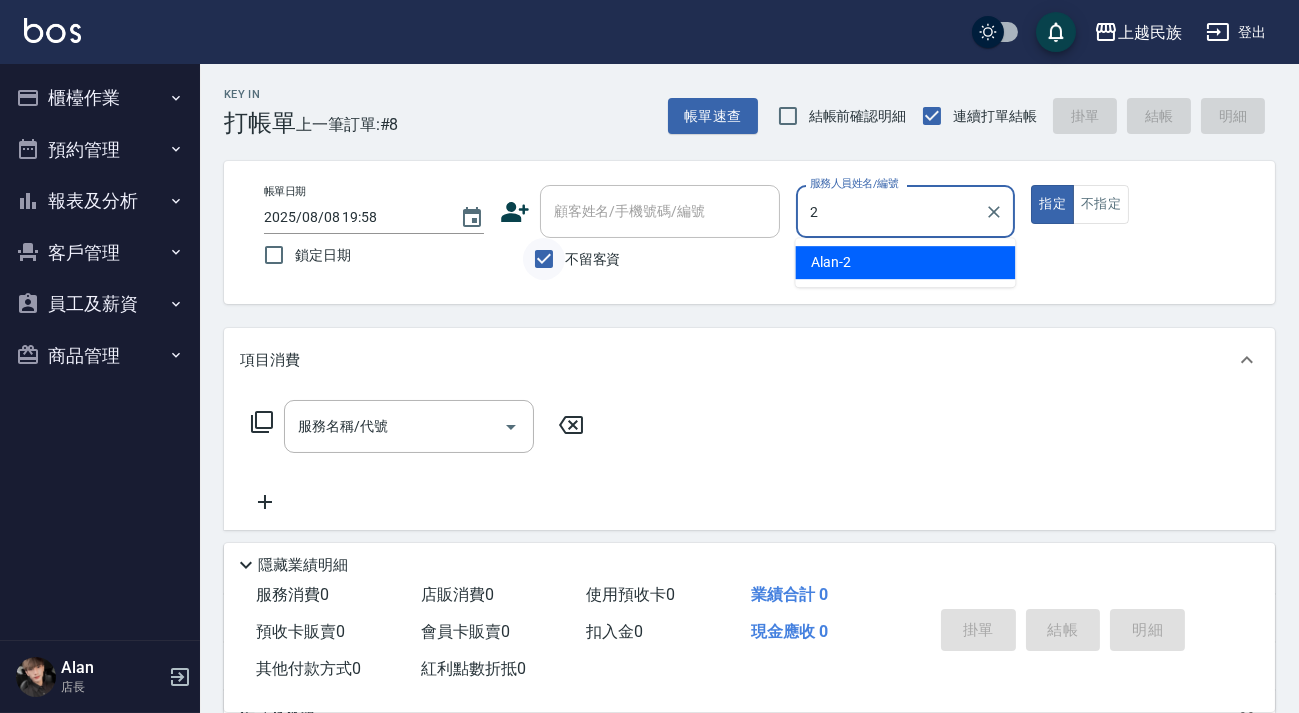 type on "Alan-2" 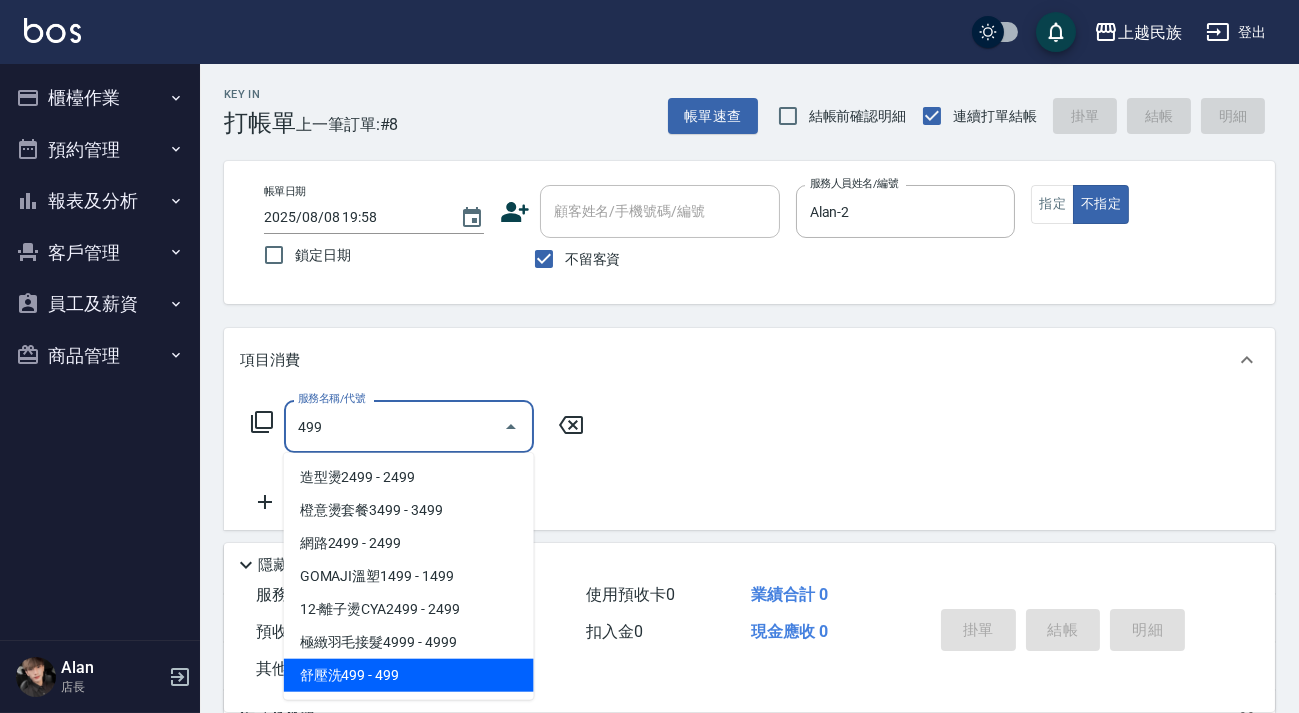 click on "舒壓洗499 - 499" at bounding box center [409, 675] 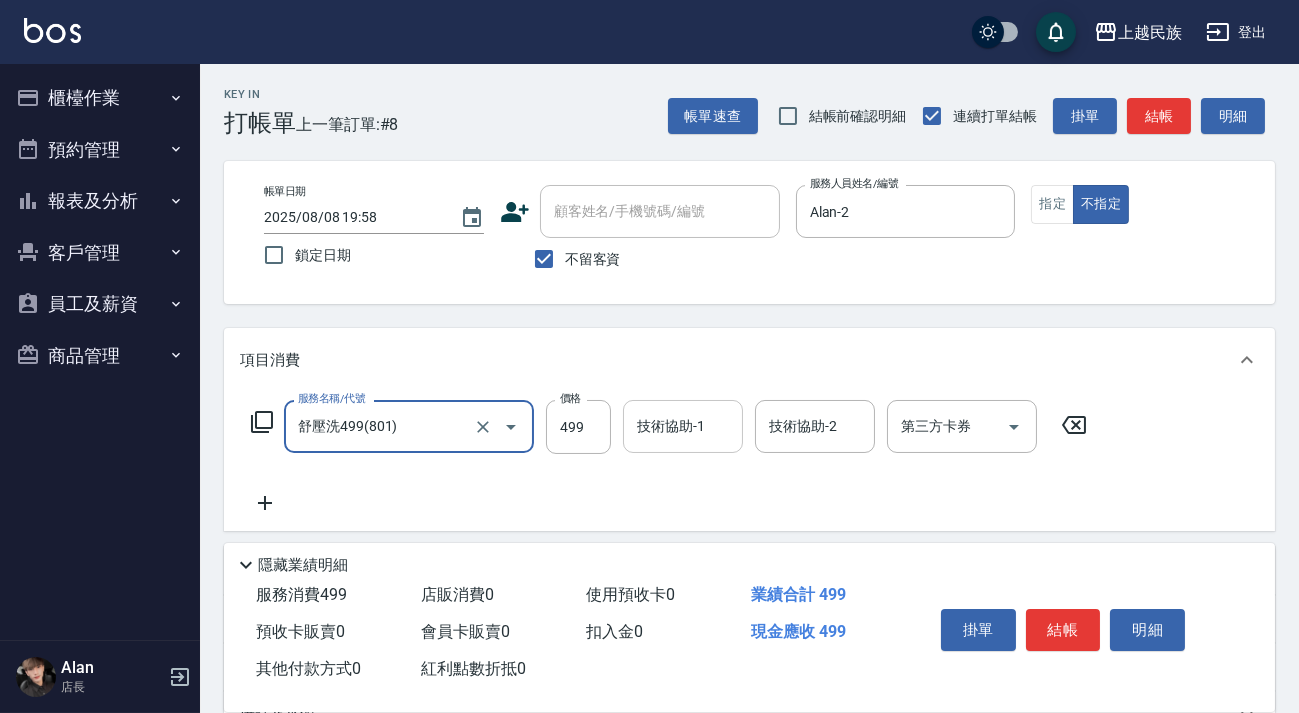 type on "舒壓洗499(801)" 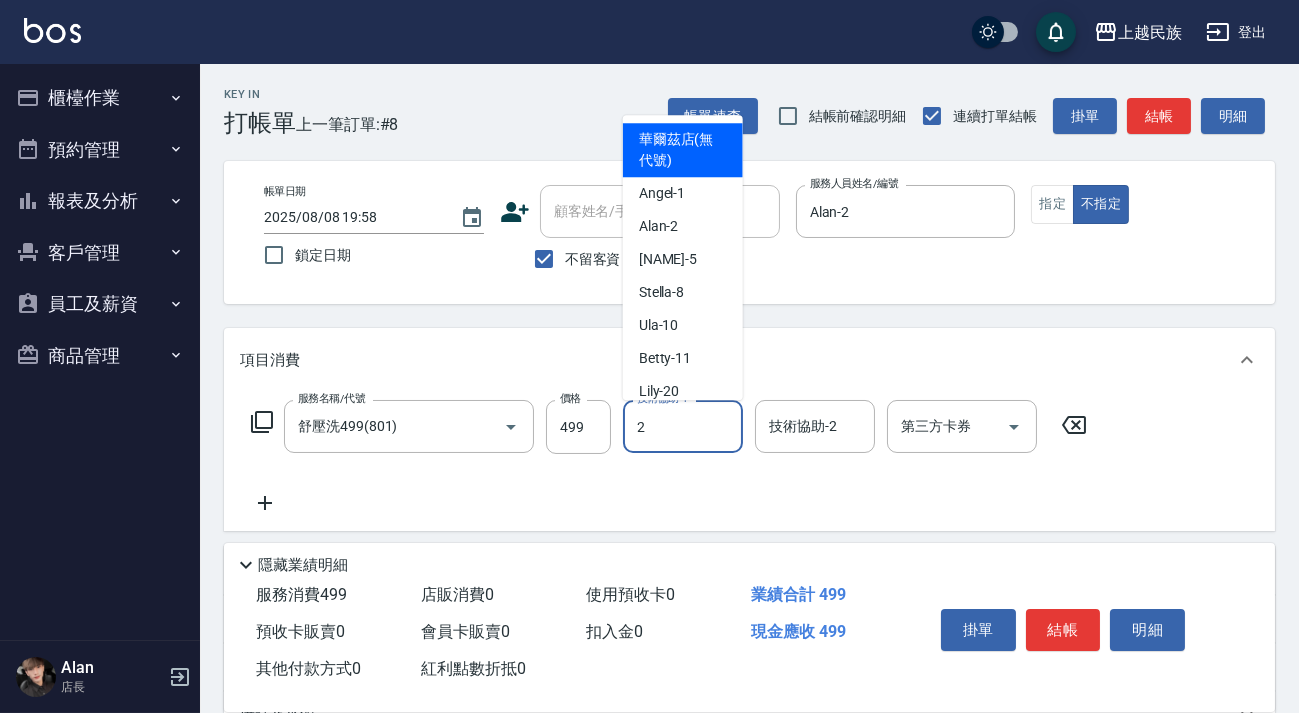 type on "Alan-2" 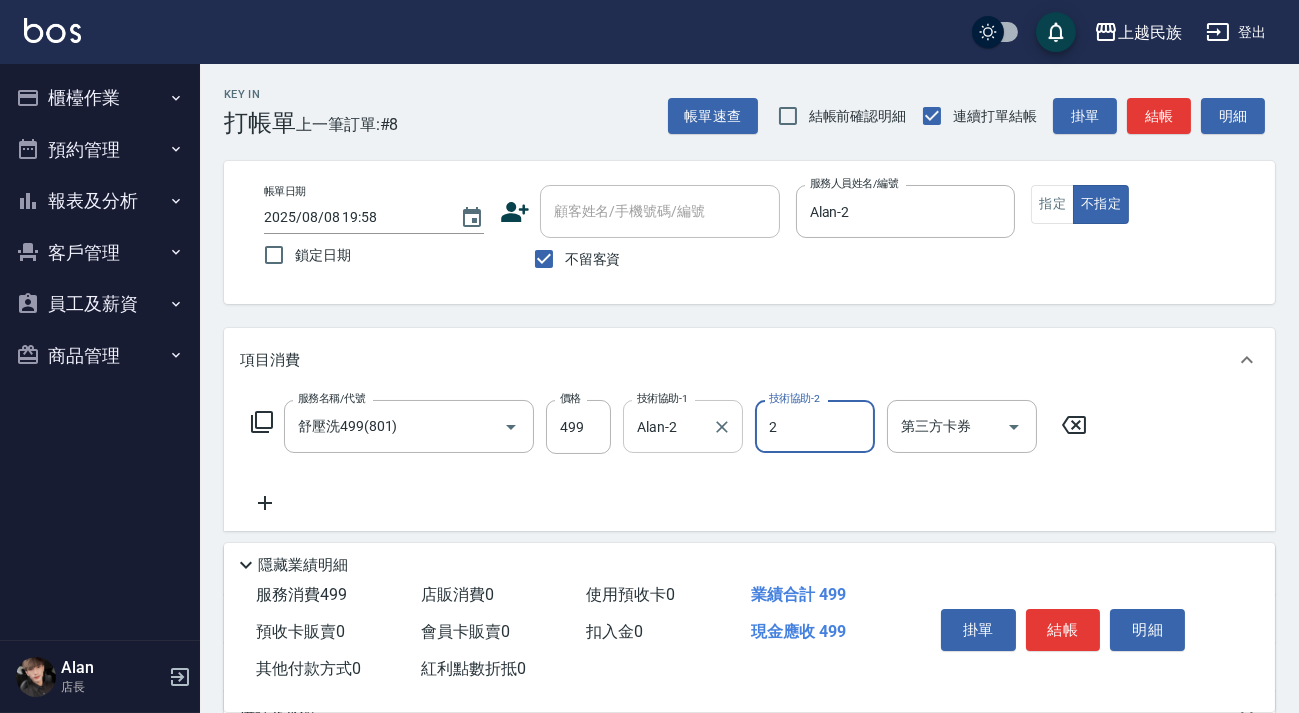 type on "Alan-2" 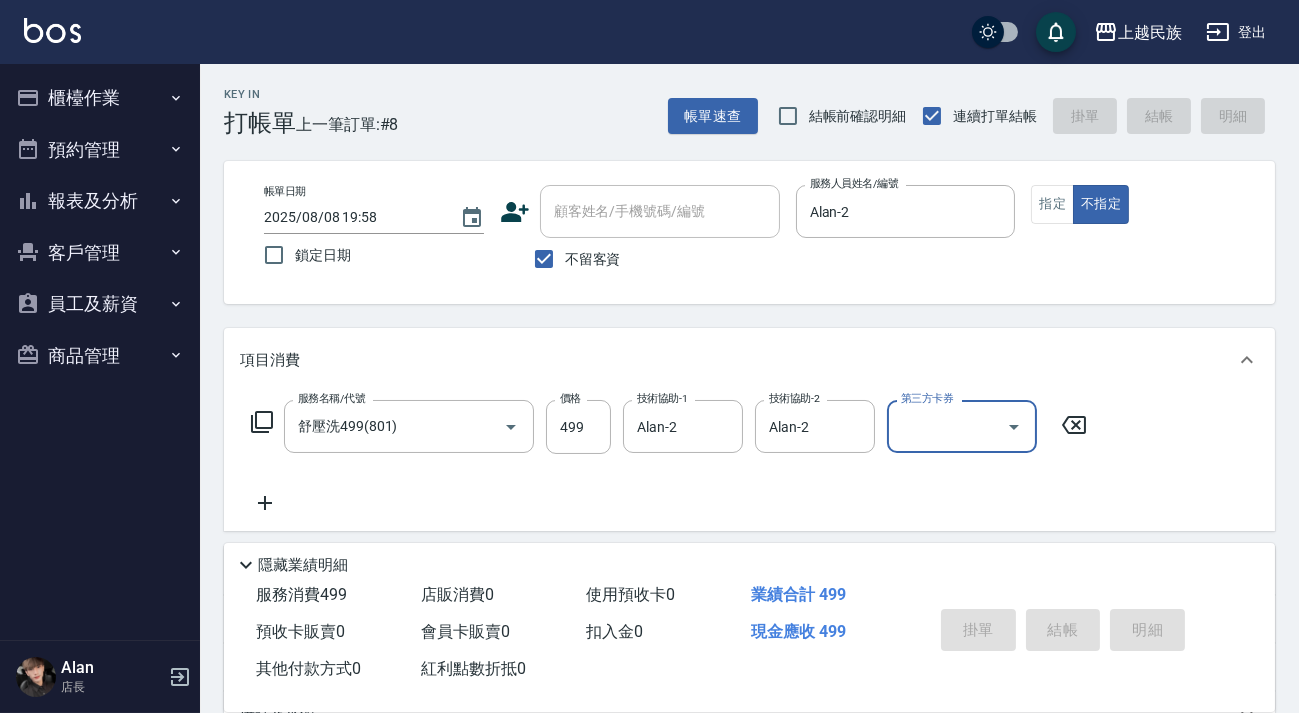 type on "2025/08/08 20:05" 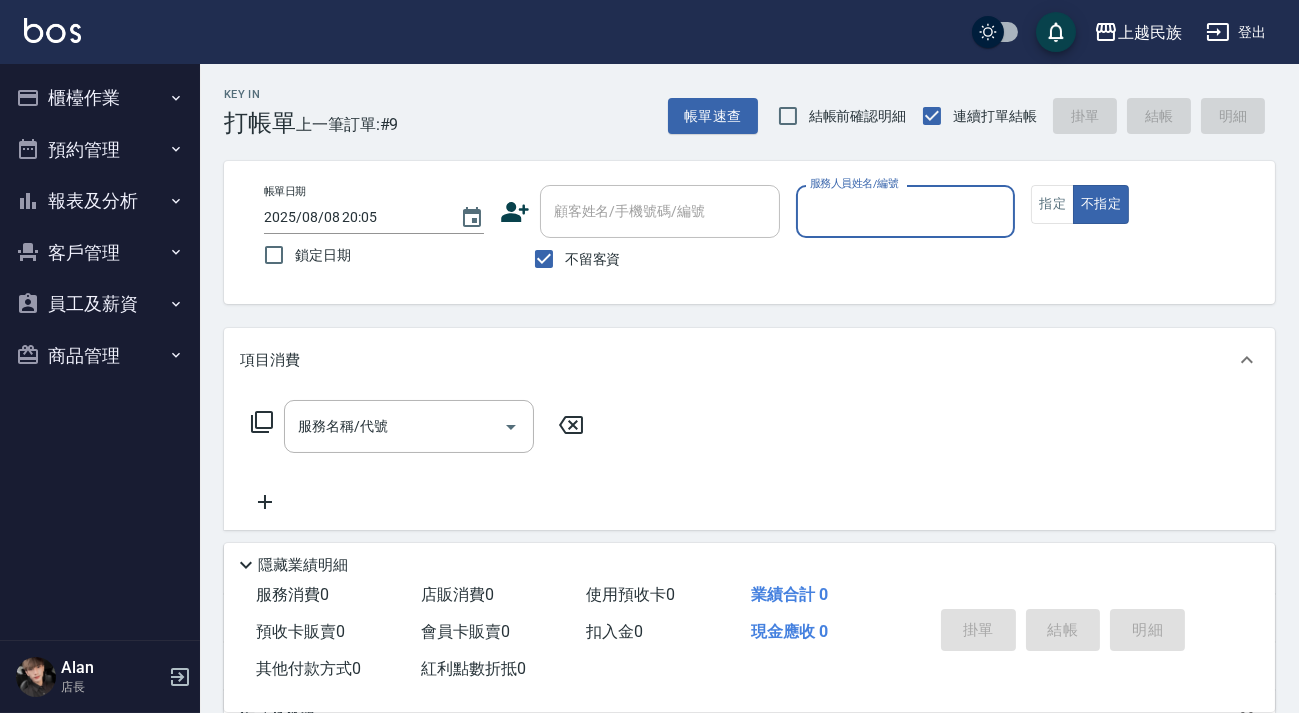 drag, startPoint x: 607, startPoint y: 260, endPoint x: 615, endPoint y: 196, distance: 64.49806 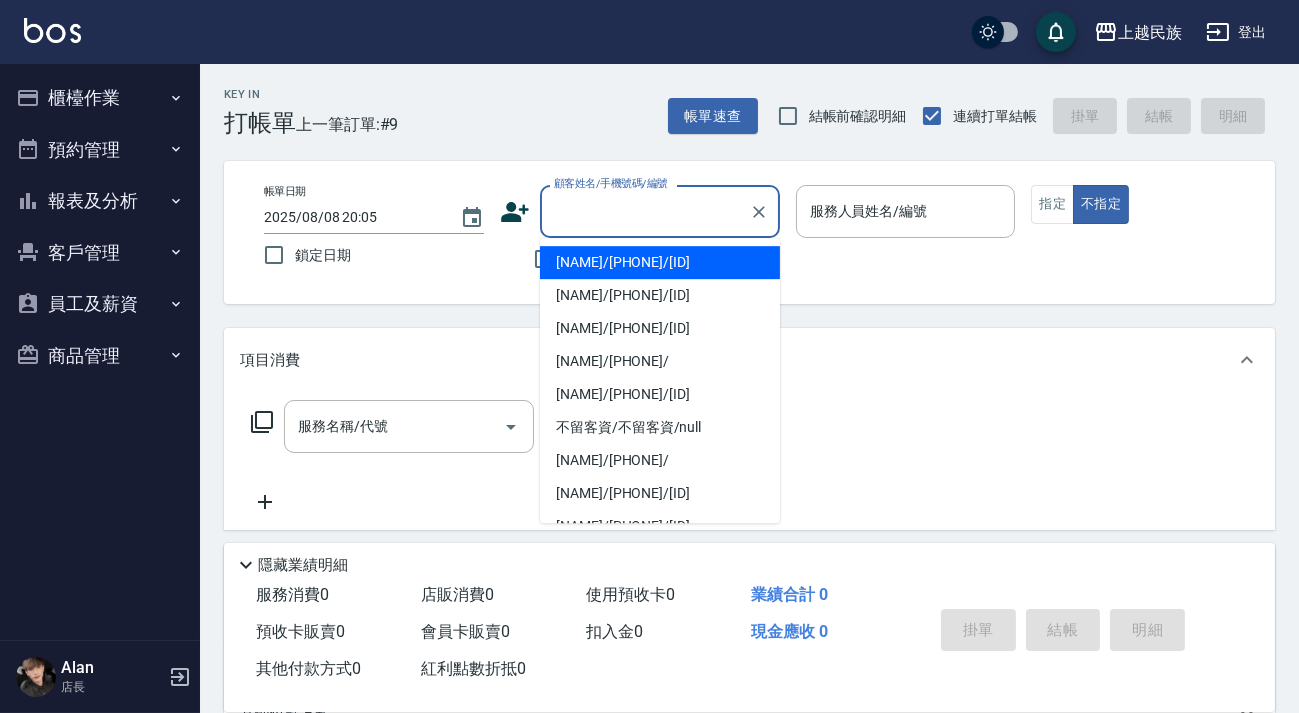 click on "顧客姓名/手機號碼/編號 顧客姓名/手機號碼/編號" at bounding box center (660, 211) 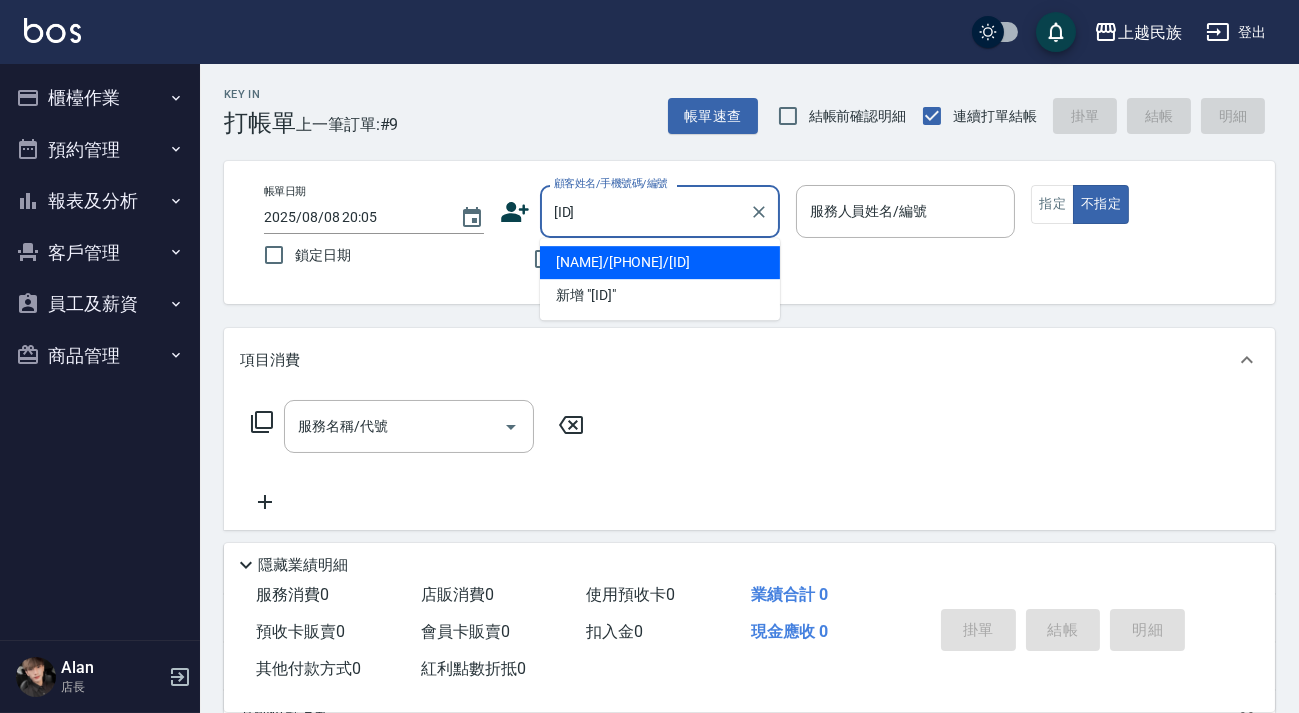click on "[NAME]/[PHONE]/[ID]" at bounding box center [660, 262] 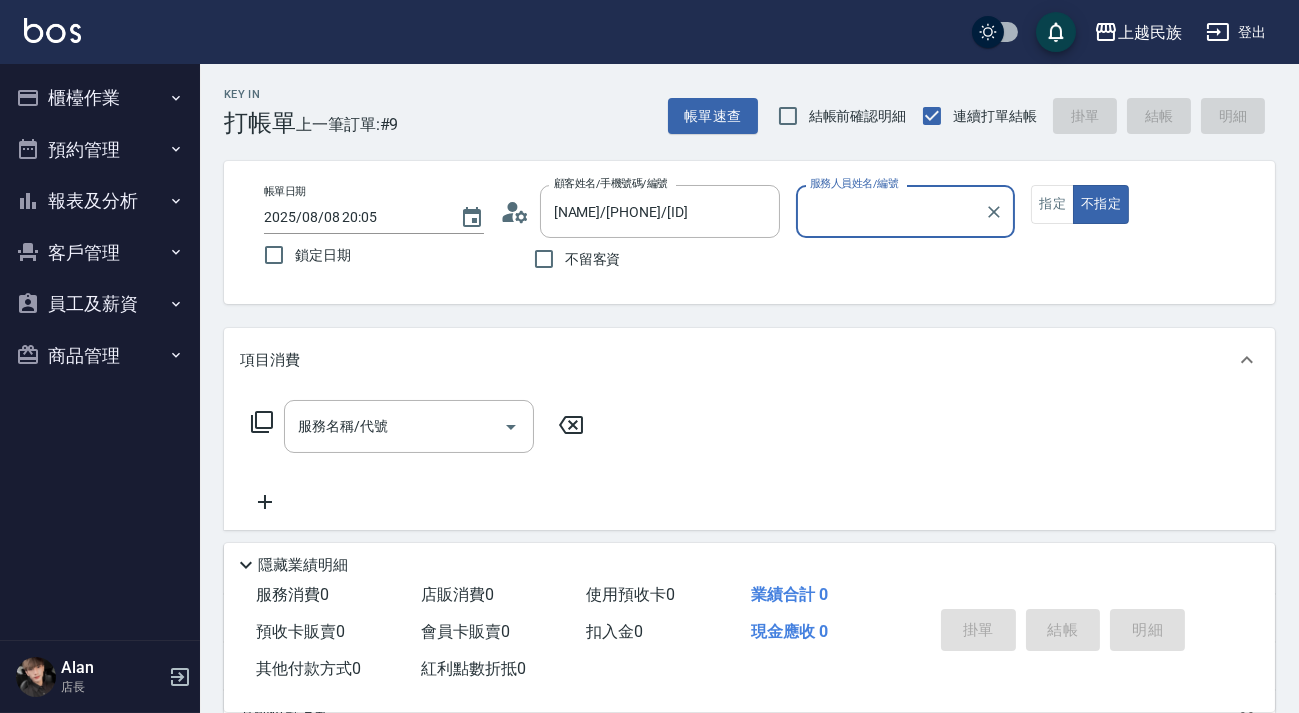 type on "Effie-5" 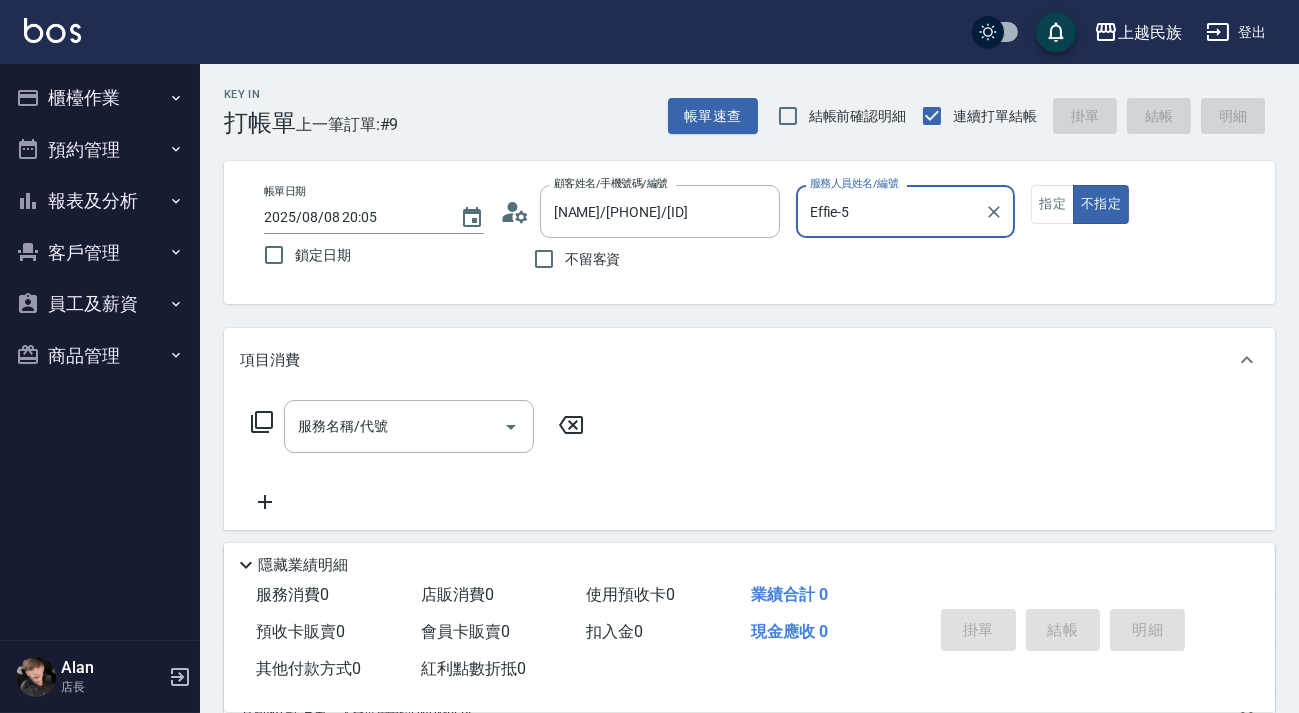 click on "不指定" at bounding box center (1101, 204) 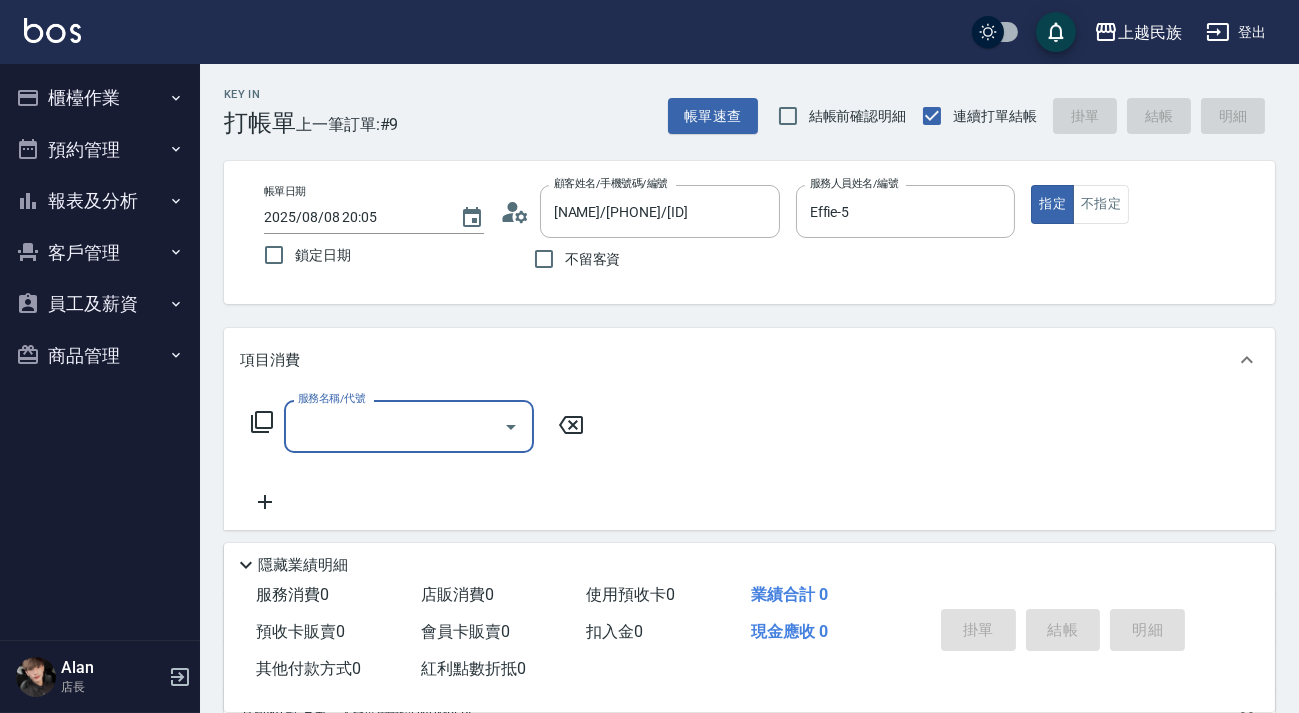 click on "服務名稱/代號" at bounding box center [394, 426] 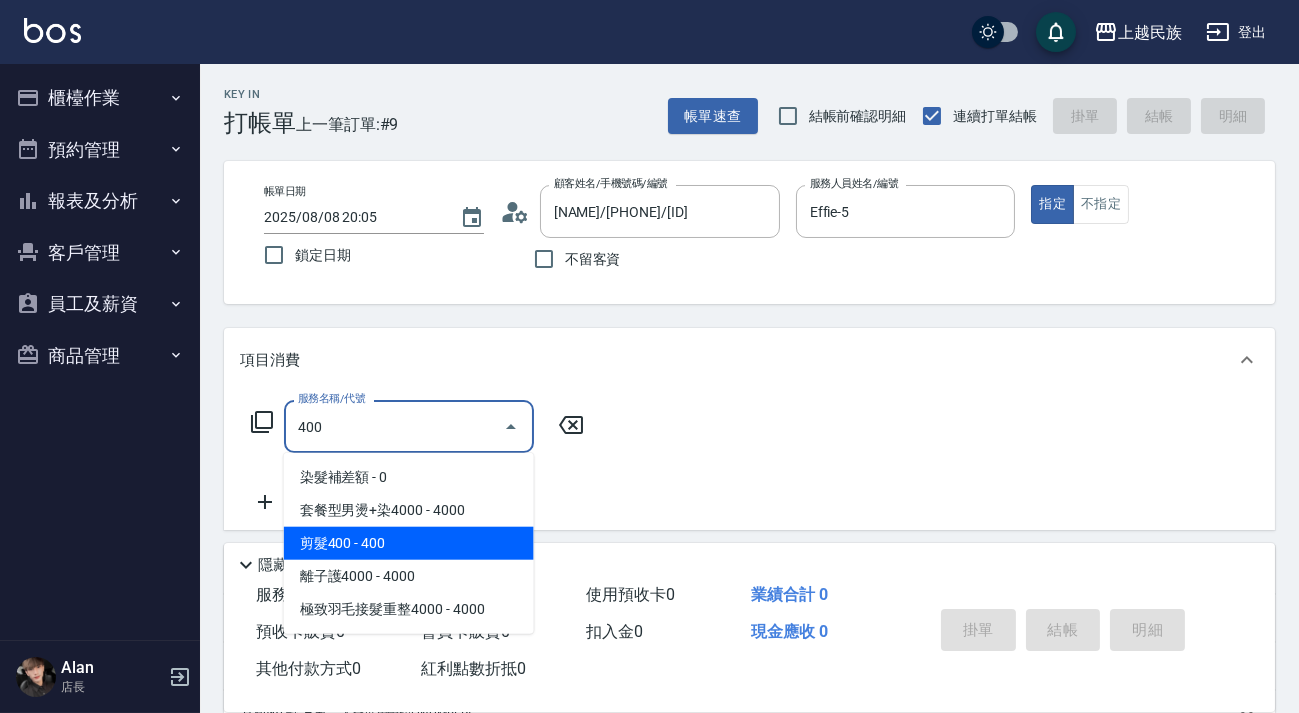 click on "剪髮400 - 400" at bounding box center [409, 543] 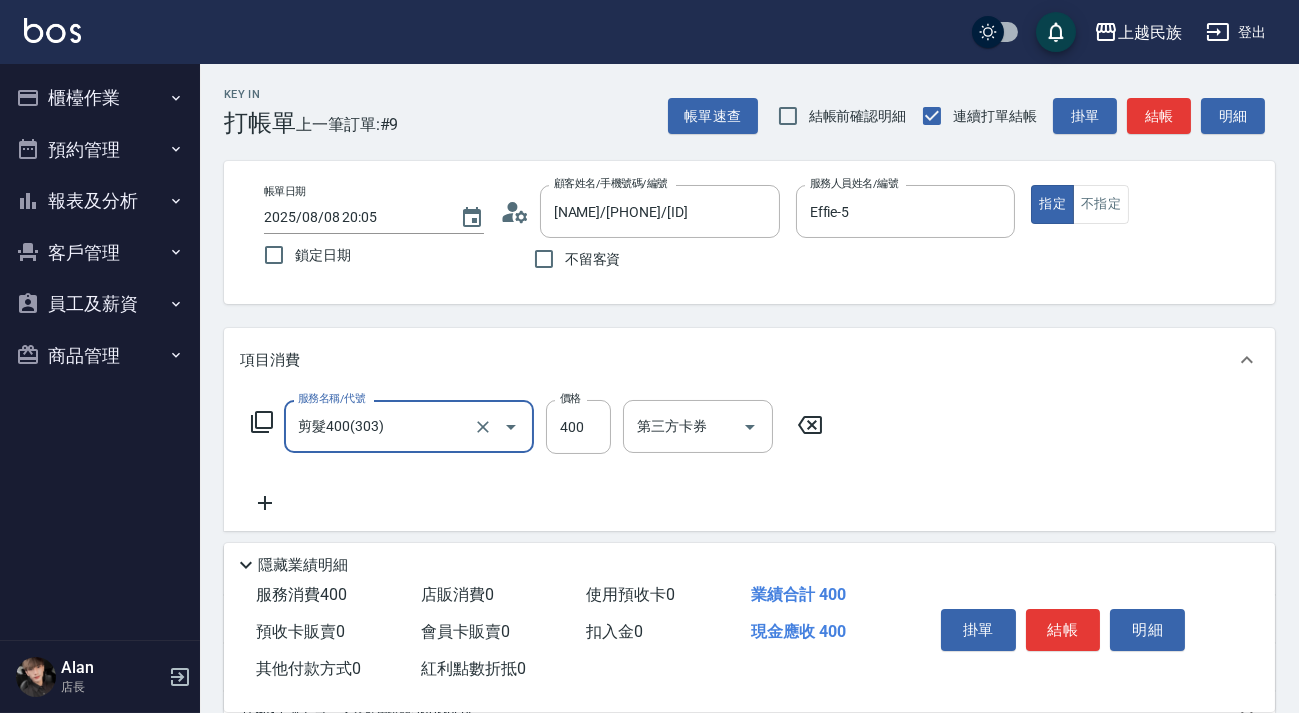 type on "剪髮400(303)" 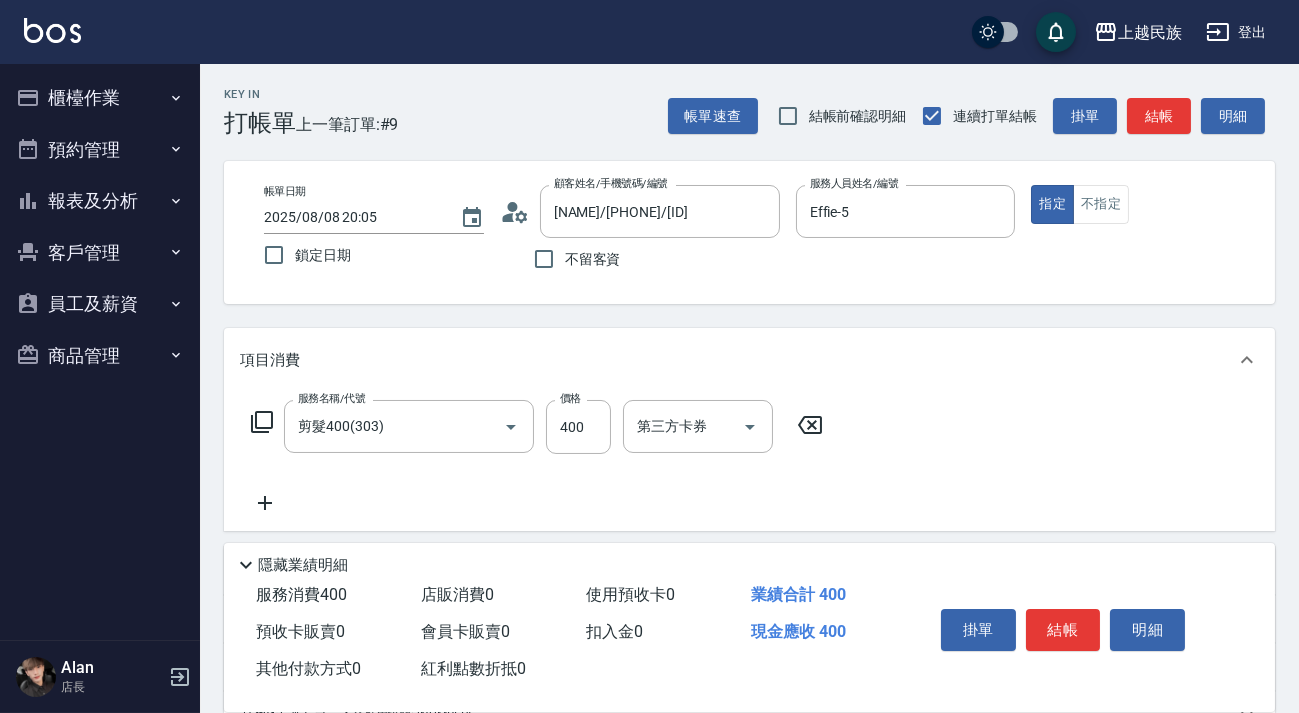click 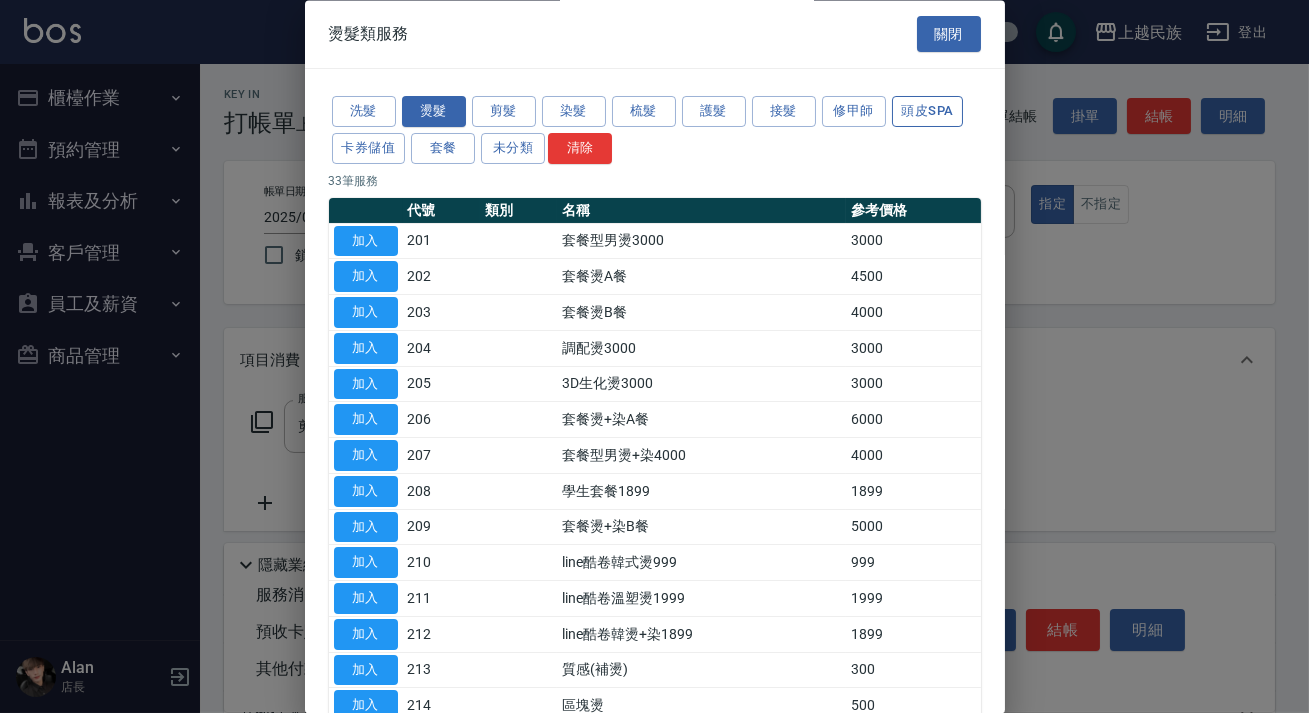 click on "洗髮 燙髮 剪髮 染髮 梳髮 護髮 接髮 修甲師 頭皮SPA 卡券儲值 套餐 未分類 清除" at bounding box center (655, 131) 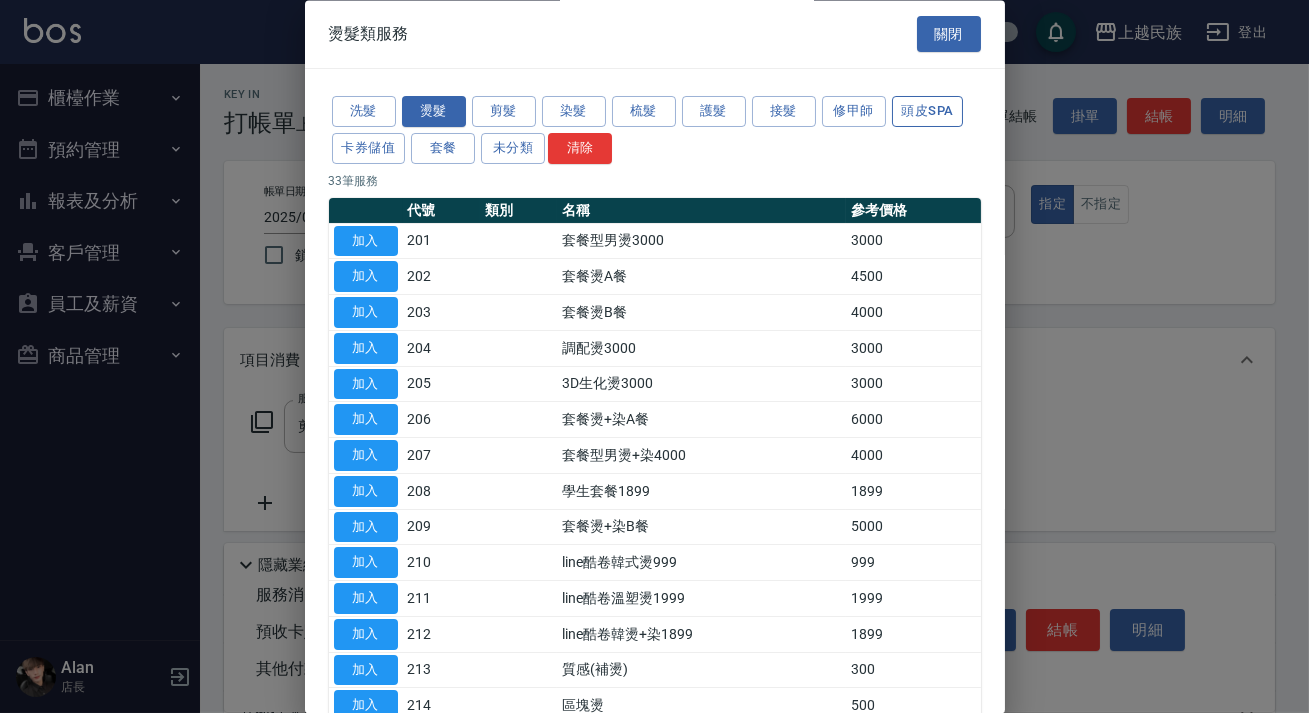 click on "頭皮SPA" at bounding box center [928, 112] 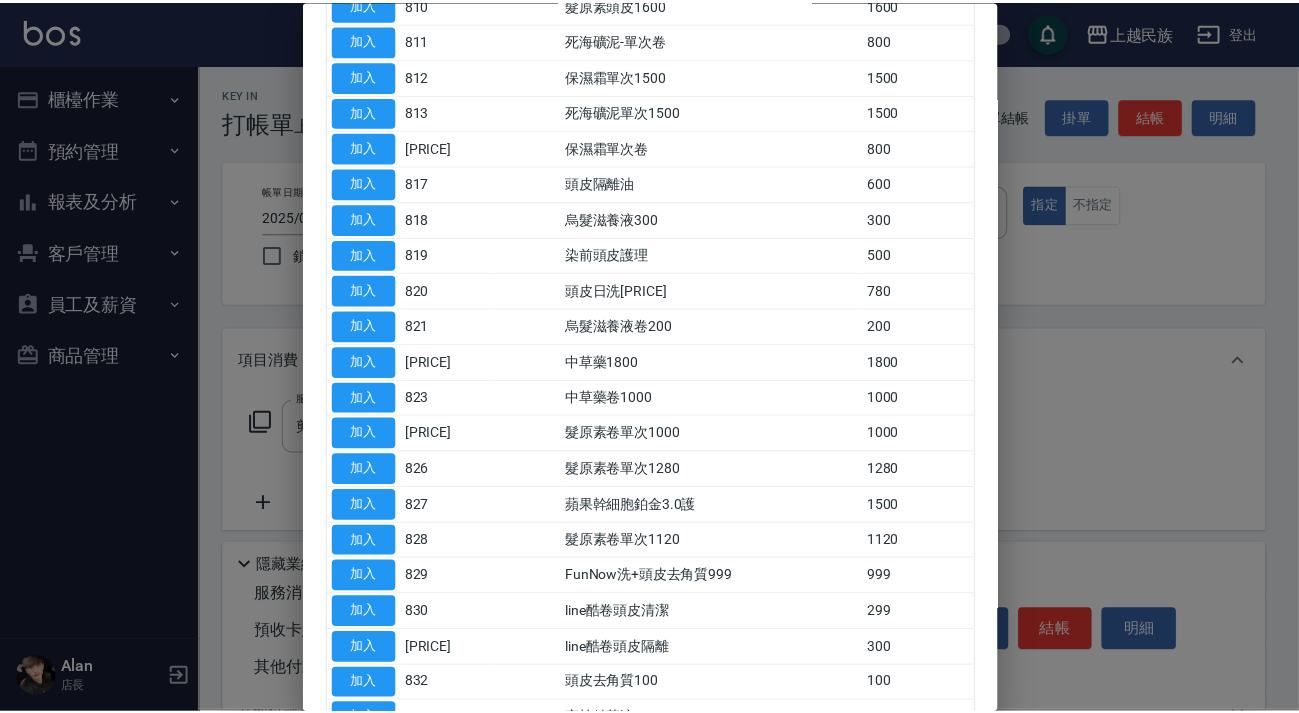 scroll, scrollTop: 325, scrollLeft: 0, axis: vertical 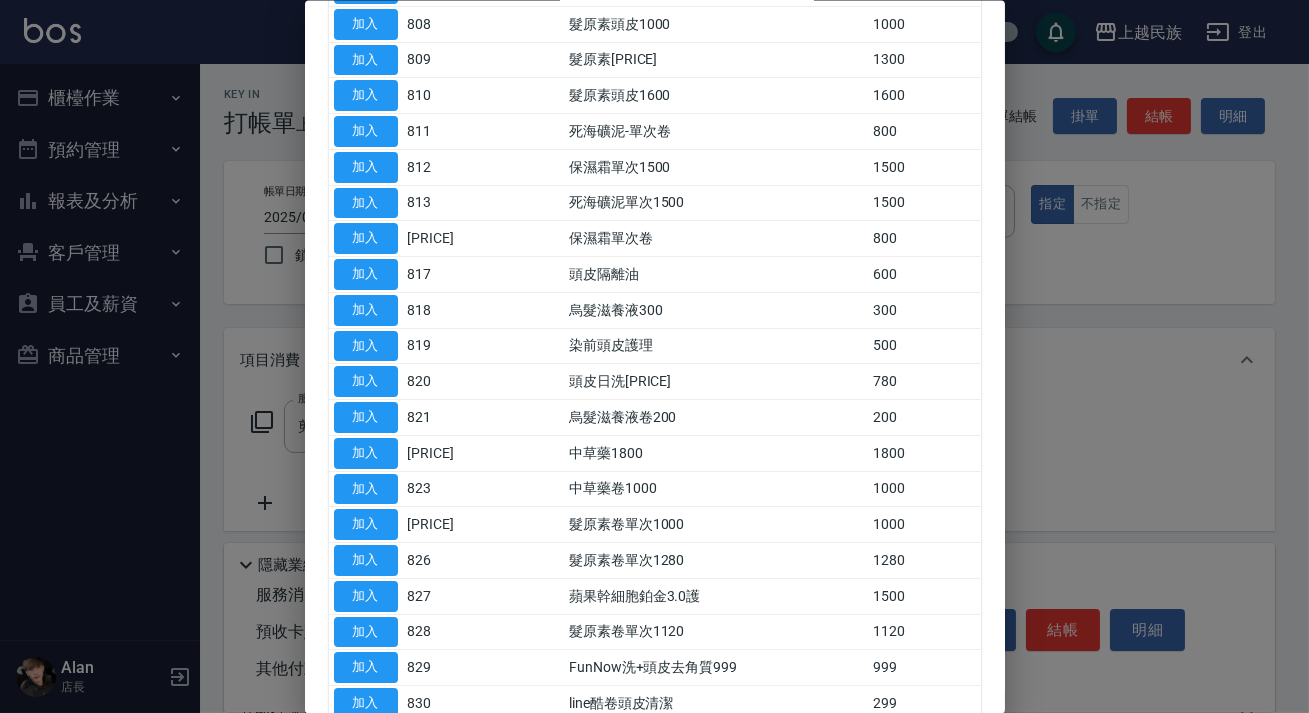 click on "加入" at bounding box center (366, 202) 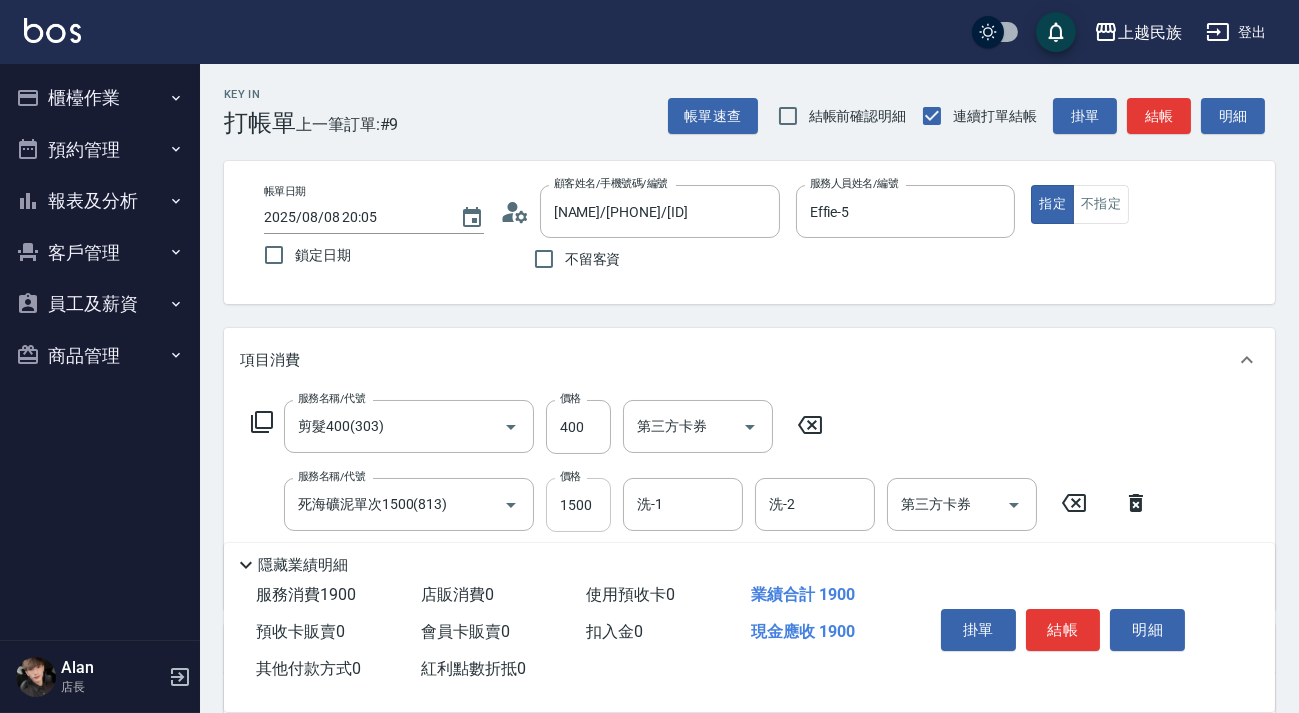 click on "1500" at bounding box center (578, 505) 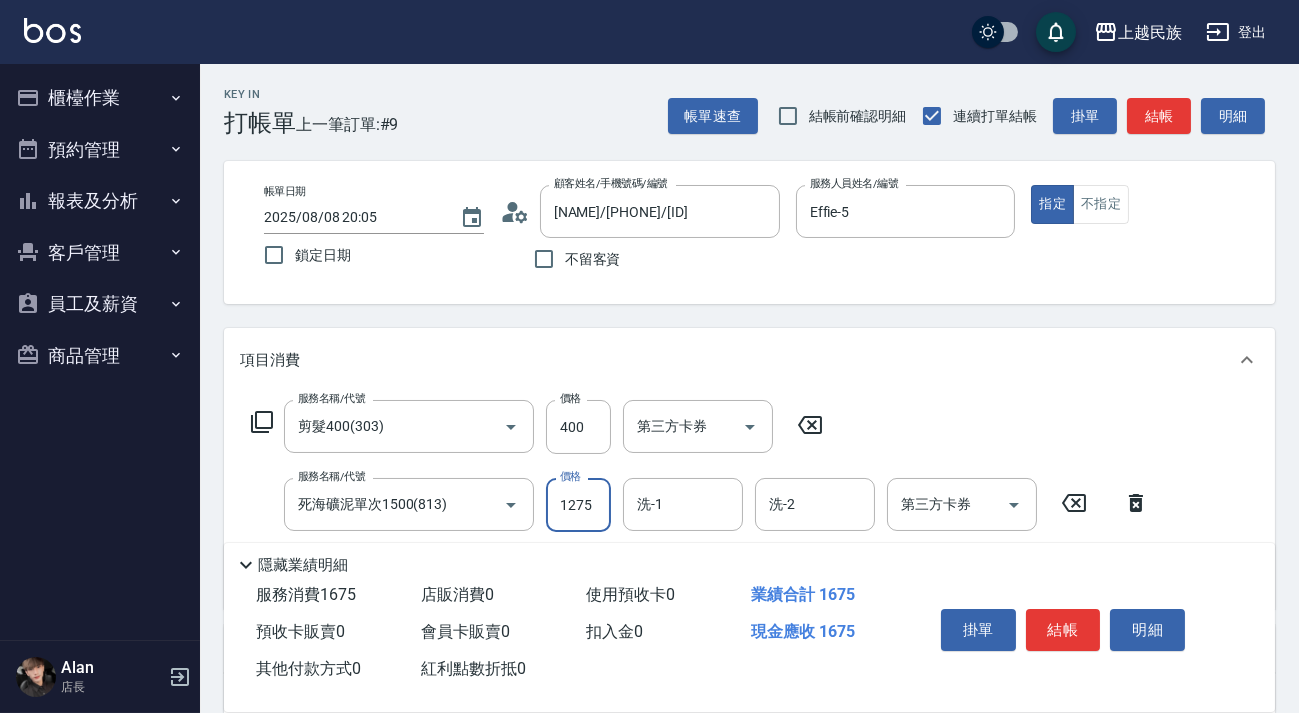 type on "1275" 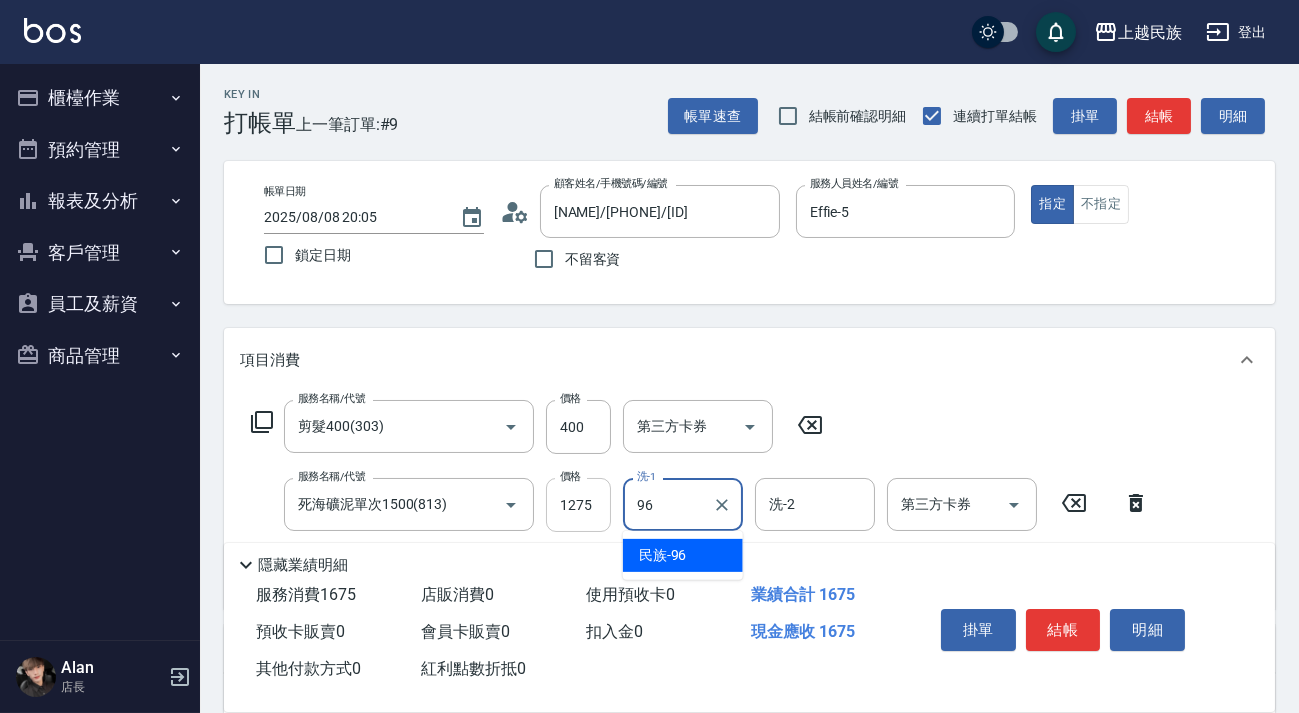 type on "民族-[NUMBER]" 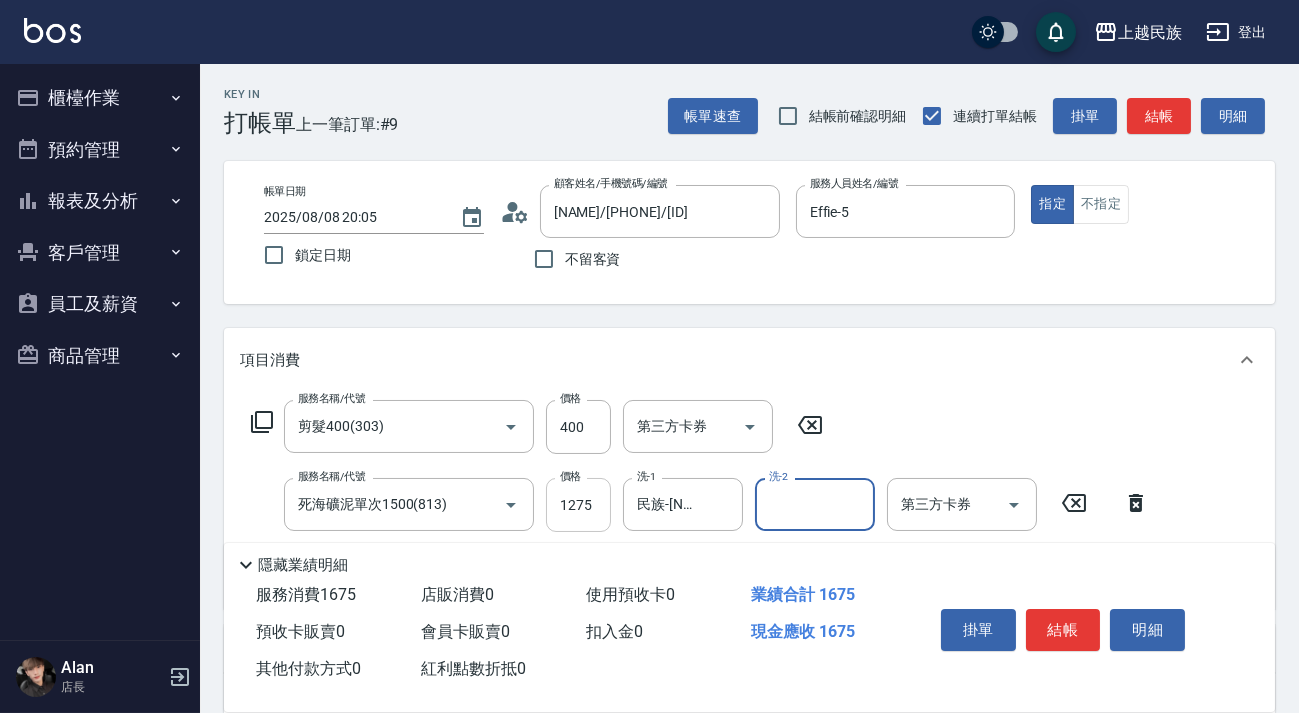 type on "8" 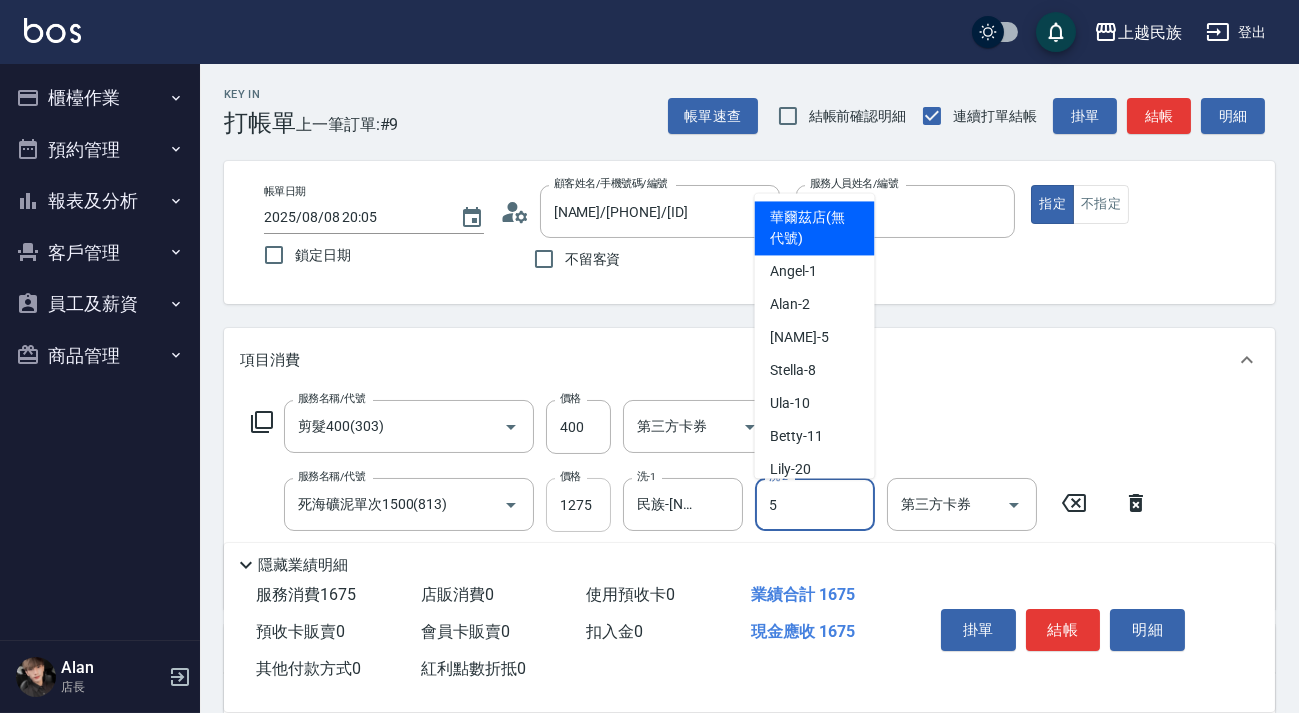 type on "Effie-5" 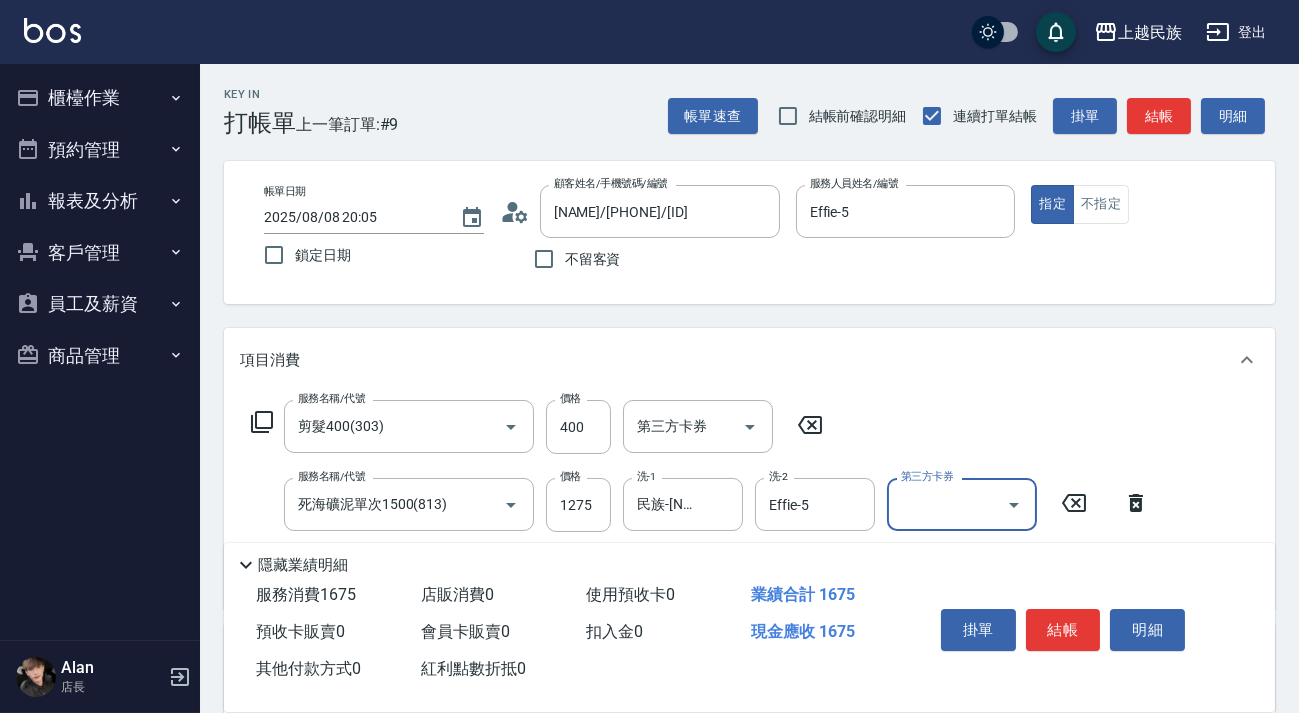 scroll, scrollTop: 340, scrollLeft: 0, axis: vertical 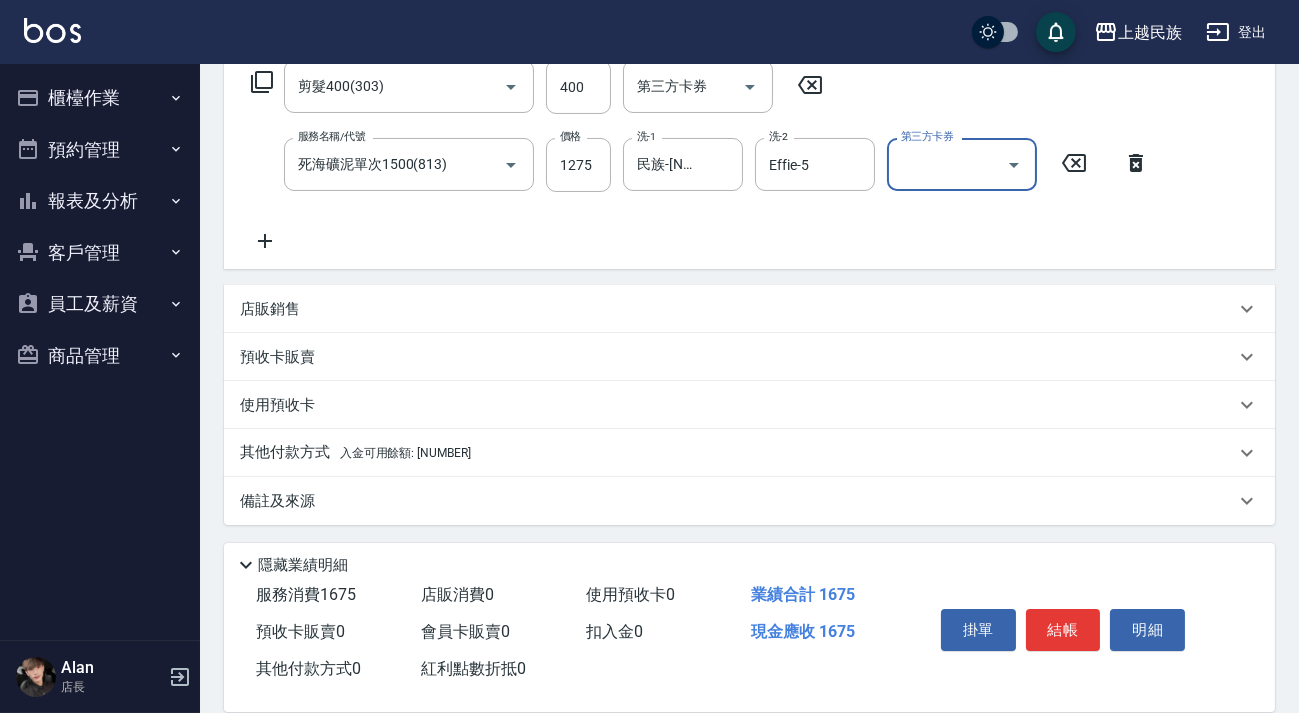drag, startPoint x: 431, startPoint y: 449, endPoint x: 473, endPoint y: 447, distance: 42.047592 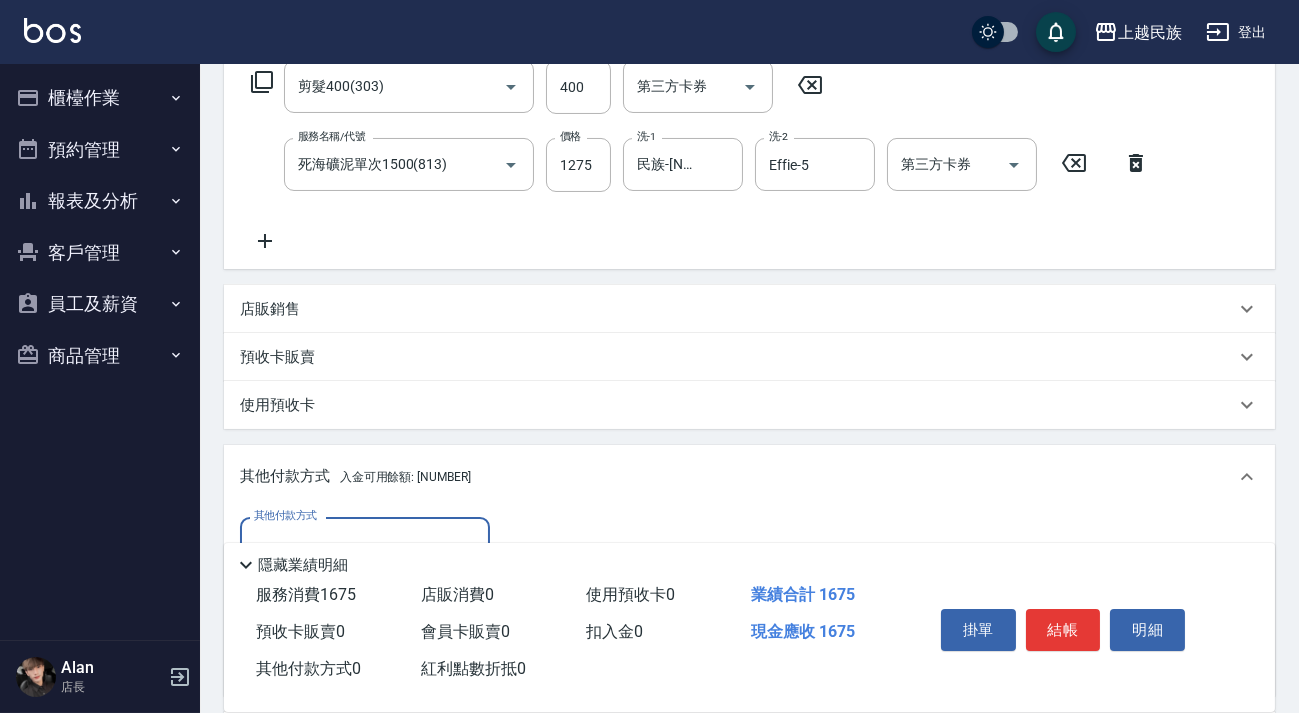 scroll, scrollTop: 0, scrollLeft: 0, axis: both 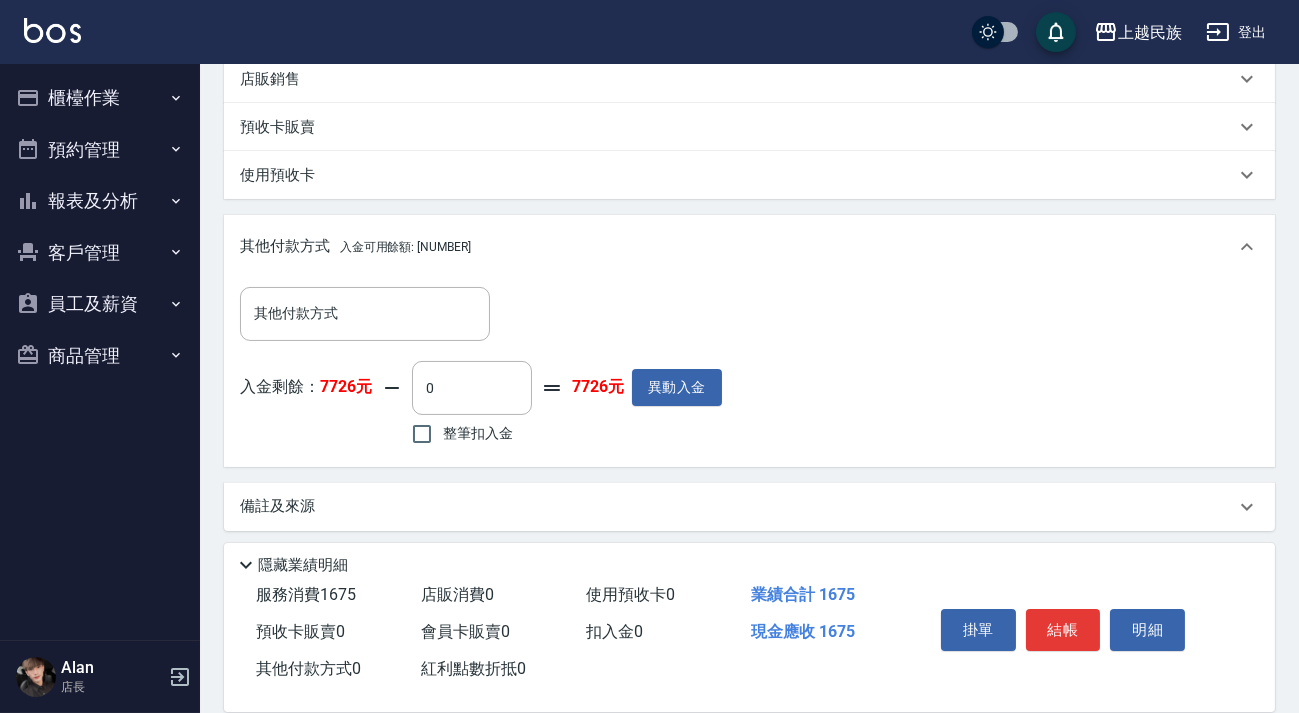 click on "整筆扣入金" at bounding box center [478, 433] 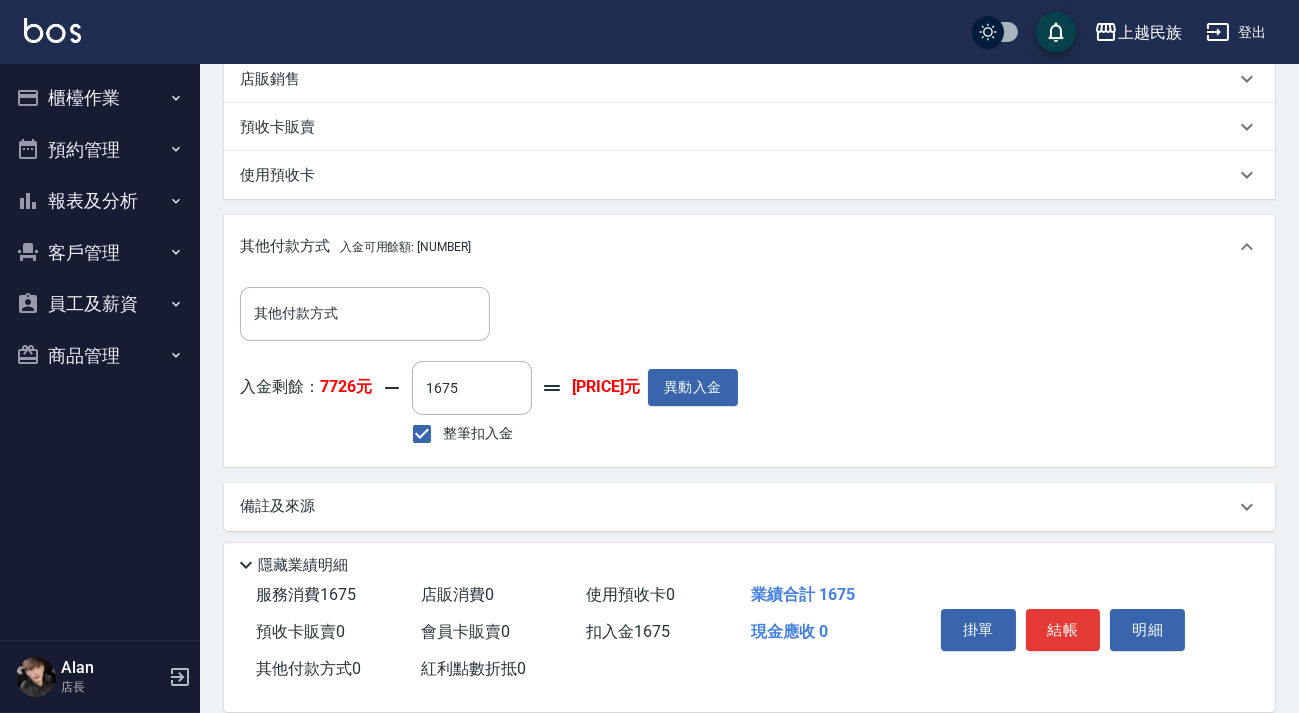 scroll, scrollTop: 0, scrollLeft: 0, axis: both 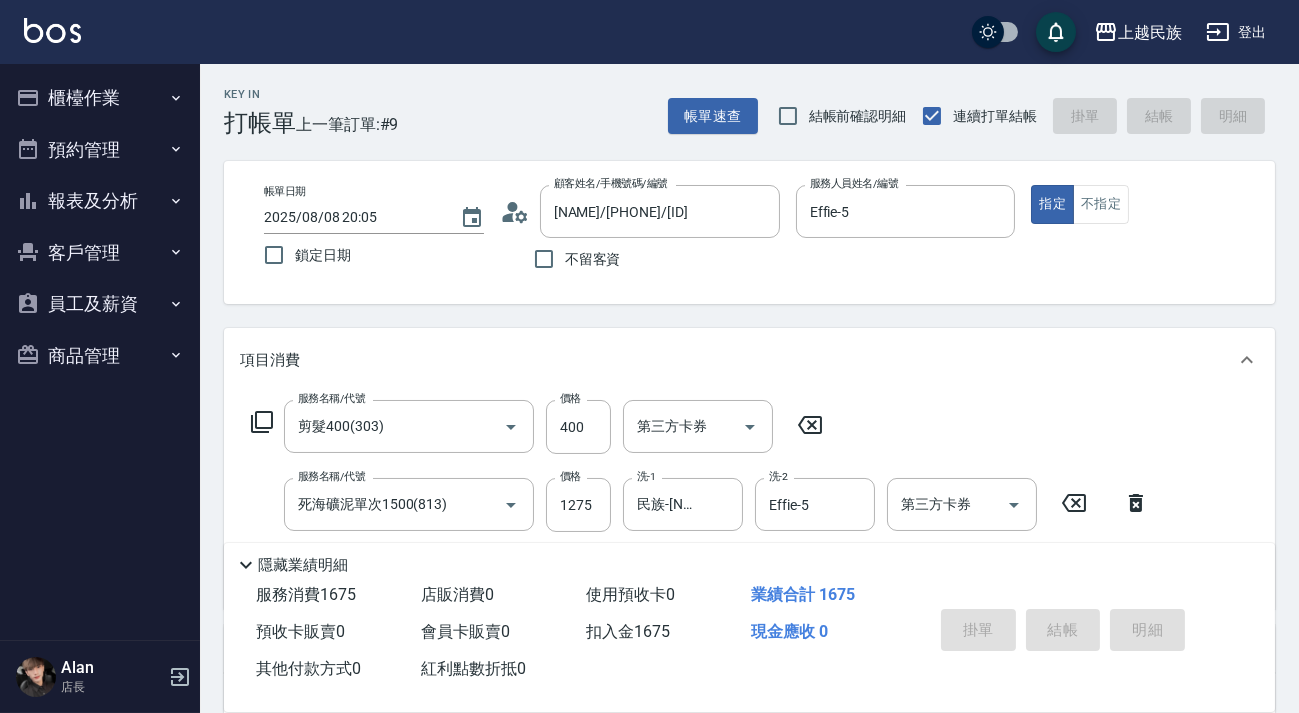 type on "2025/08/08 20:07" 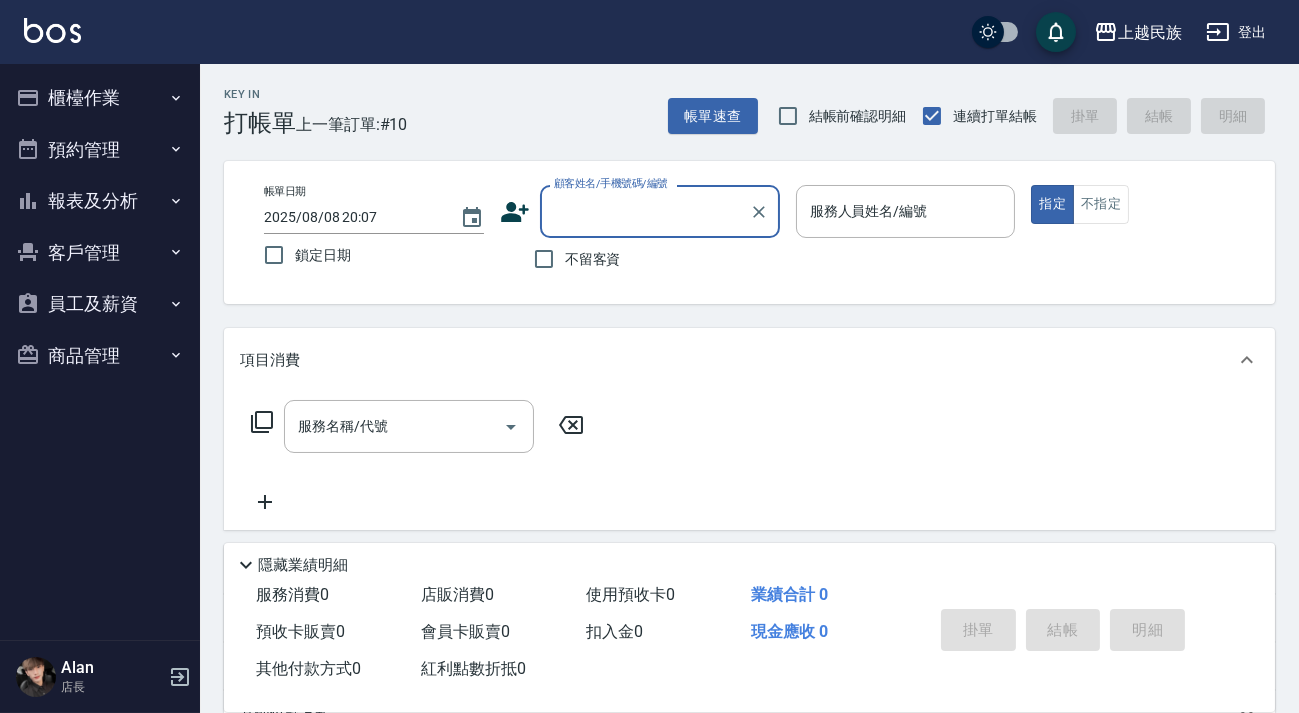 click on "不留客資" at bounding box center (593, 259) 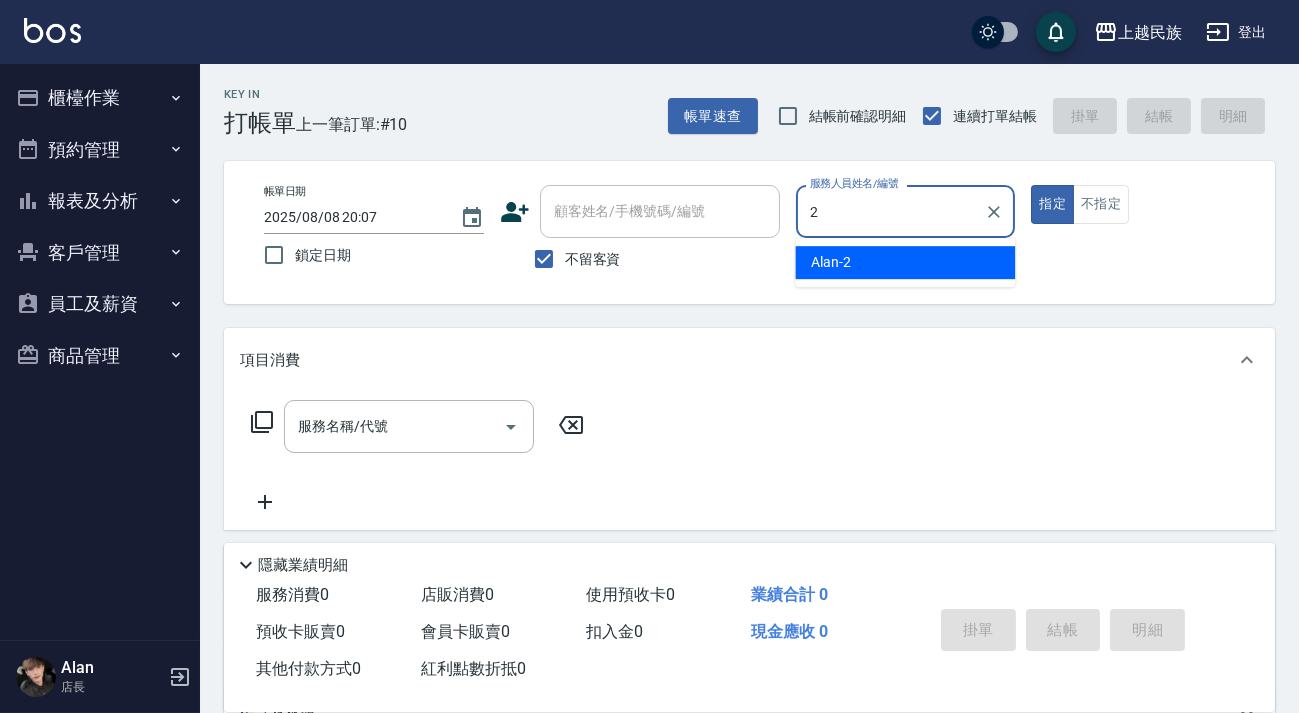 type on "Alan-2" 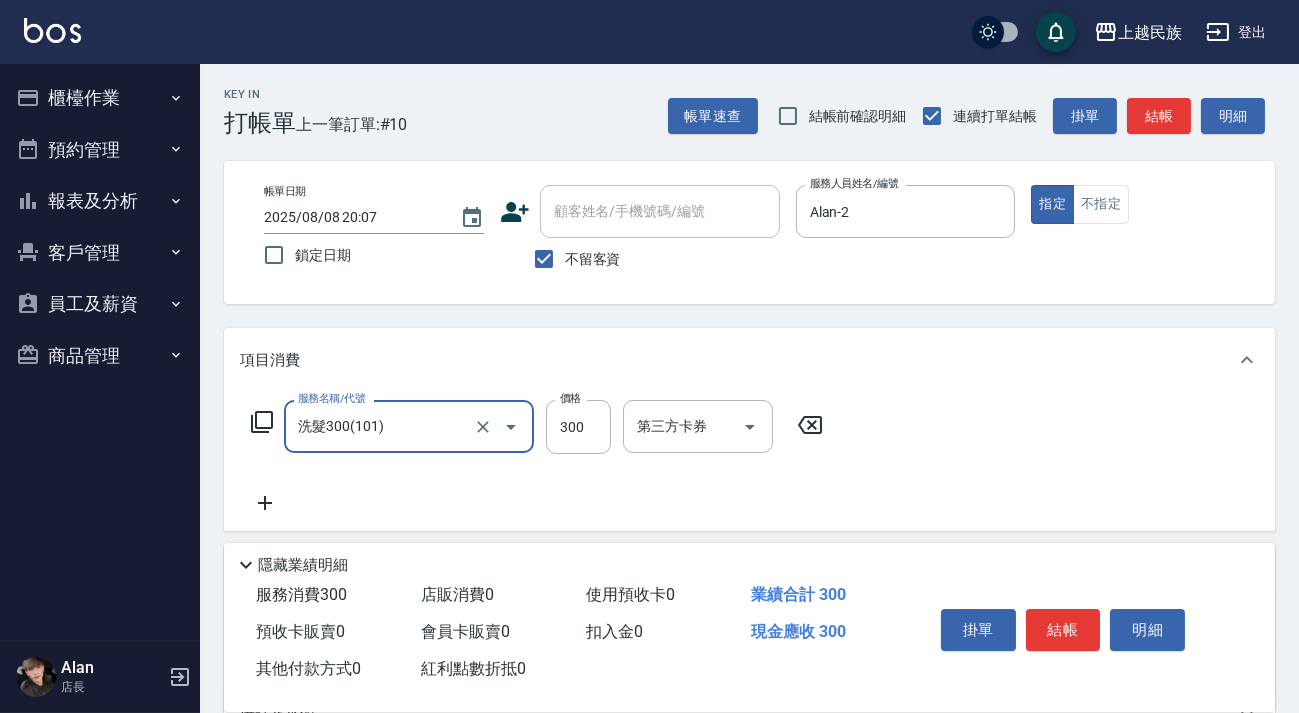 type on "洗髮300(101)" 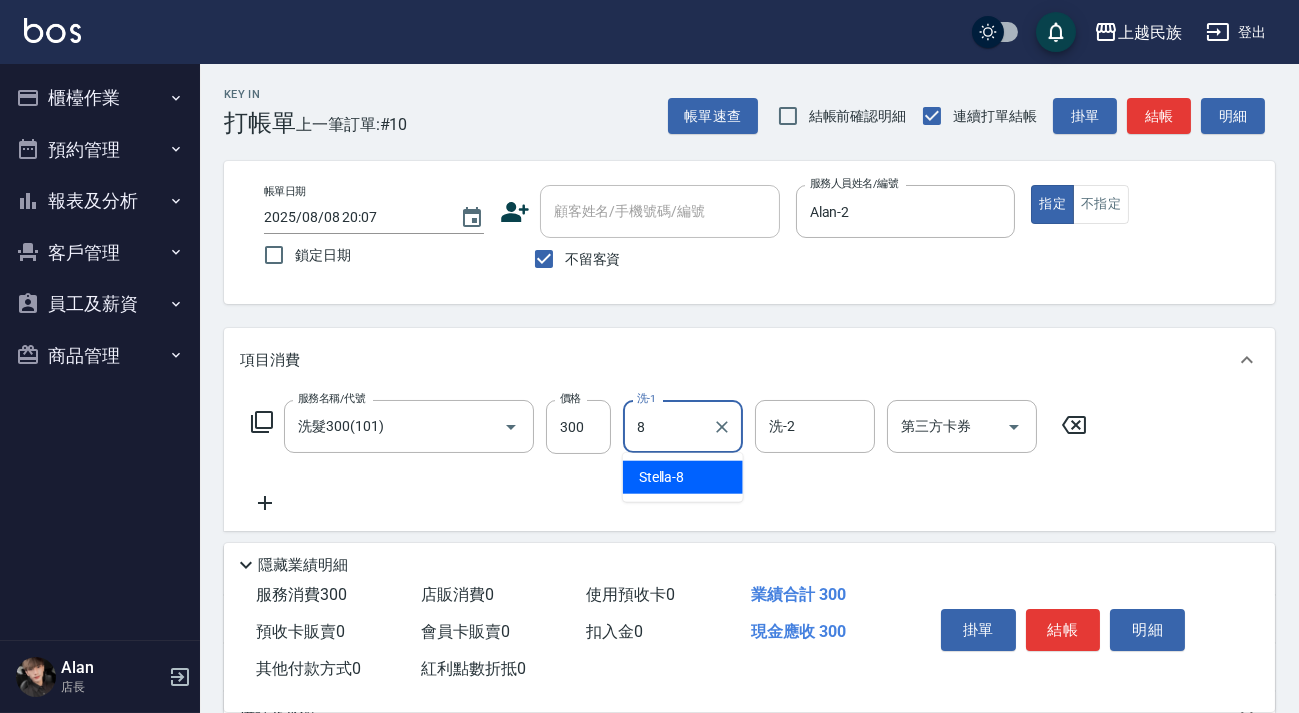 type on "Stella-8" 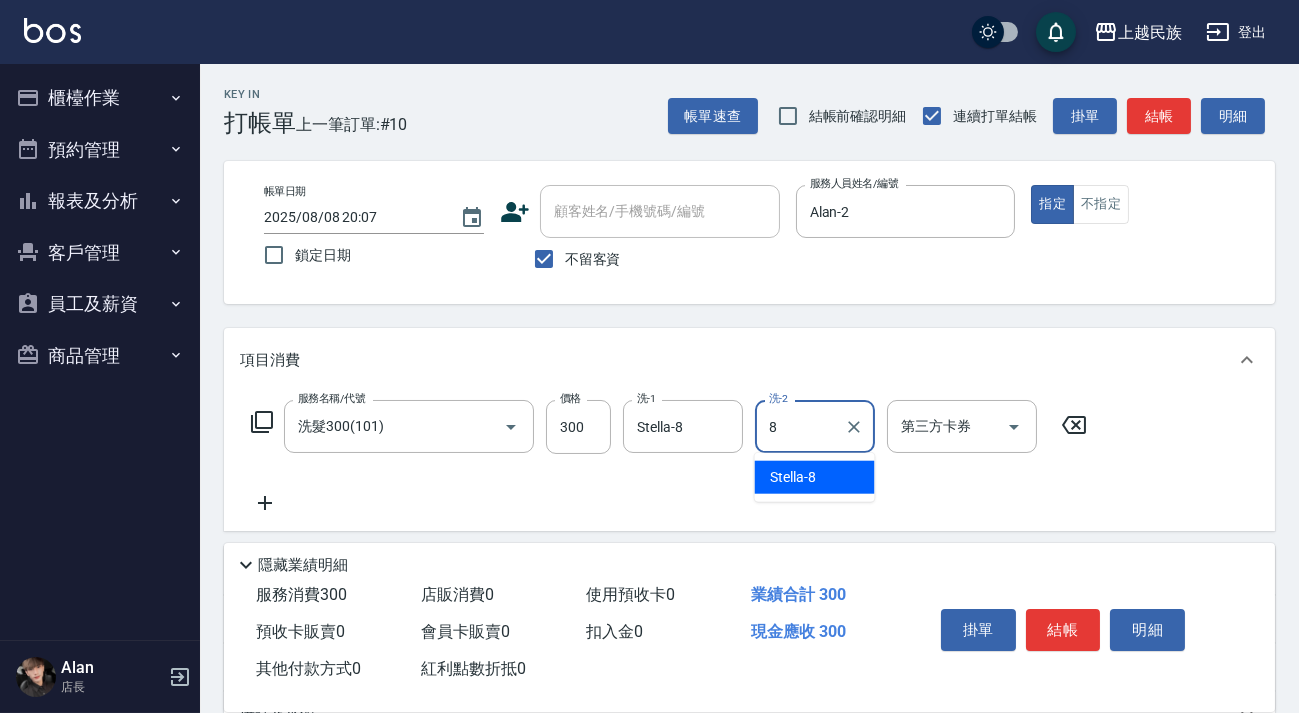 type on "Stella-8" 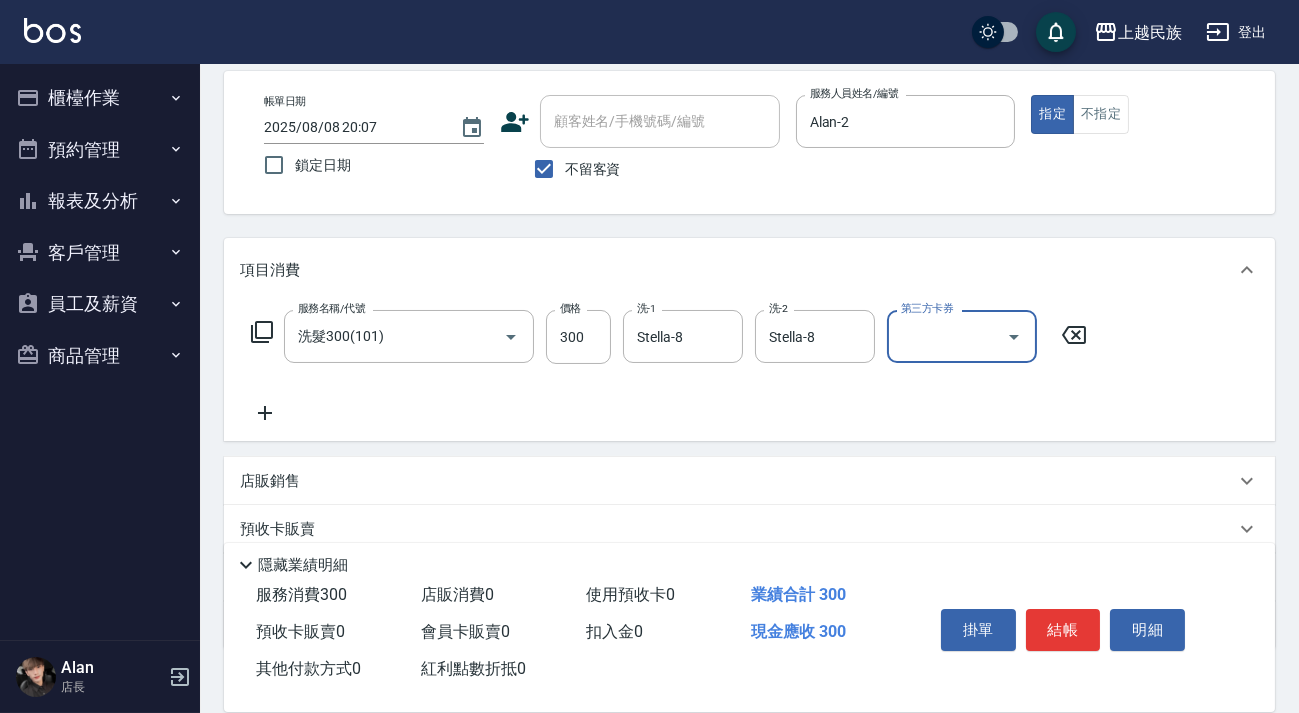 scroll, scrollTop: 214, scrollLeft: 0, axis: vertical 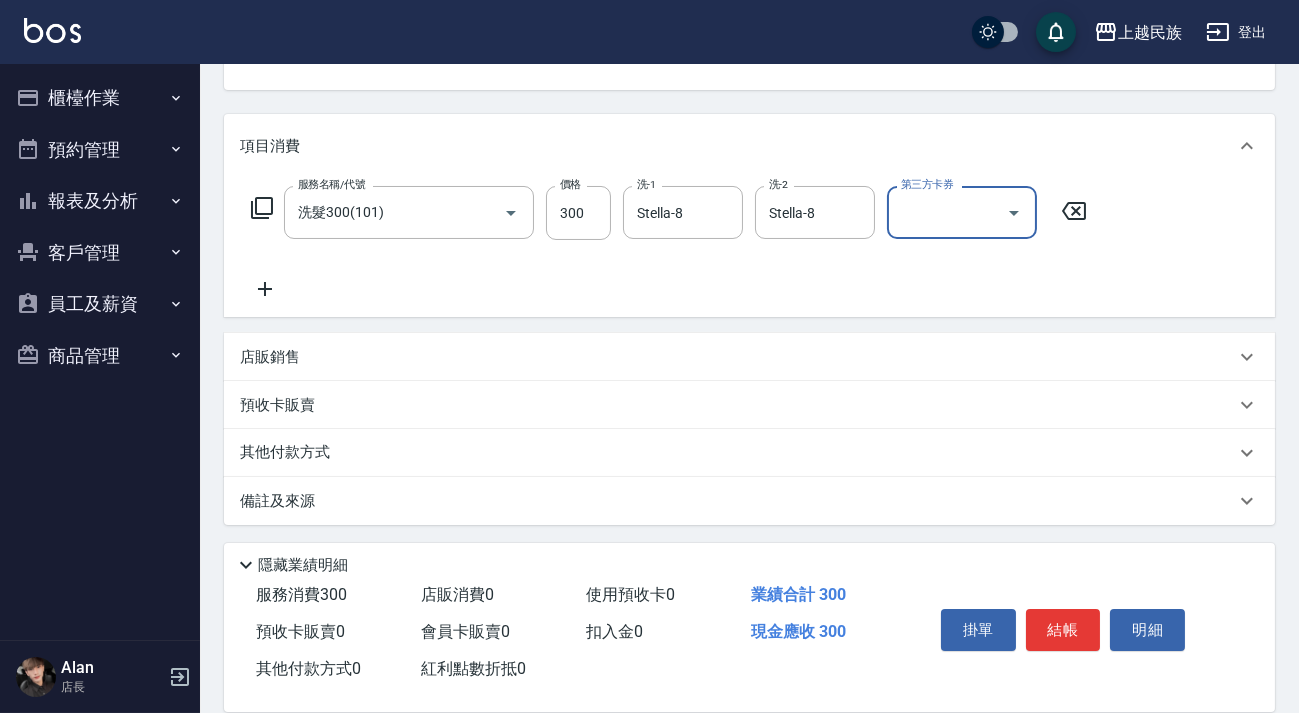 click on "店販銷售" at bounding box center (749, 357) 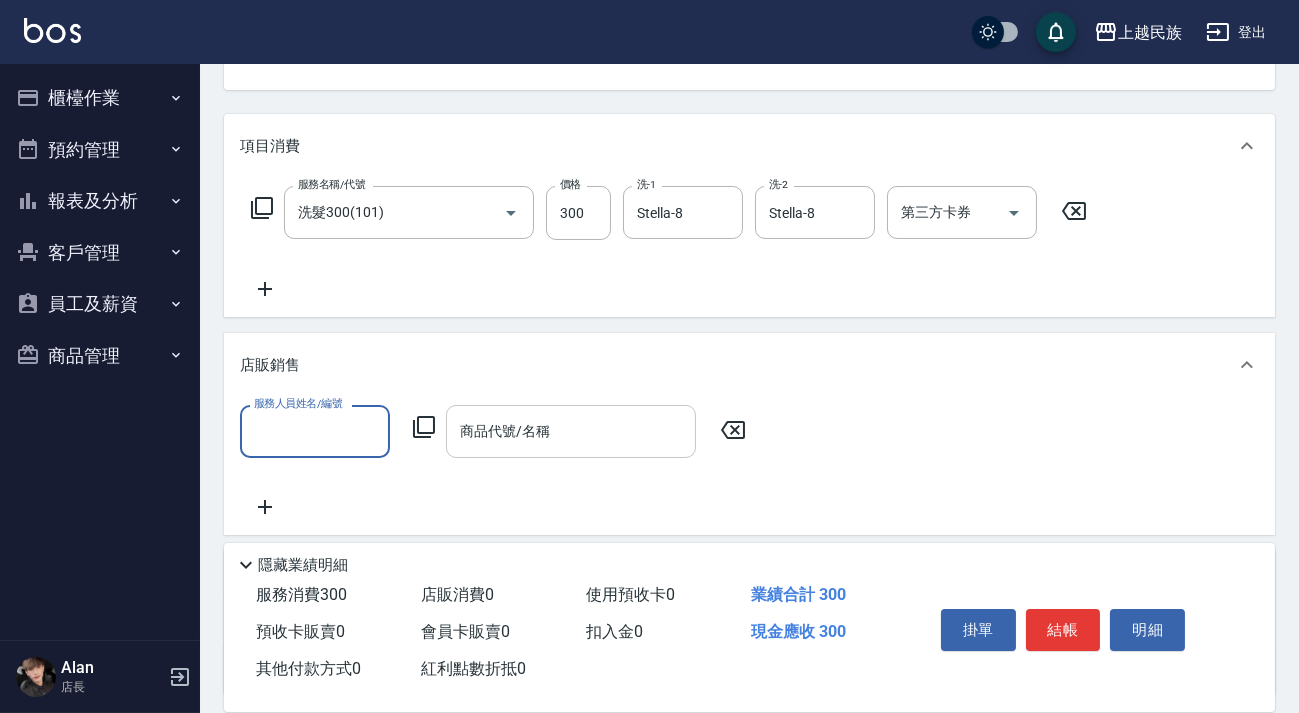 scroll, scrollTop: 0, scrollLeft: 0, axis: both 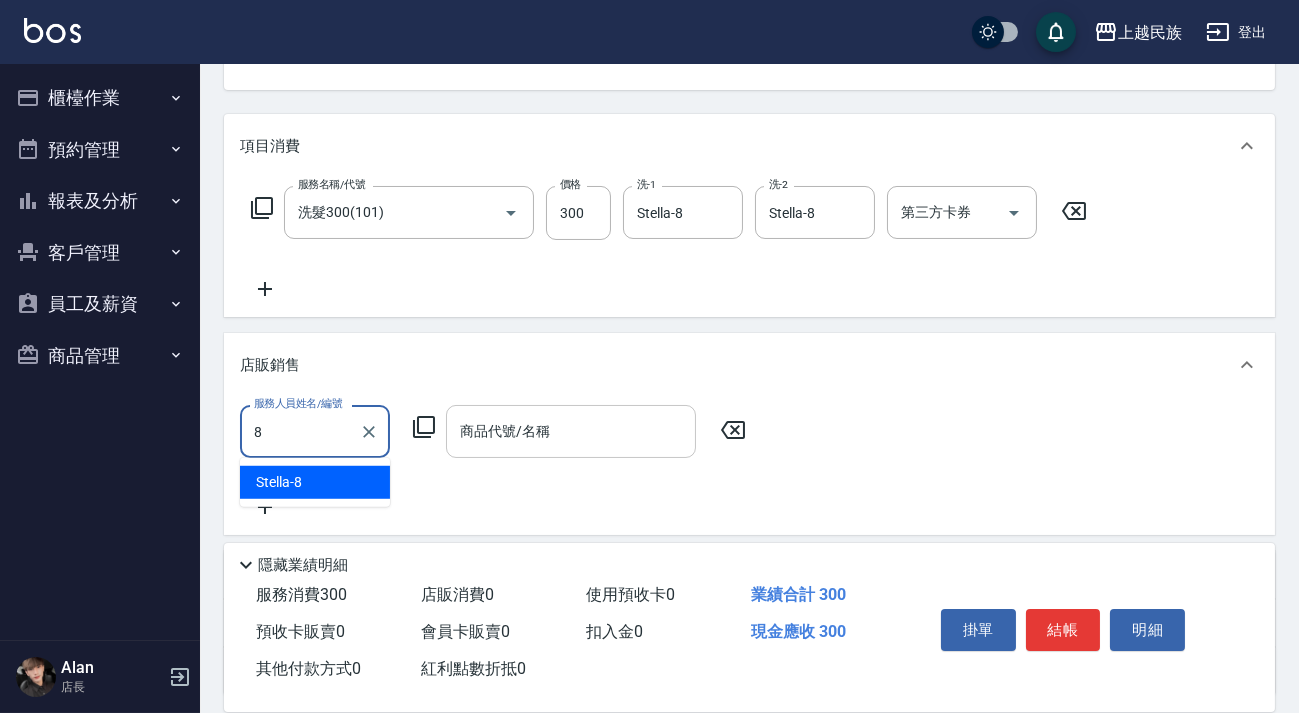 type on "Stella-8" 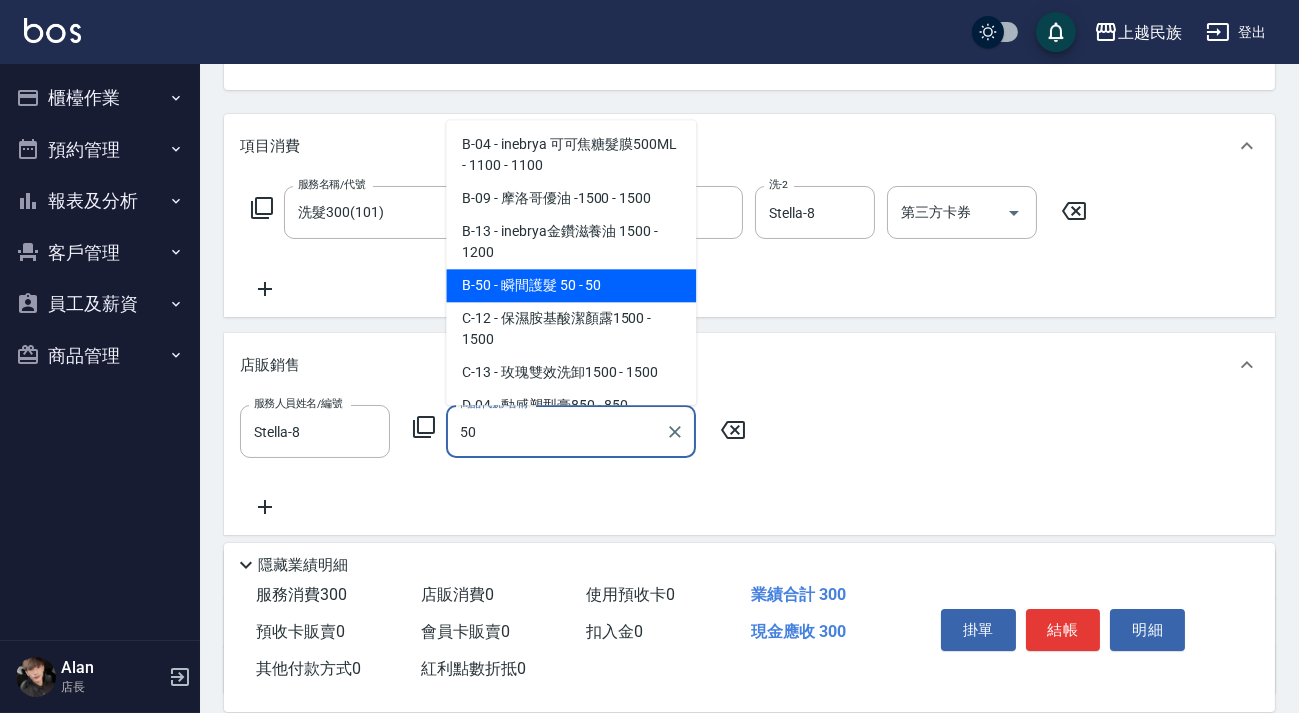 click on "B-50 - 瞬間護髮 50 - 50" at bounding box center [571, 285] 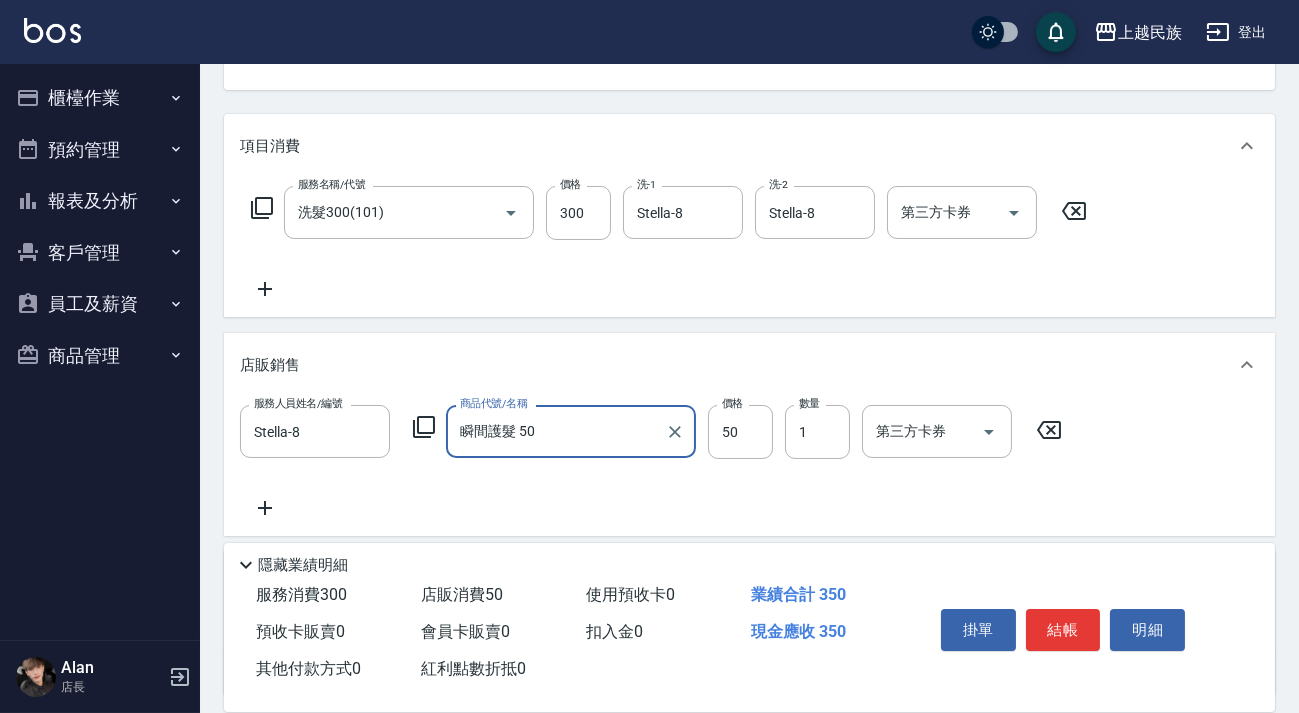scroll, scrollTop: 0, scrollLeft: 0, axis: both 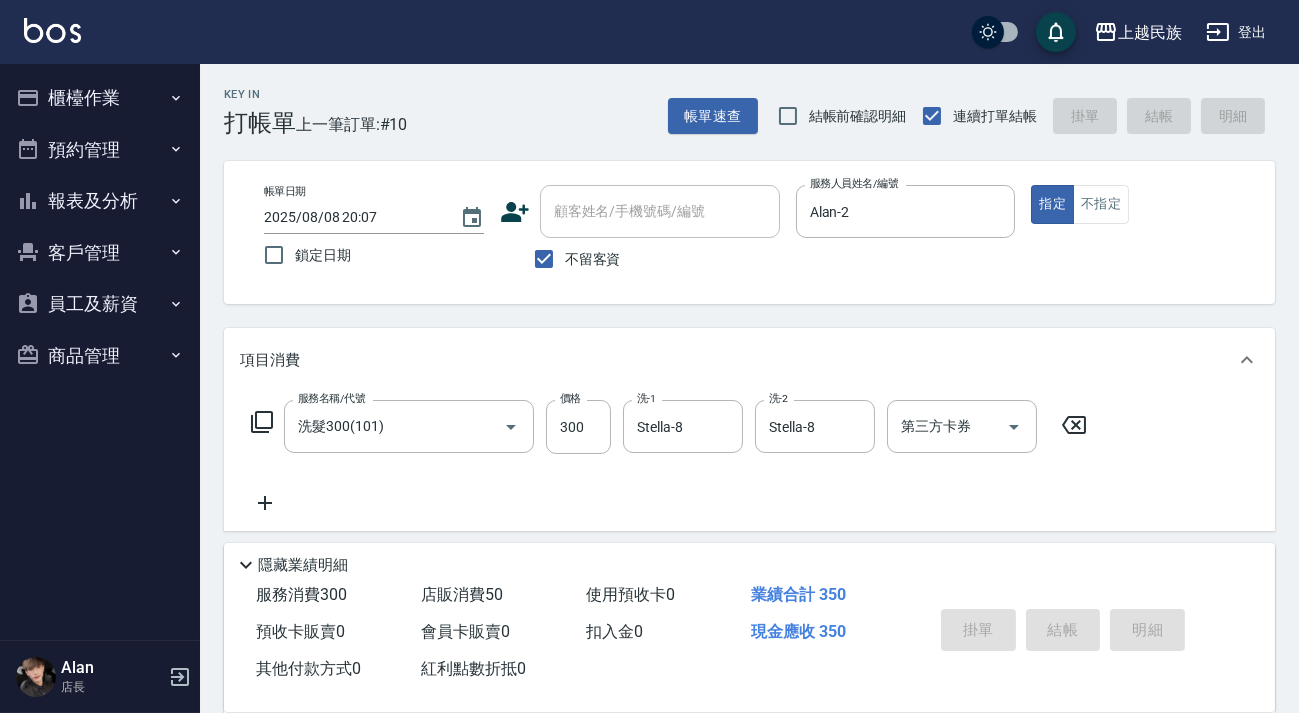 type on "瞬間護髮 50" 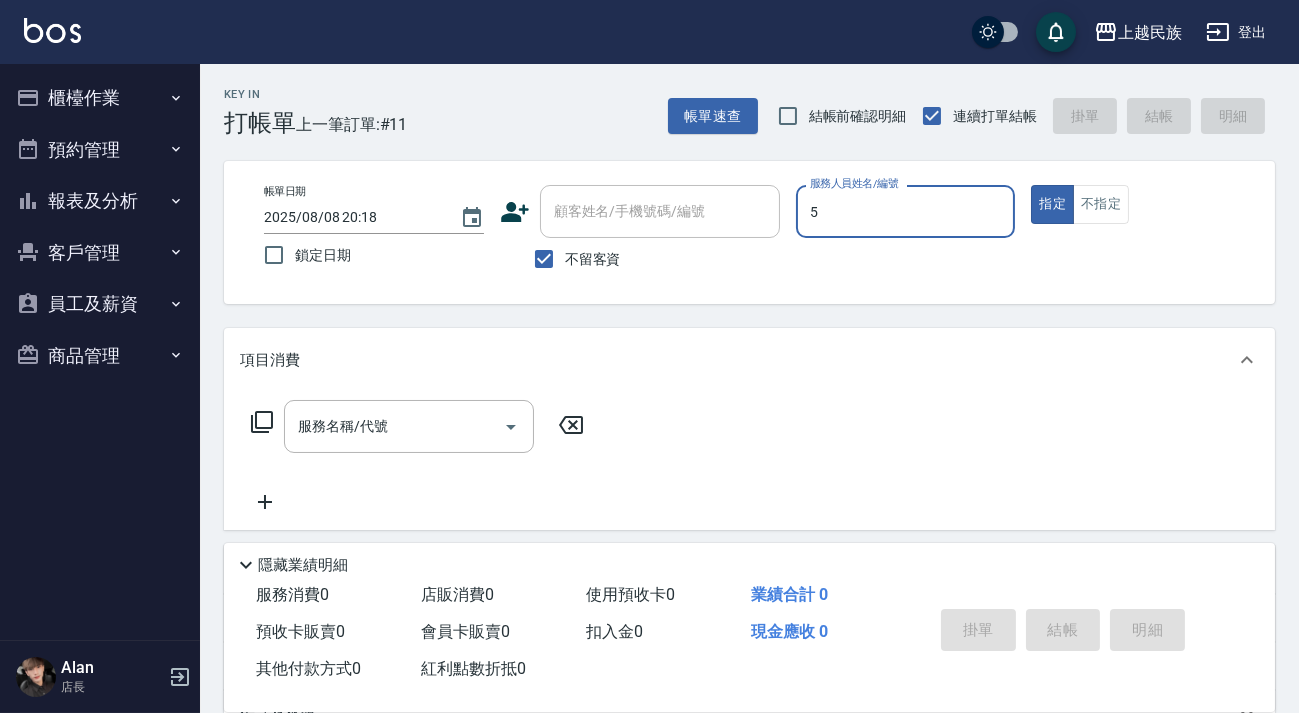 type on "Effie-5" 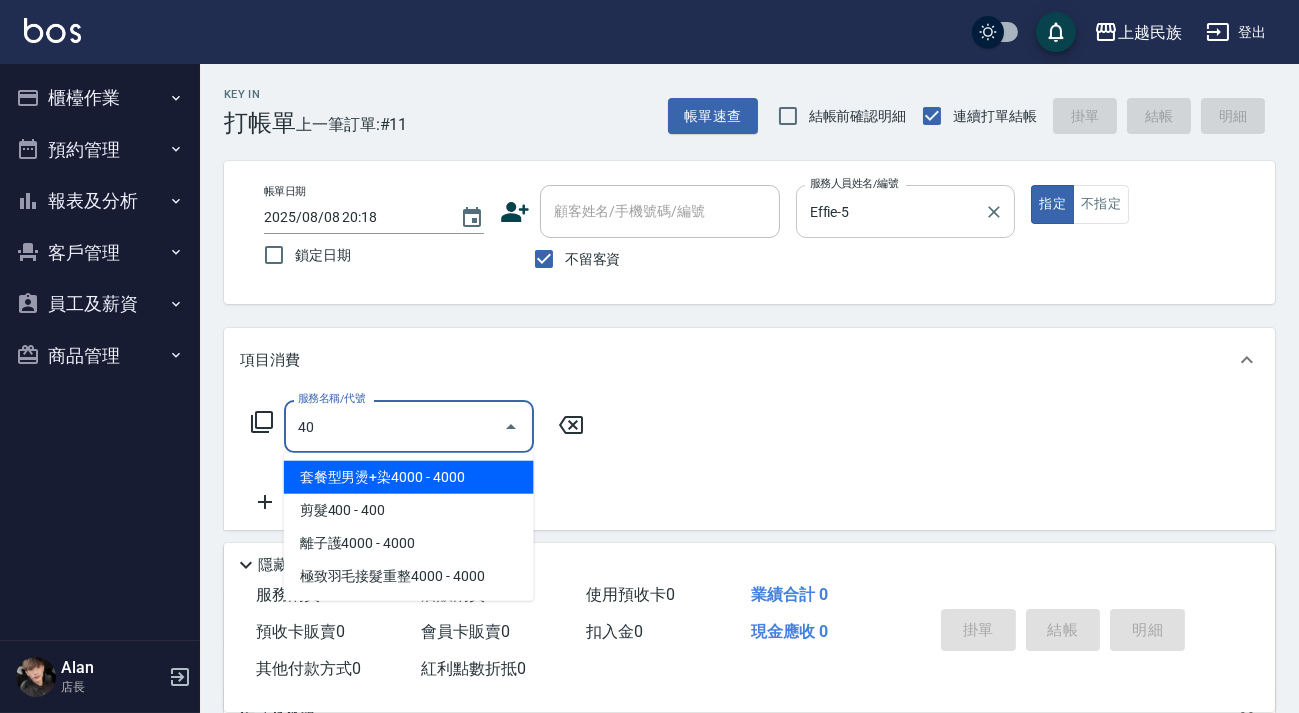 type on "套餐型男燙+染[PRICE]([ID])" 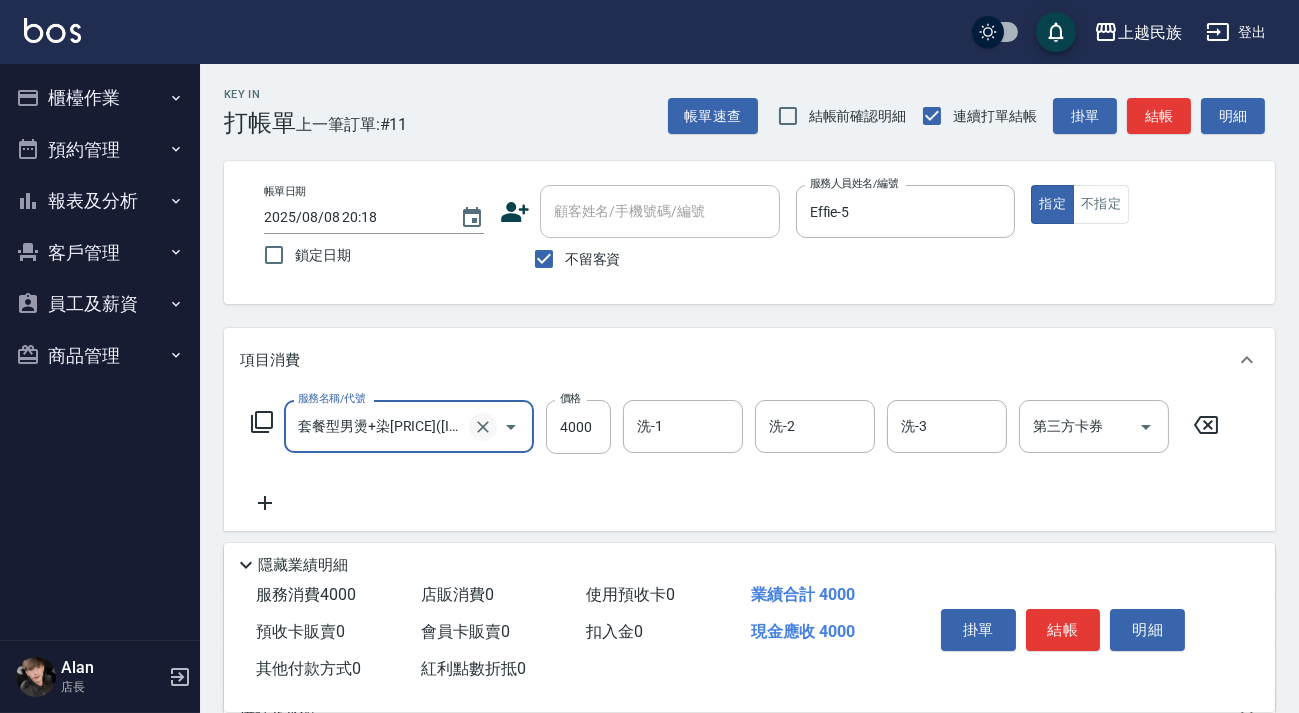 click 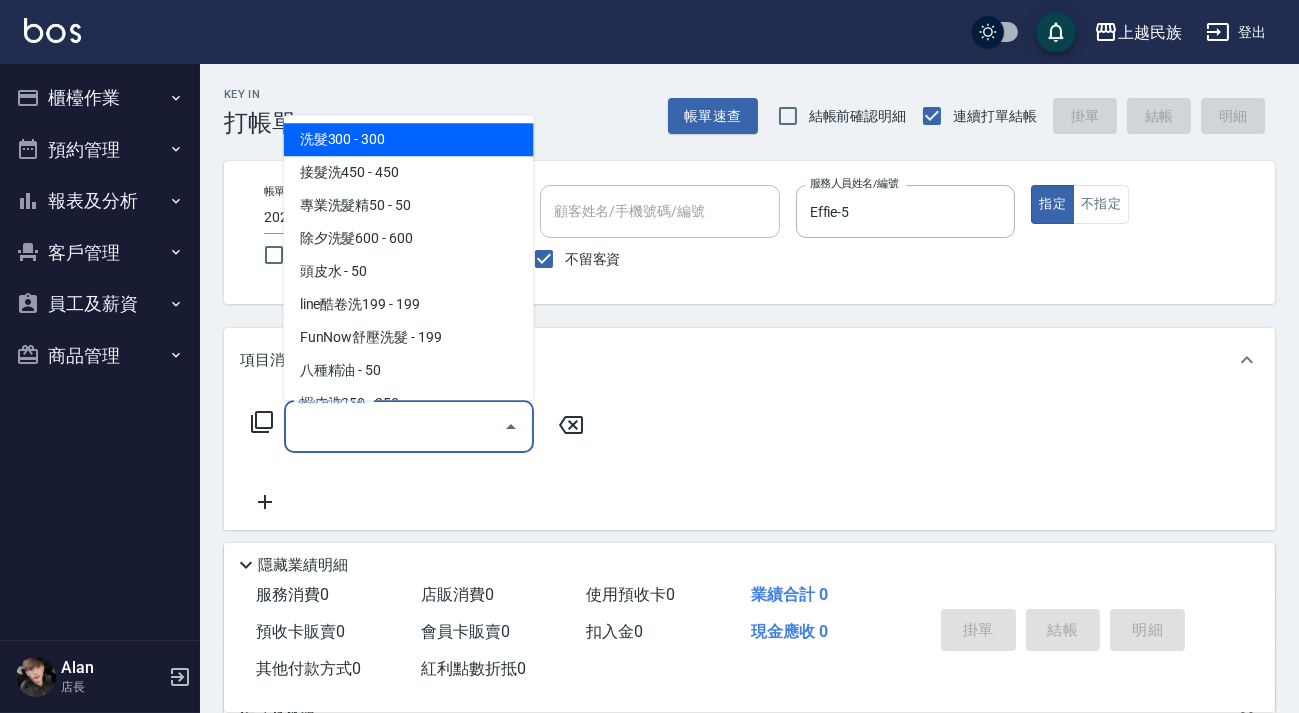 type on "0" 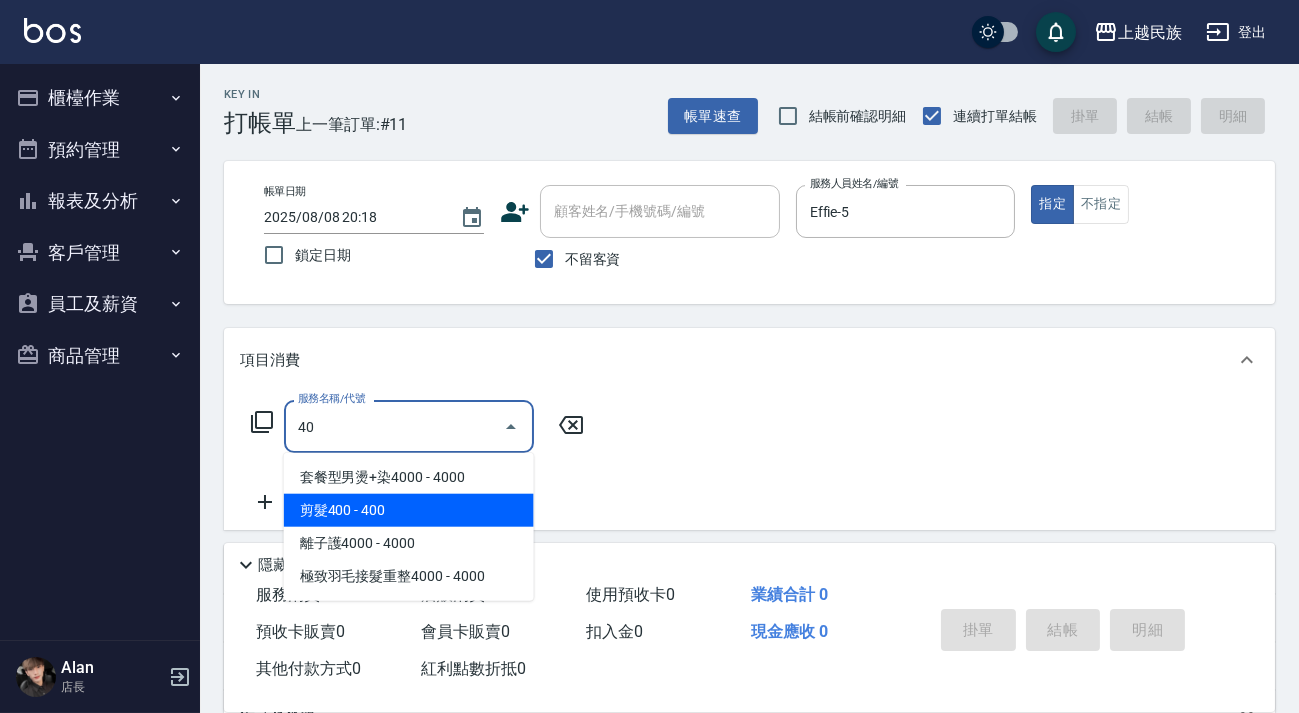 drag, startPoint x: 425, startPoint y: 524, endPoint x: 479, endPoint y: 479, distance: 70.292244 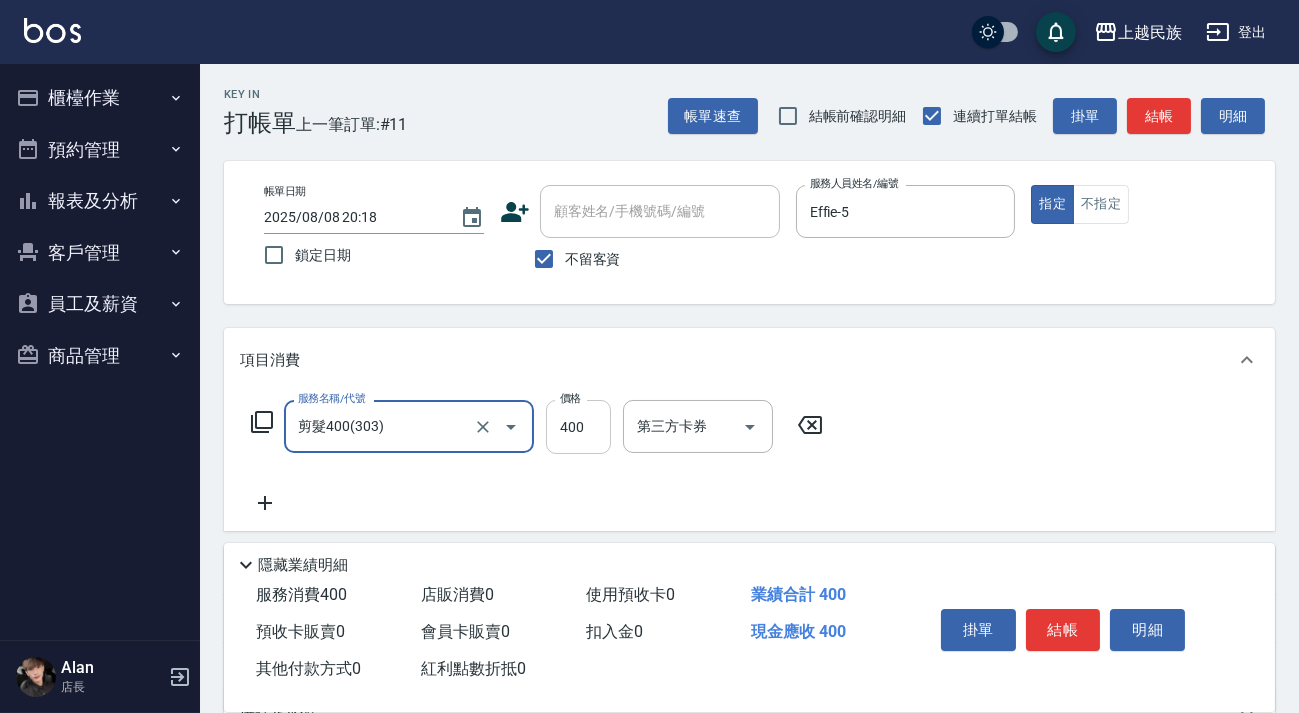 type on "剪髮400(303)" 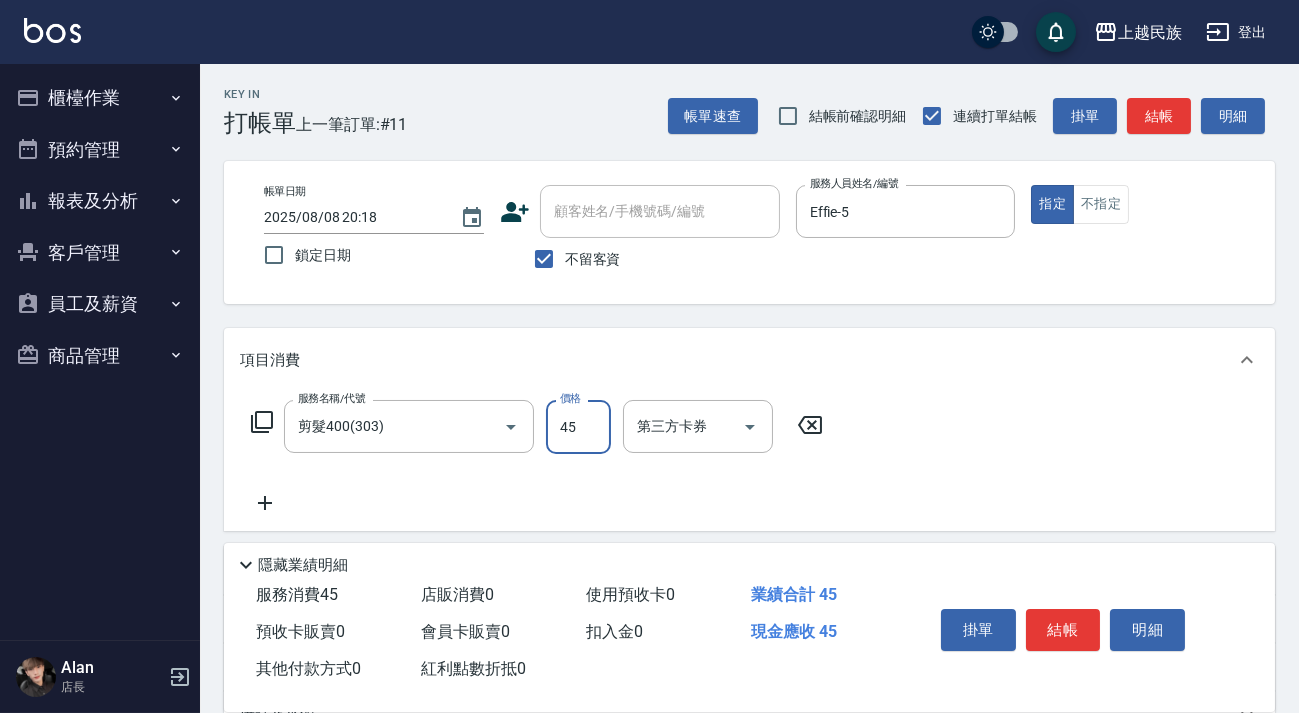 type on "450" 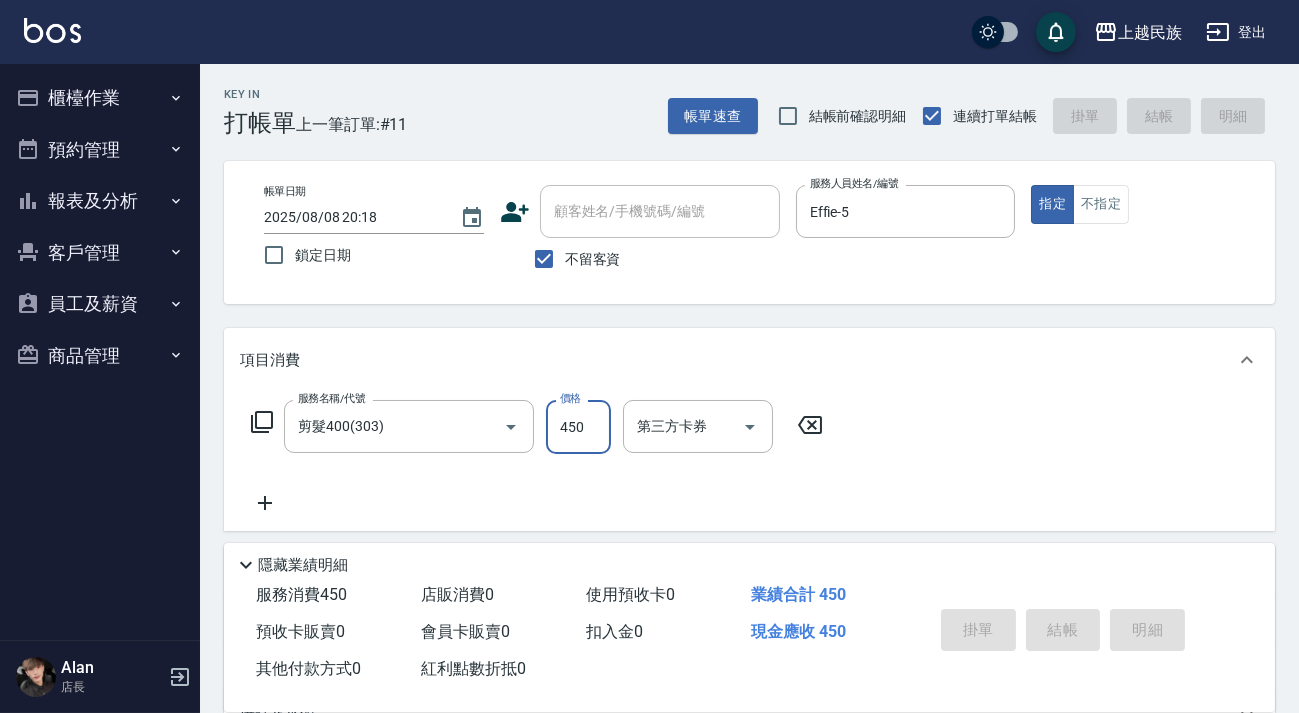 type on "2025/08/08 20:21" 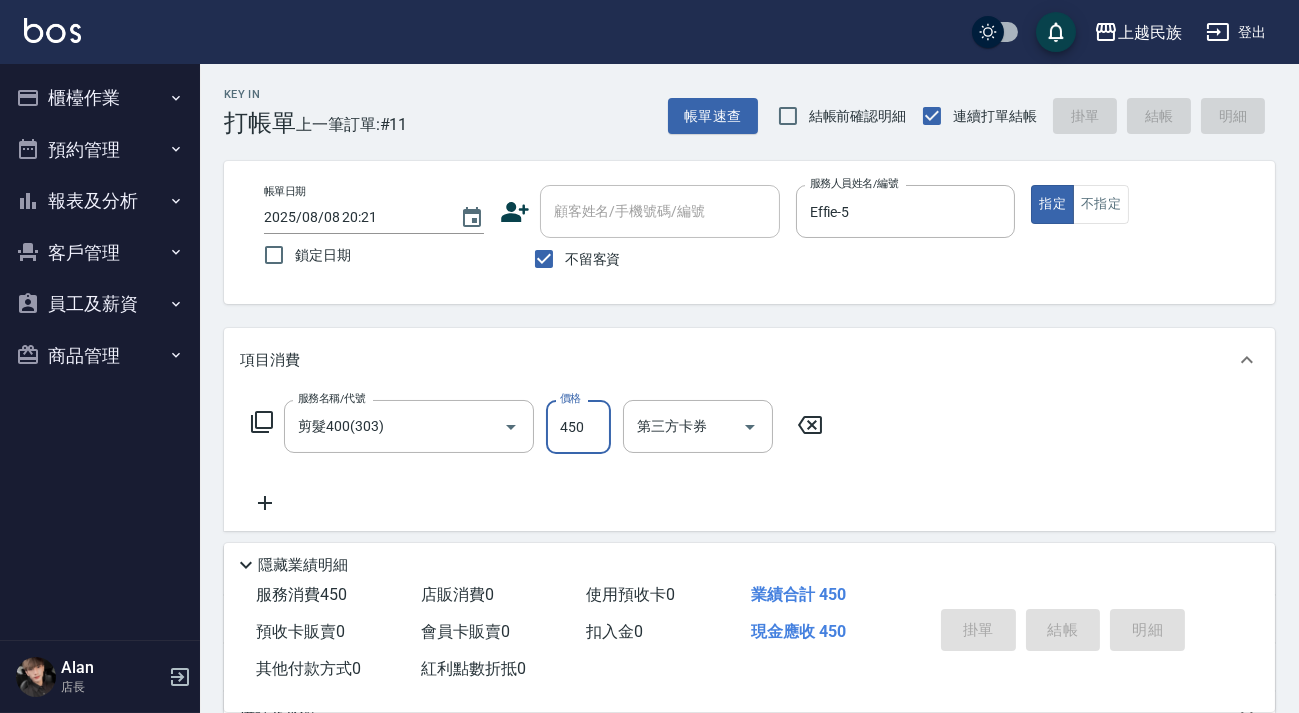 type 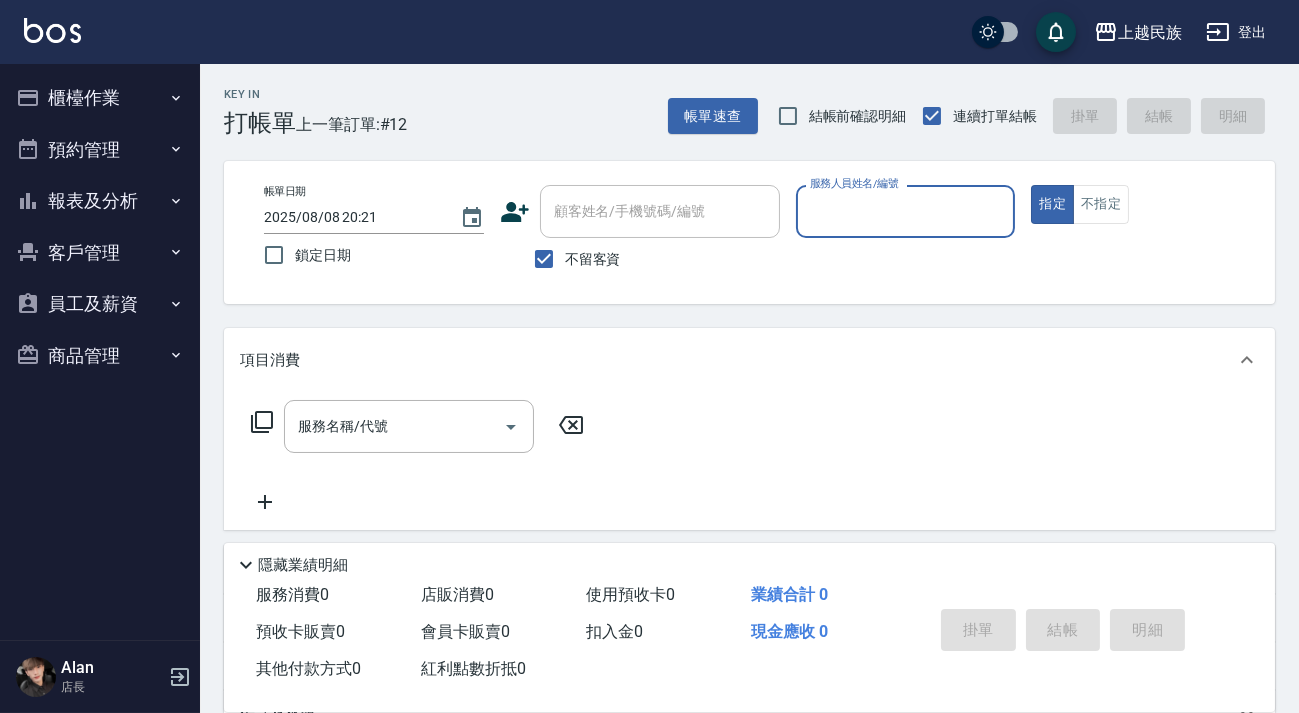 click on "不留客資" at bounding box center [640, 259] 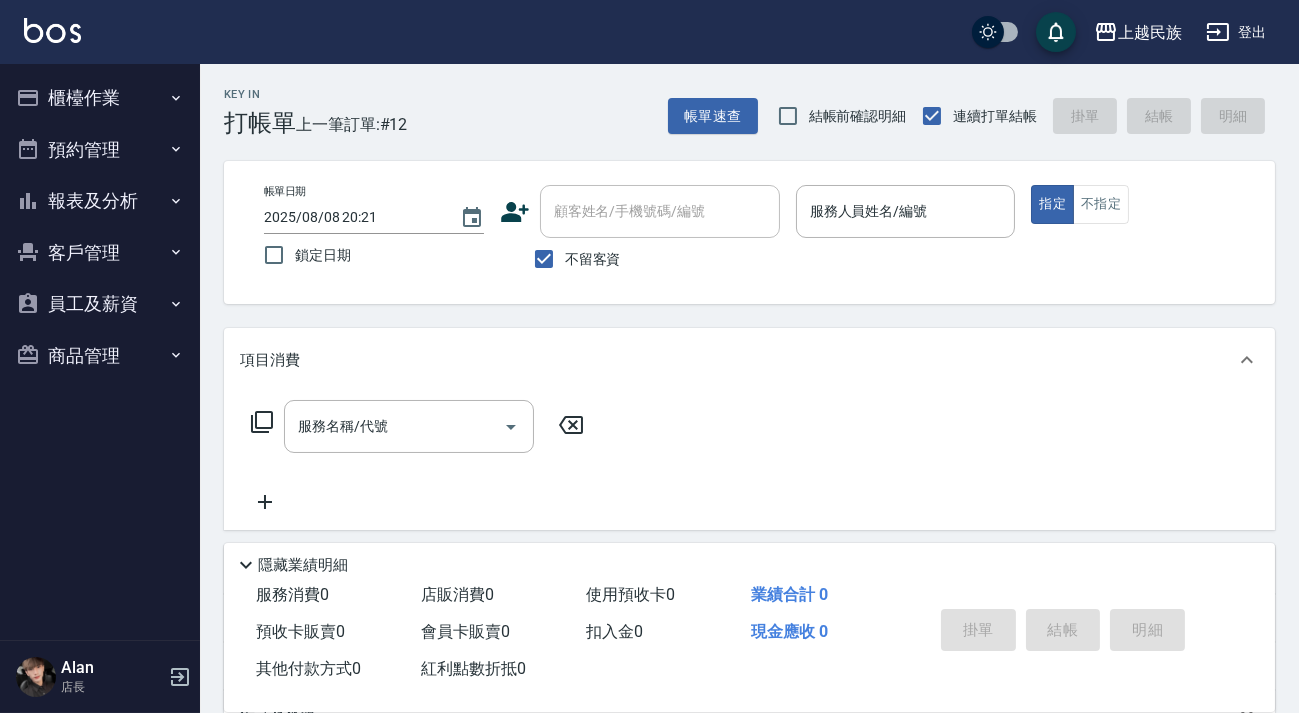 click on "顧客姓名/手機號碼/編號" at bounding box center (660, 211) 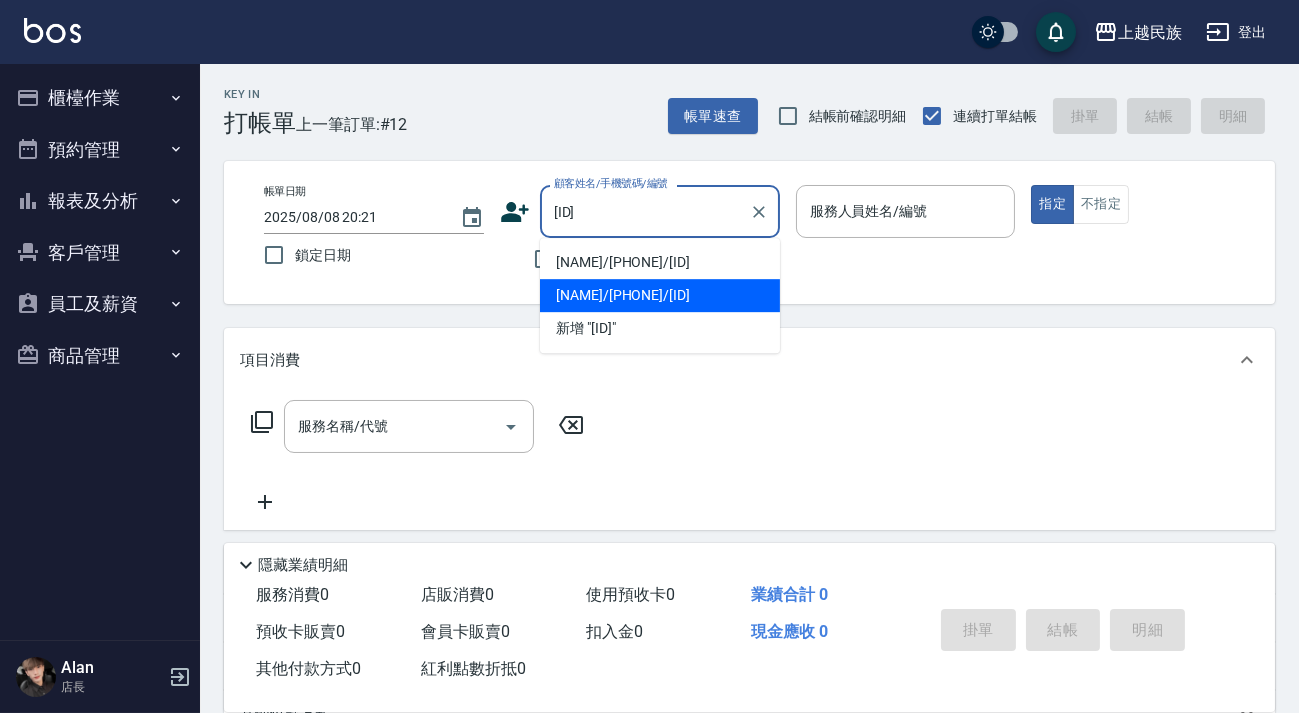 click on "[NAME]/[PHONE]/[ID]" at bounding box center (660, 295) 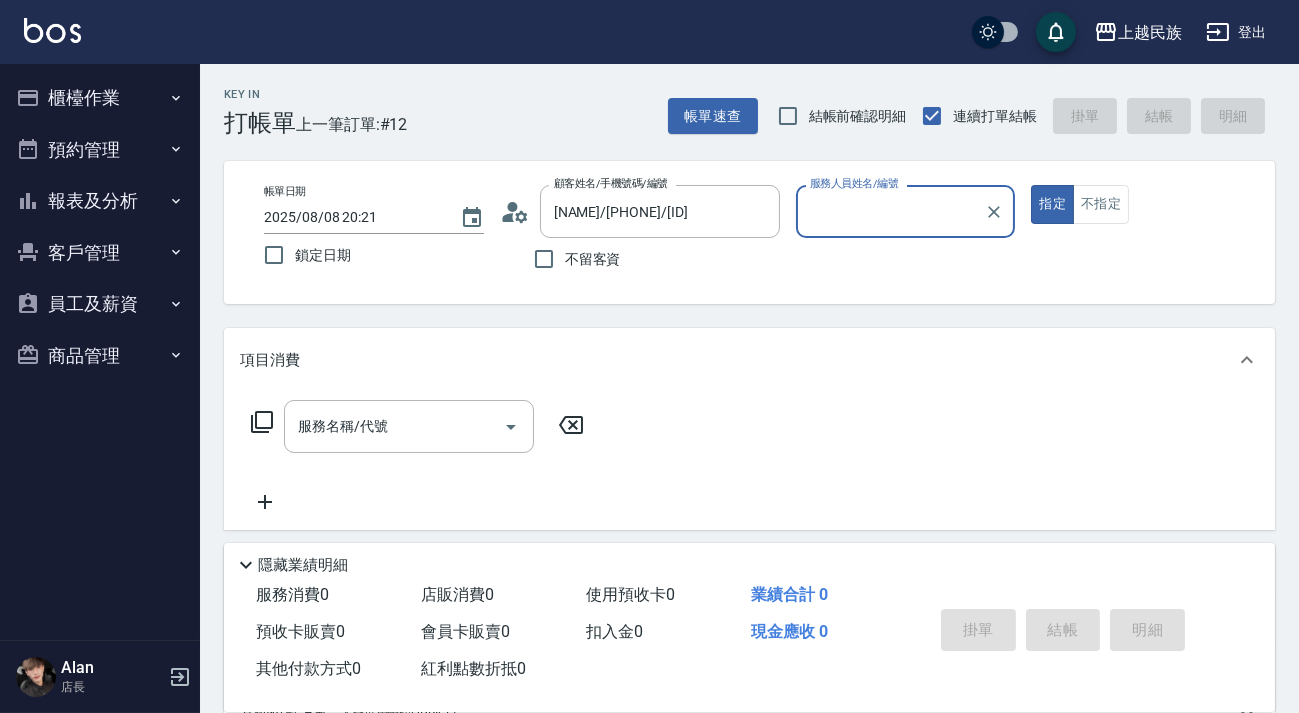 type on "Alan-2" 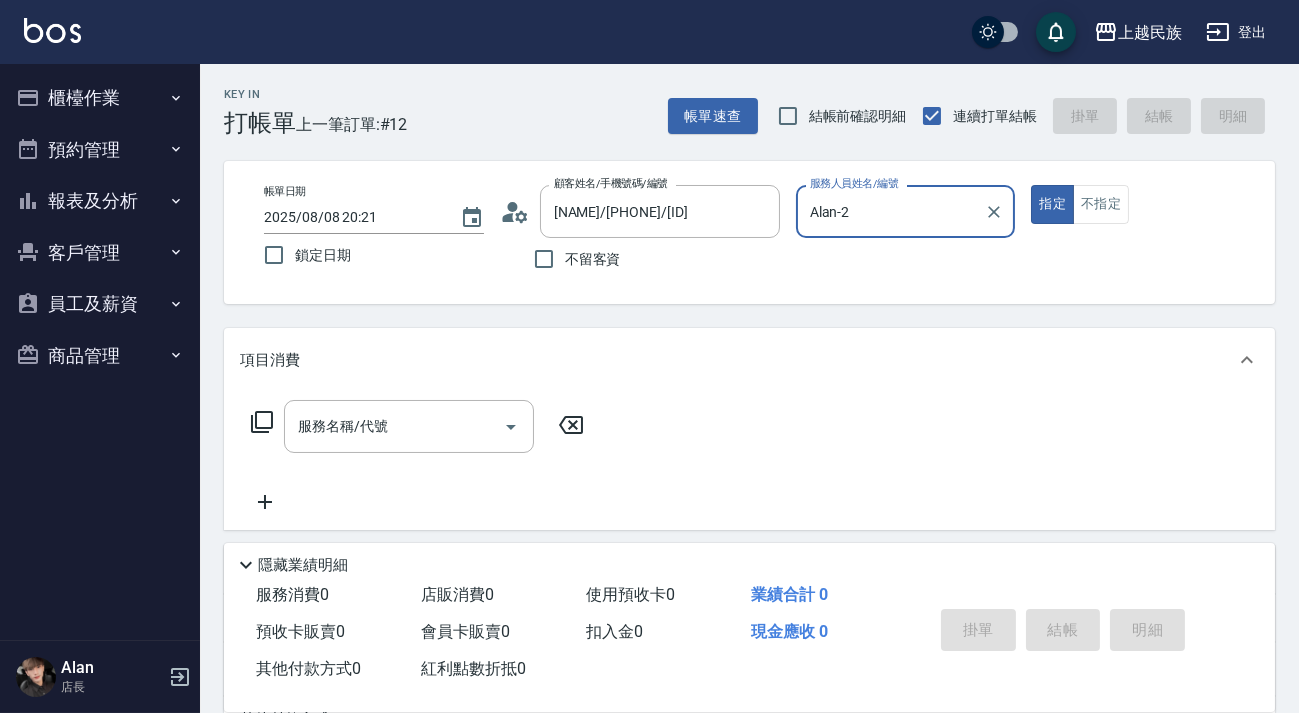 click on "指定" at bounding box center (1052, 204) 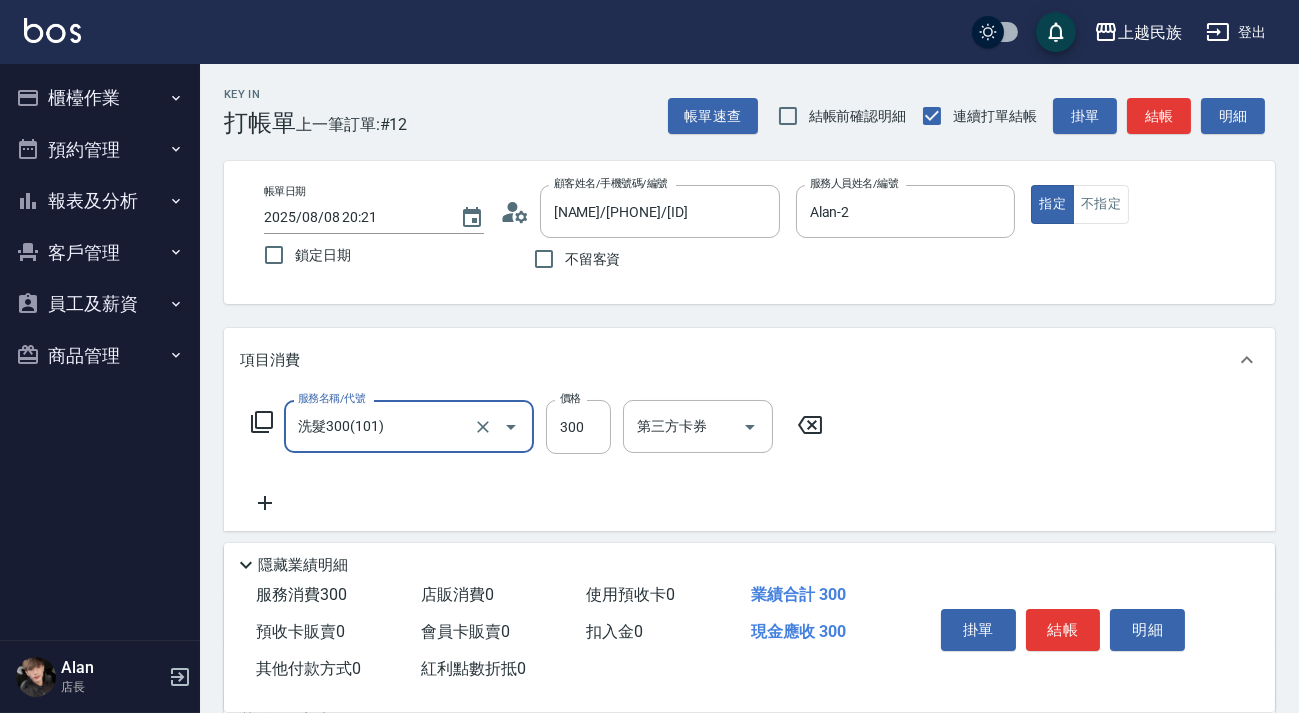 type on "洗髮300(101)" 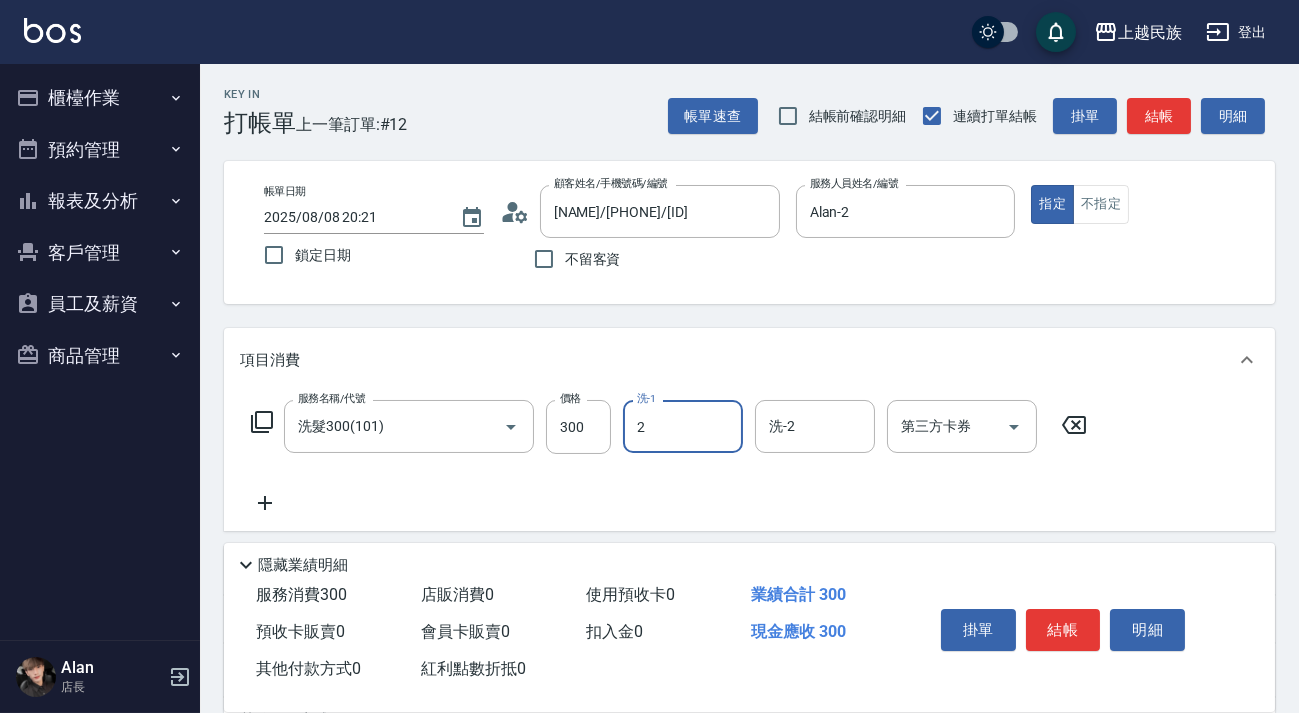 type on "Alan-2" 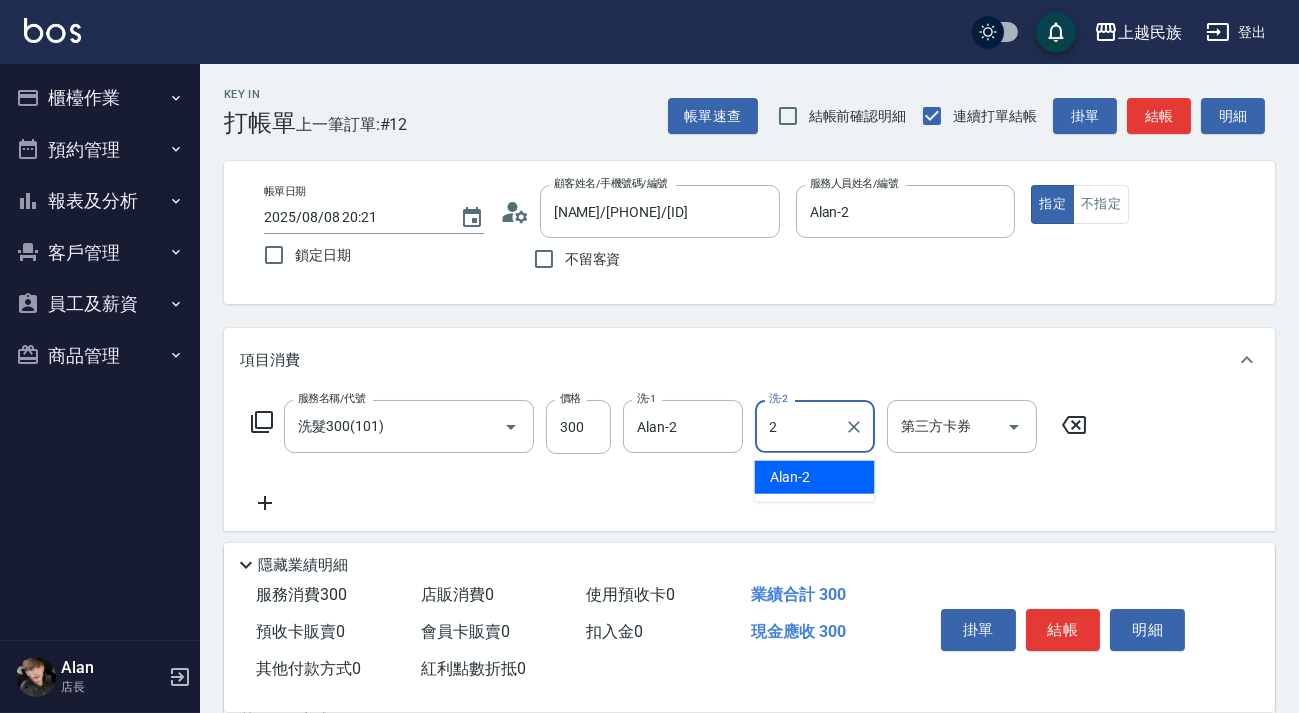 type on "Alan-2" 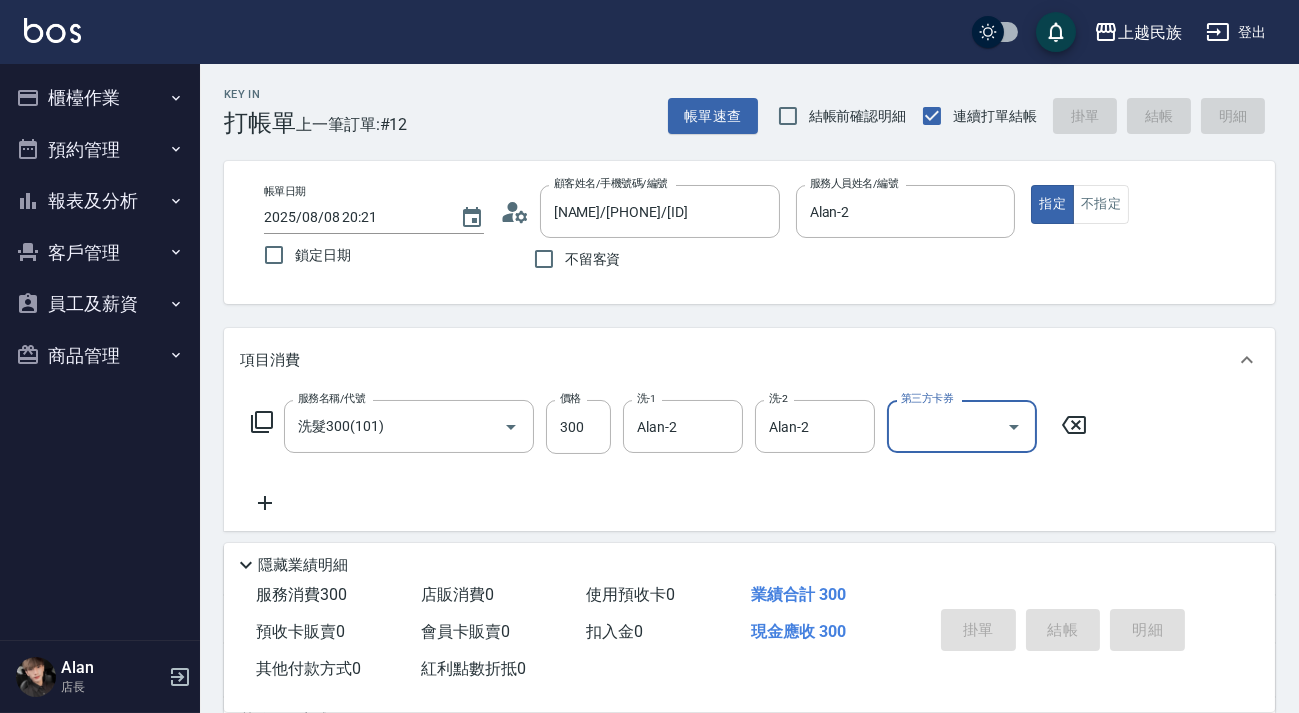 type 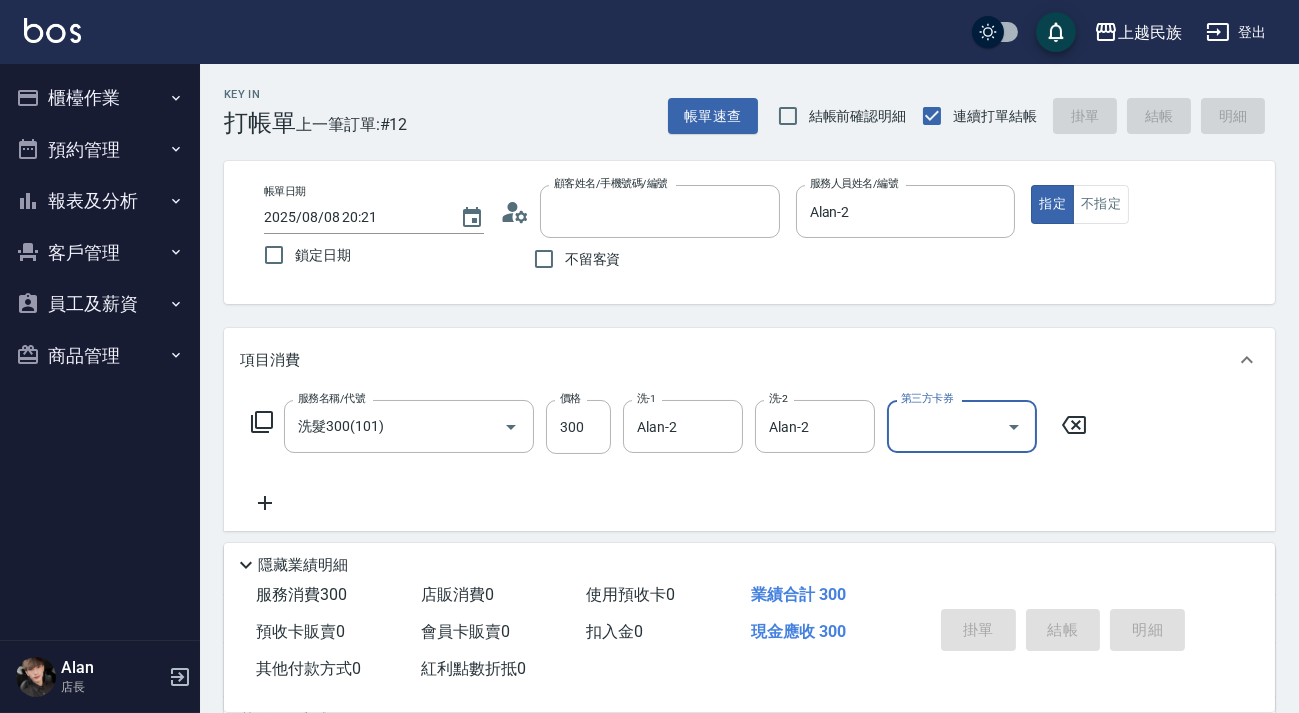 type 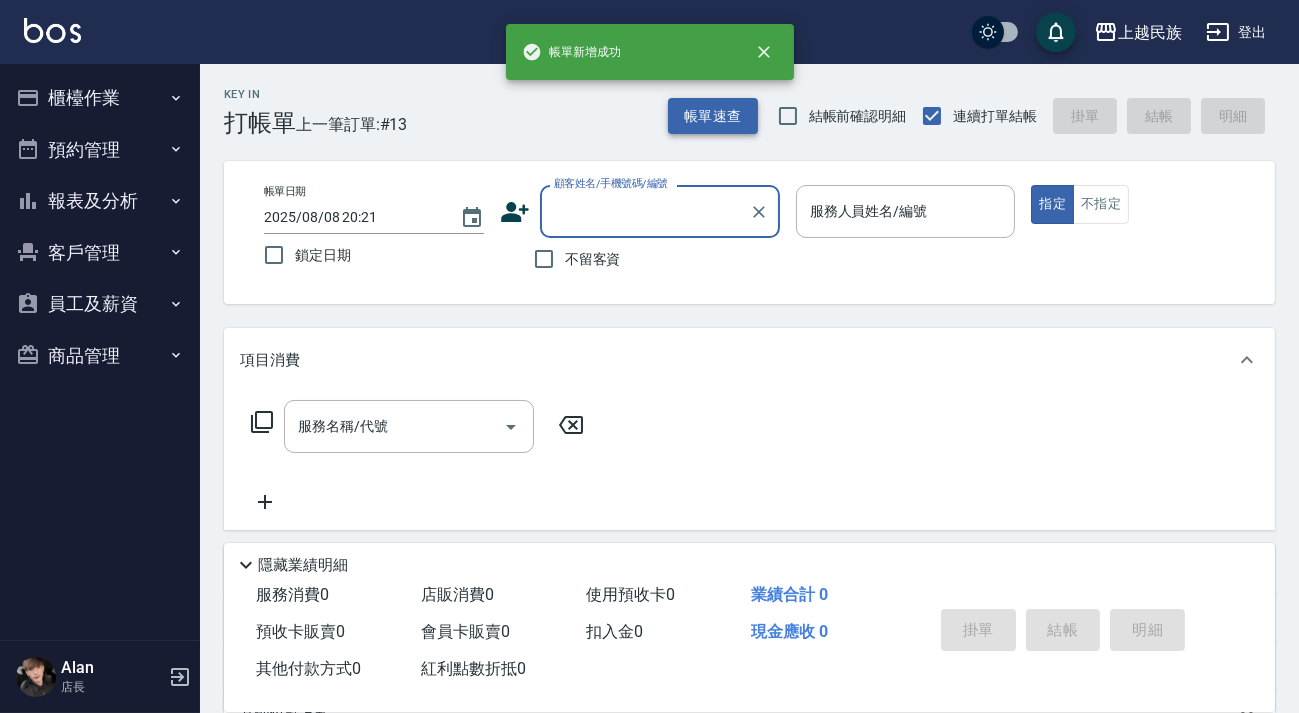 click on "帳單速查" at bounding box center (713, 116) 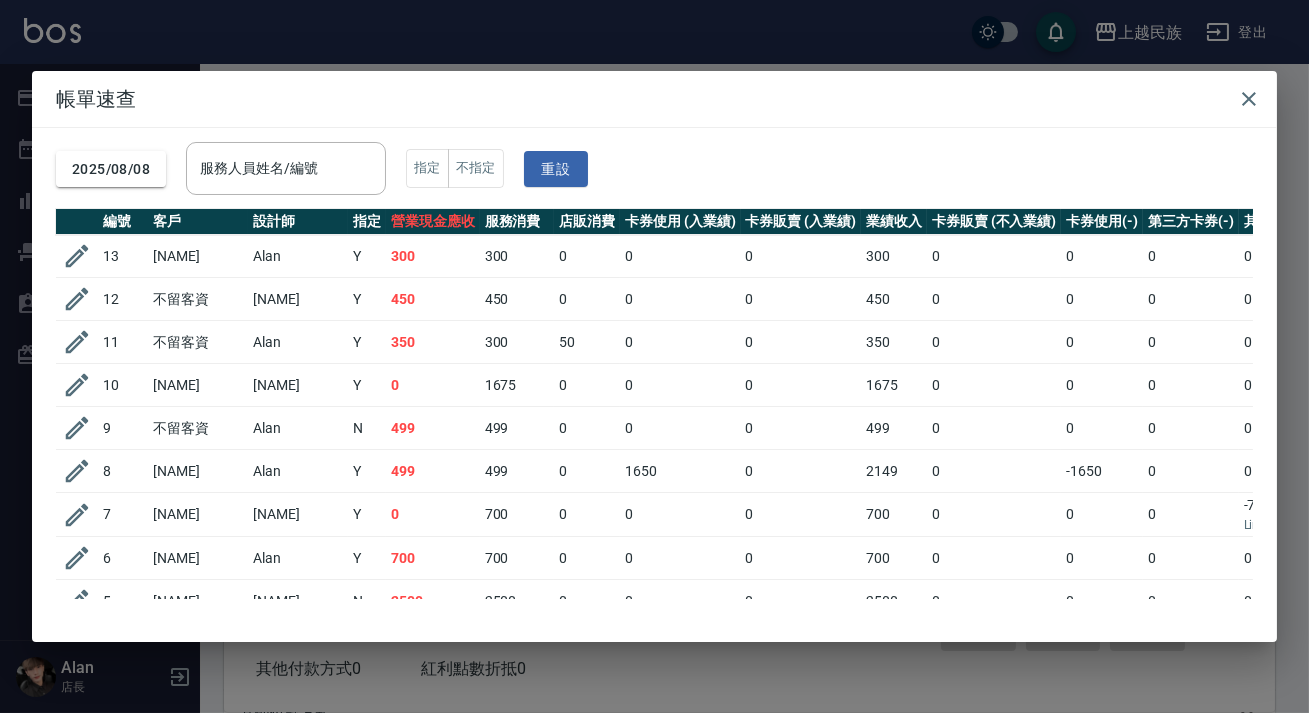 click at bounding box center (77, 256) 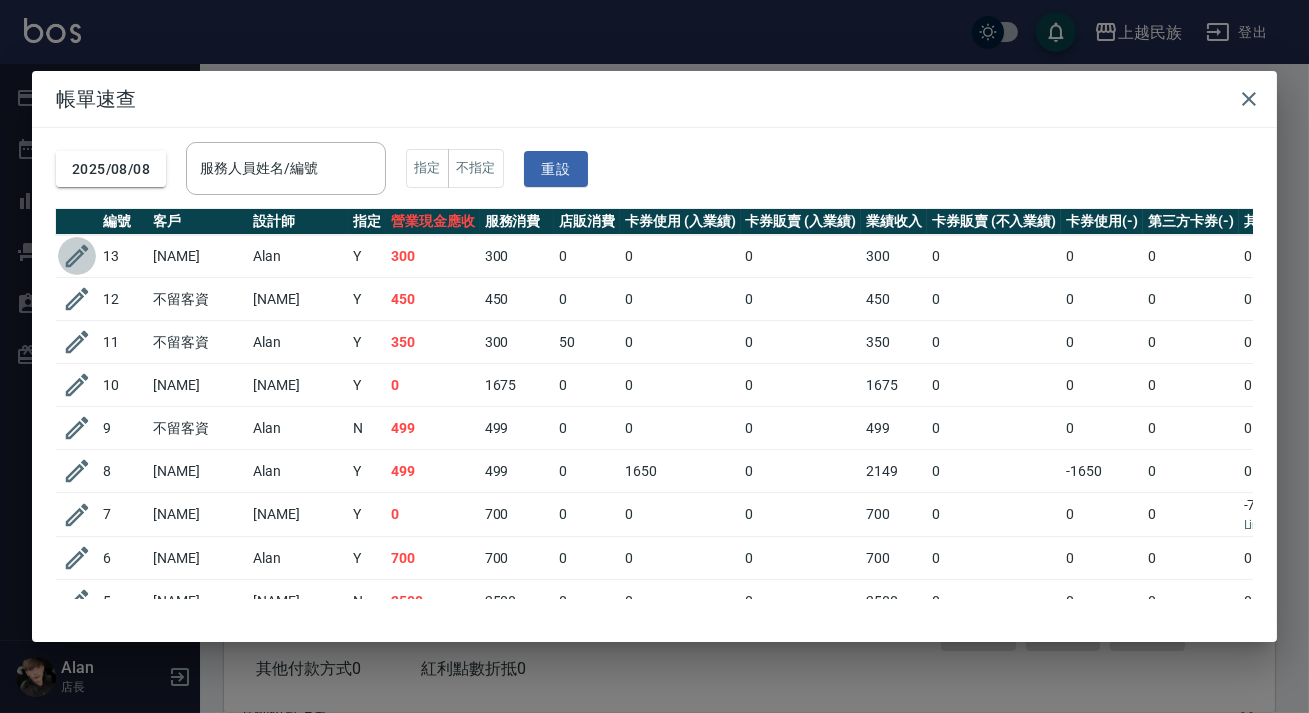 click 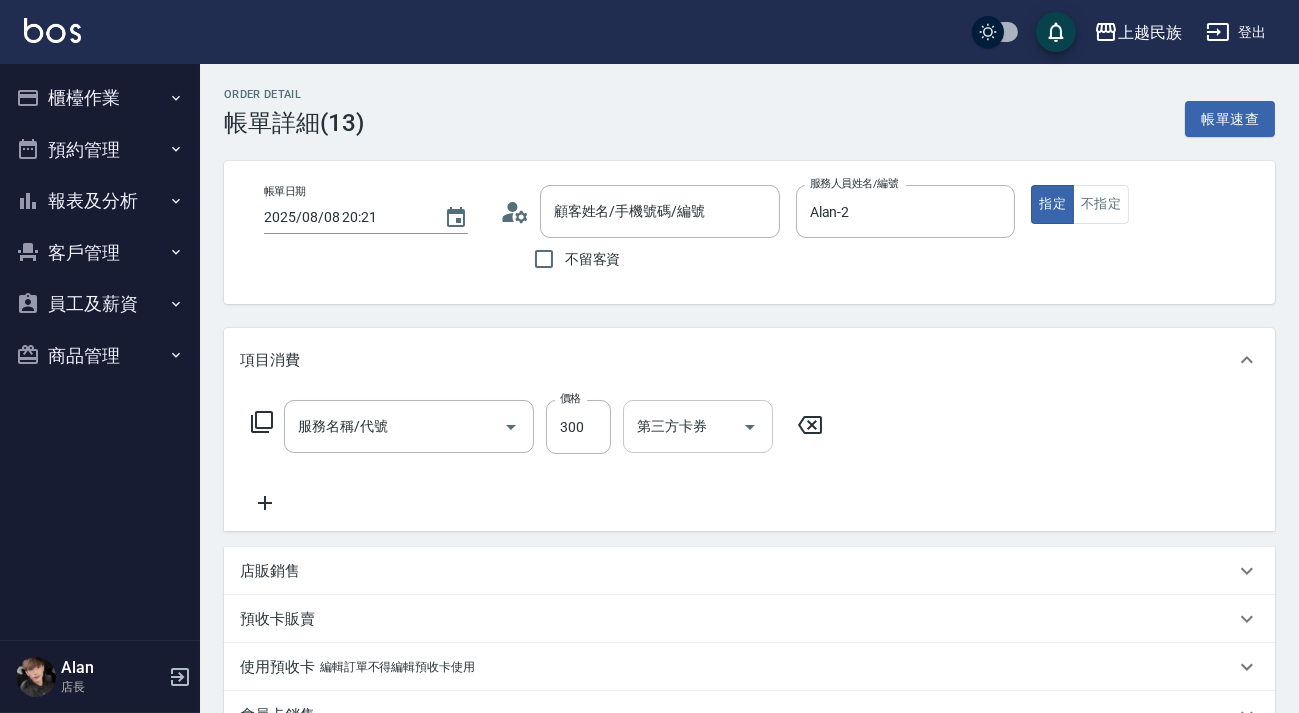 type on "Alan-2" 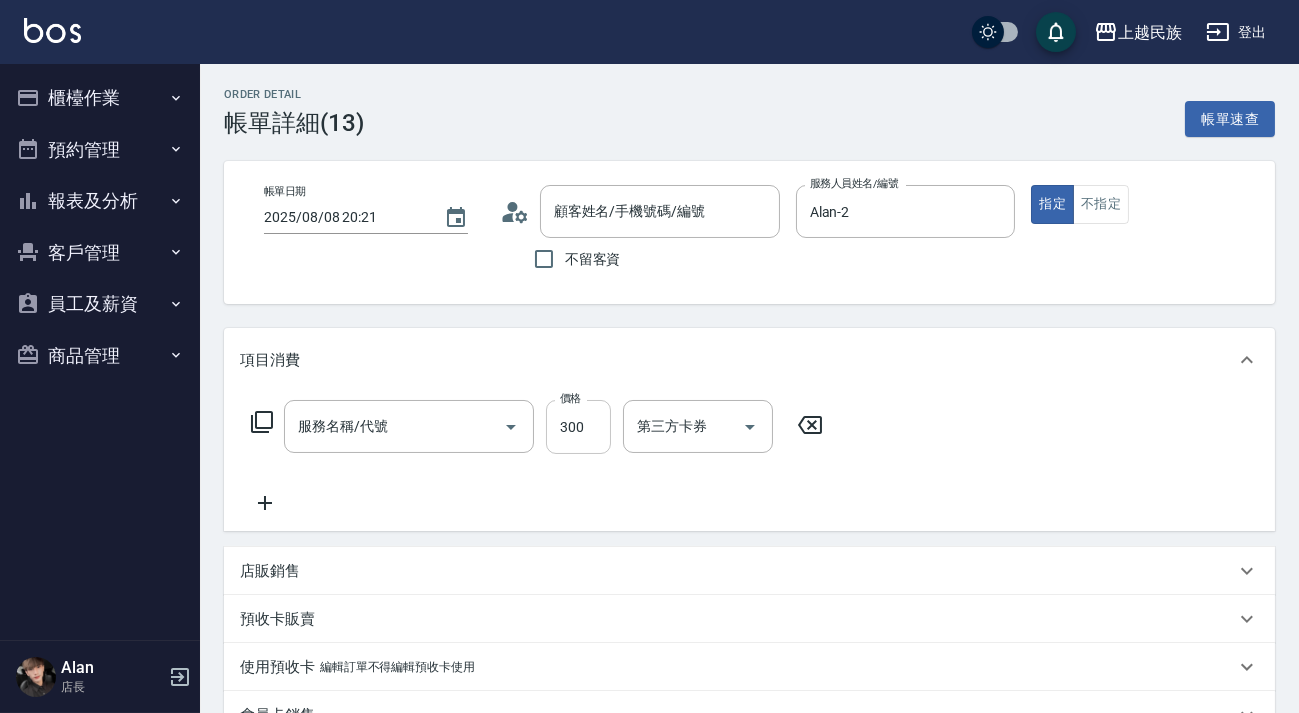 type on "洗髮300(101)" 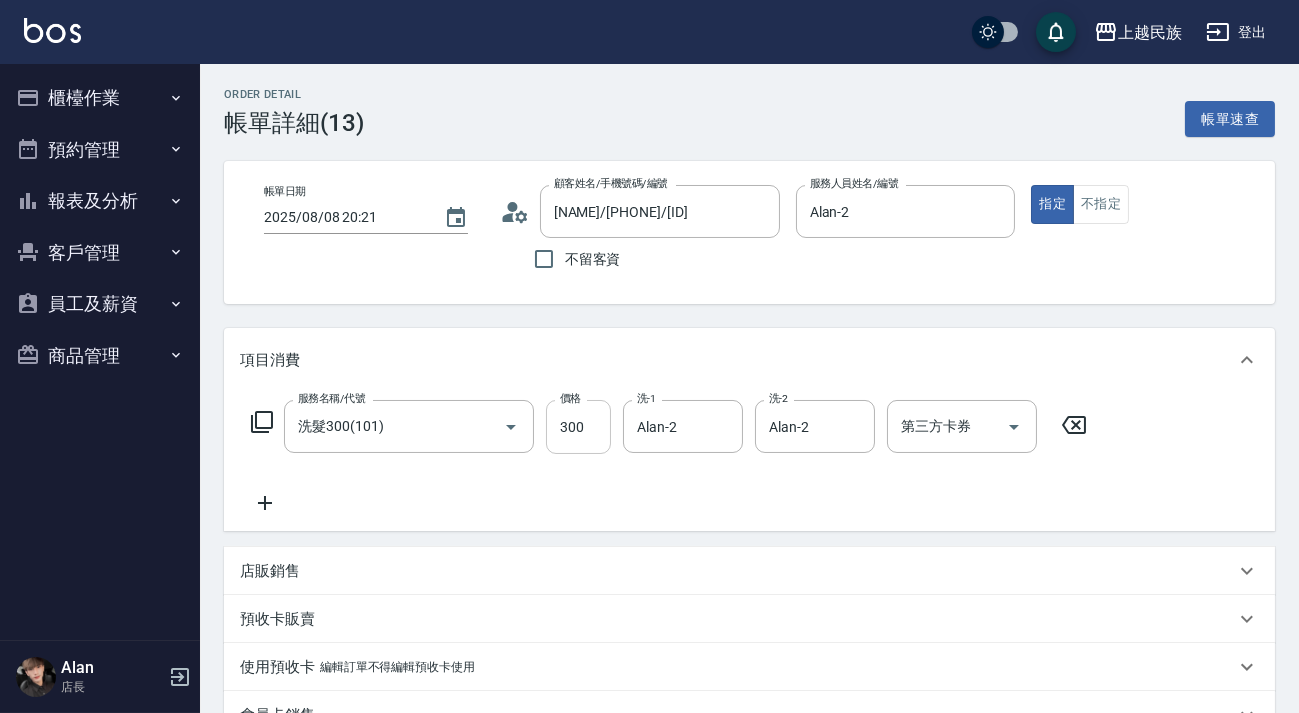type on "[NAME]/[PHONE]/[ID]" 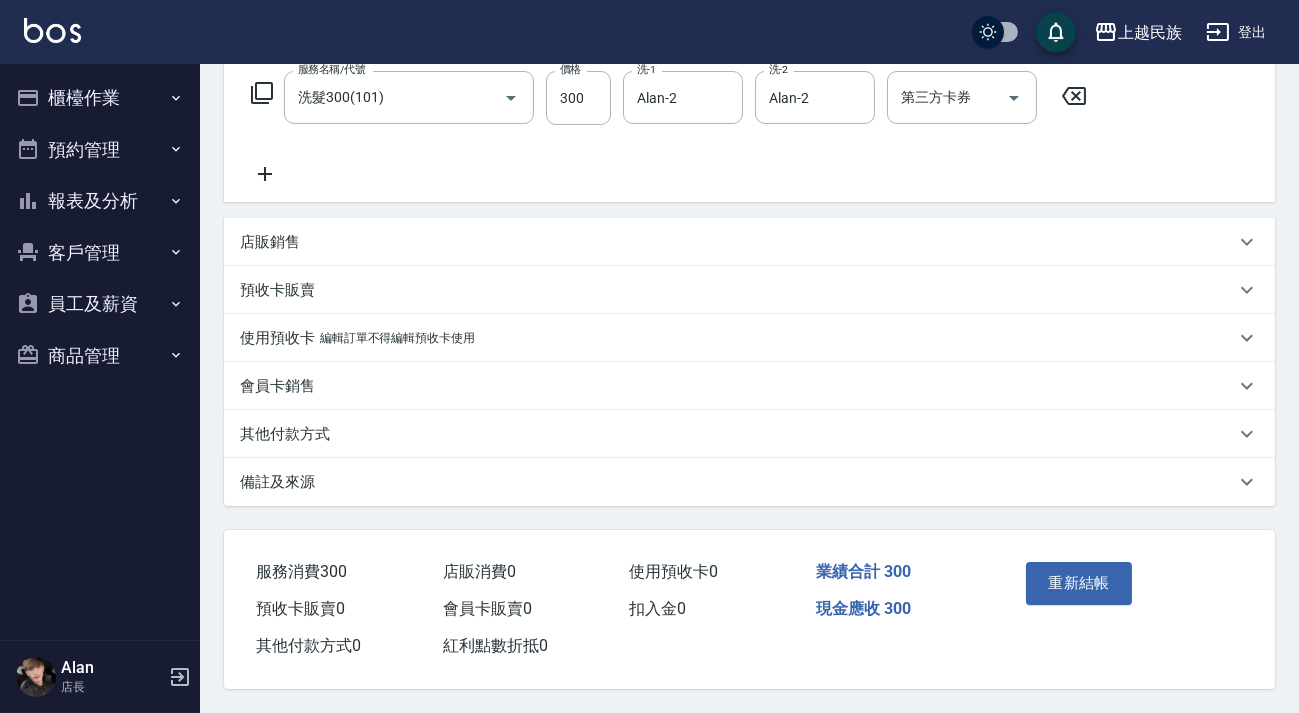 click on "其他付款方式" at bounding box center (737, 434) 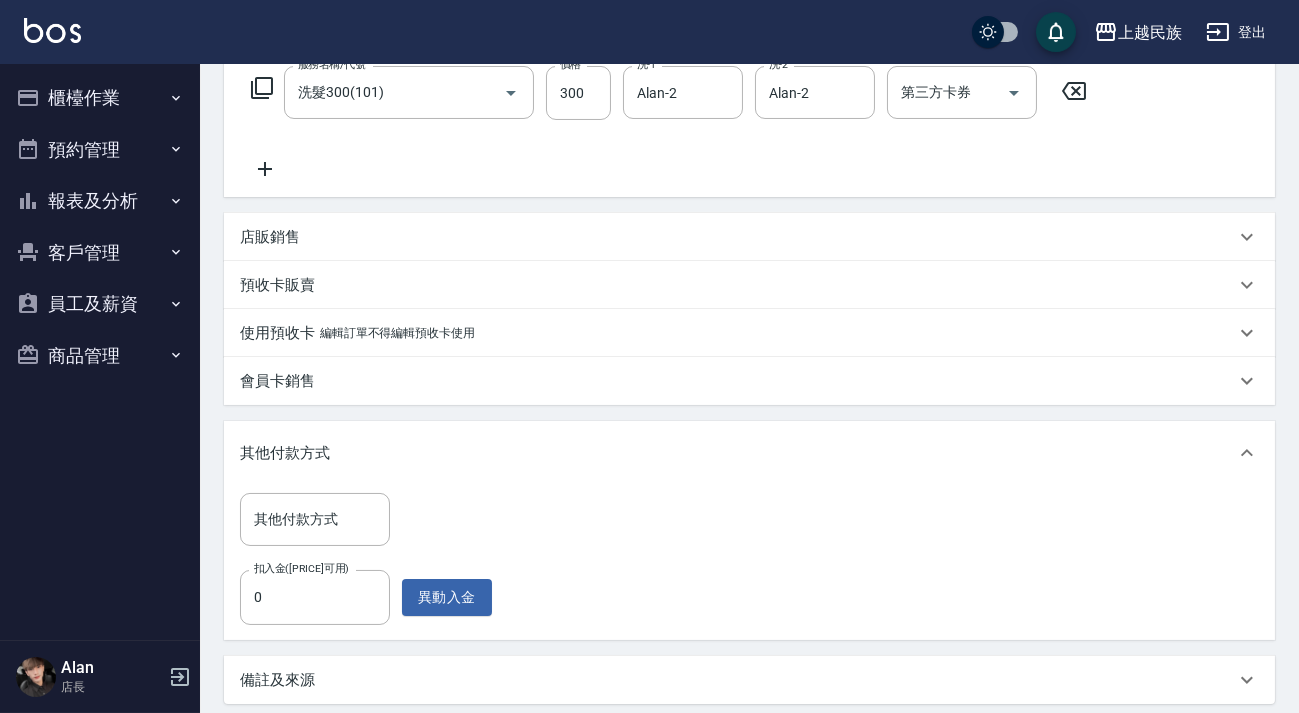 scroll, scrollTop: 537, scrollLeft: 0, axis: vertical 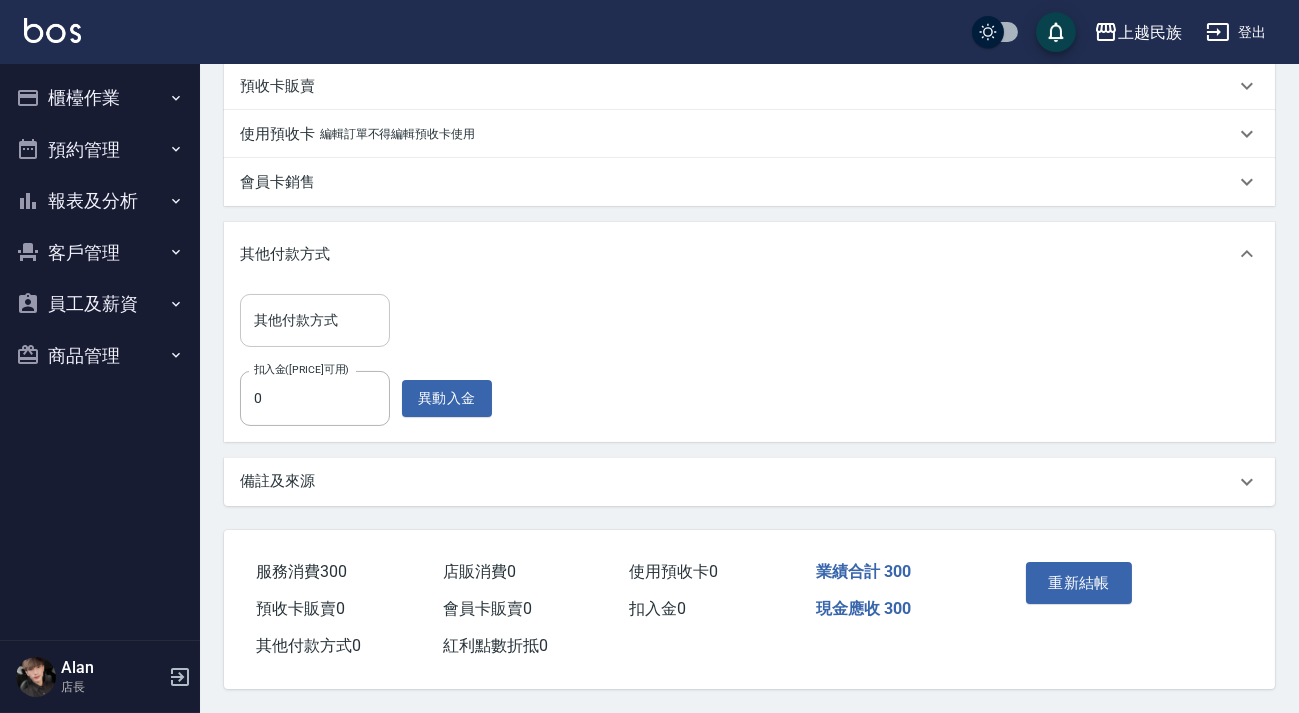 click on "其他付款方式" at bounding box center (315, 320) 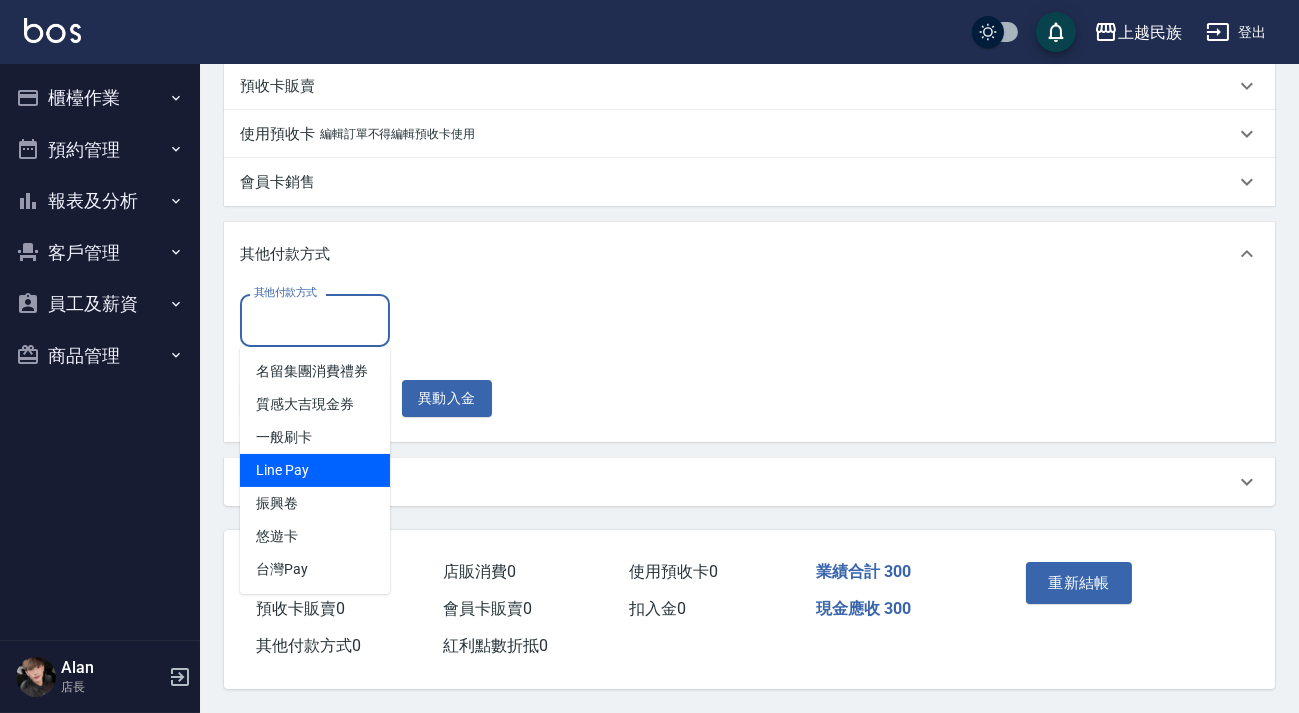 click on "Line Pay" at bounding box center [315, 470] 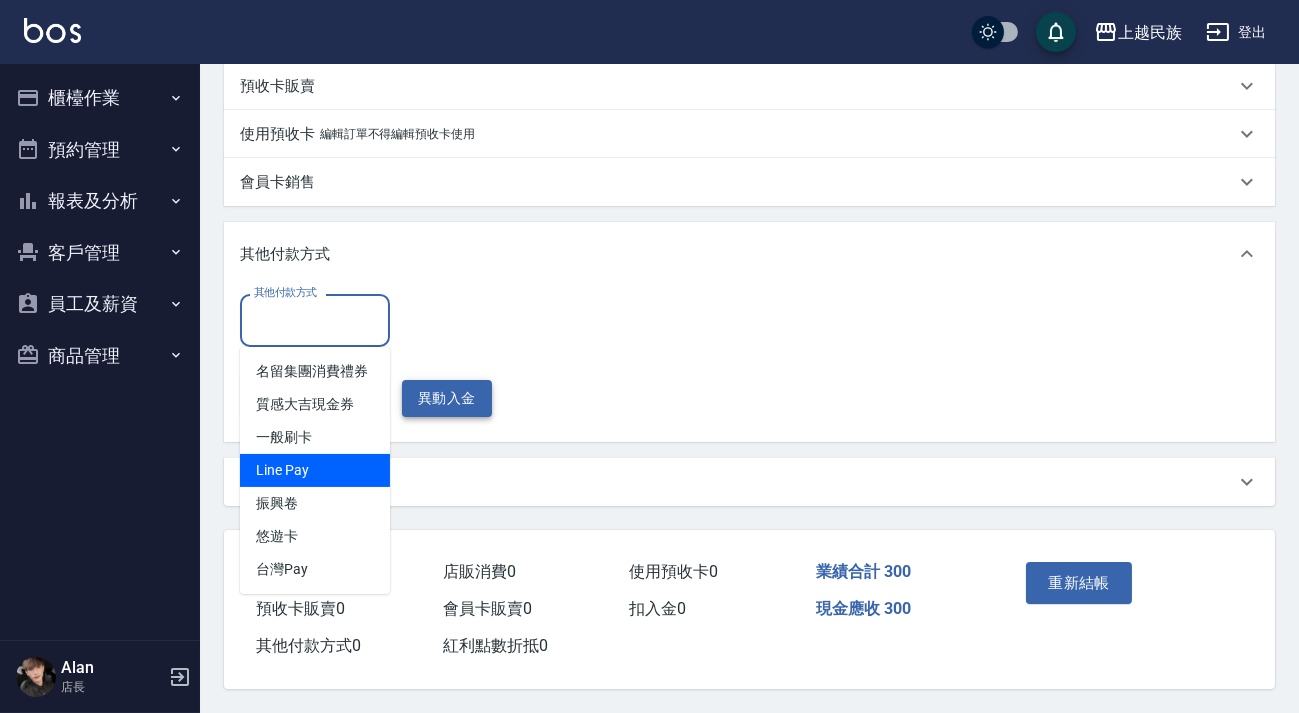 type on "Line Pay" 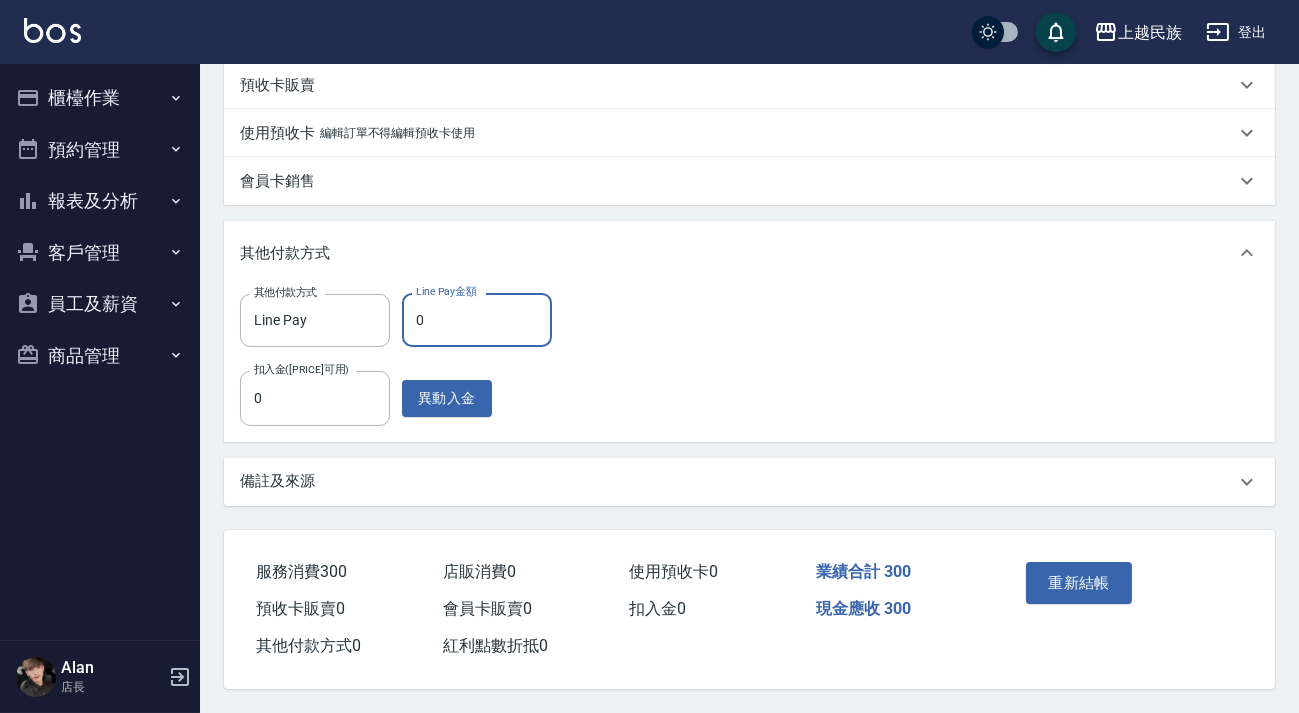 click on "0" at bounding box center (477, 320) 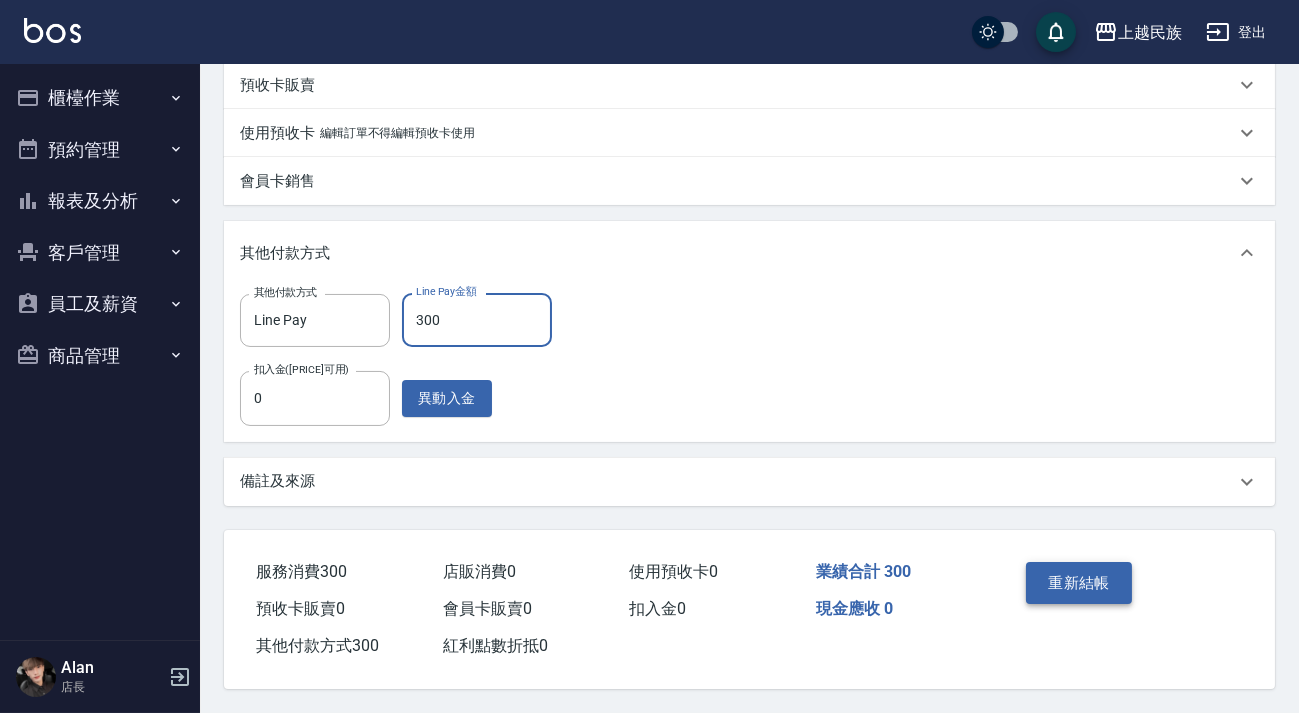type on "300" 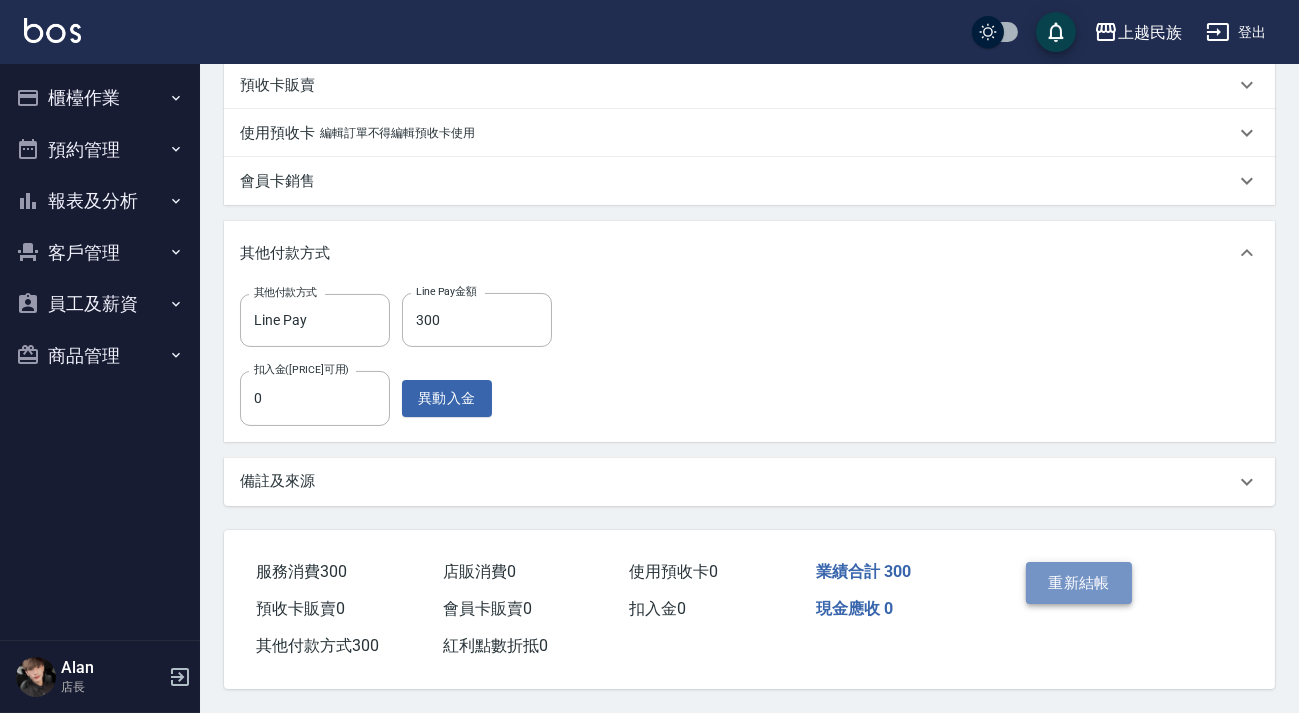 click on "重新結帳" at bounding box center (1079, 583) 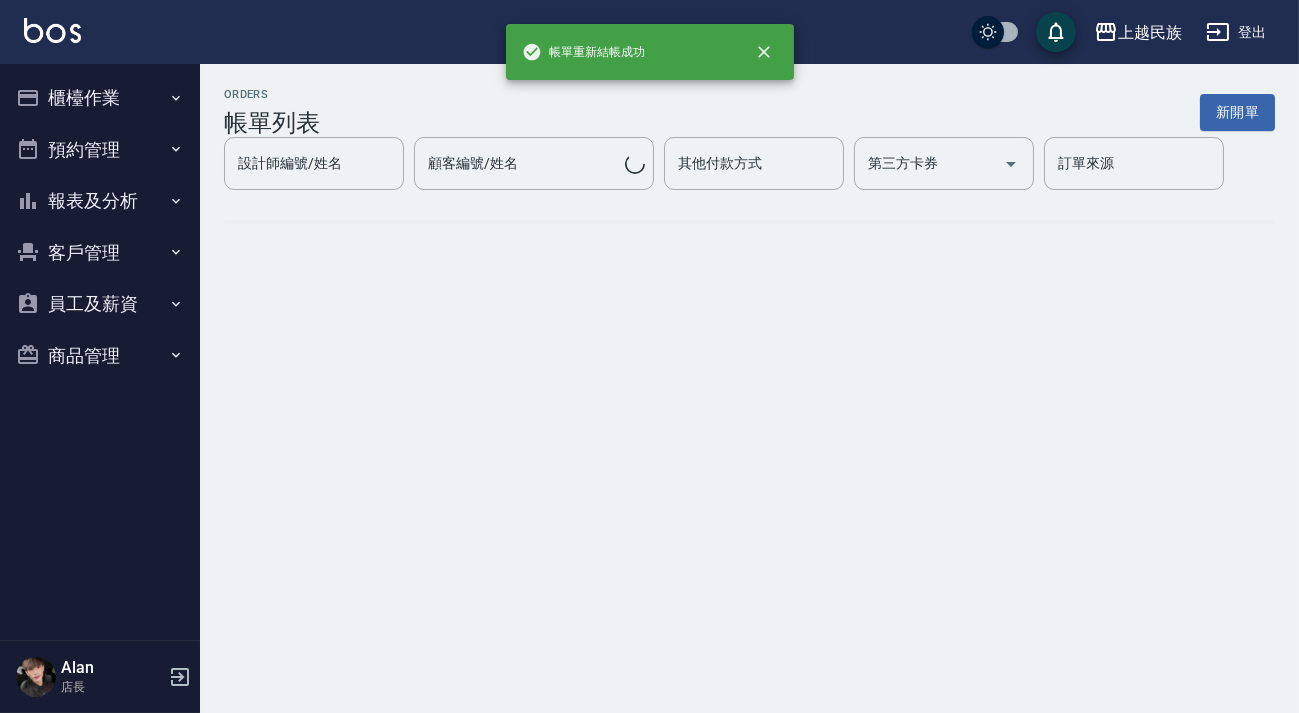 scroll, scrollTop: 0, scrollLeft: 0, axis: both 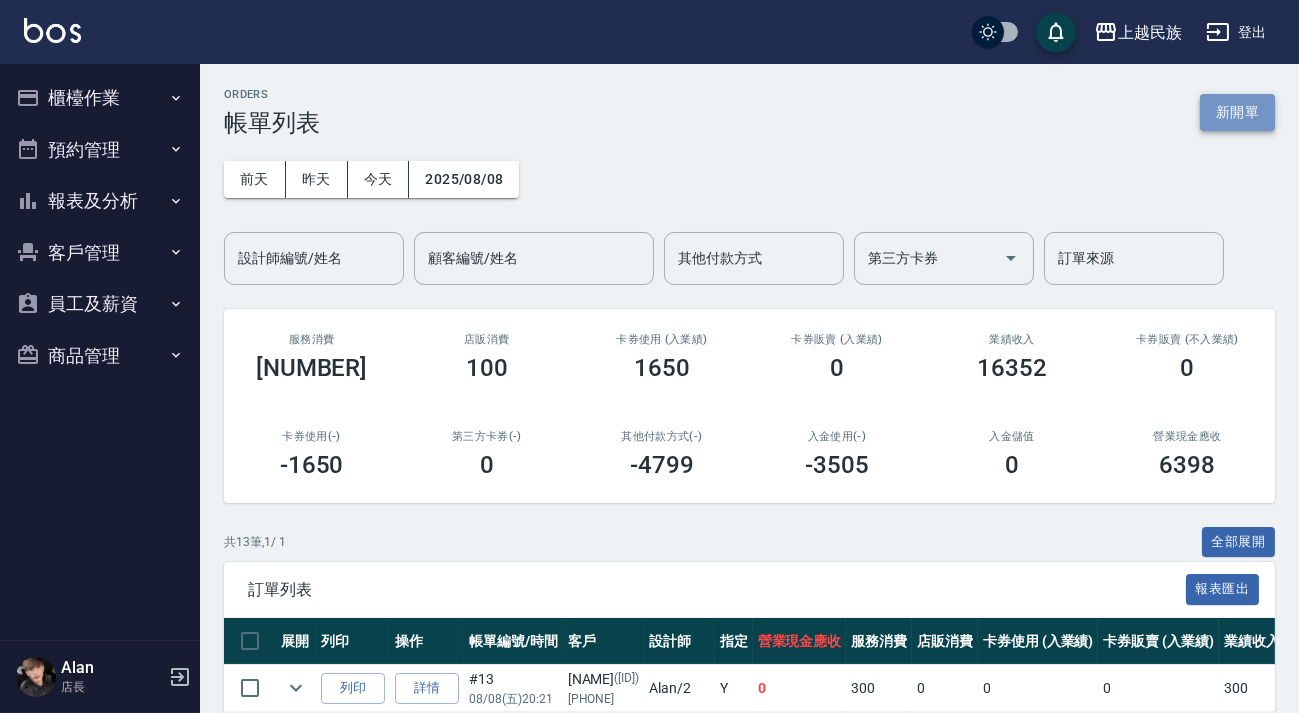 click on "新開單" at bounding box center [1237, 112] 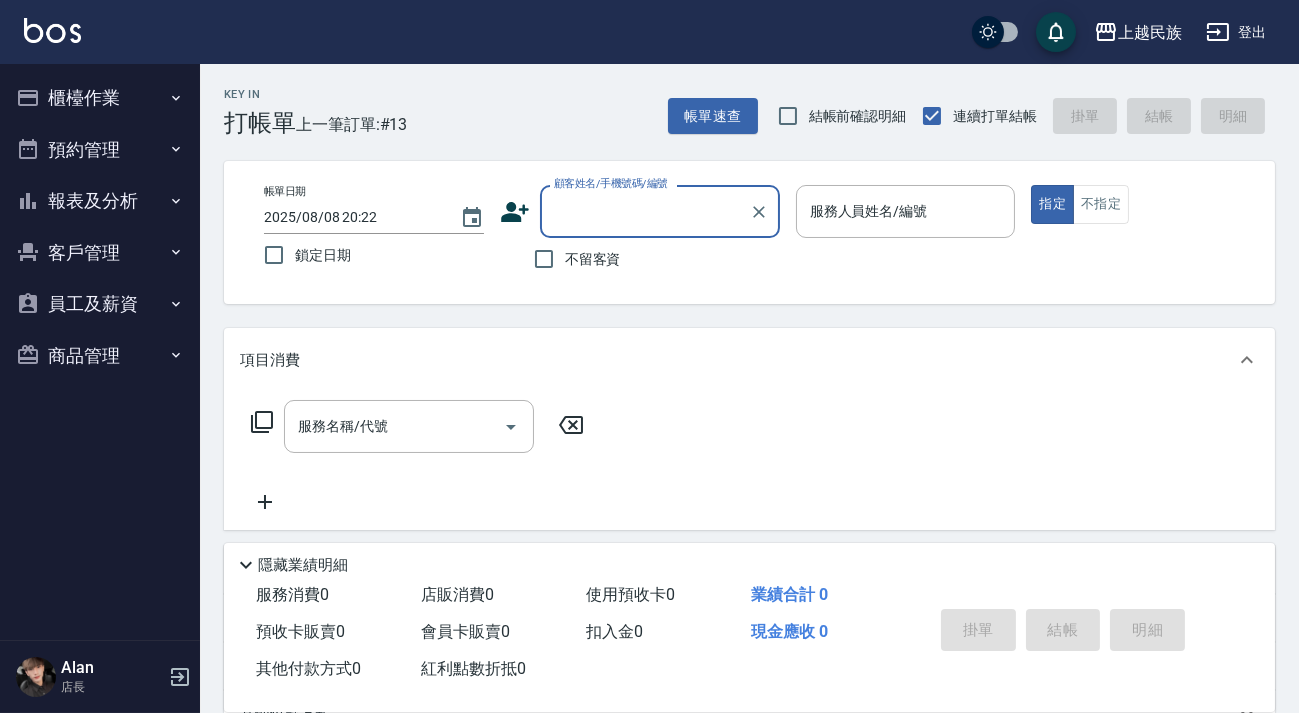 click on "不留客資" at bounding box center [593, 259] 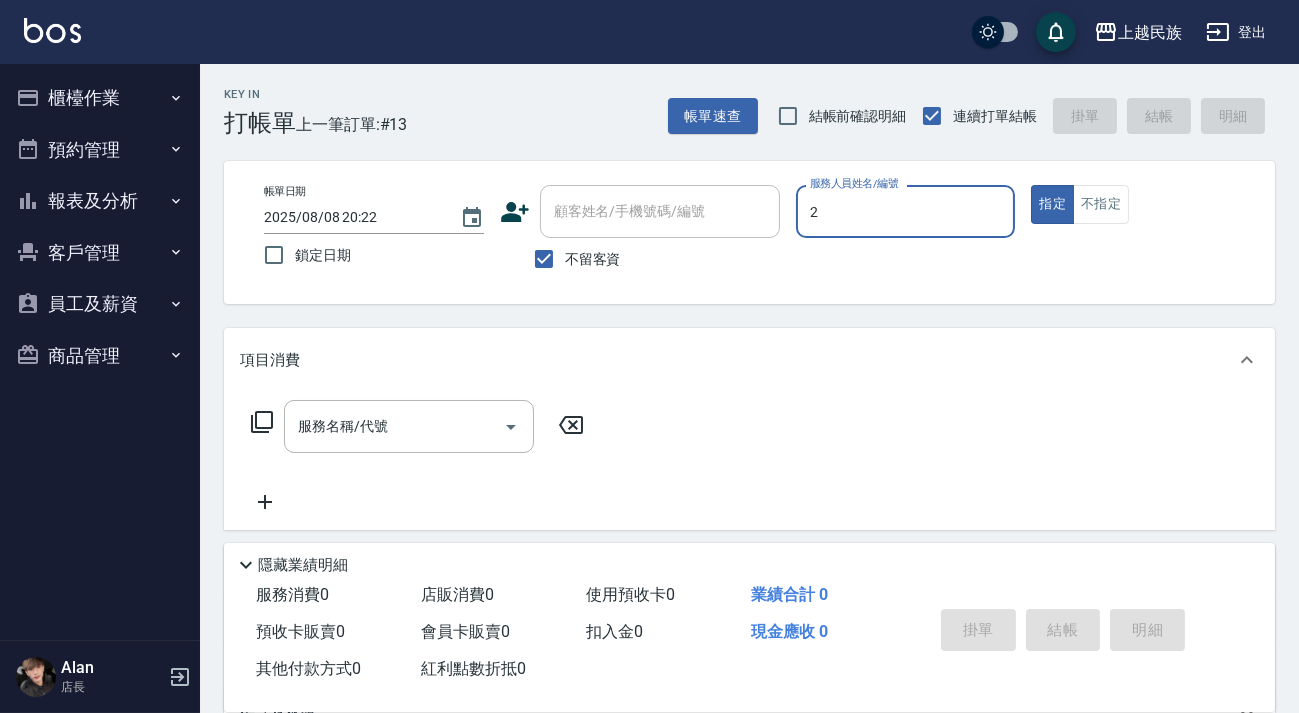 type on "Alan-2" 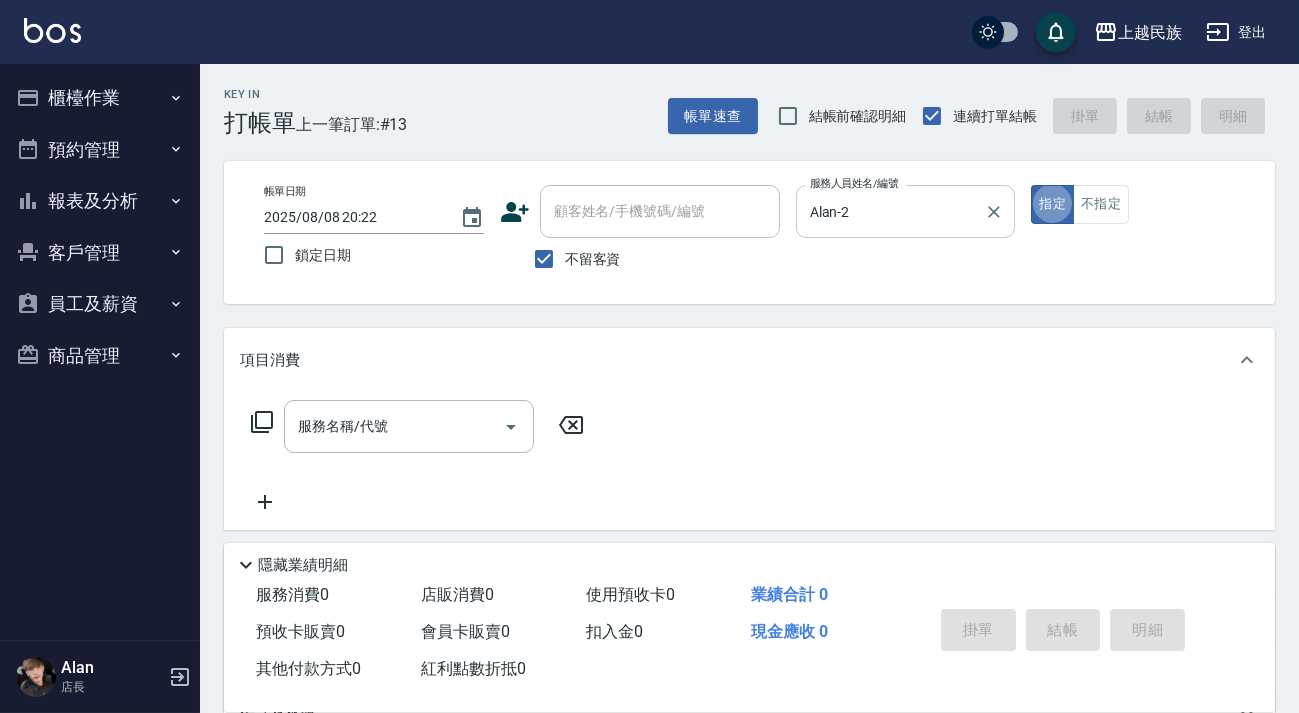 type on "true" 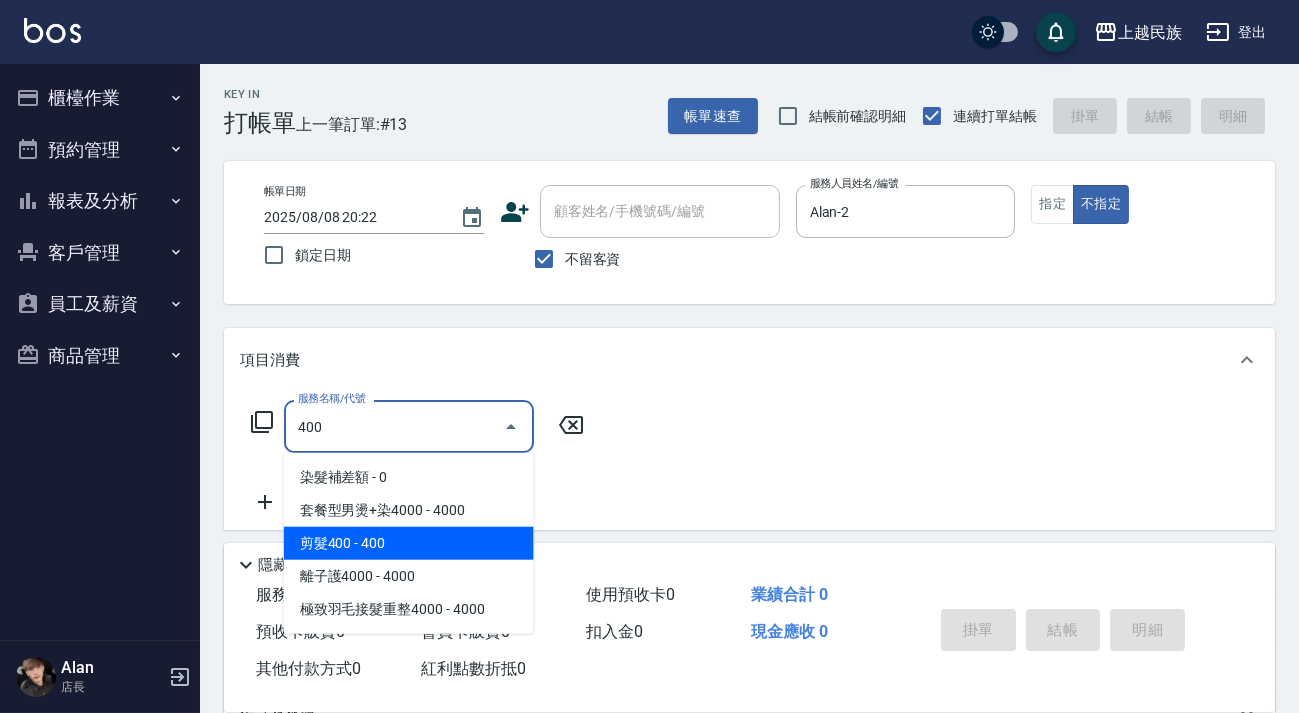 click on "剪髮400 - 400" at bounding box center (409, 543) 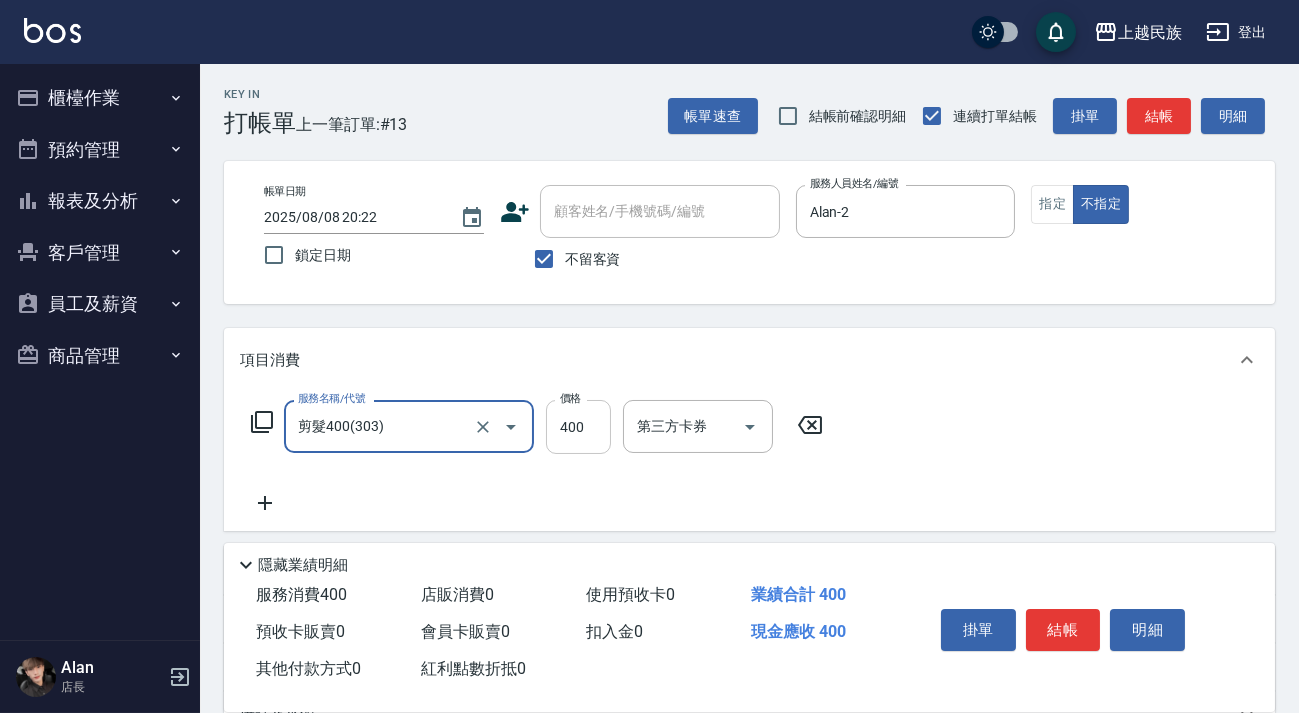 type on "剪髮400(303)" 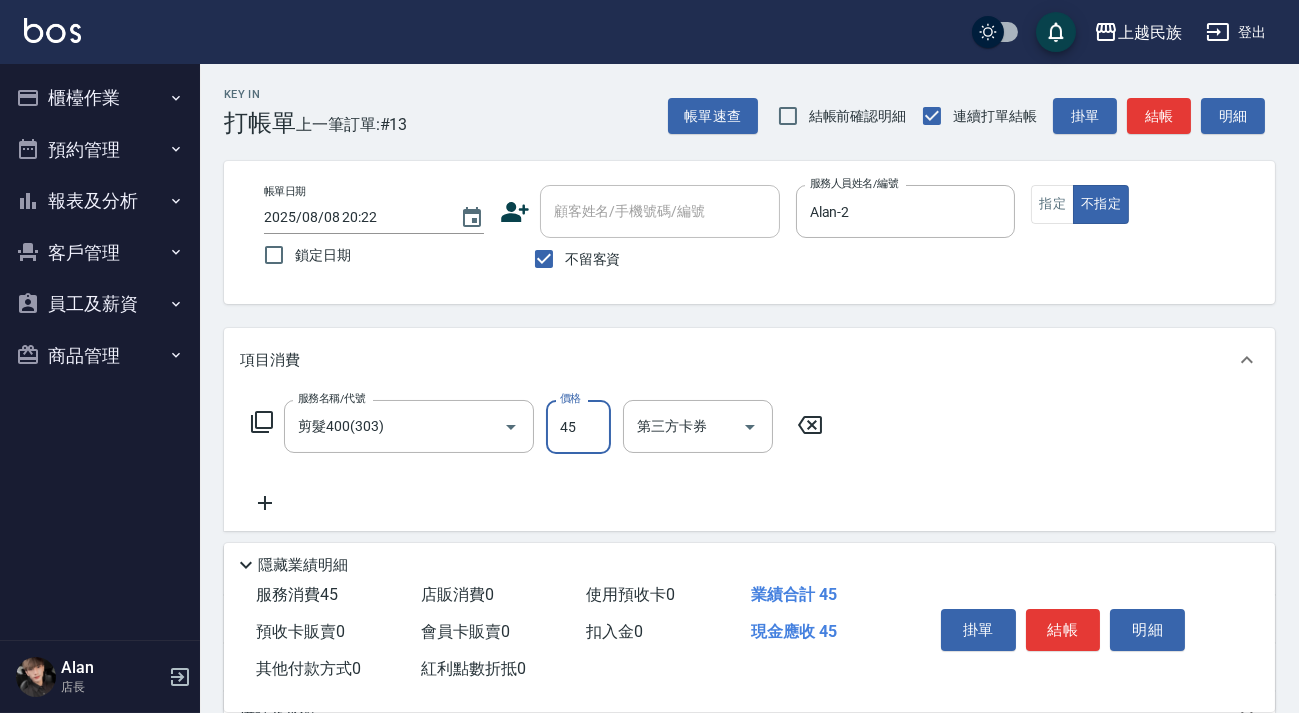 type on "450" 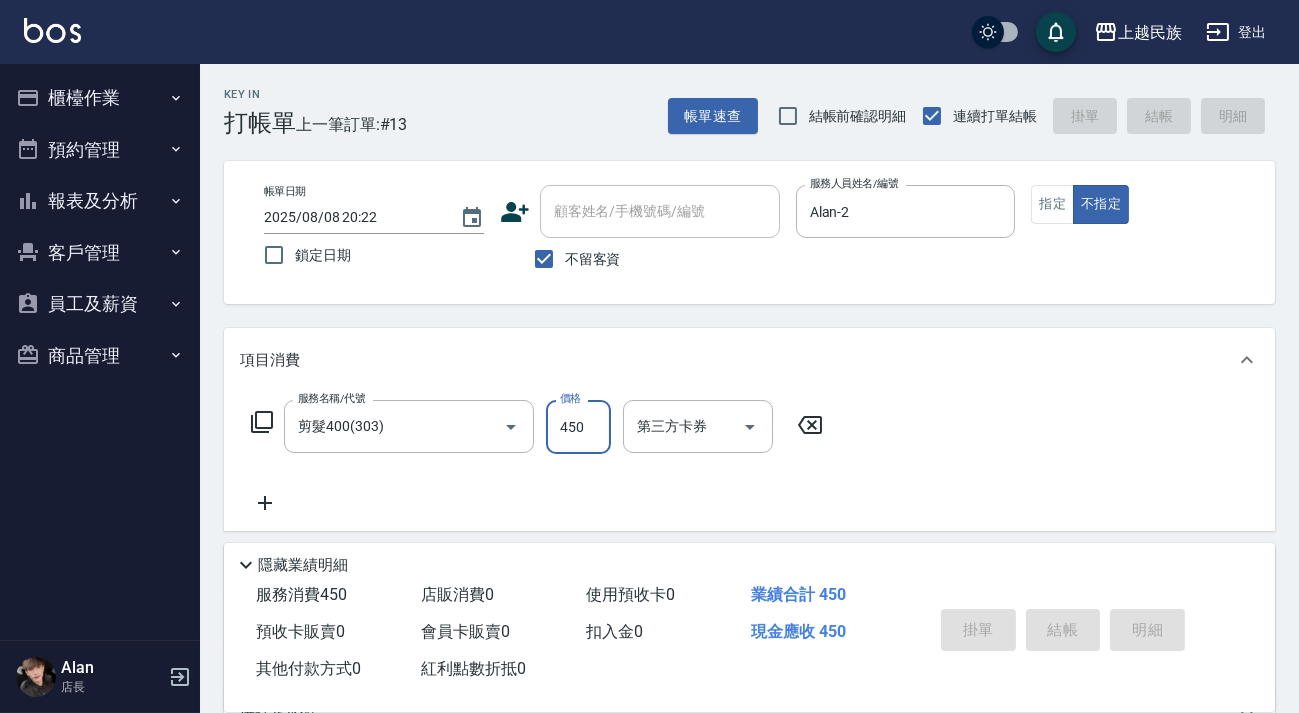 type 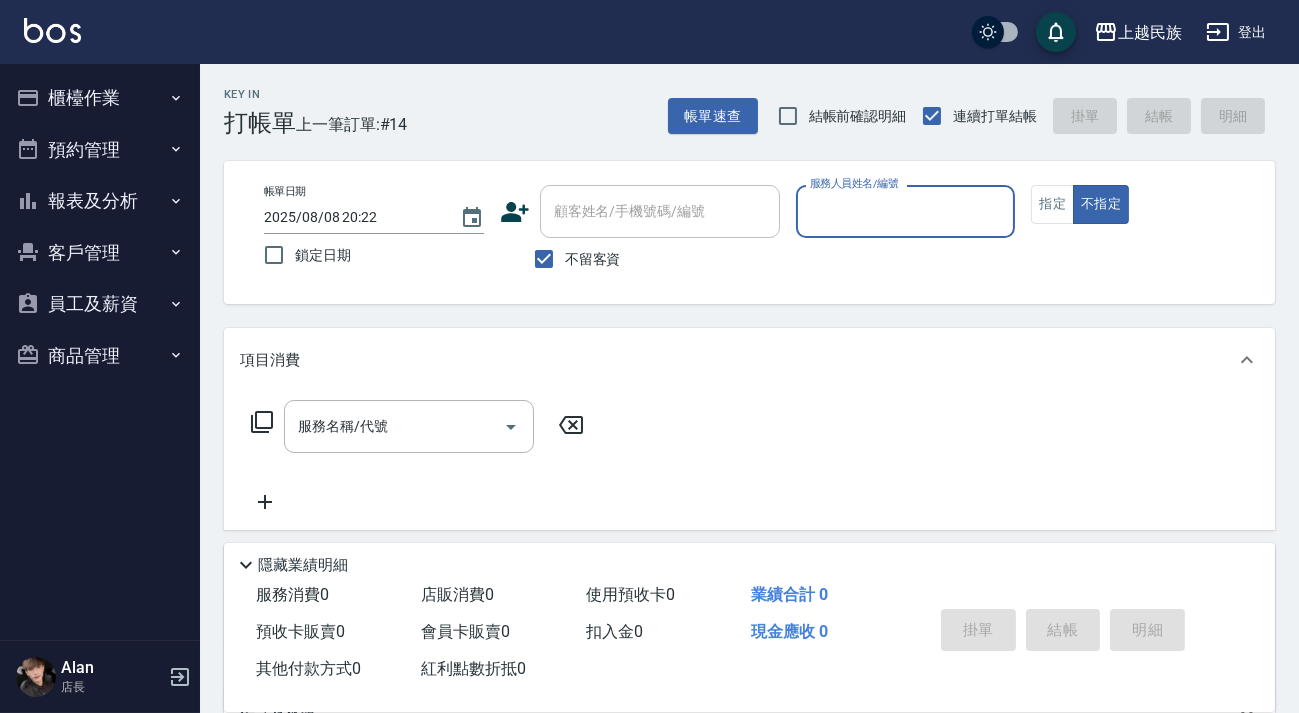 click on "不留客資" at bounding box center (593, 259) 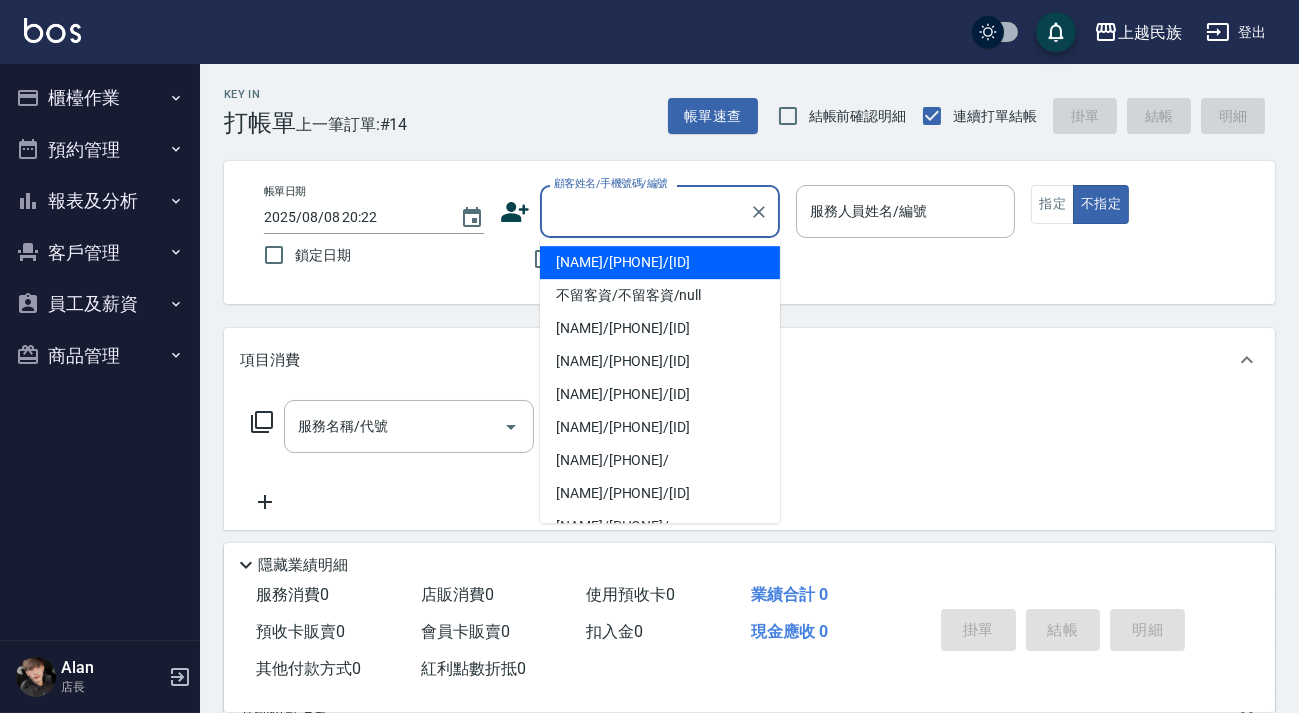 click on "顧客姓名/手機號碼/編號" at bounding box center (645, 211) 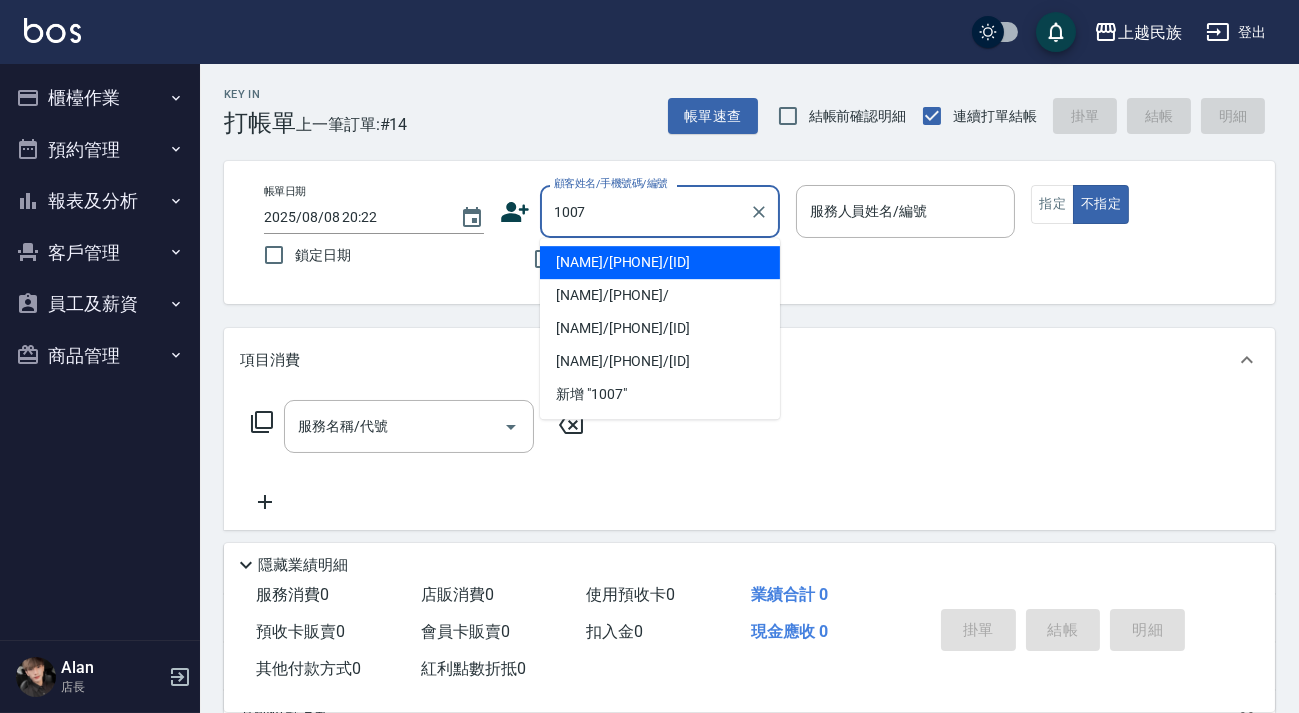 click on "[NAME]/[PHONE]/[ID]" at bounding box center [660, 262] 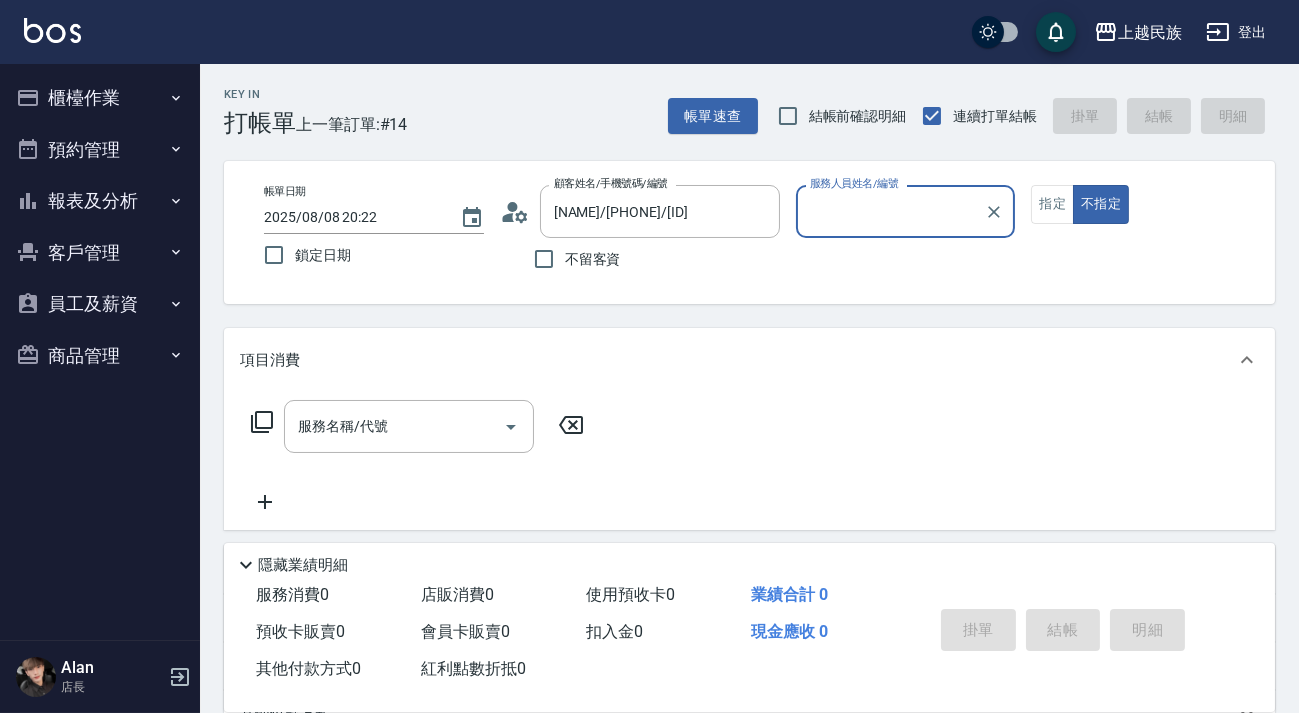 type on "Stella-8" 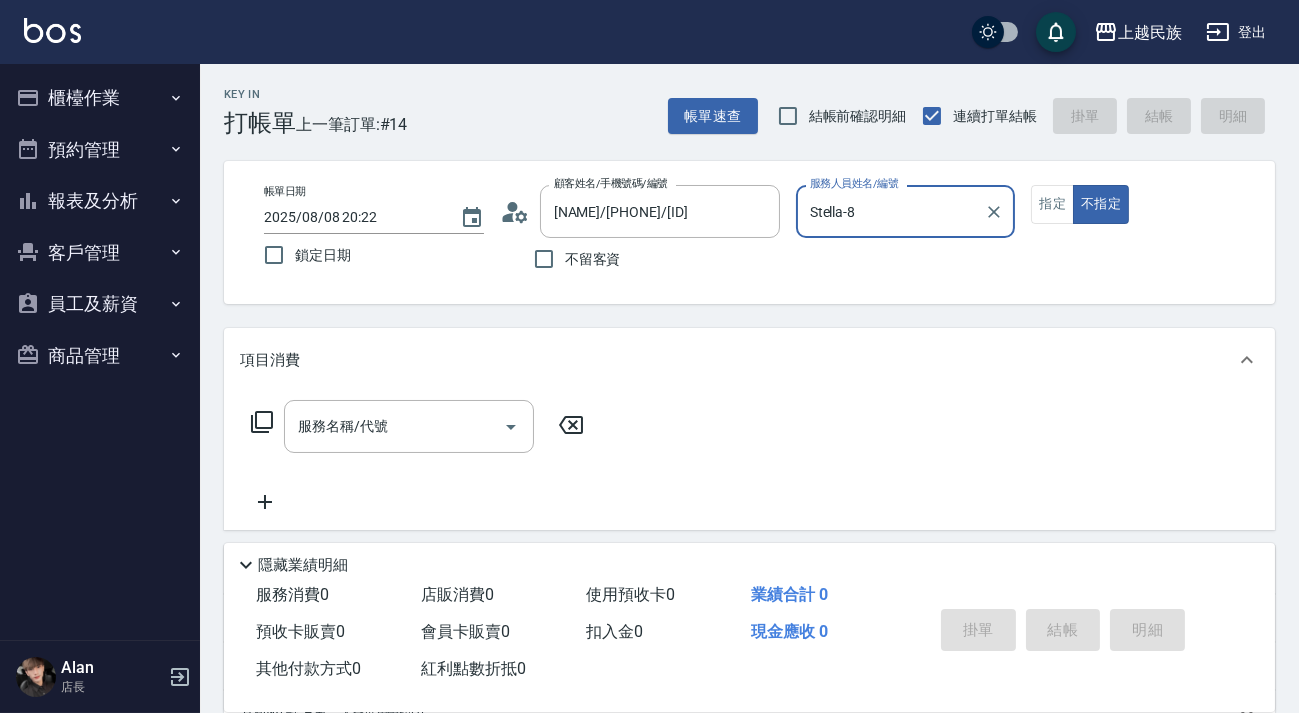 click on "不指定" at bounding box center [1101, 204] 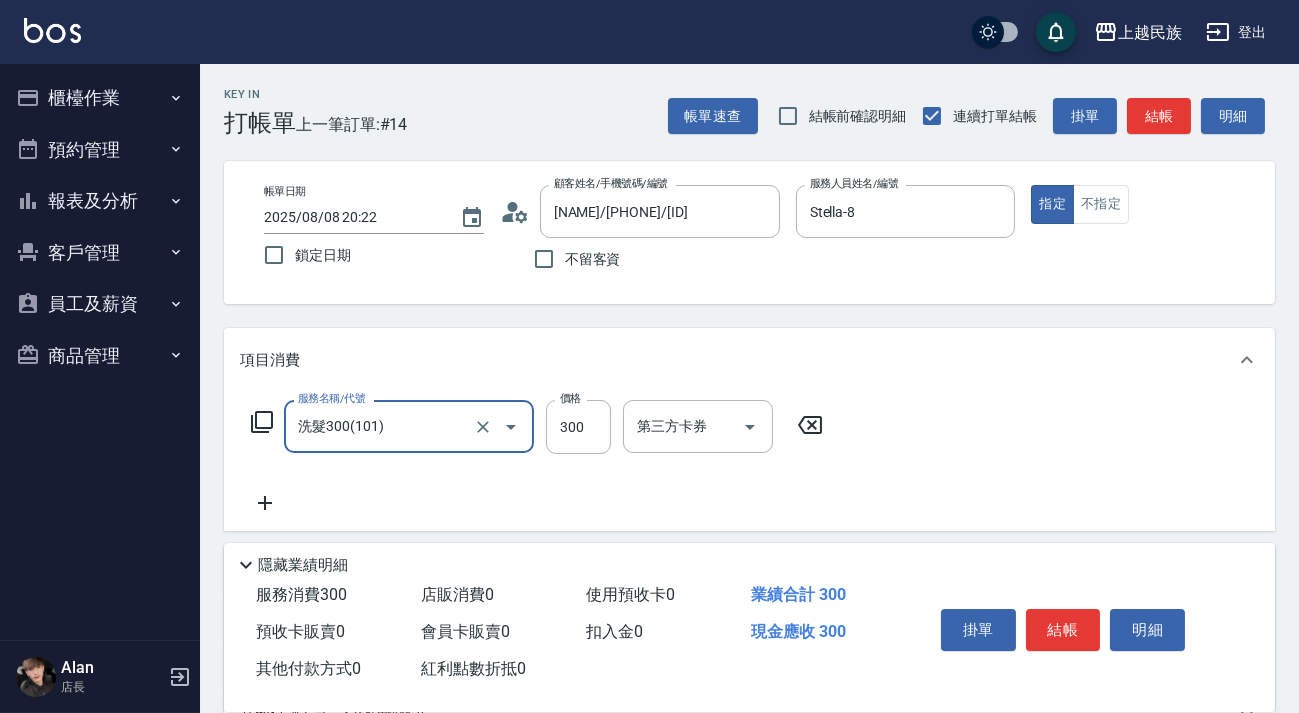 type on "洗髮300(101)" 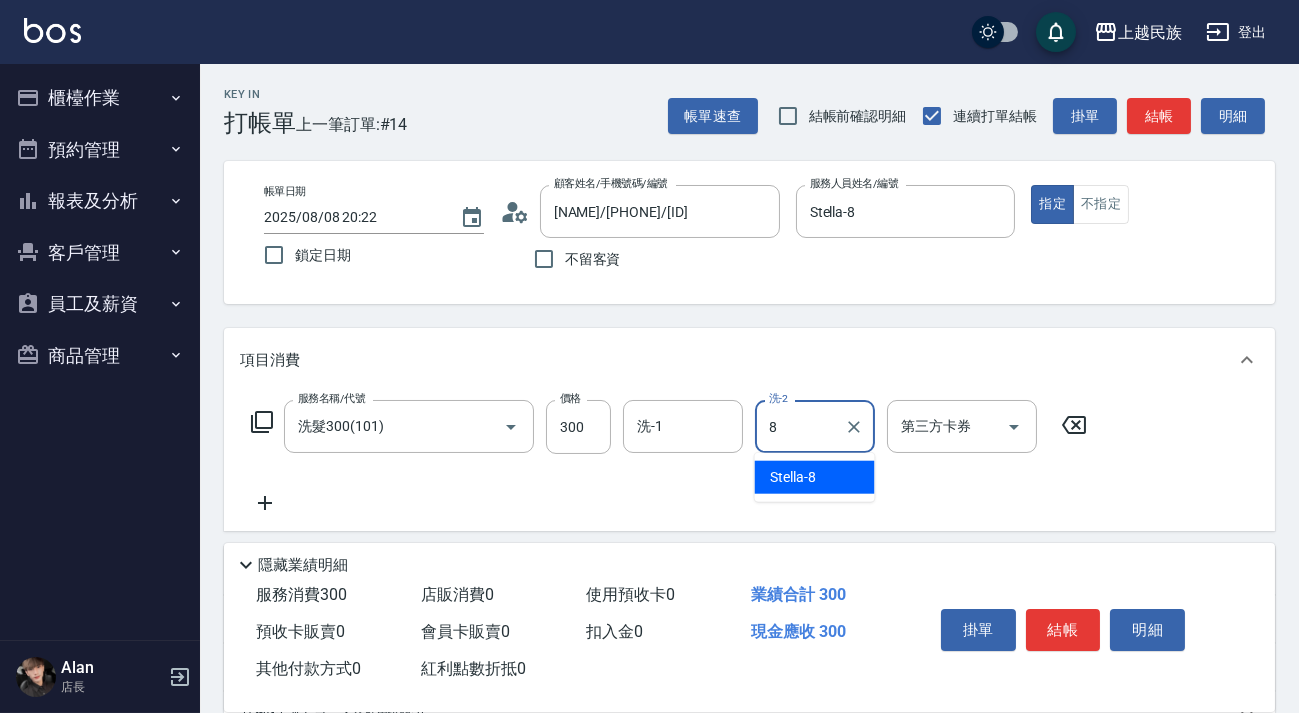 type on "Stella-8" 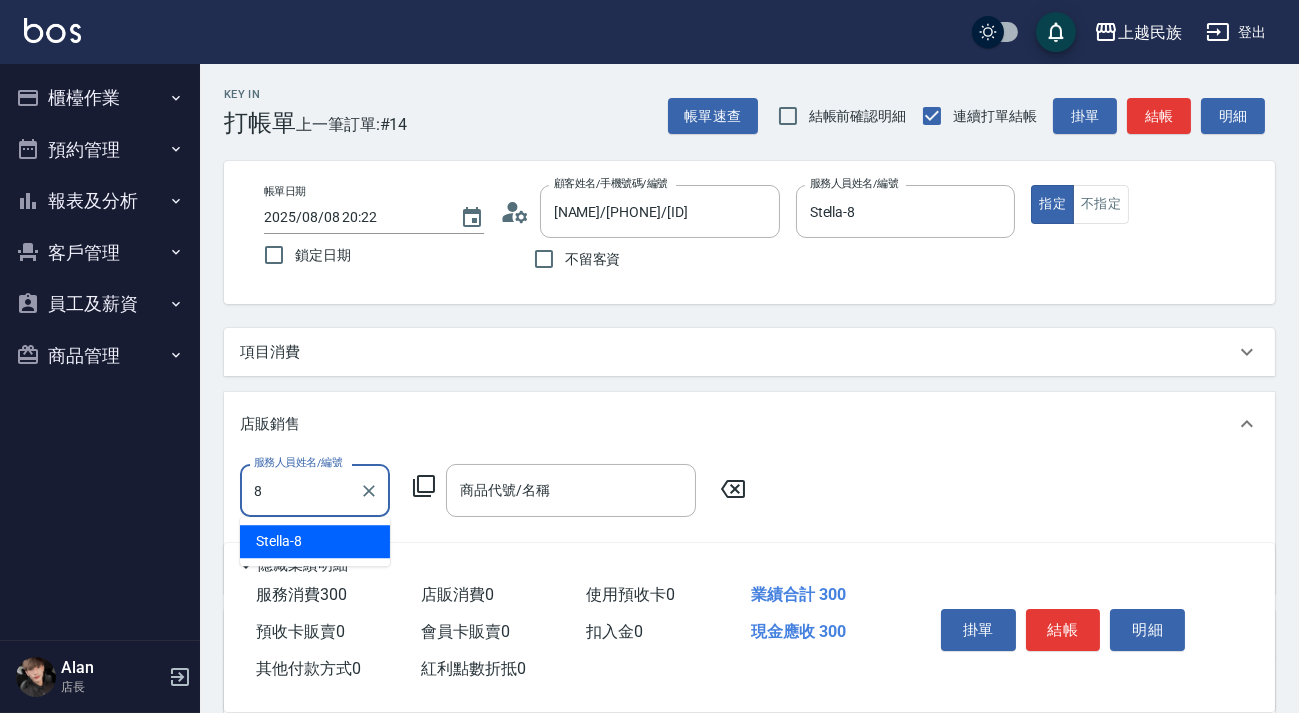 scroll, scrollTop: 0, scrollLeft: 0, axis: both 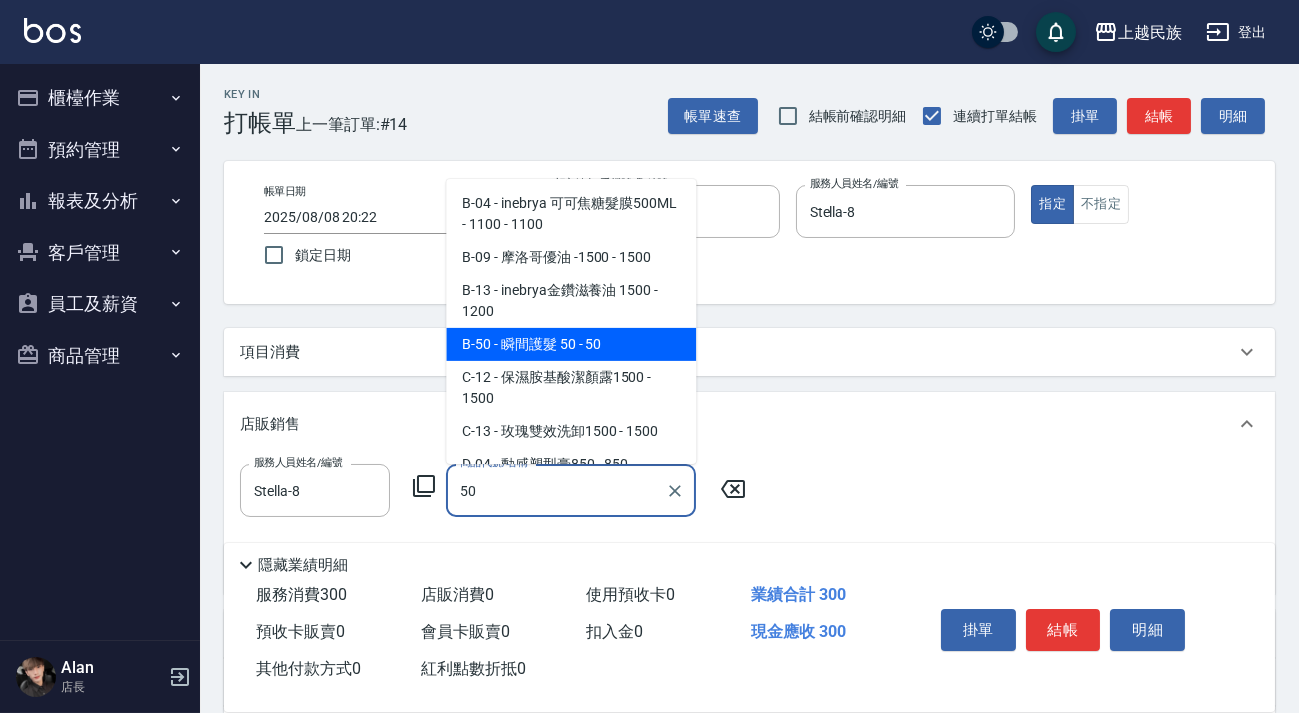 click on "B-50 - 瞬間護髮 50 - 50" at bounding box center (571, 344) 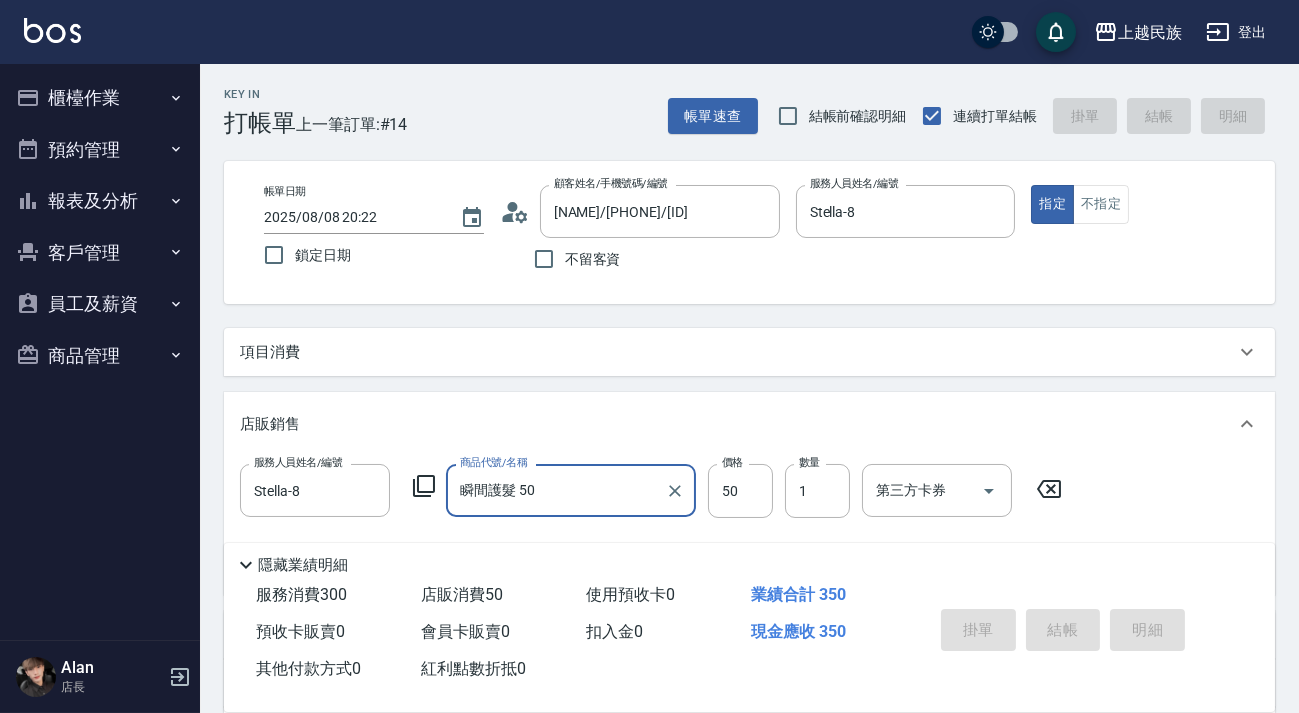 type on "瞬間護髮 50" 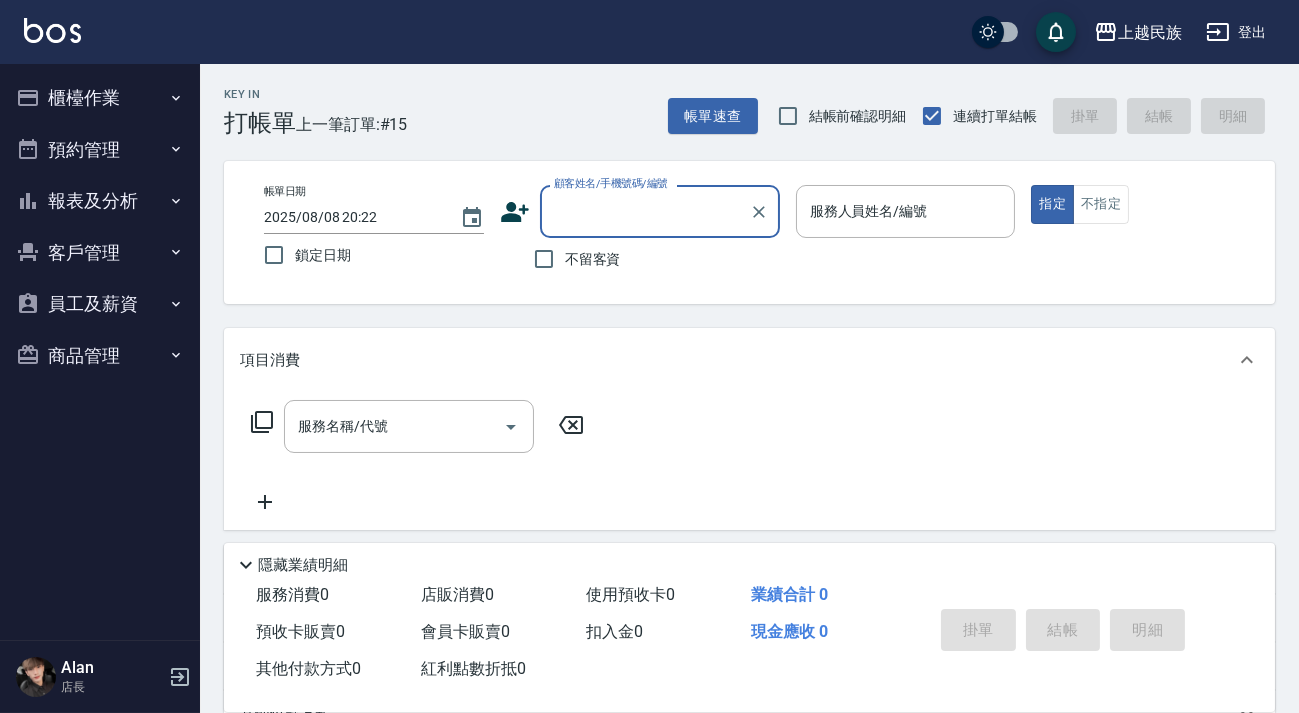 click on "不留客資" at bounding box center [593, 259] 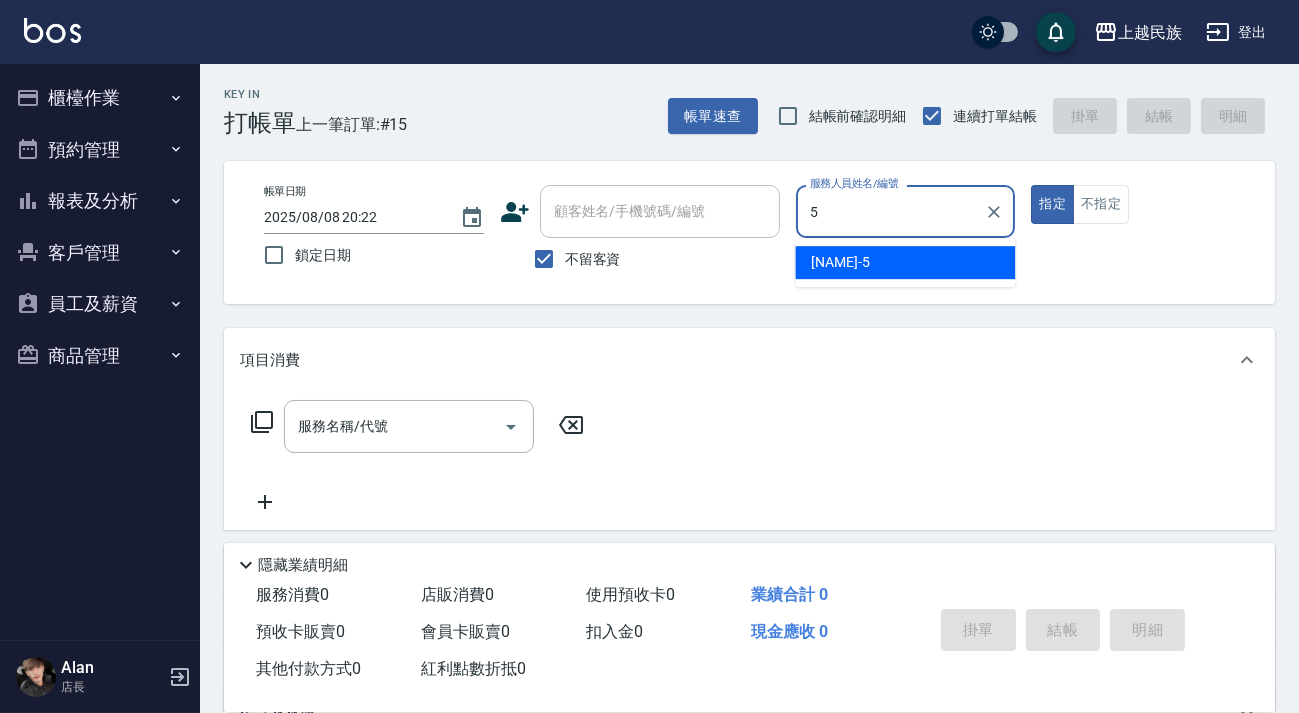 type on "Effie-5" 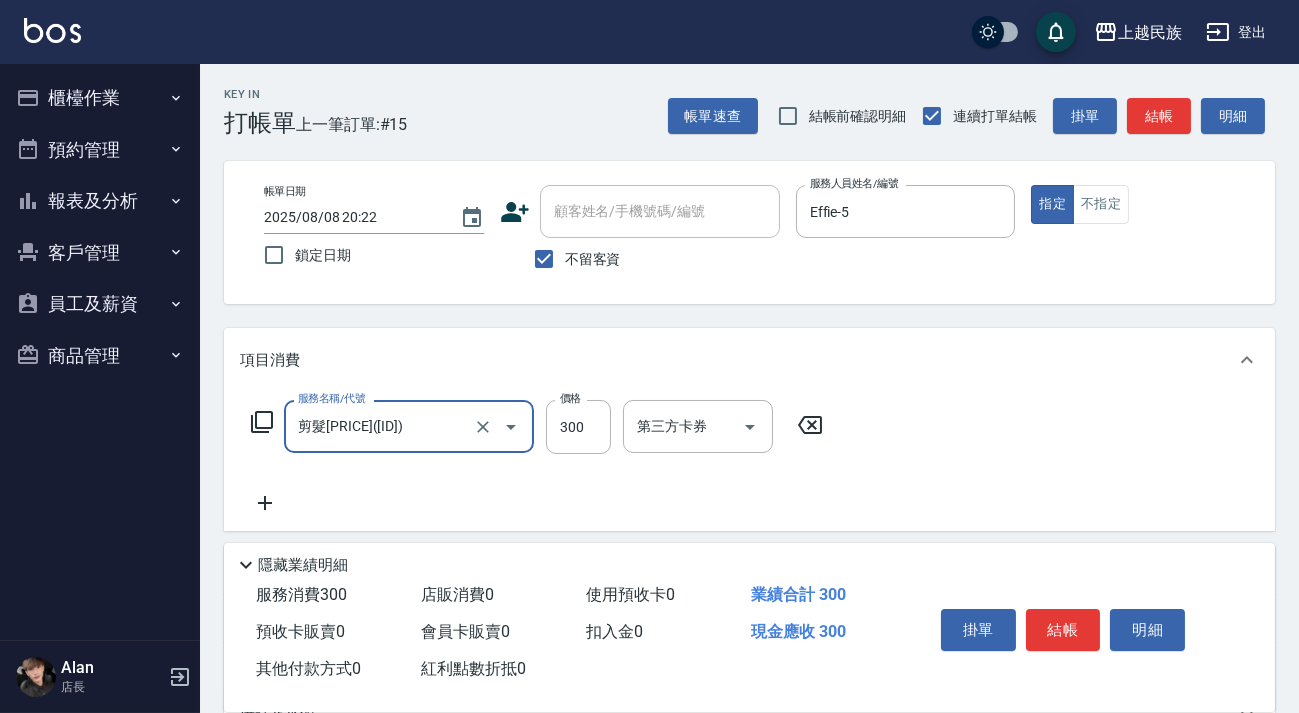 type on "剪髮[PRICE]([ID])" 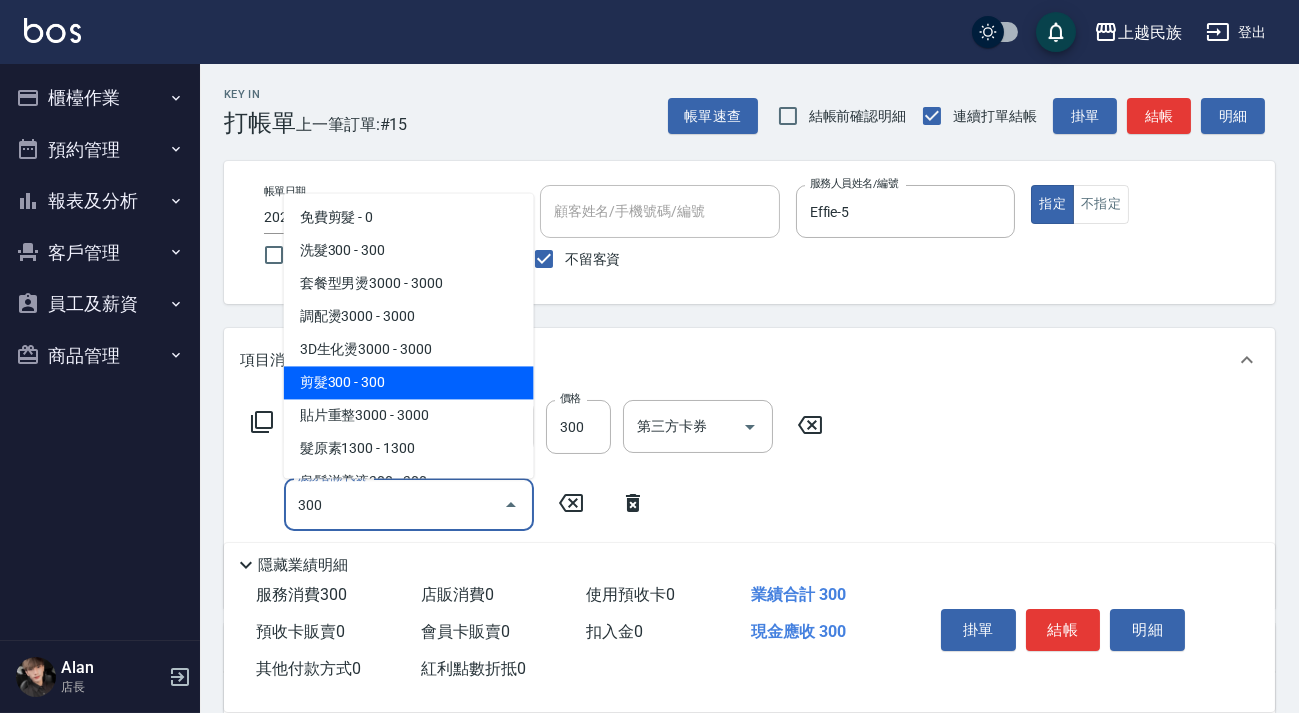 click on "剪髮300 - 300" at bounding box center (409, 382) 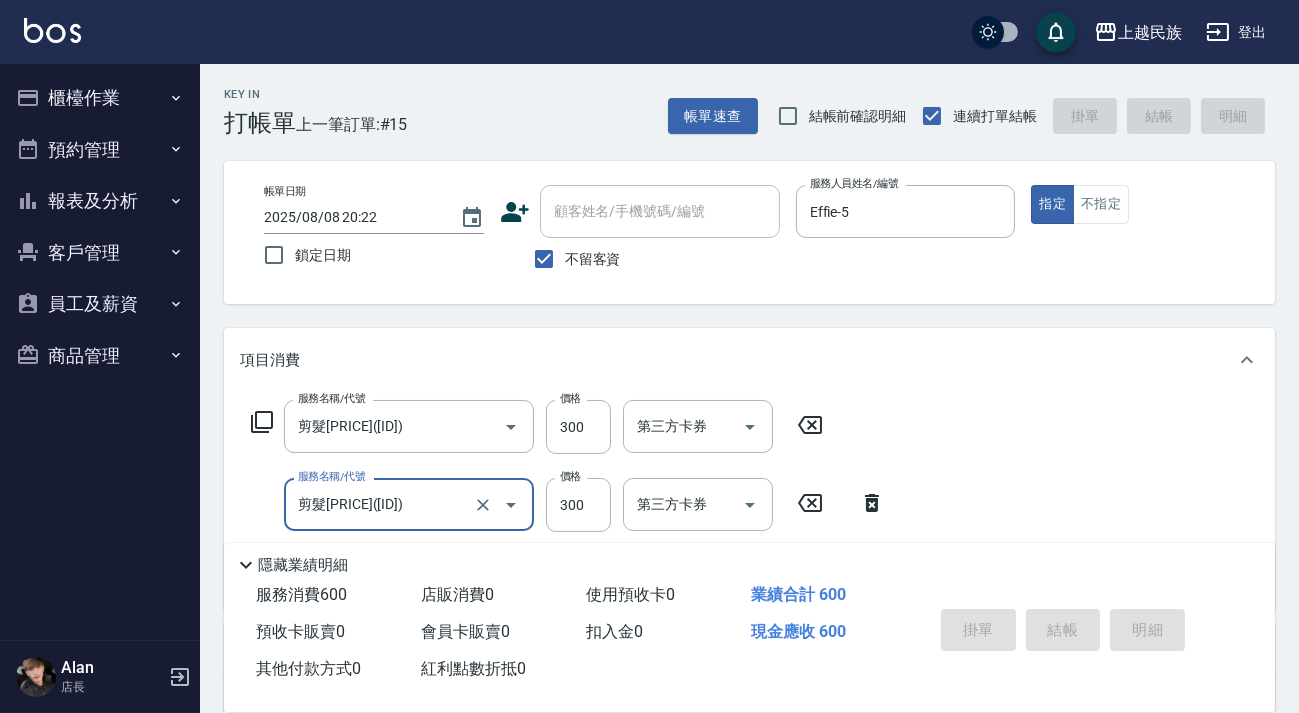 type 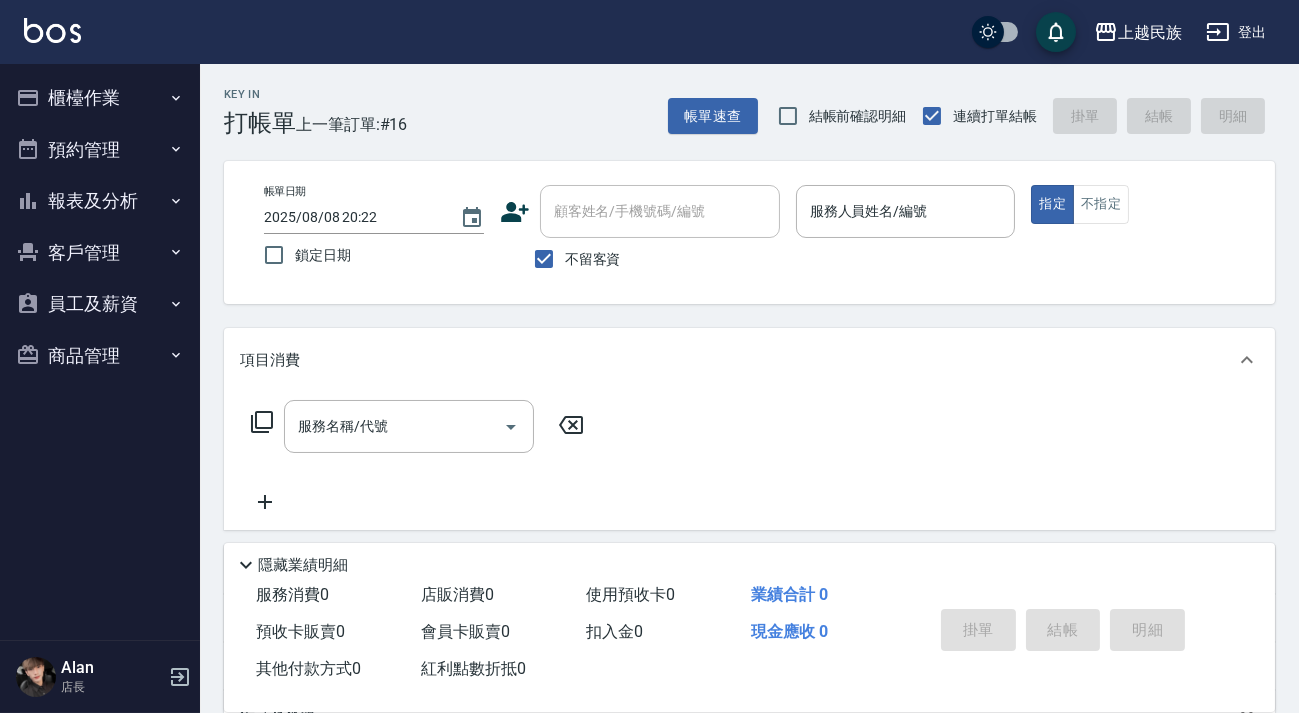 click on "不留客資" at bounding box center (593, 259) 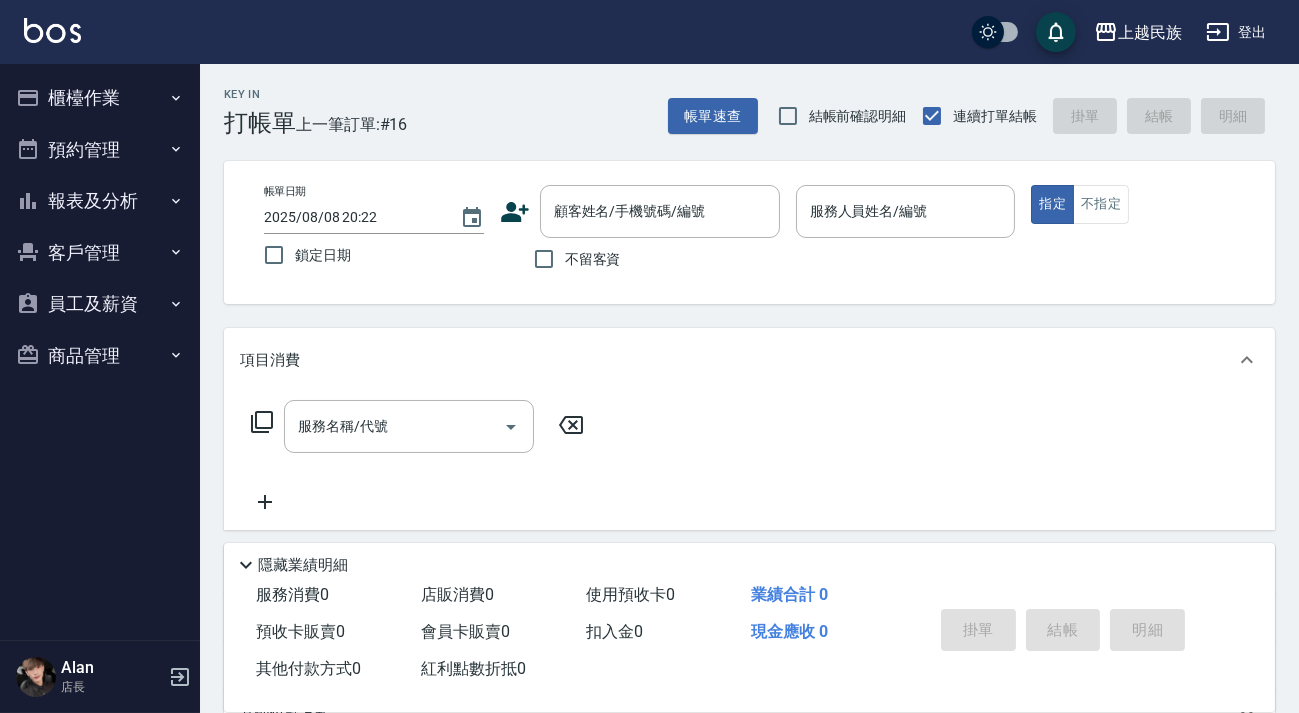 drag, startPoint x: 549, startPoint y: 266, endPoint x: 595, endPoint y: 259, distance: 46.52956 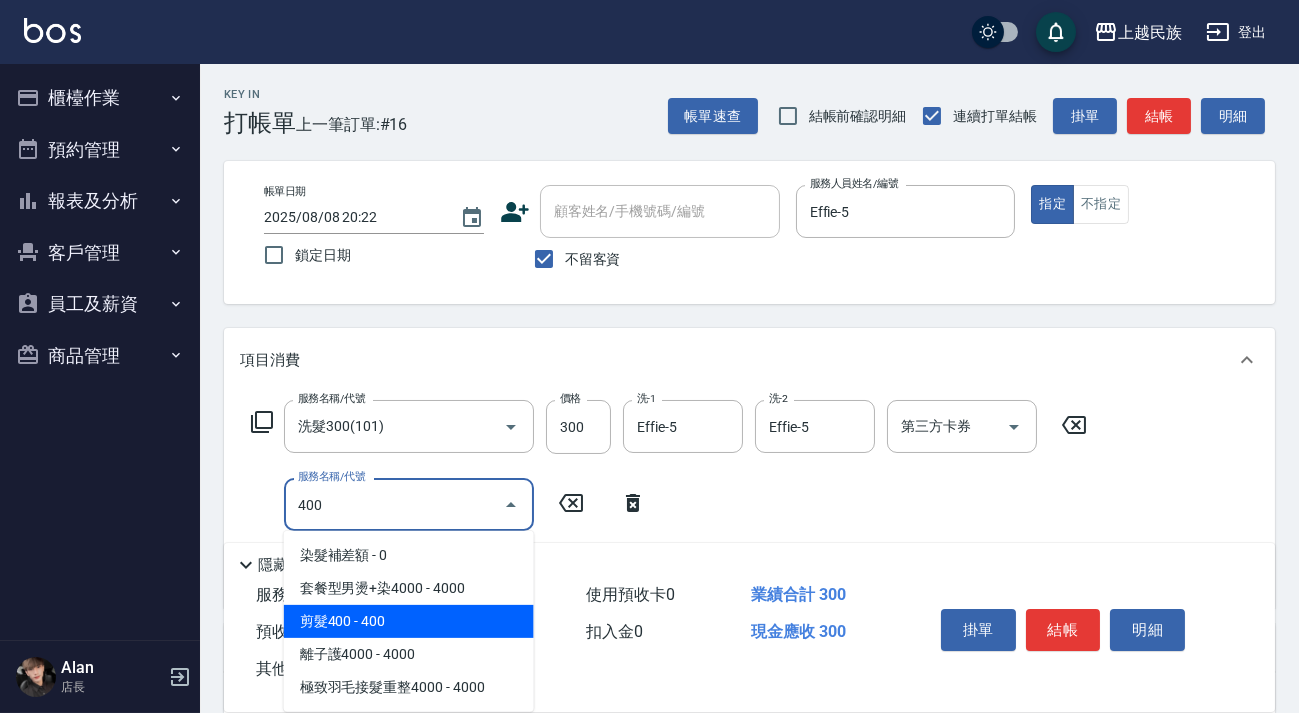 click on "剪髮400 - 400" at bounding box center (409, 621) 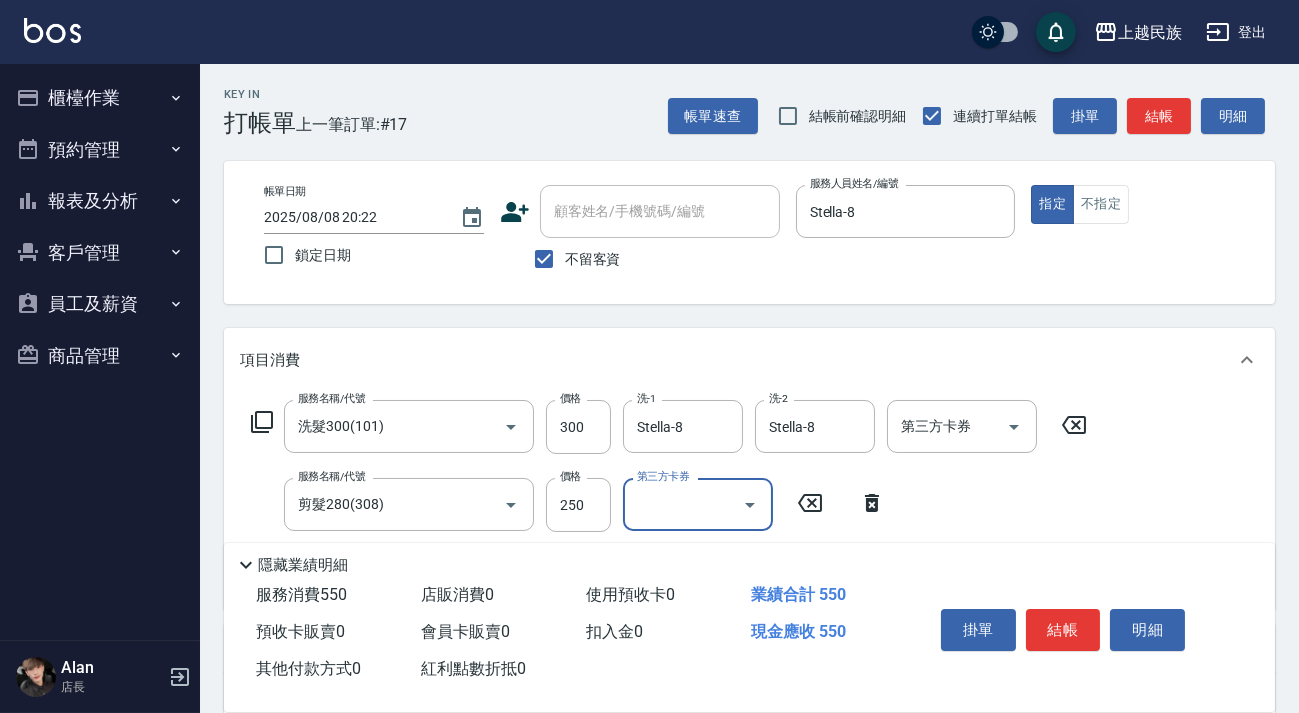 click on "項目消費" at bounding box center (749, 360) 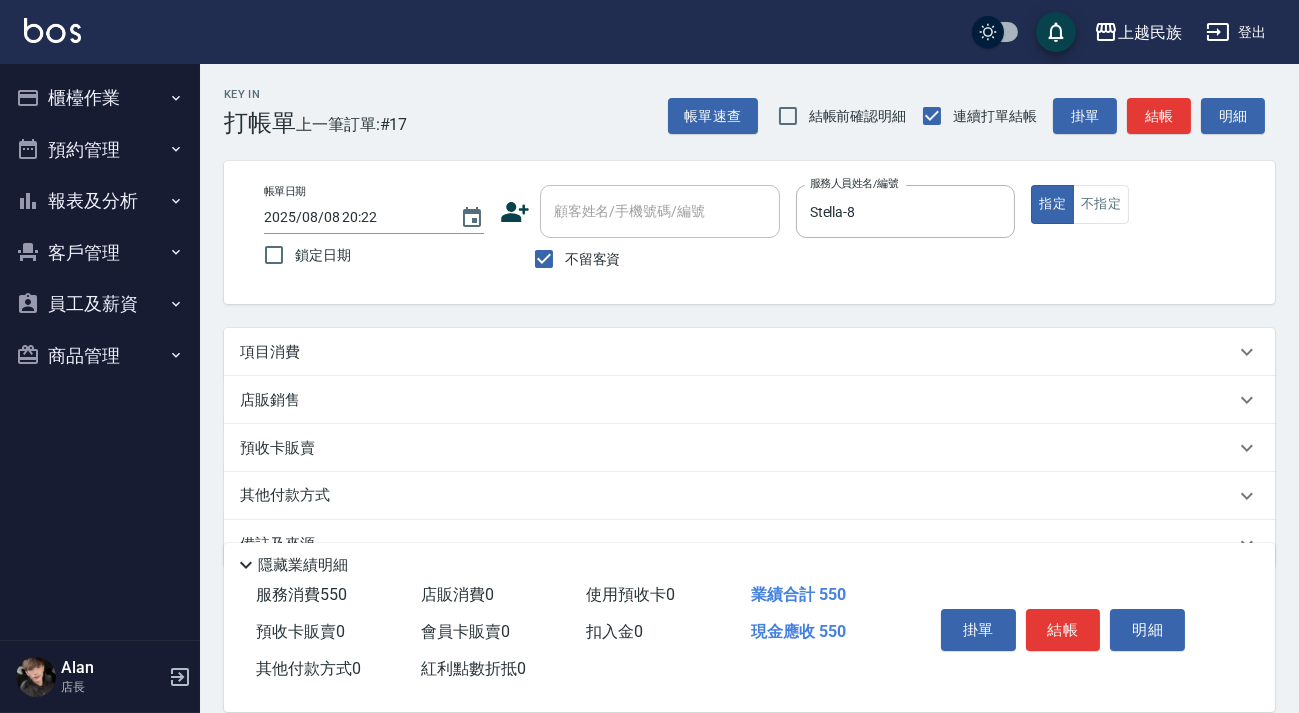 click on "項目消費" at bounding box center [749, 352] 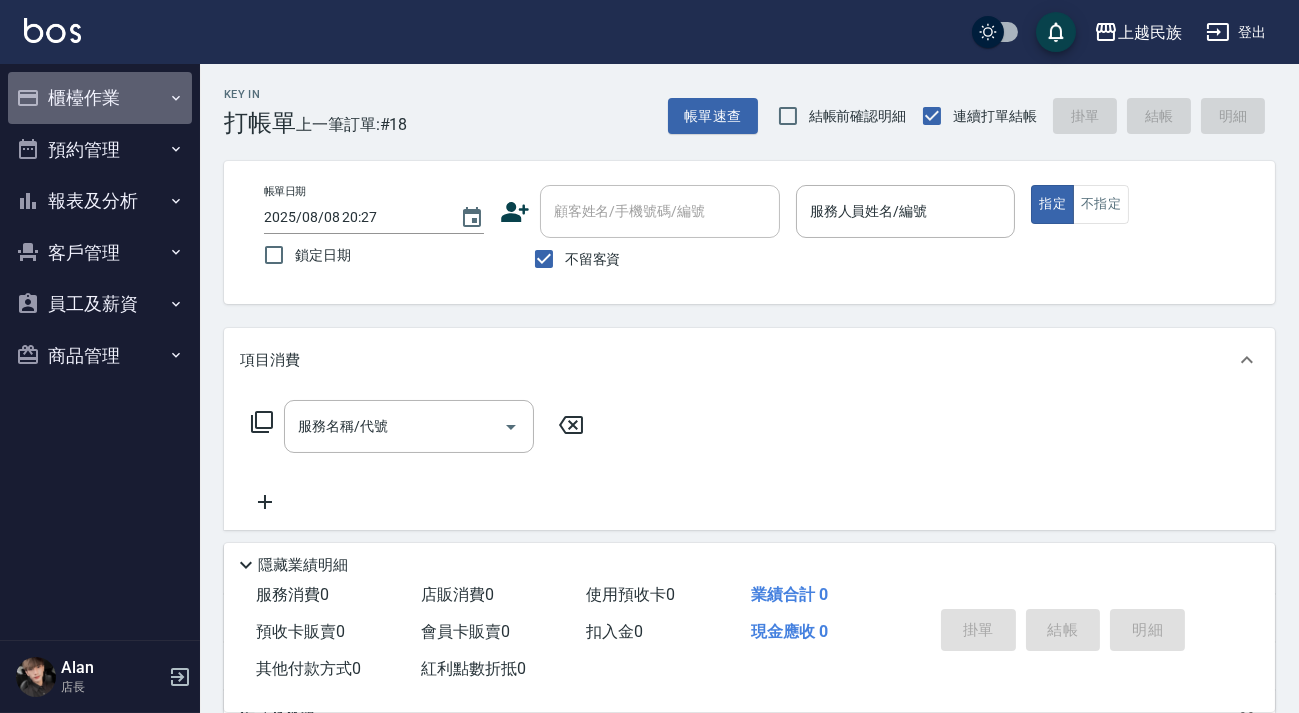 click on "櫃檯作業" at bounding box center [100, 98] 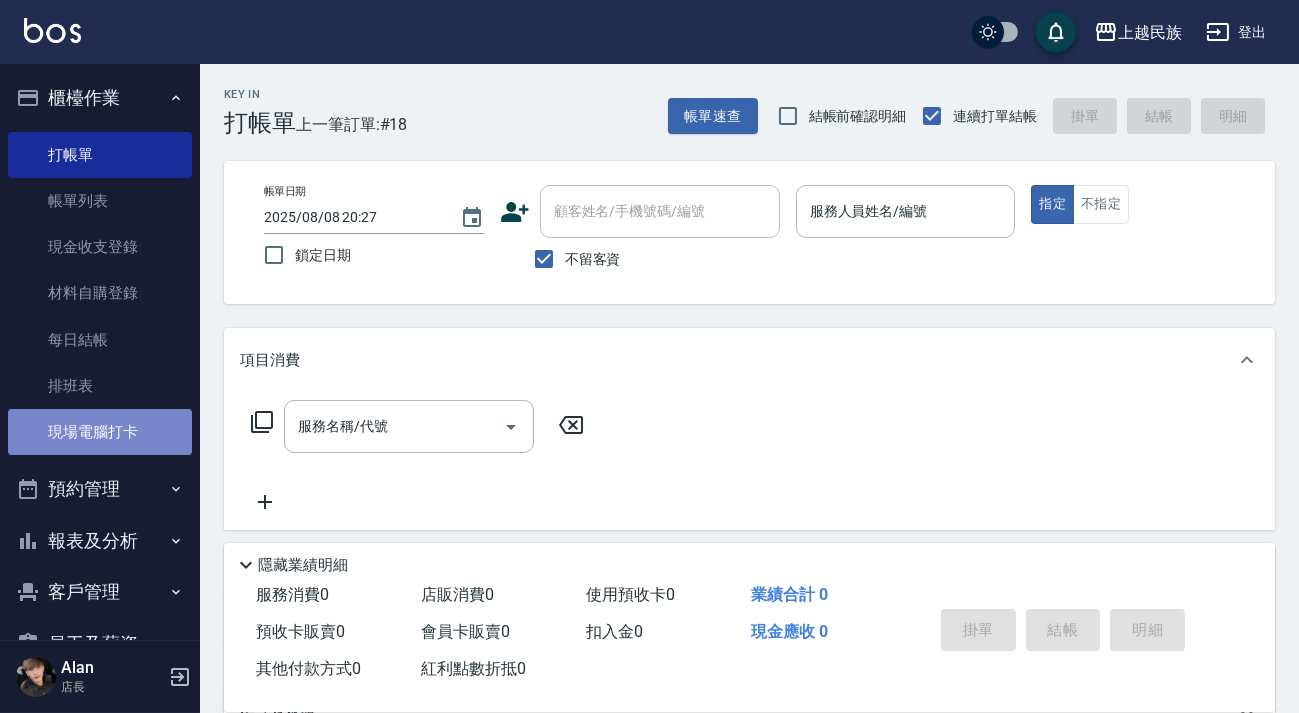 drag, startPoint x: 138, startPoint y: 448, endPoint x: 122, endPoint y: 400, distance: 50.596443 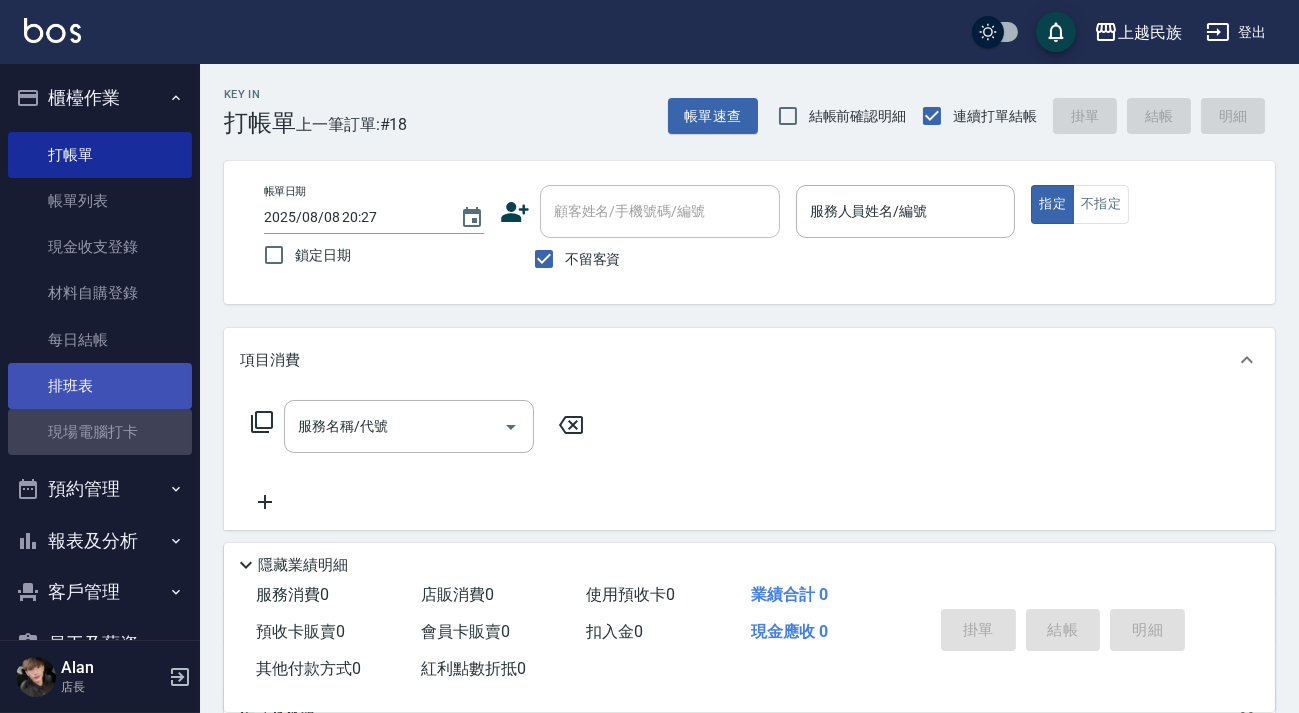 click on "現場電腦打卡" at bounding box center [100, 432] 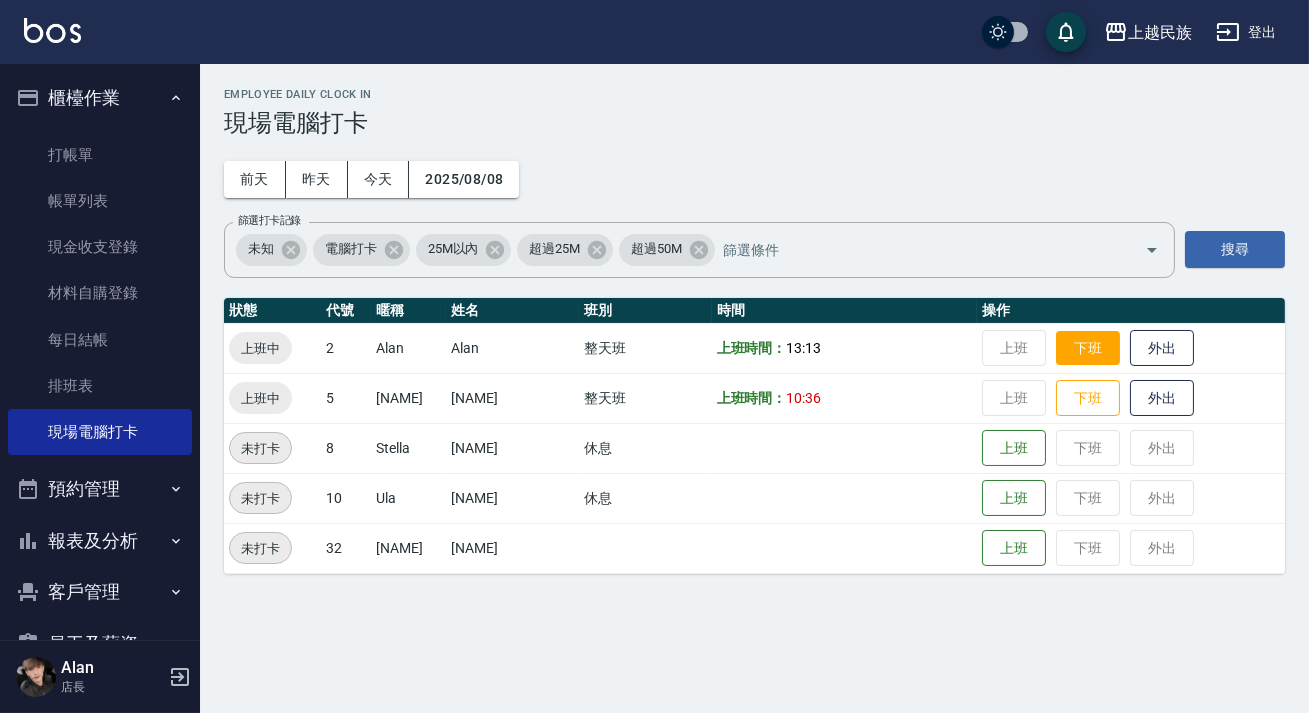 click on "下班" at bounding box center (1088, 348) 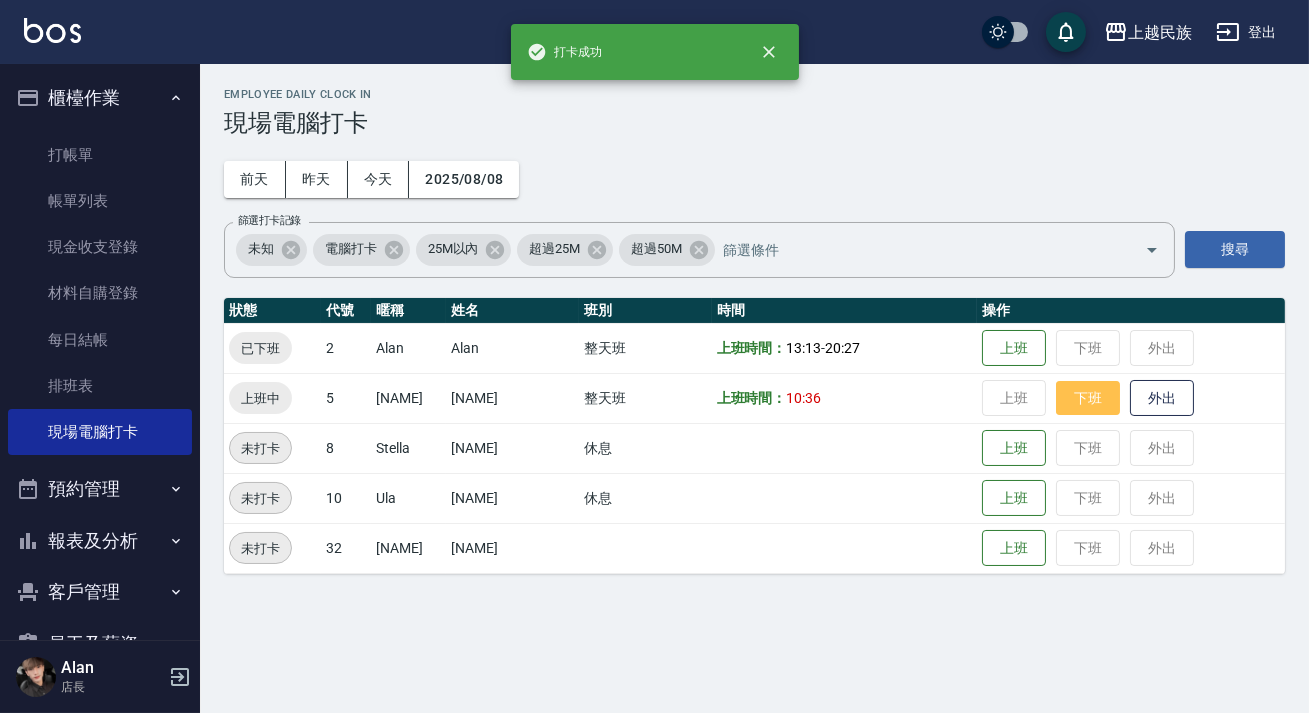 click on "下班" at bounding box center [1088, 398] 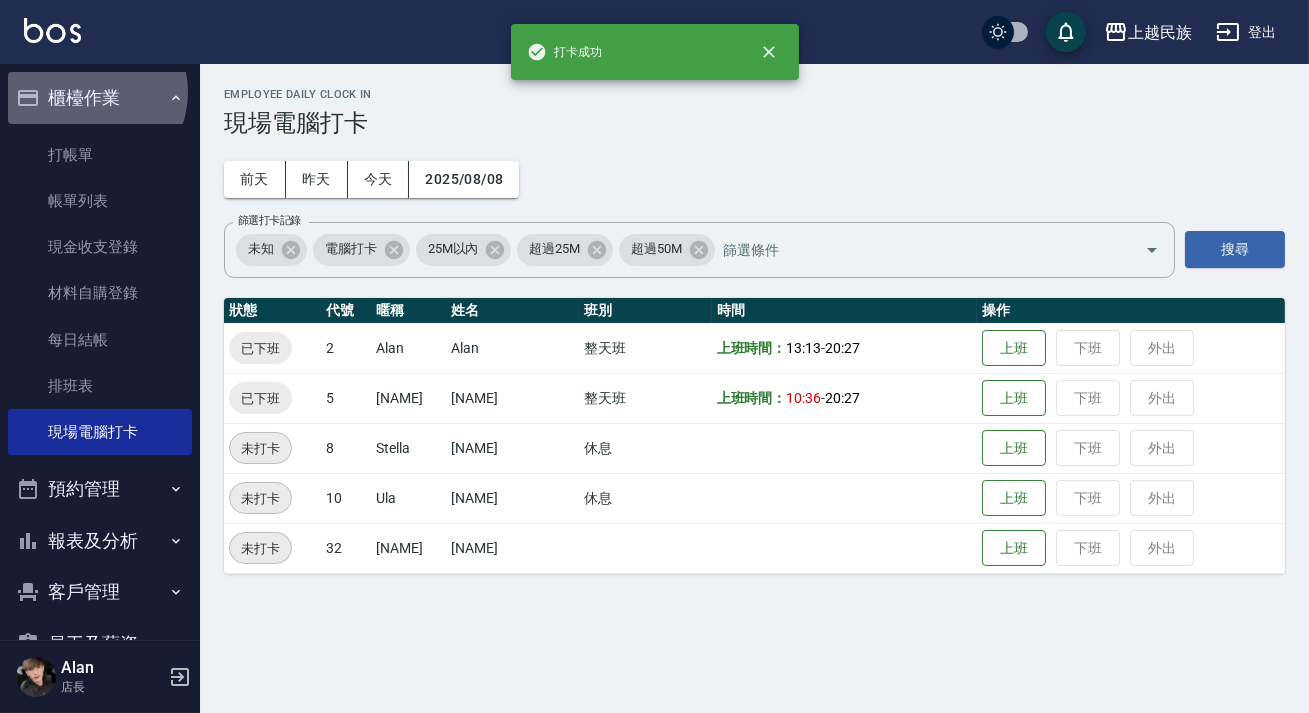 click on "櫃檯作業" at bounding box center [100, 98] 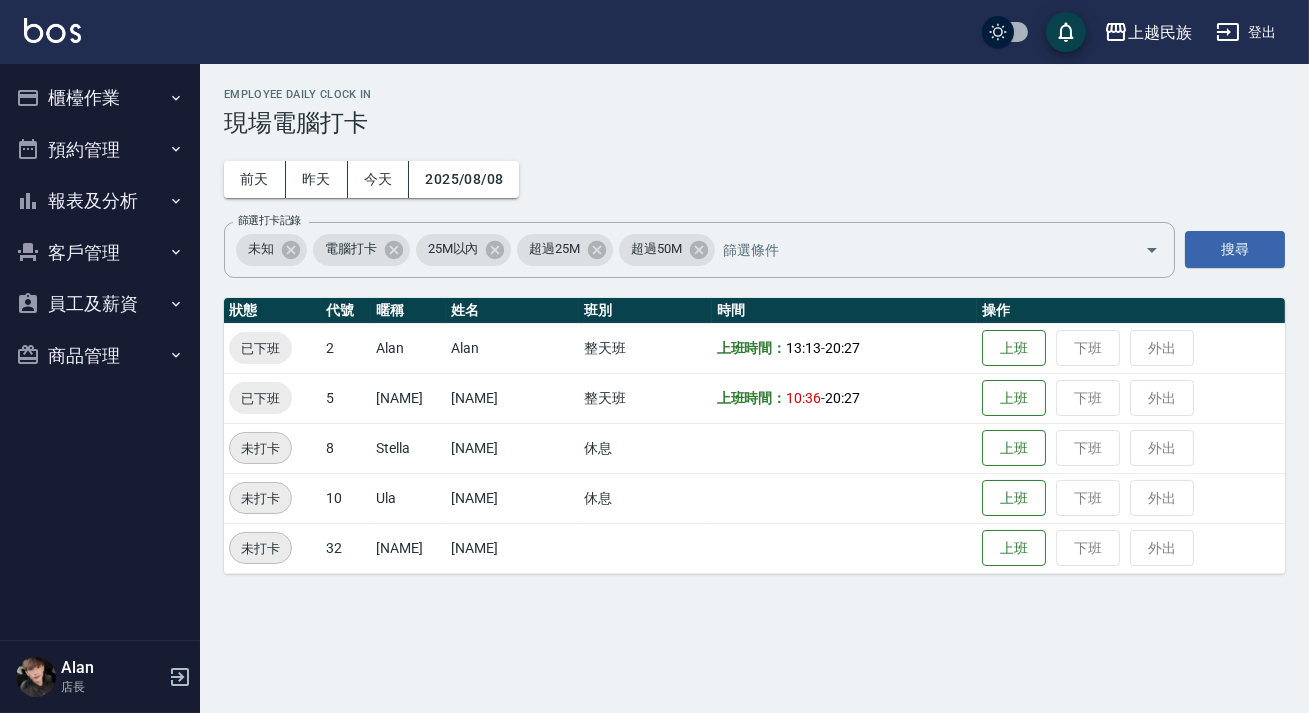 click on "報表及分析" at bounding box center [100, 201] 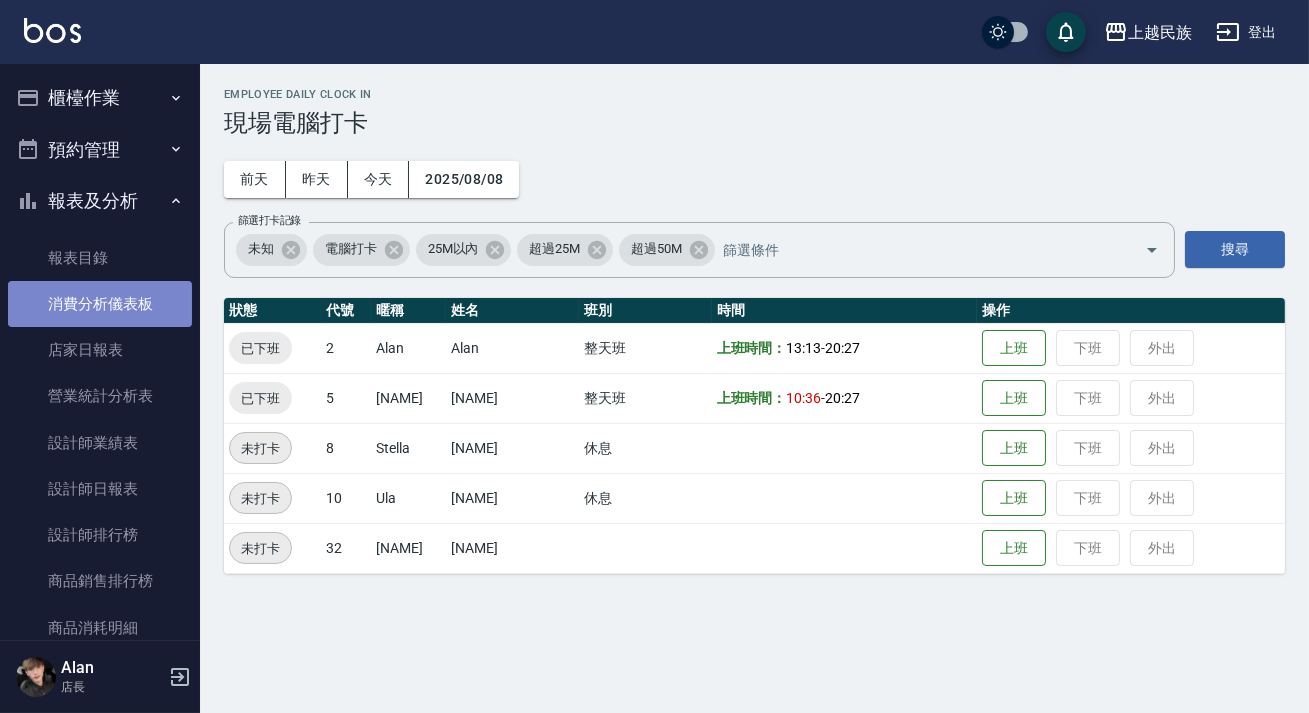 click on "消費分析儀表板" at bounding box center [100, 304] 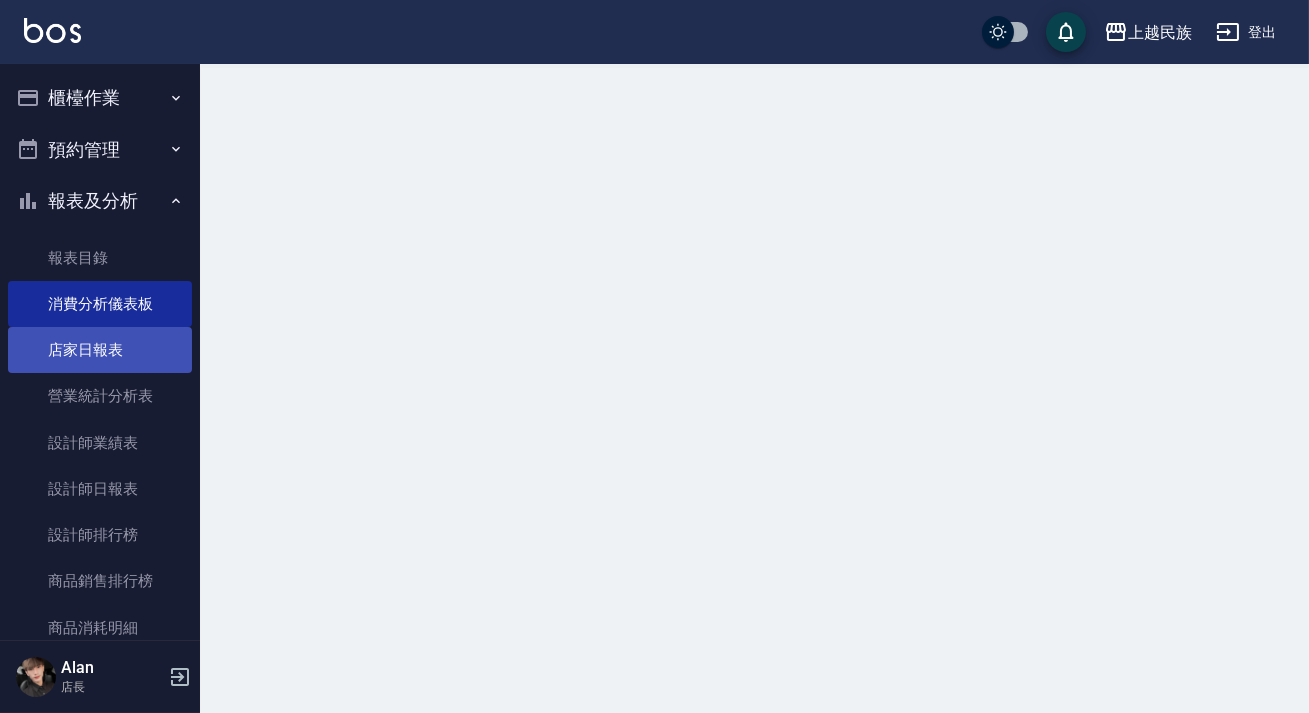 click on "店家日報表" at bounding box center (100, 350) 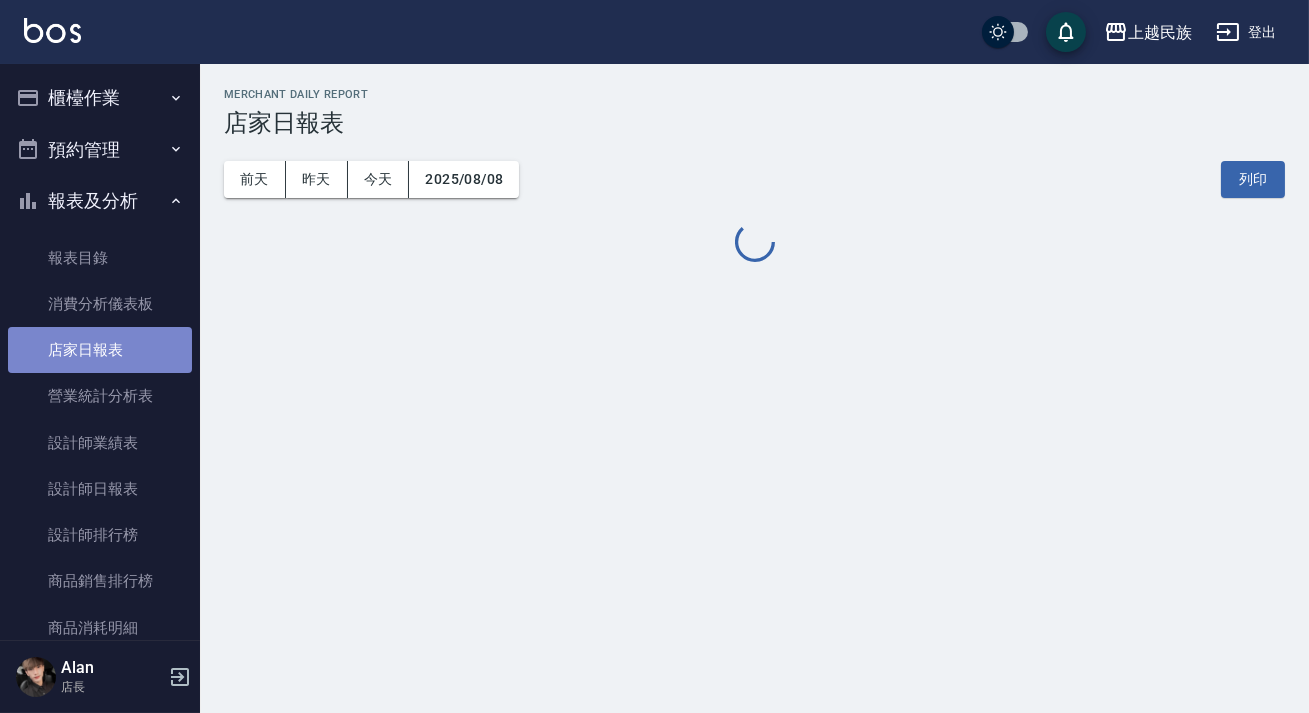 click on "店家日報表" at bounding box center (100, 350) 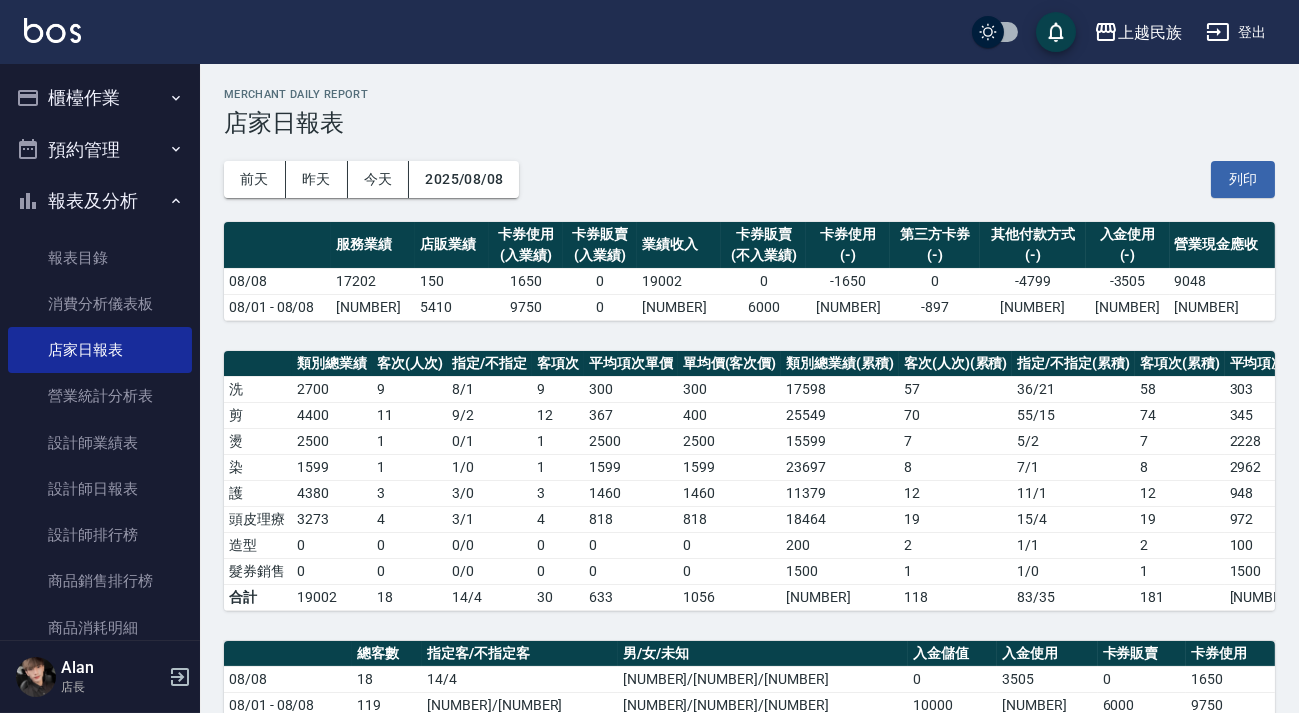 scroll, scrollTop: 545, scrollLeft: 0, axis: vertical 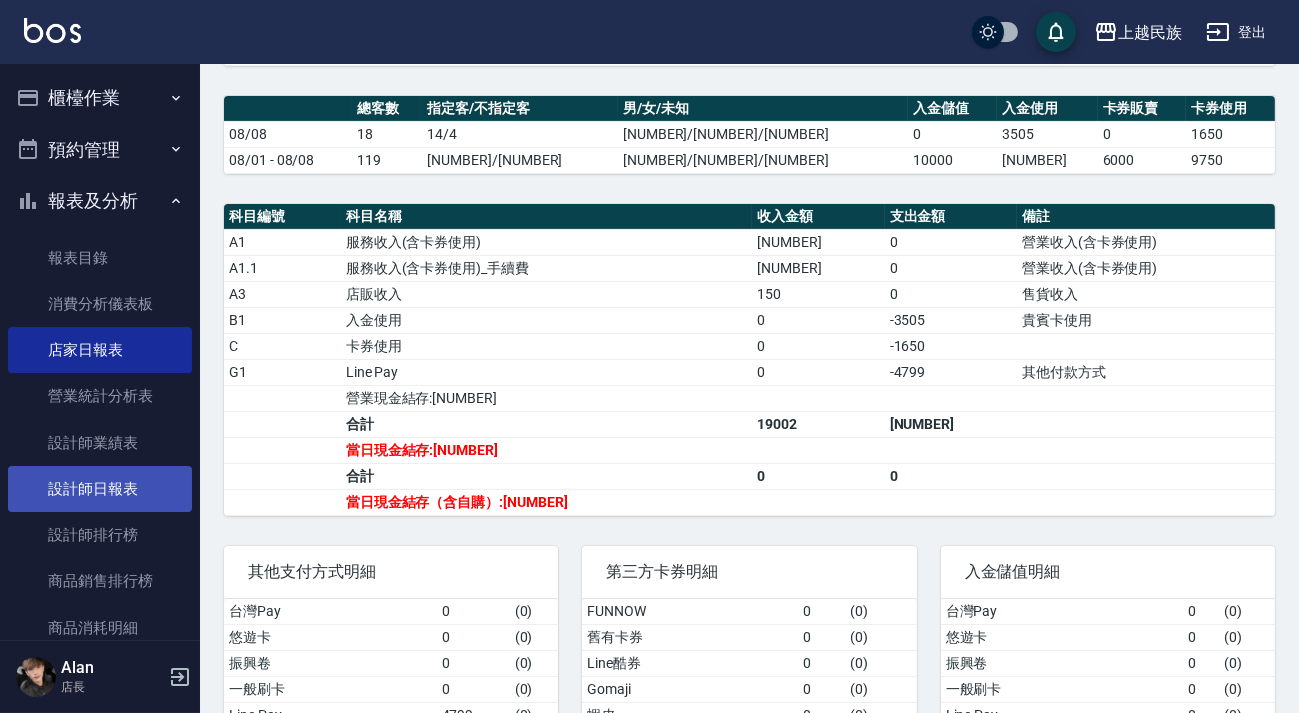 click on "設計師日報表" at bounding box center (100, 489) 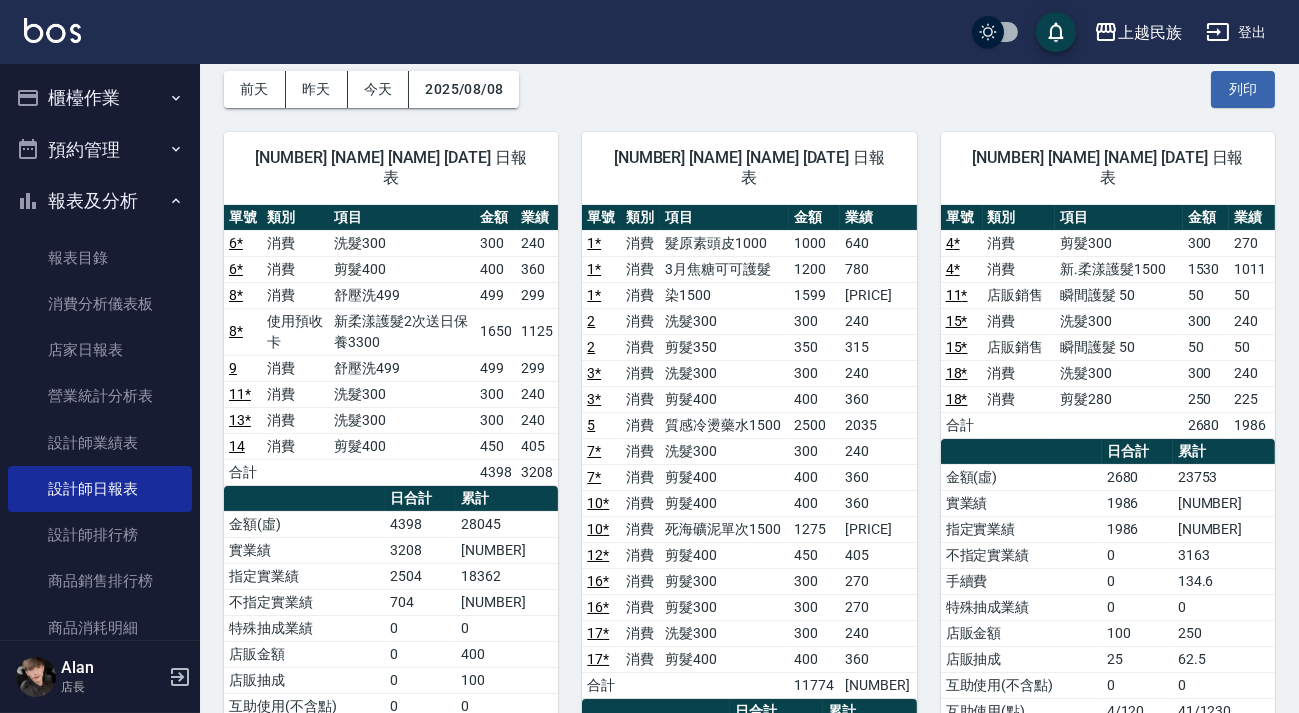scroll, scrollTop: 181, scrollLeft: 0, axis: vertical 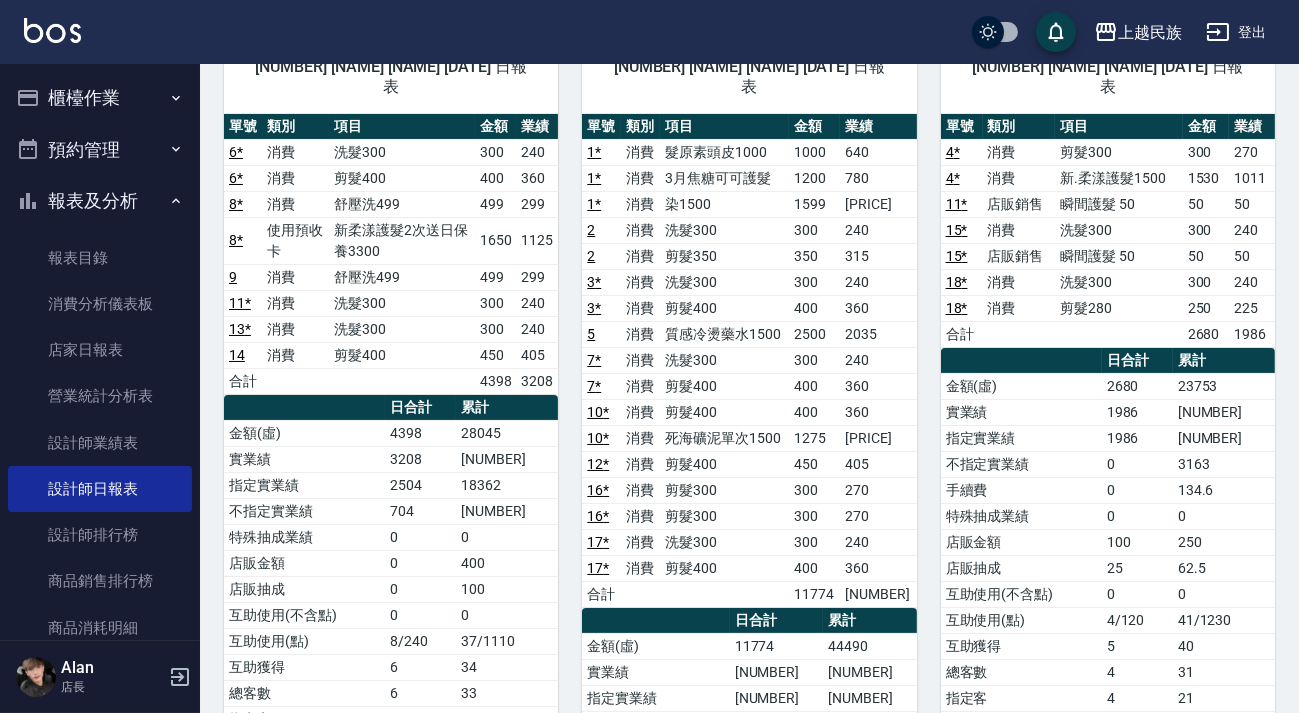 click at bounding box center (52, 30) 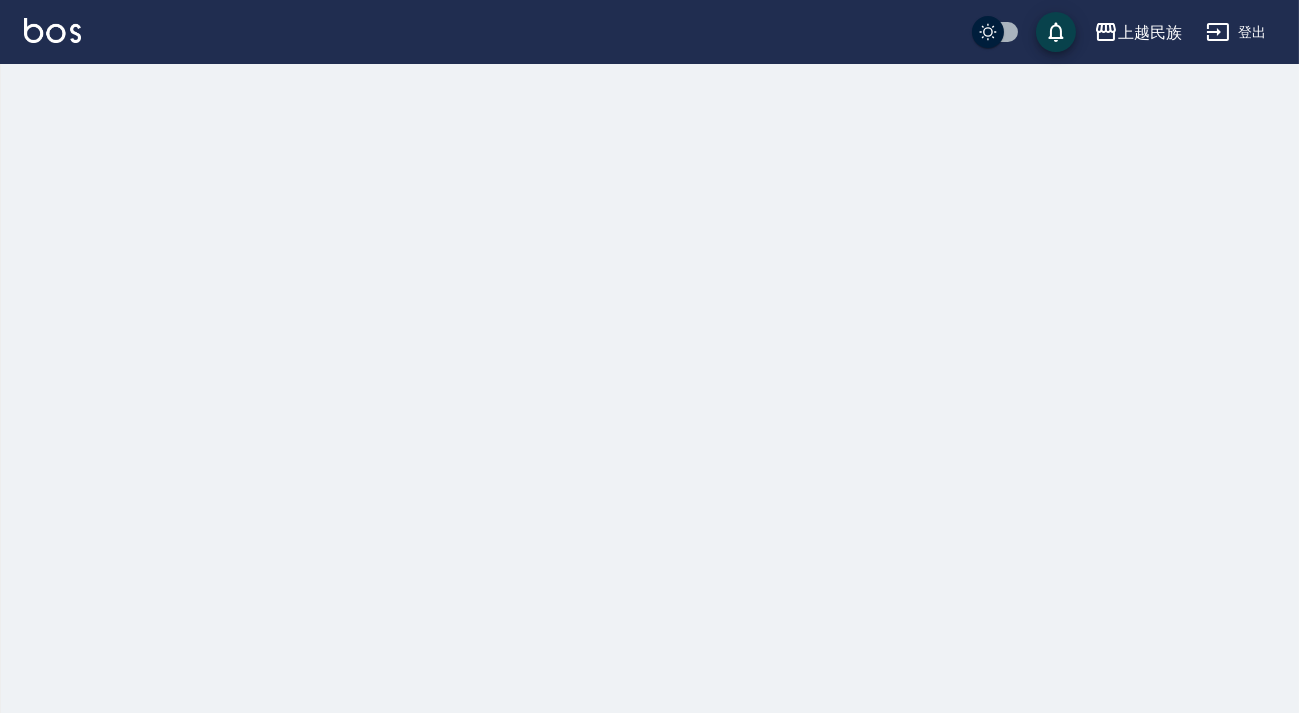 scroll, scrollTop: 0, scrollLeft: 0, axis: both 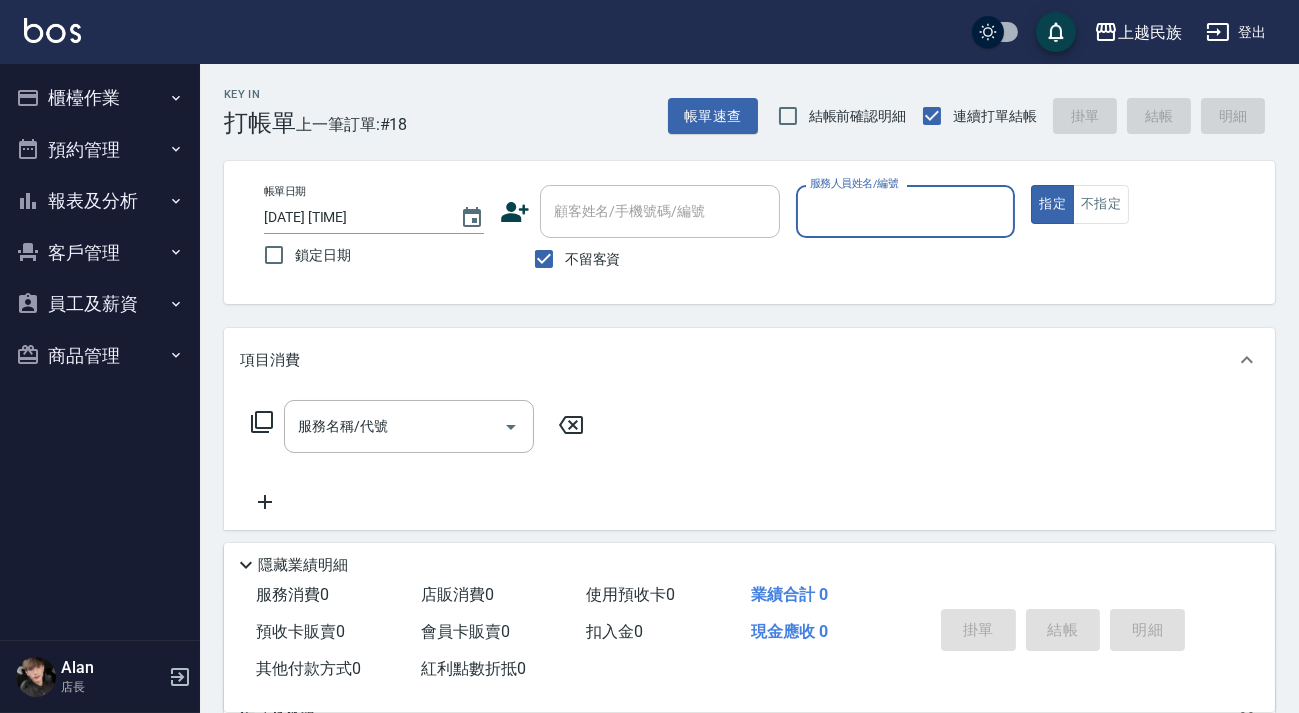 drag, startPoint x: 138, startPoint y: 85, endPoint x: 142, endPoint y: 203, distance: 118.06778 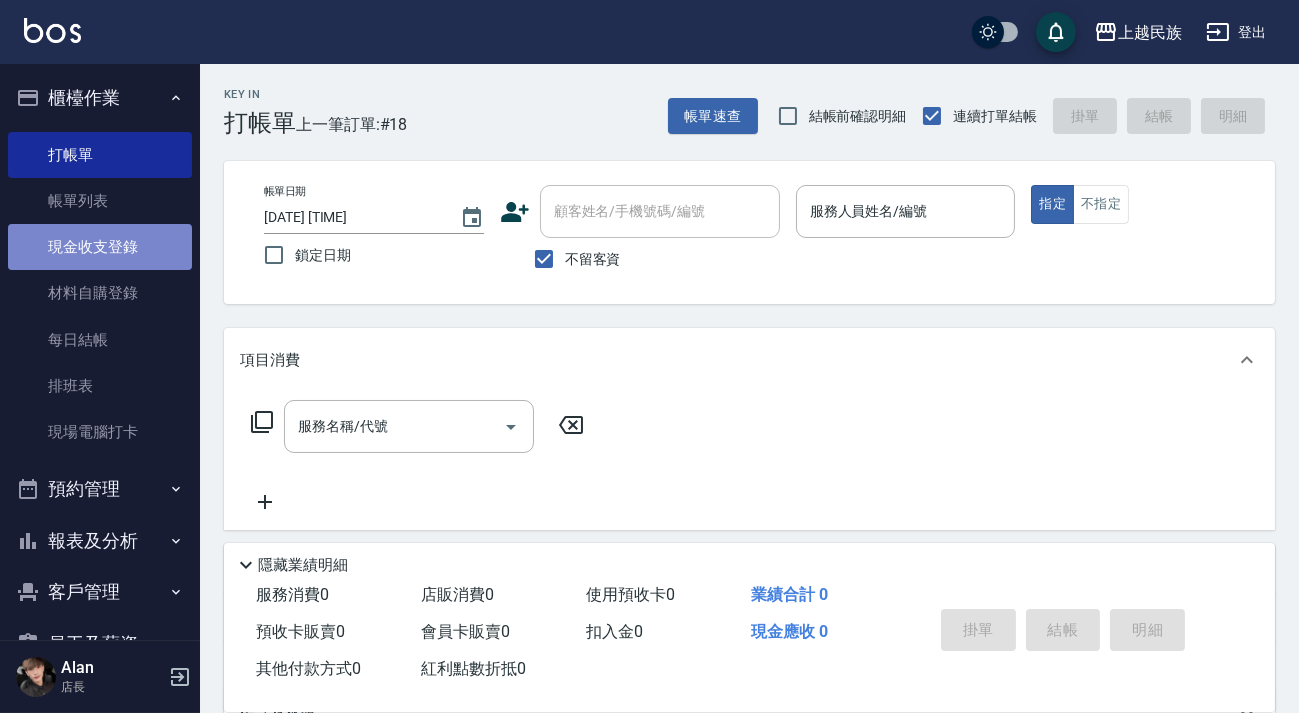 click on "現金收支登錄" at bounding box center (100, 247) 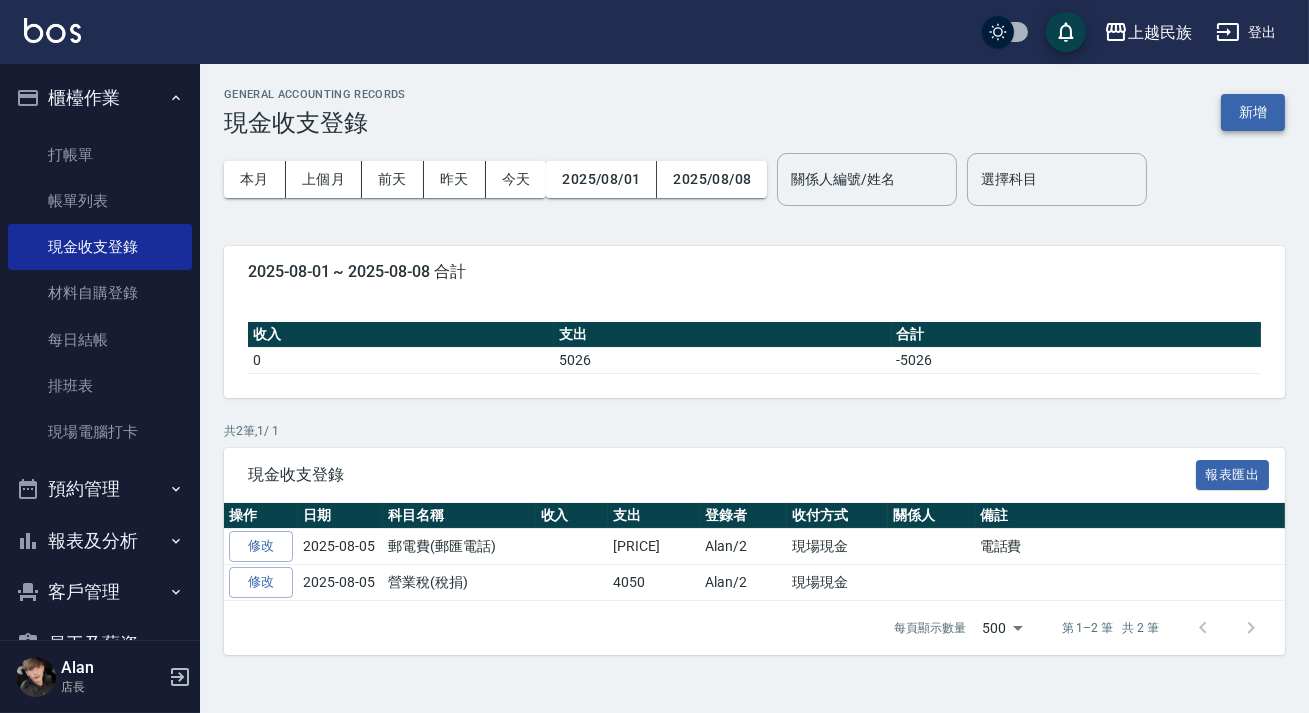 click on "新增" at bounding box center (1253, 112) 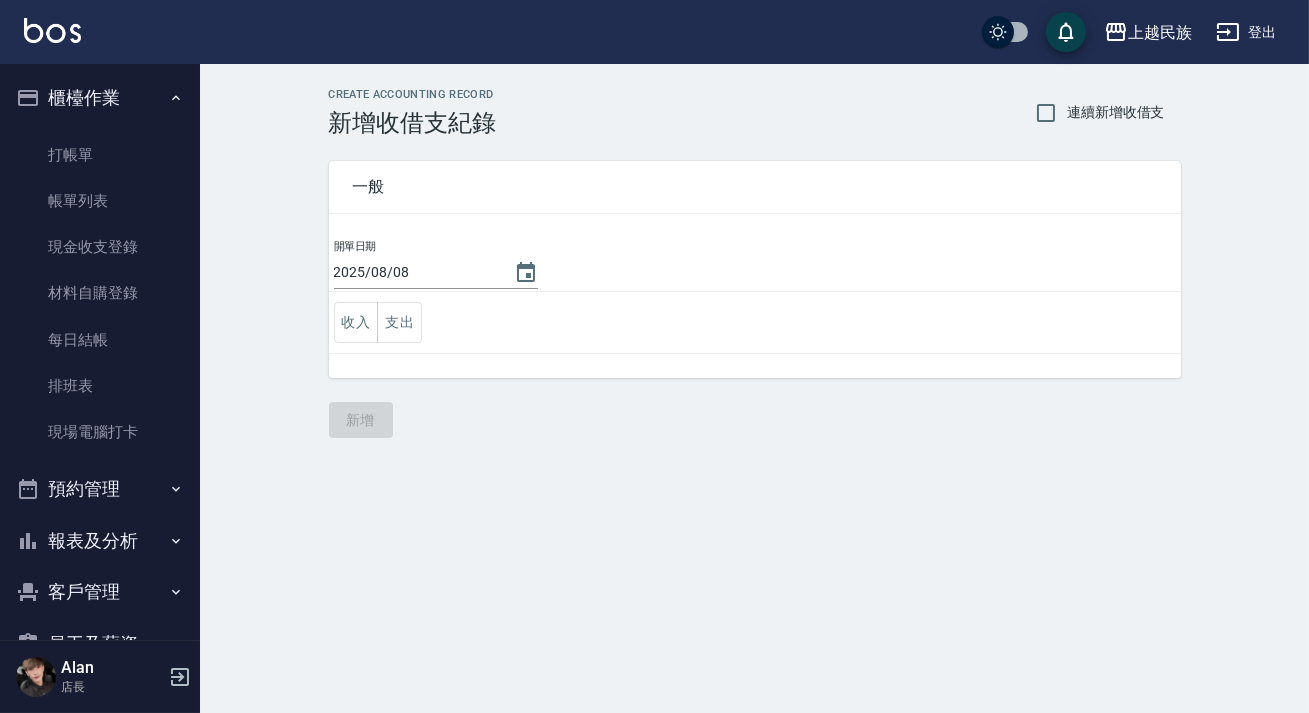 click on "支出" at bounding box center (399, 322) 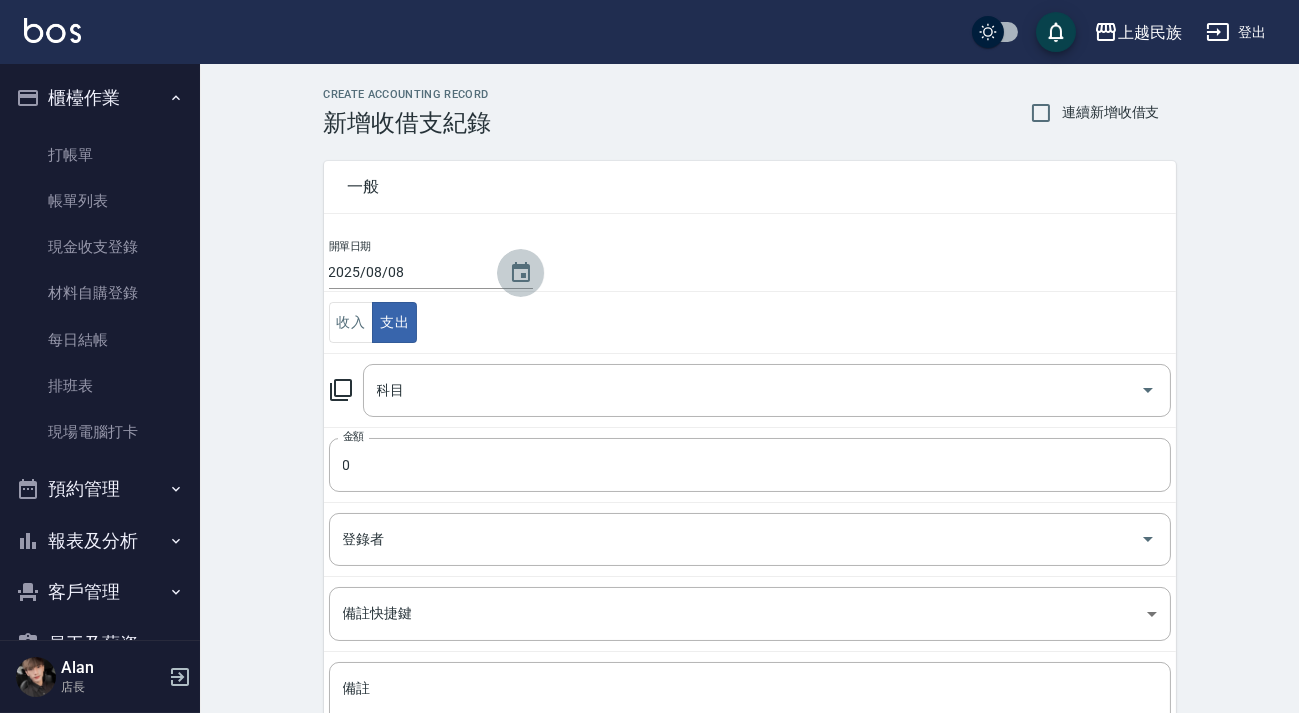 click 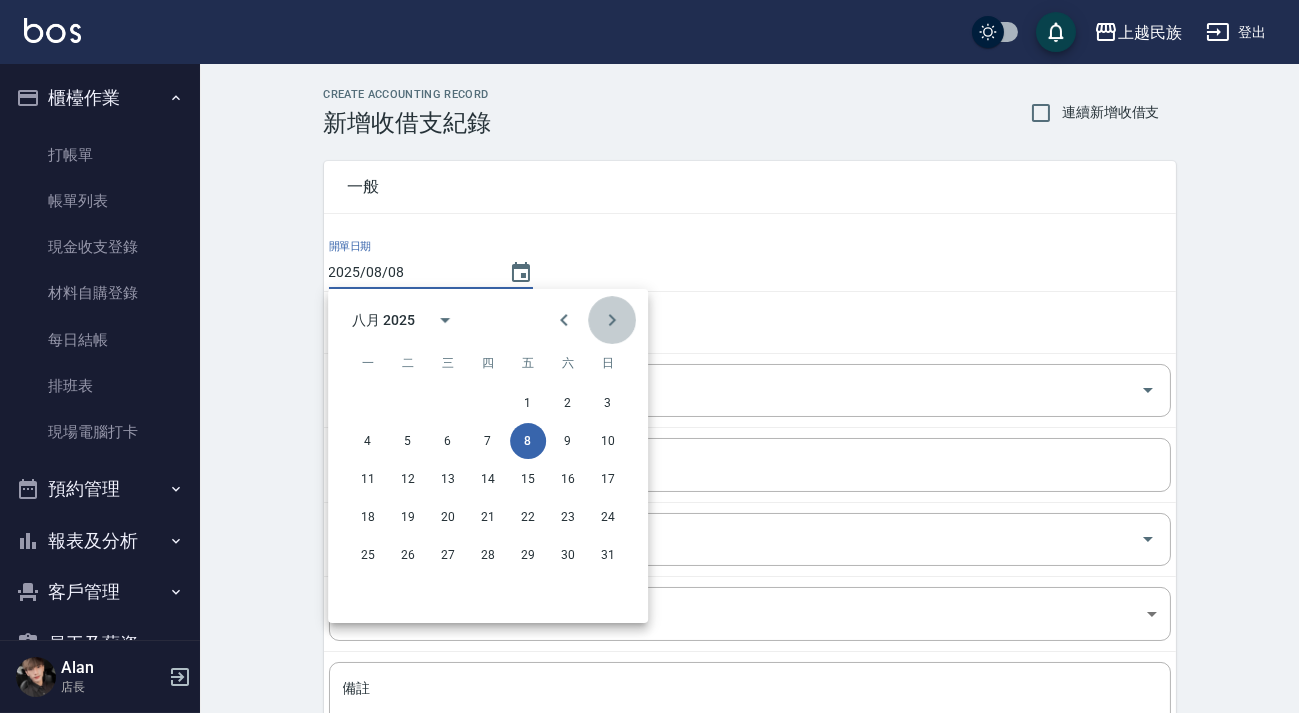 click 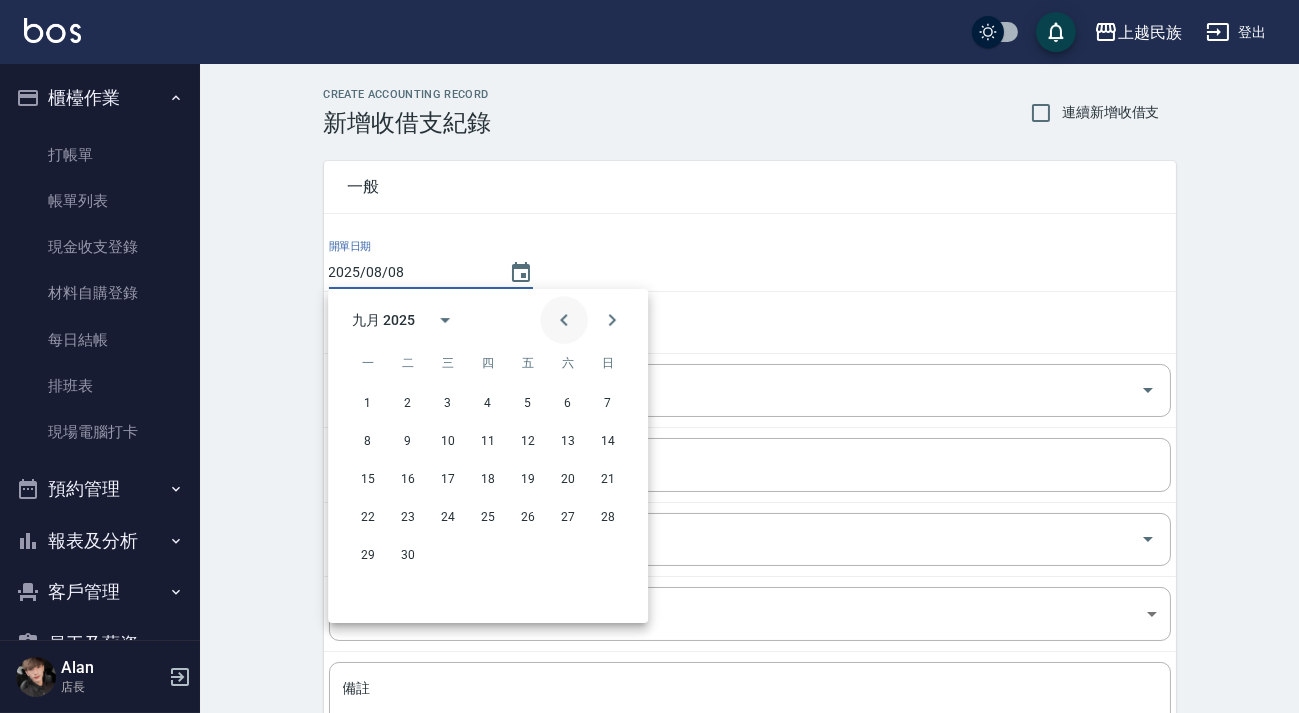 click 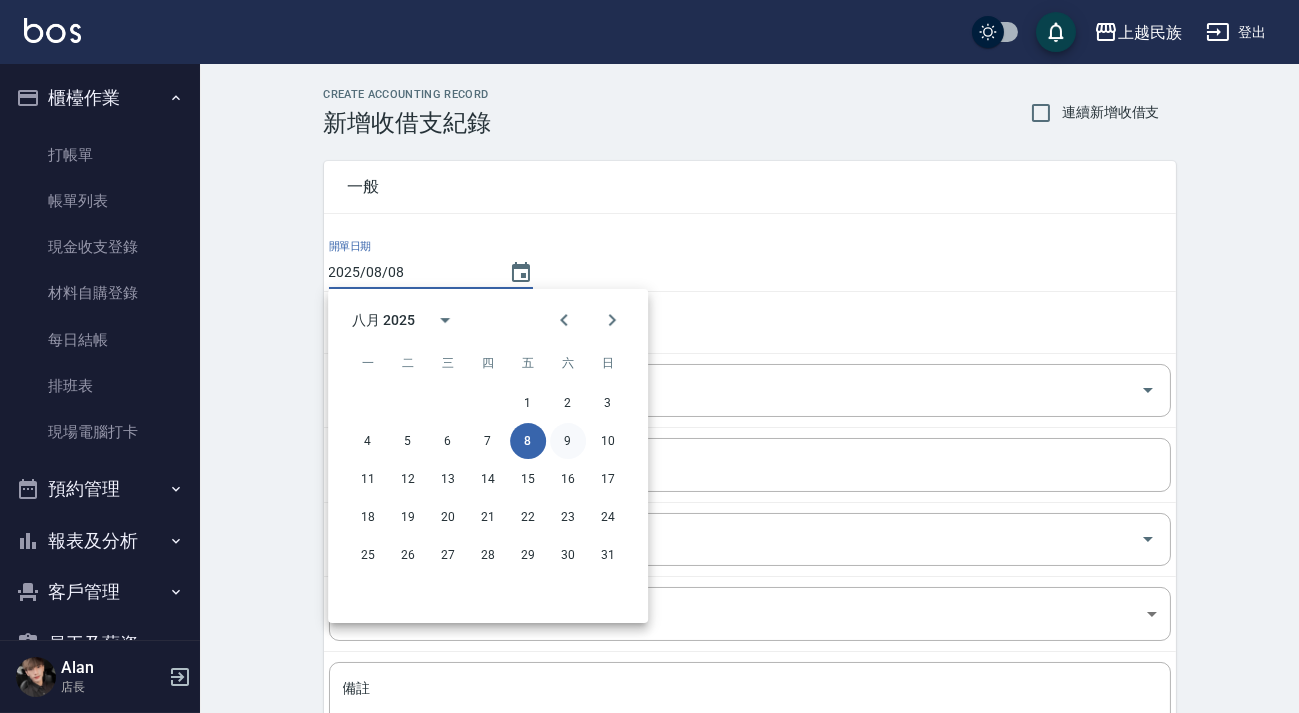 click on "9" at bounding box center [568, 441] 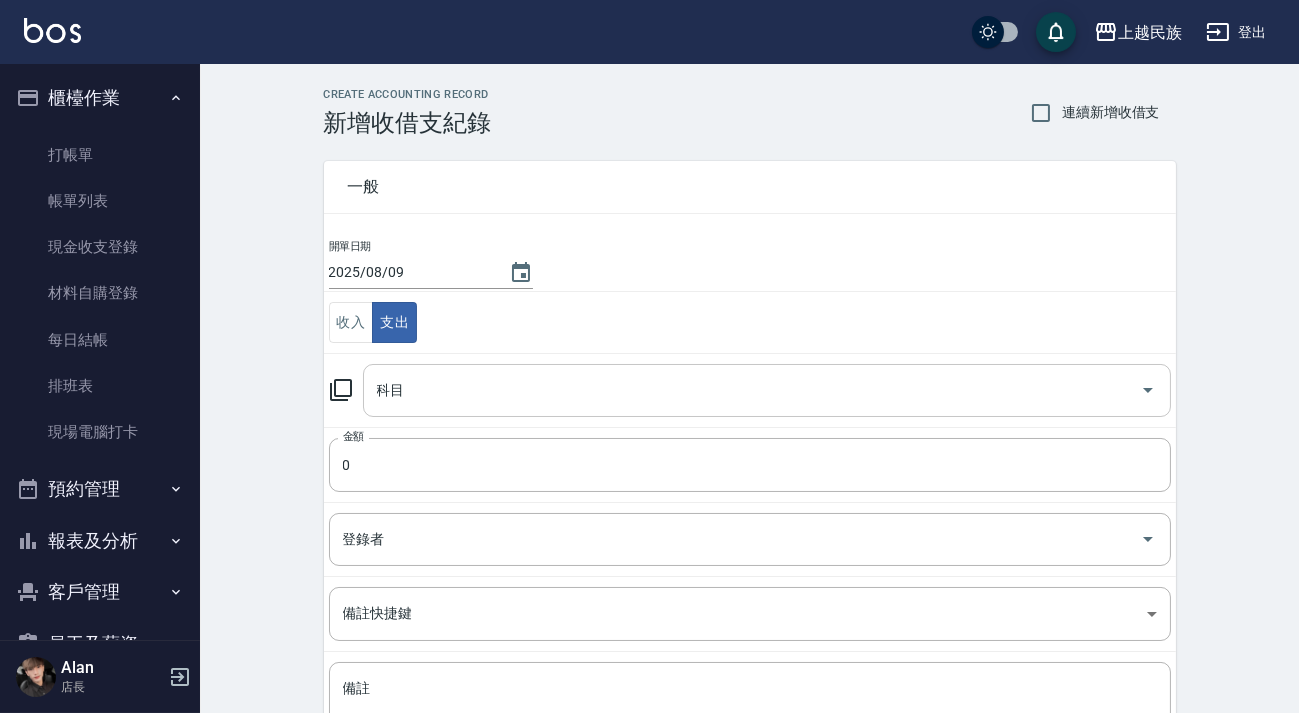 click on "科目" at bounding box center [752, 390] 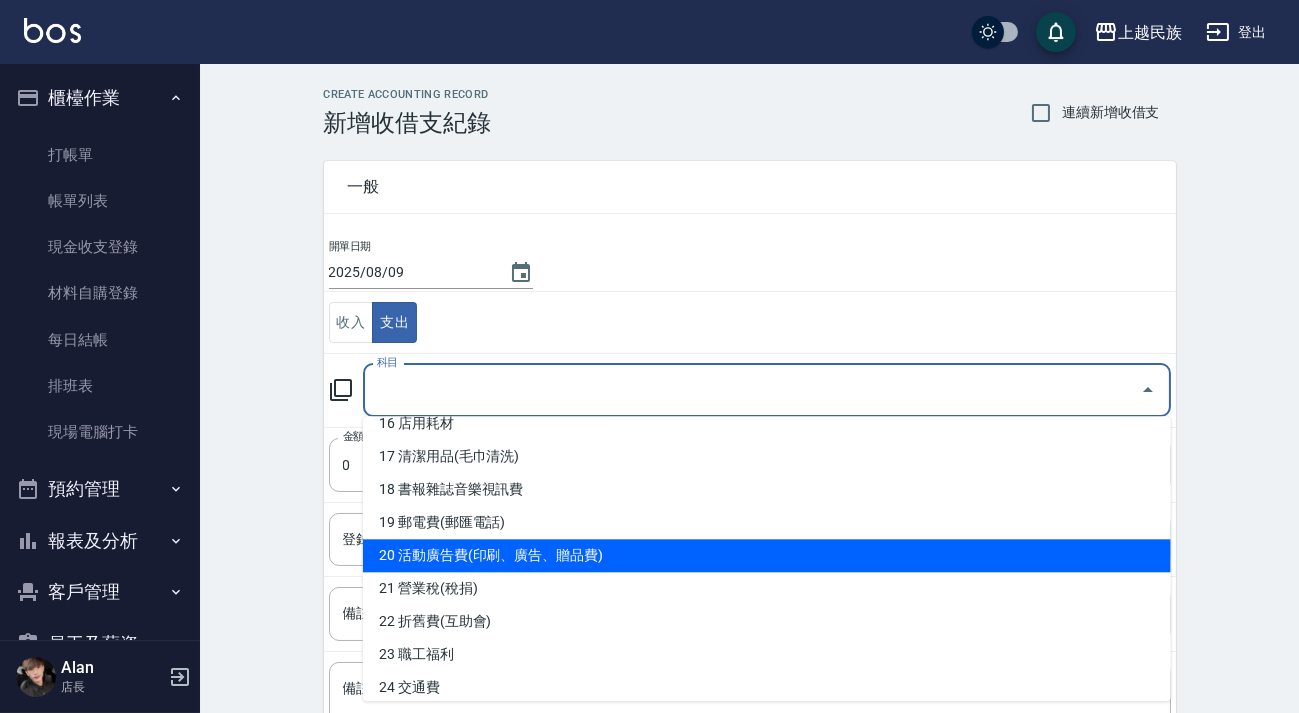 scroll, scrollTop: 727, scrollLeft: 0, axis: vertical 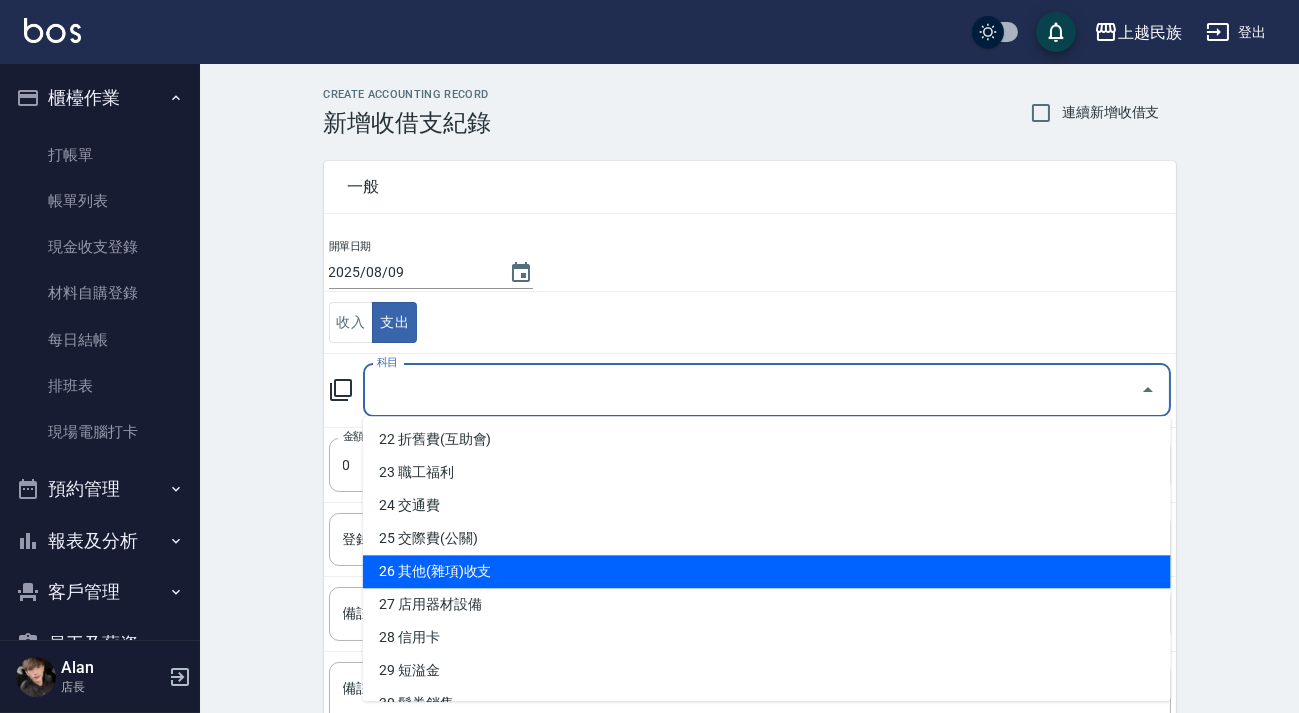 click on "26 其他(雜項)收支" at bounding box center [767, 571] 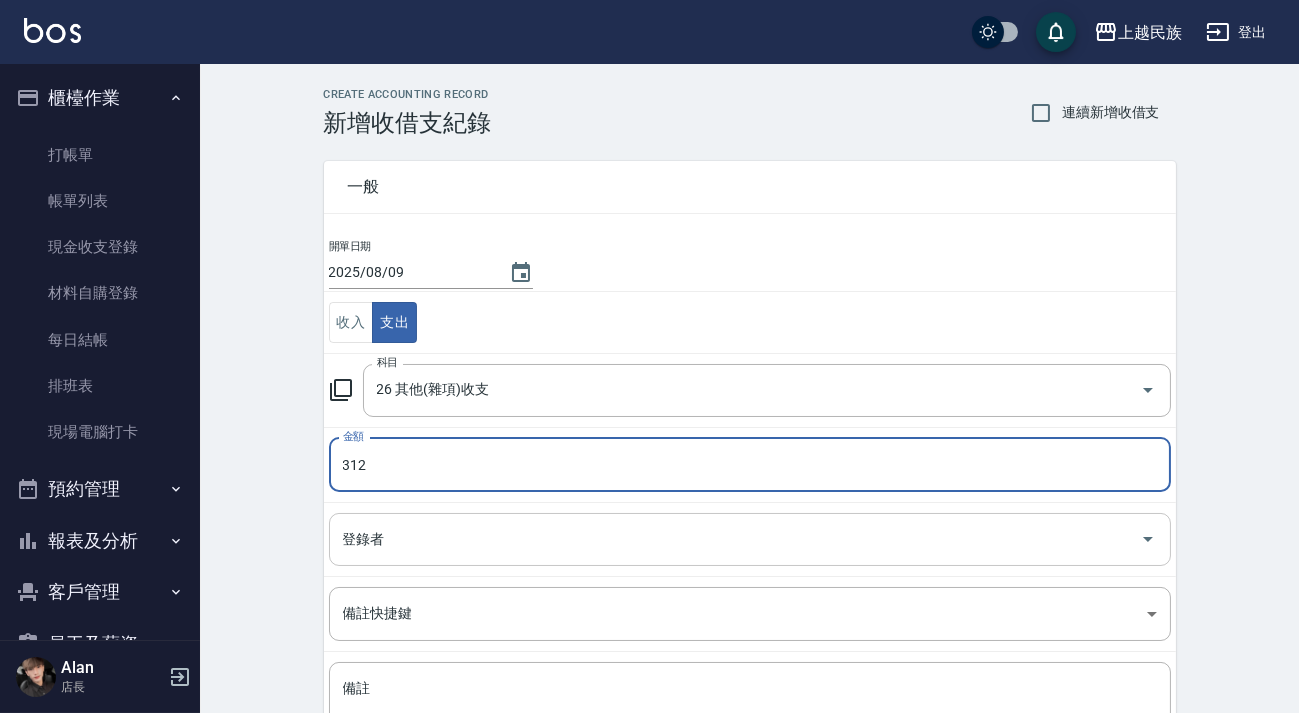 click on "登錄者" at bounding box center [735, 539] 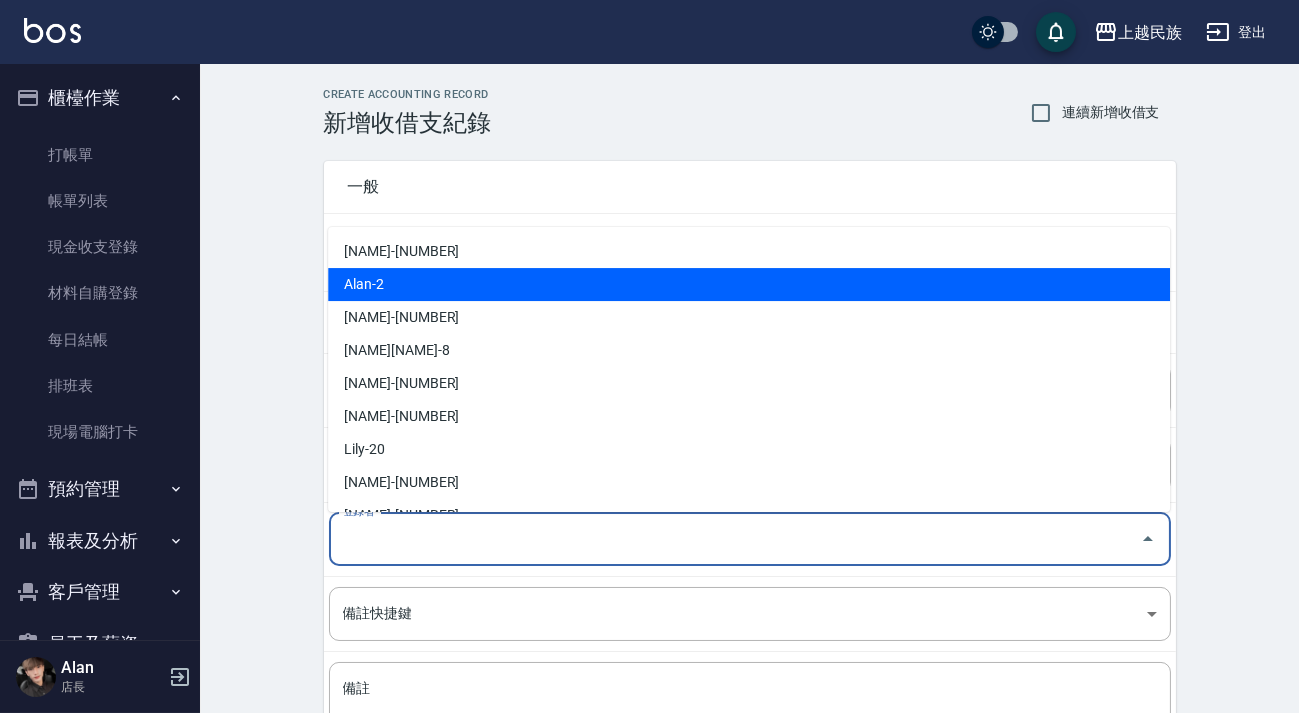 drag, startPoint x: 451, startPoint y: 280, endPoint x: 459, endPoint y: 357, distance: 77.41447 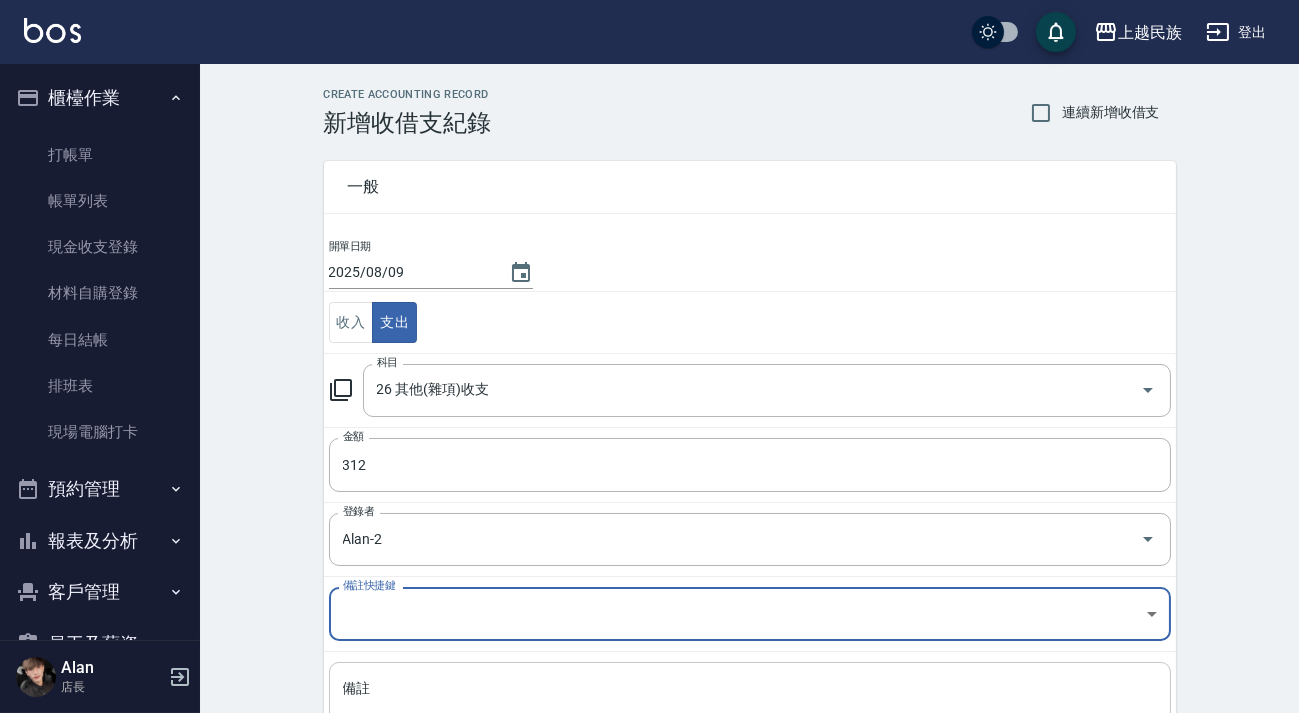 click on "備註" at bounding box center [750, 713] 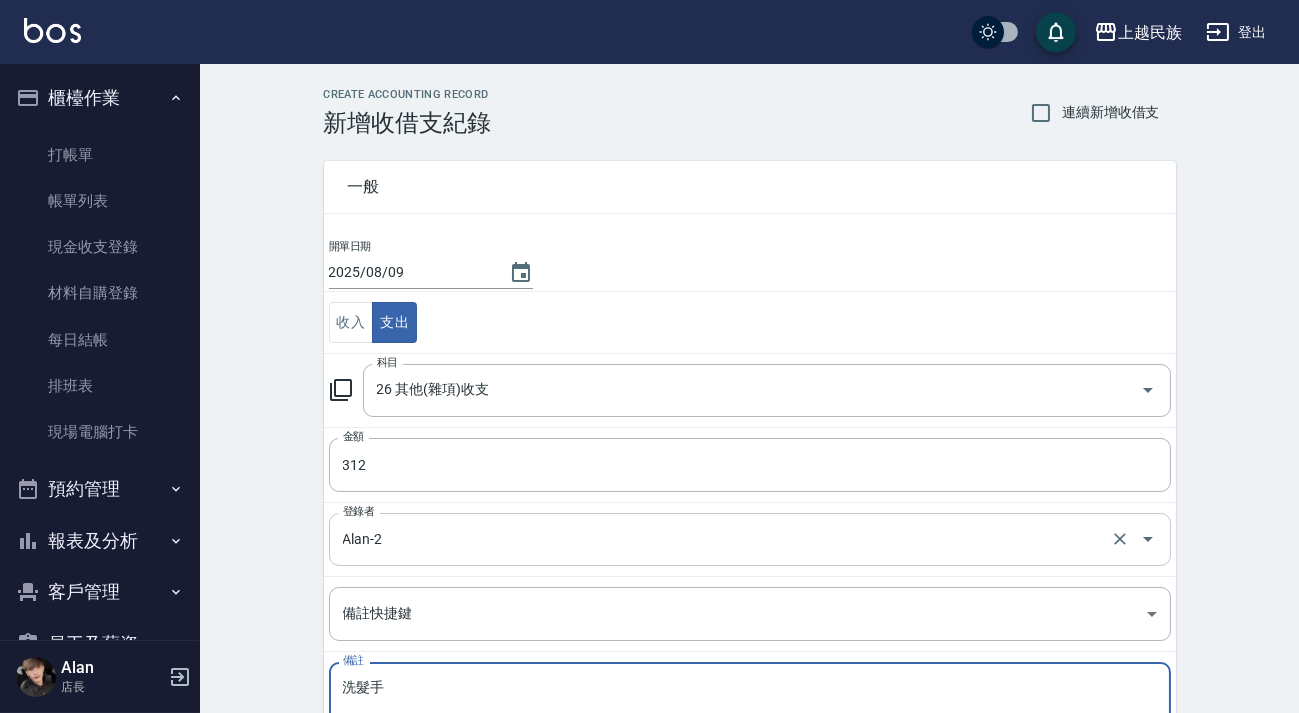 scroll, scrollTop: 169, scrollLeft: 0, axis: vertical 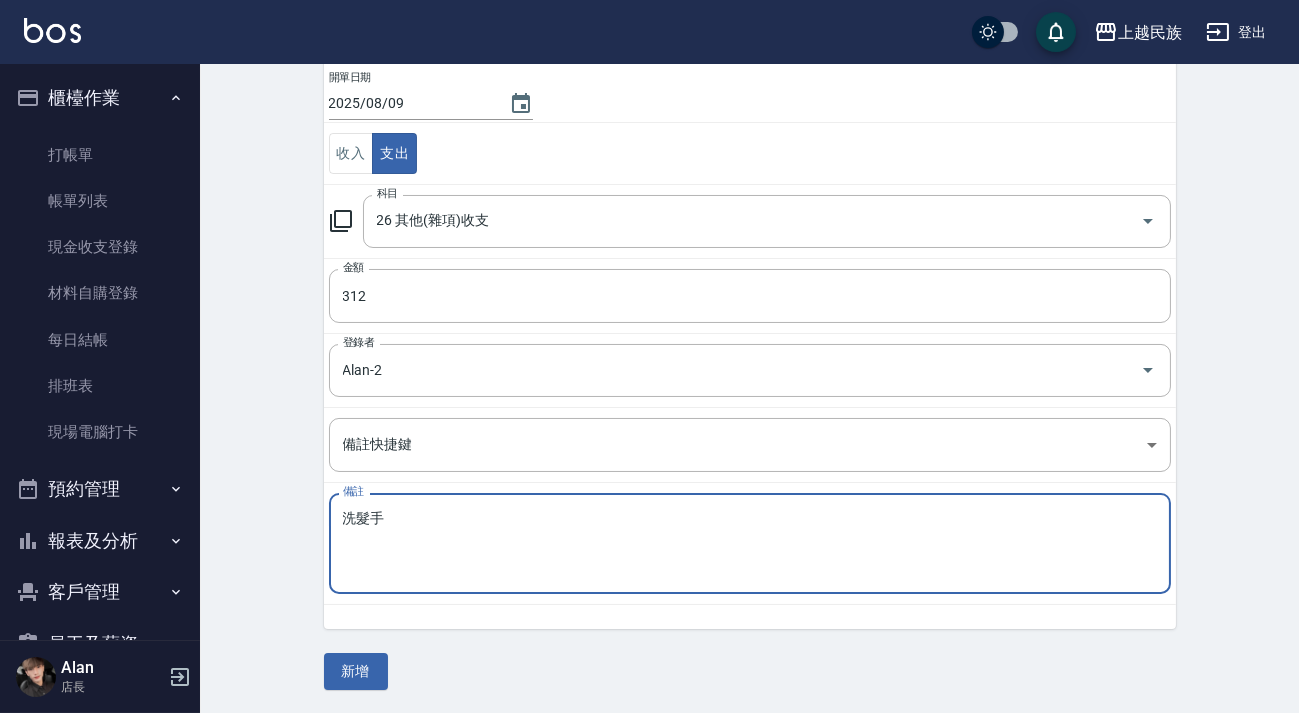 click on "新增" at bounding box center (356, 671) 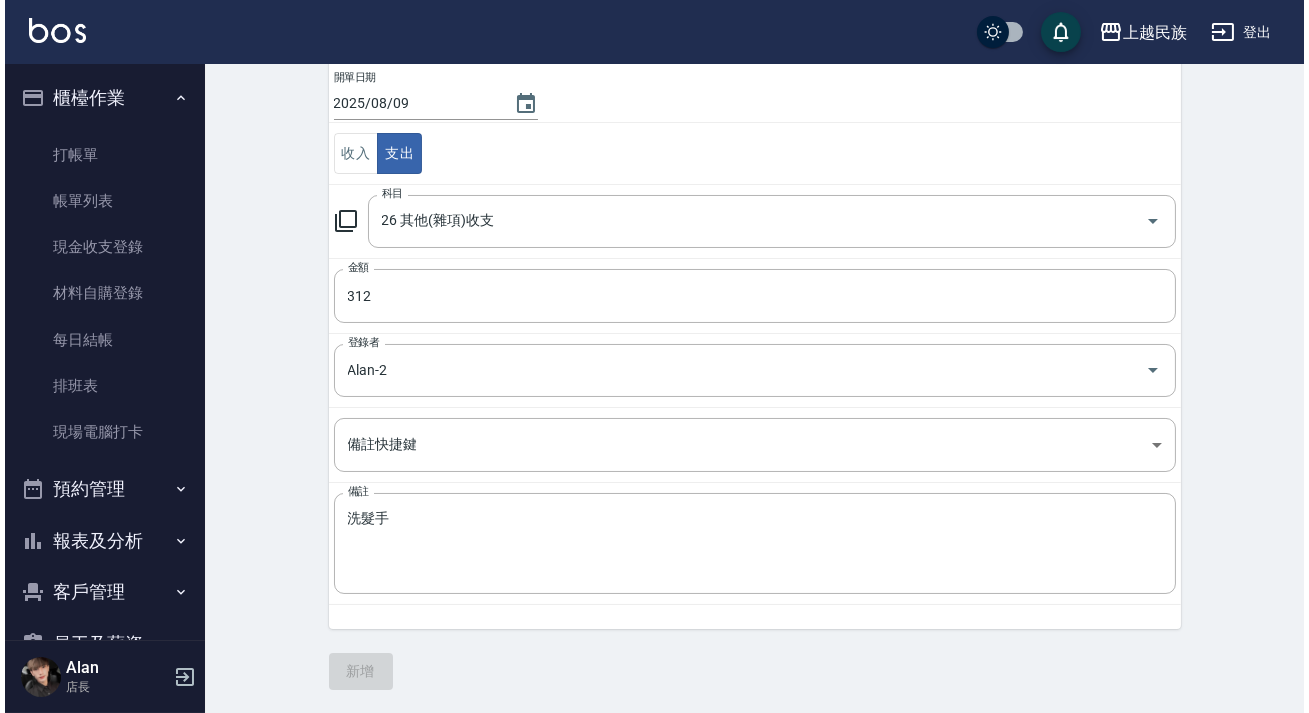 scroll, scrollTop: 0, scrollLeft: 0, axis: both 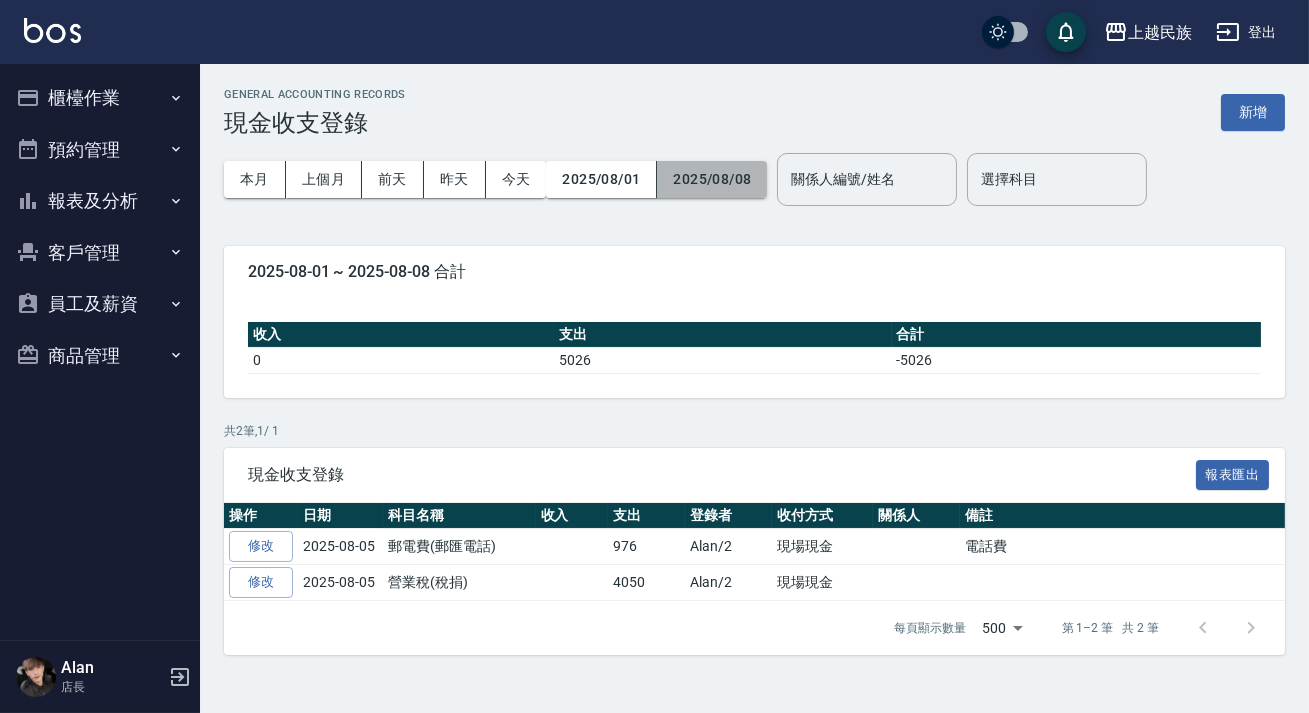 click on "2025/08/08" at bounding box center [712, 179] 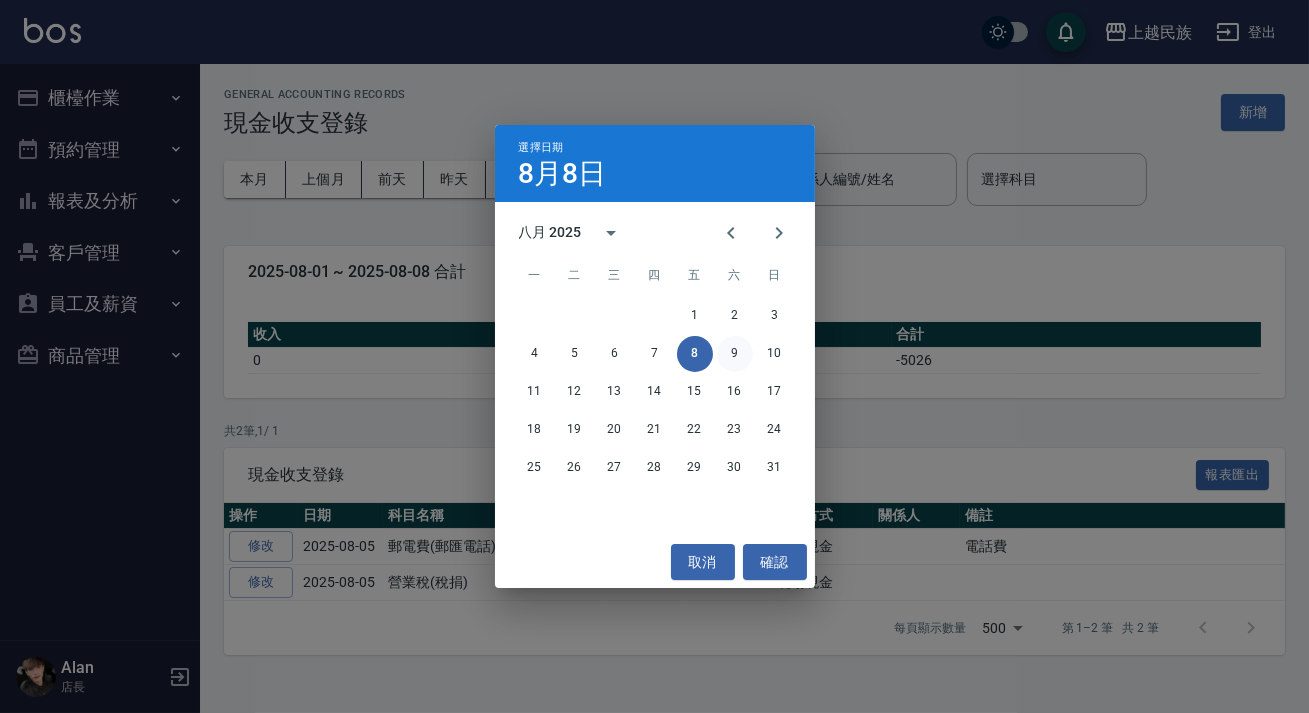 click on "9" at bounding box center (735, 354) 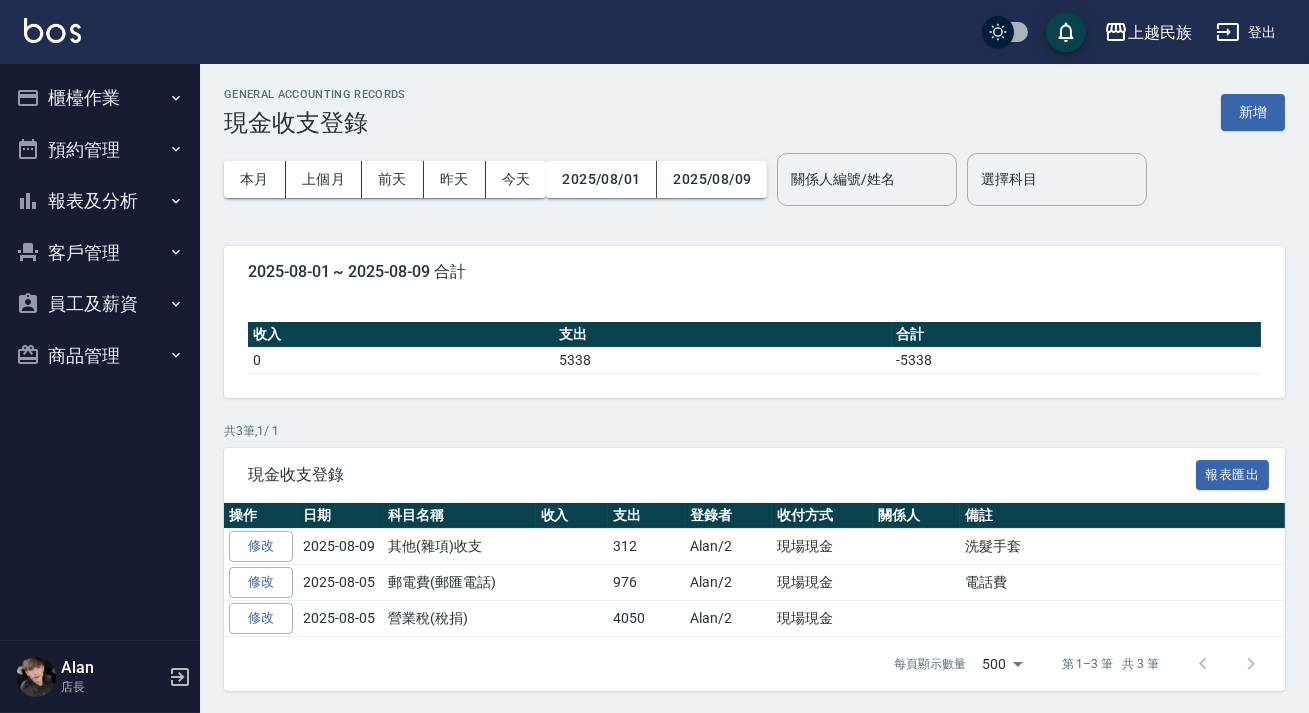 click on "報表及分析" at bounding box center (100, 201) 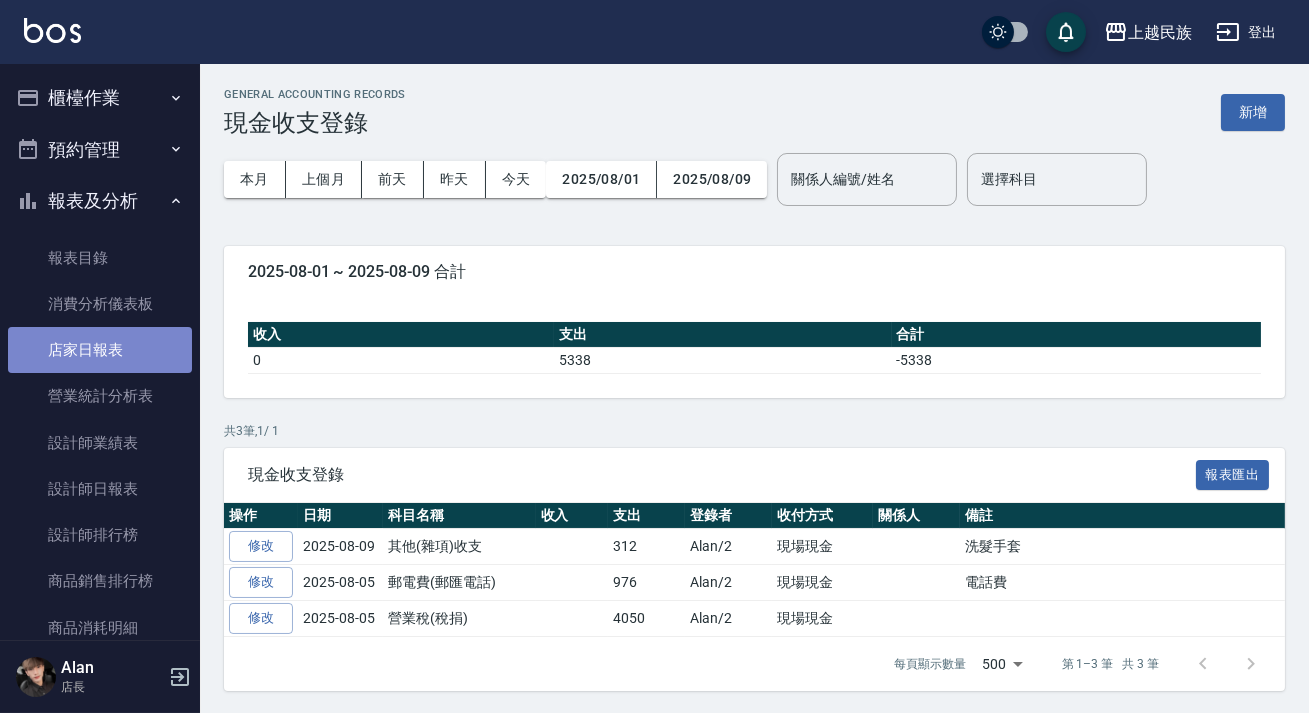 drag, startPoint x: 123, startPoint y: 340, endPoint x: 130, endPoint y: 348, distance: 10.630146 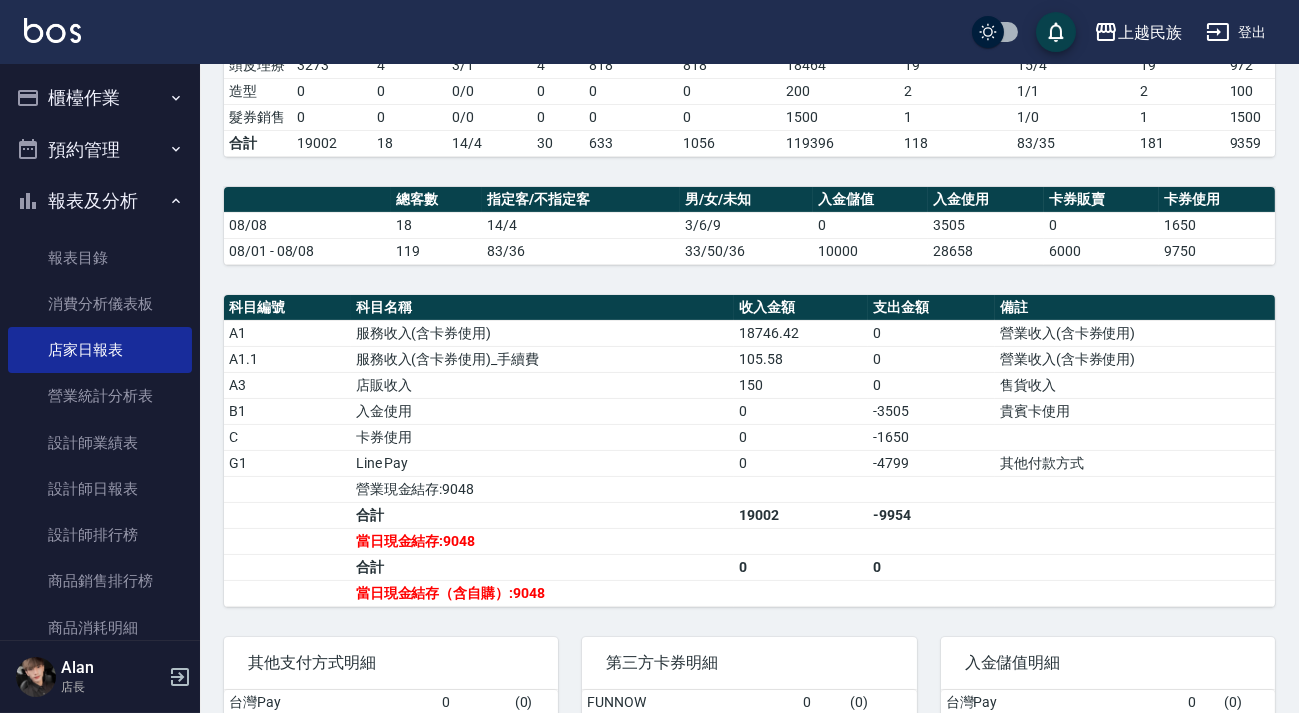 scroll, scrollTop: 545, scrollLeft: 0, axis: vertical 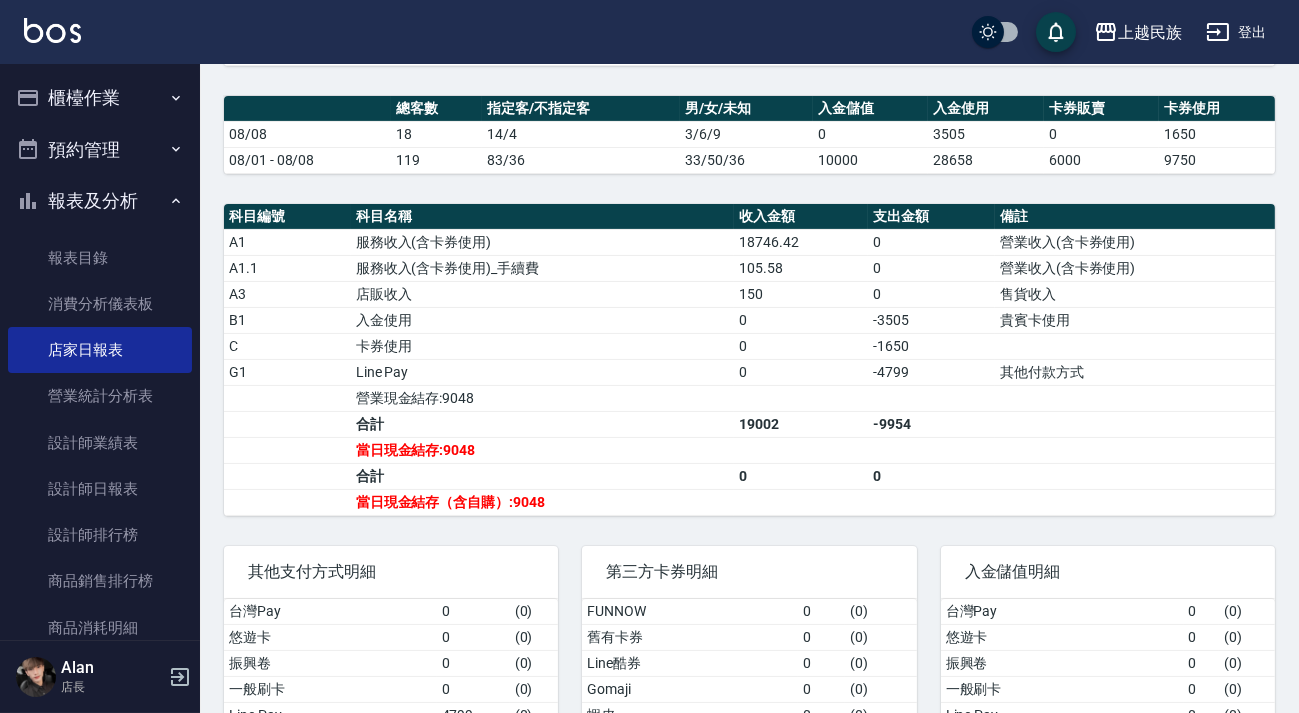 click on "報表及分析" at bounding box center (100, 201) 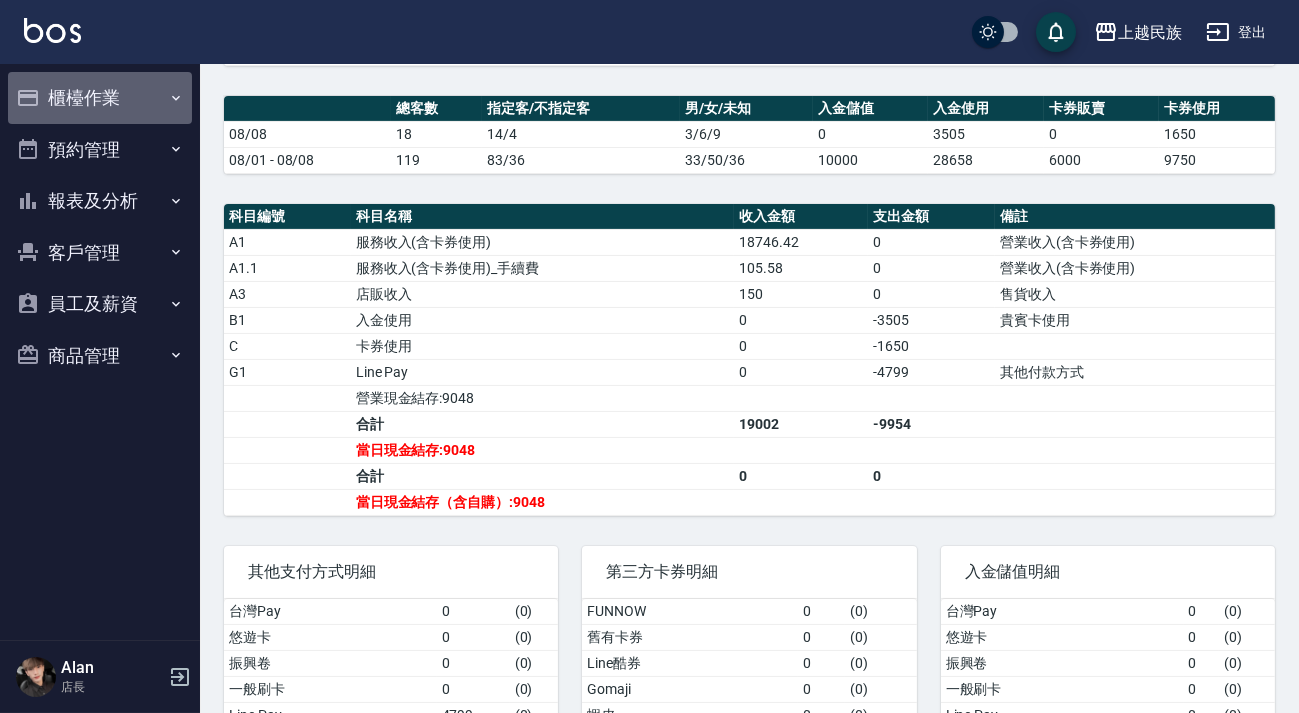 click on "櫃檯作業" at bounding box center (100, 98) 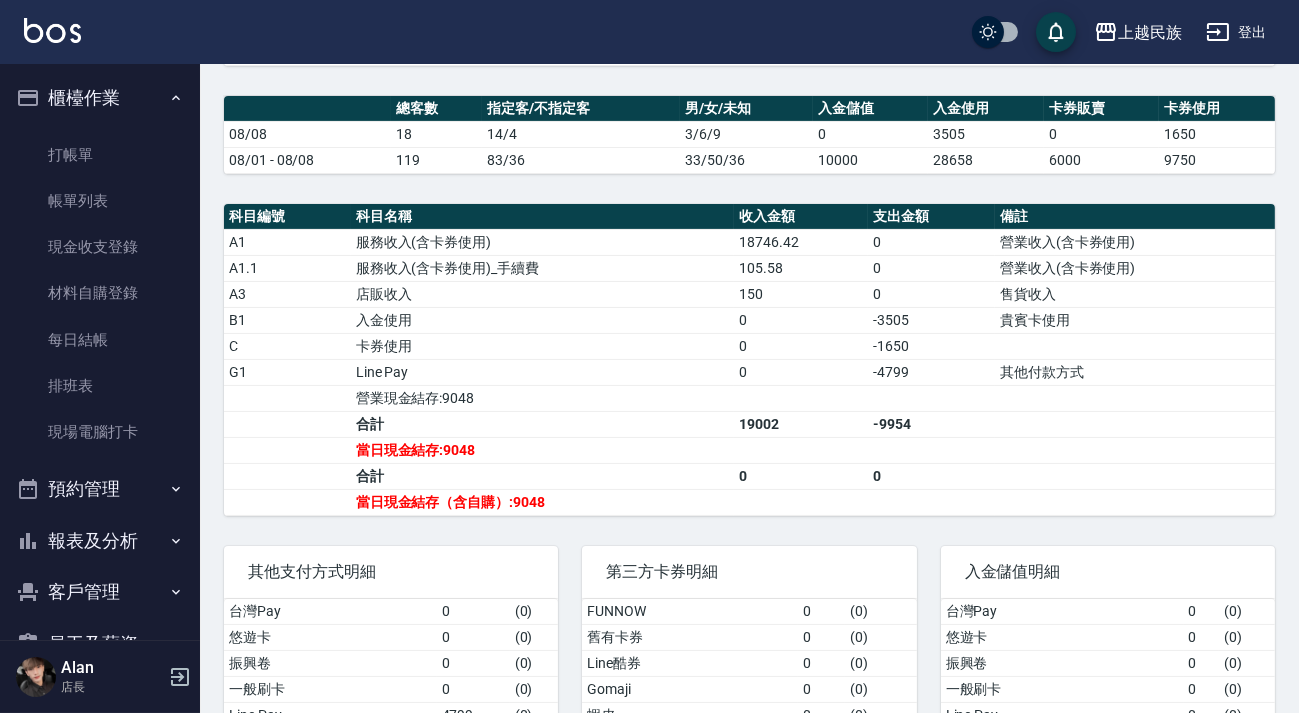click 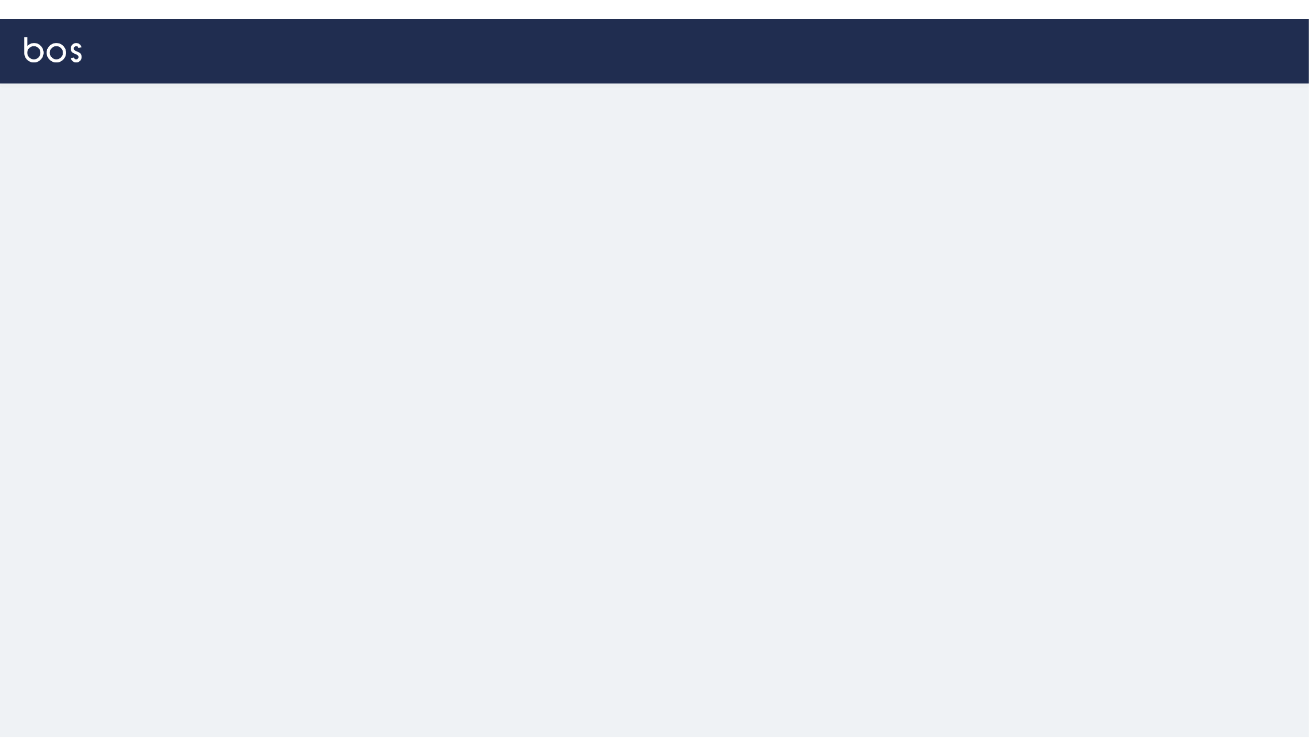 scroll, scrollTop: 0, scrollLeft: 0, axis: both 